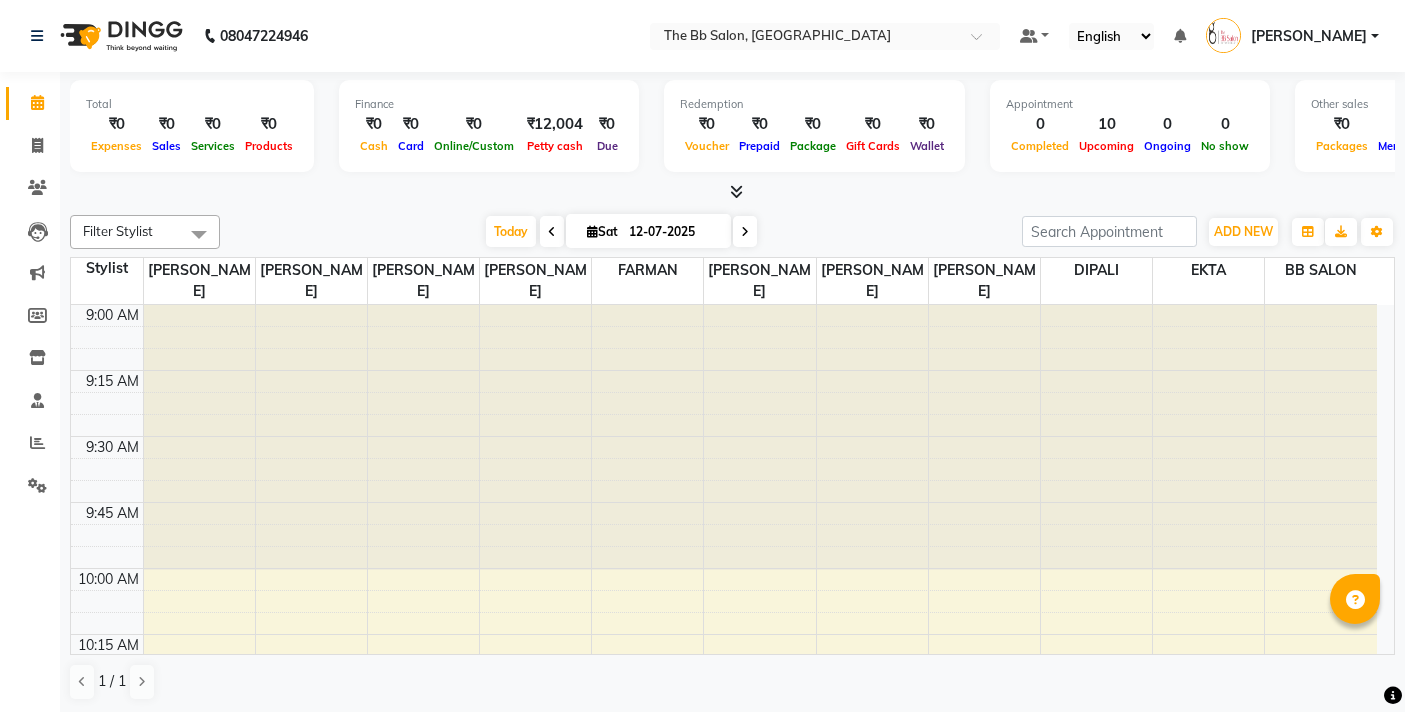 scroll, scrollTop: 1, scrollLeft: 0, axis: vertical 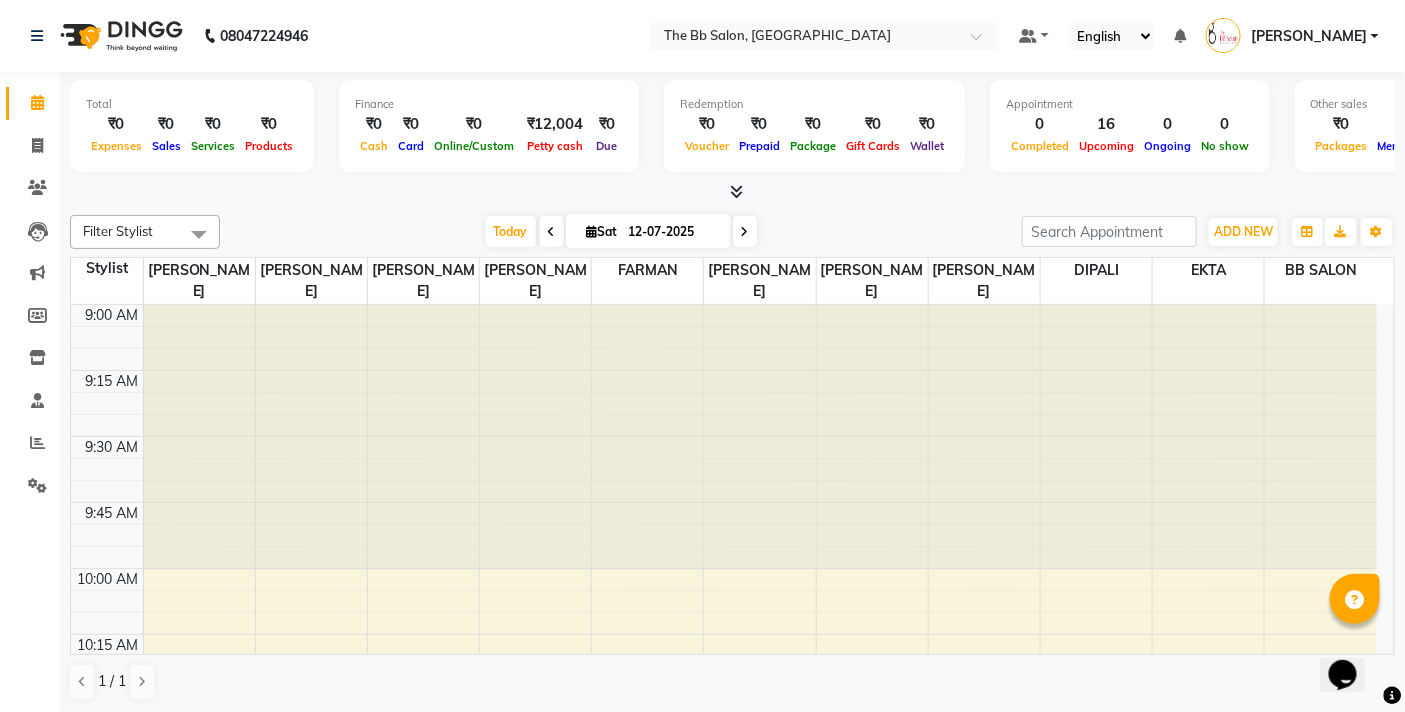 click at bounding box center (199, 437) 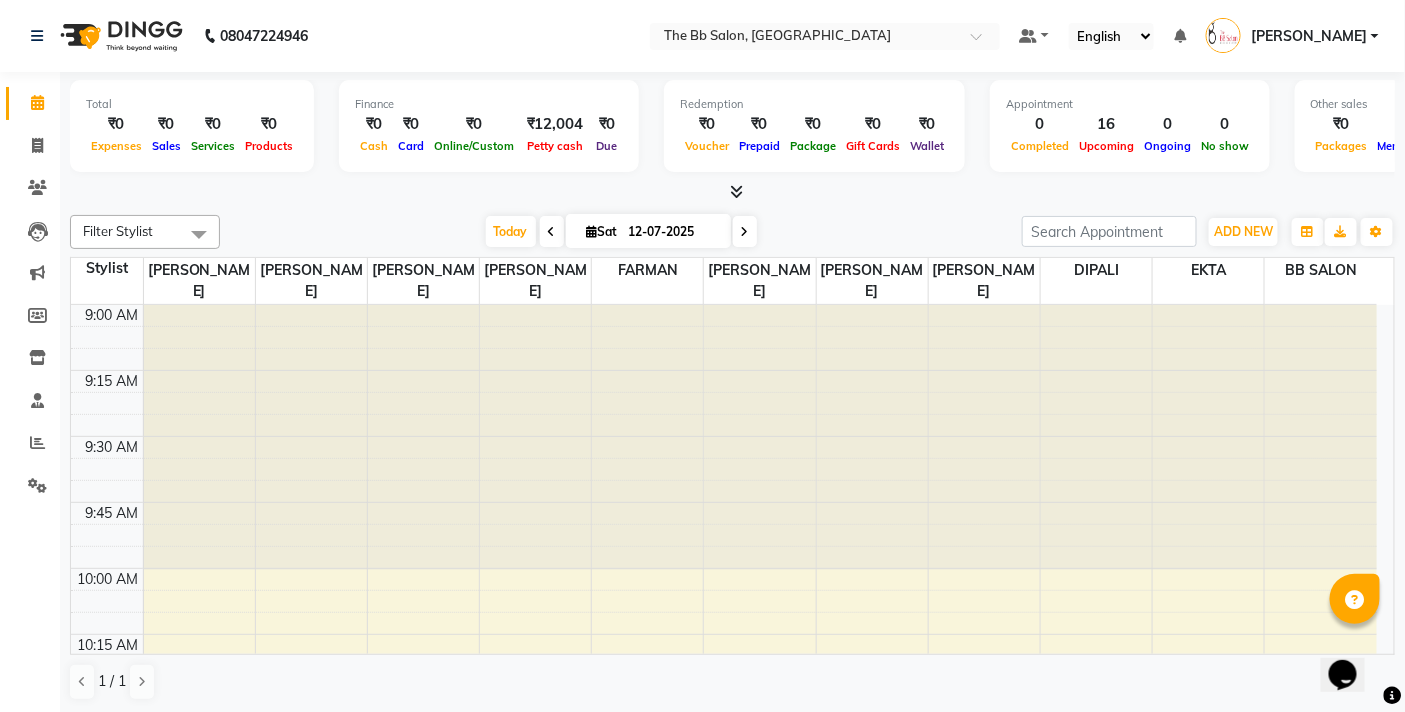 click at bounding box center [199, 437] 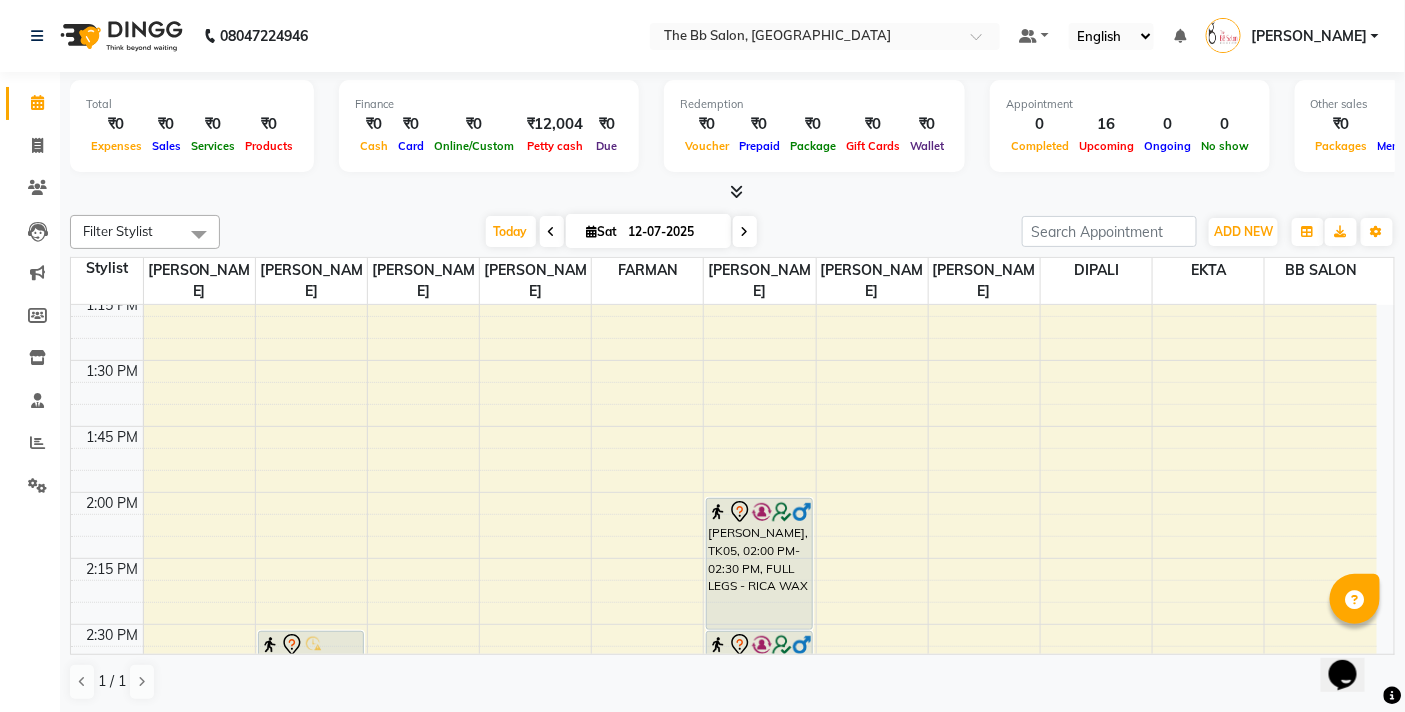 scroll, scrollTop: 1444, scrollLeft: 0, axis: vertical 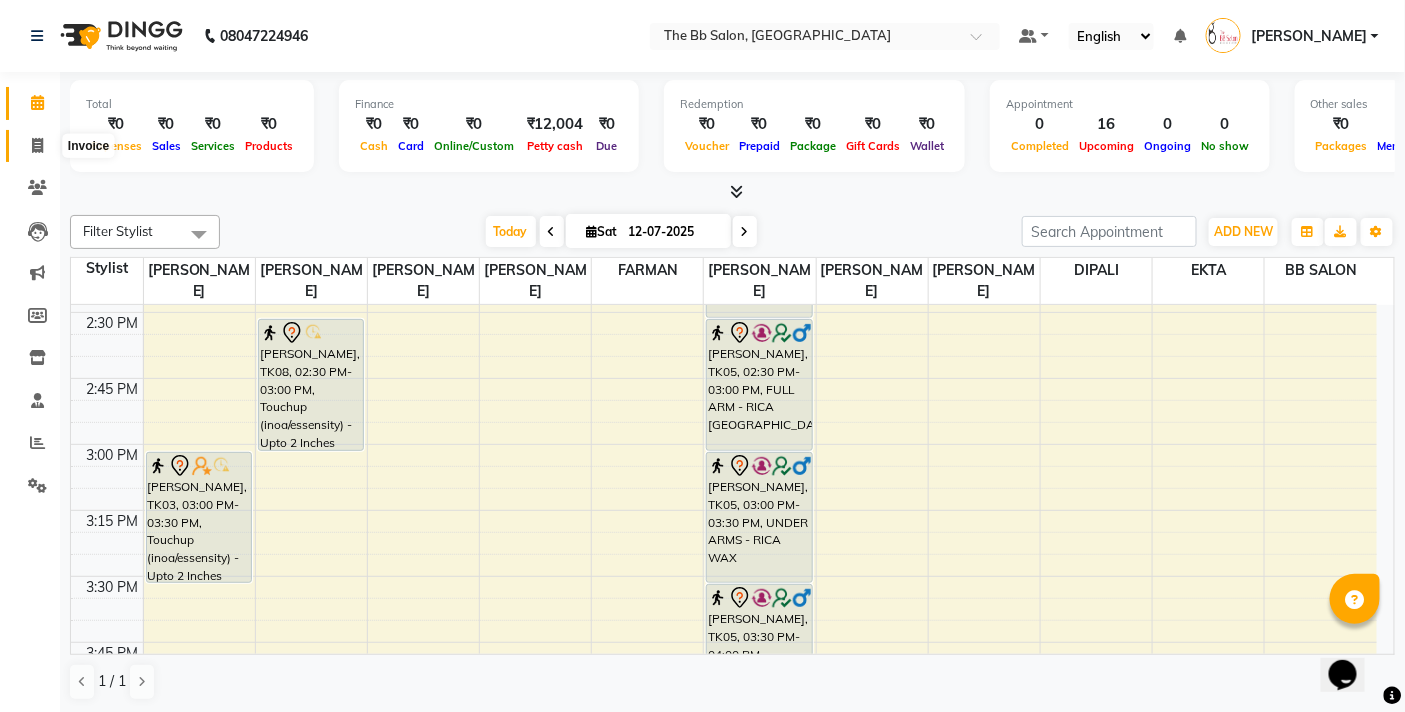 click 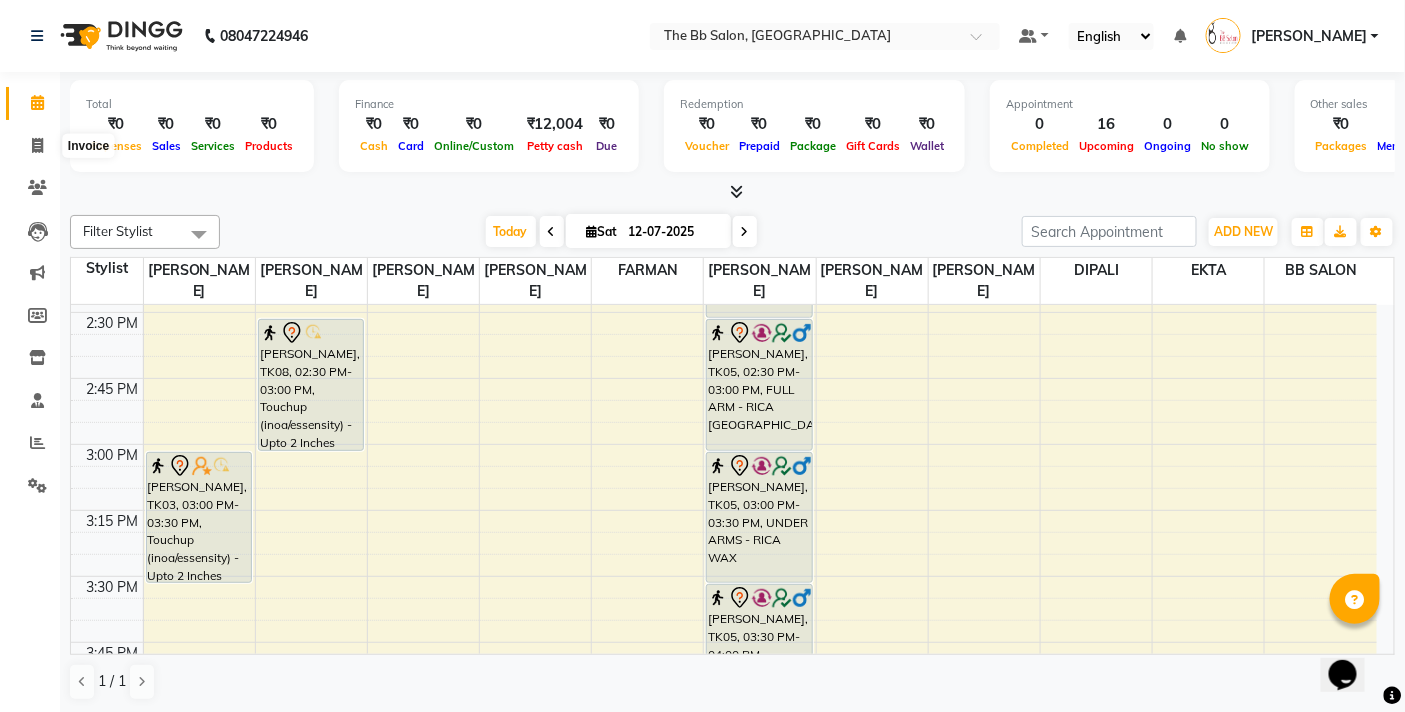 select on "service" 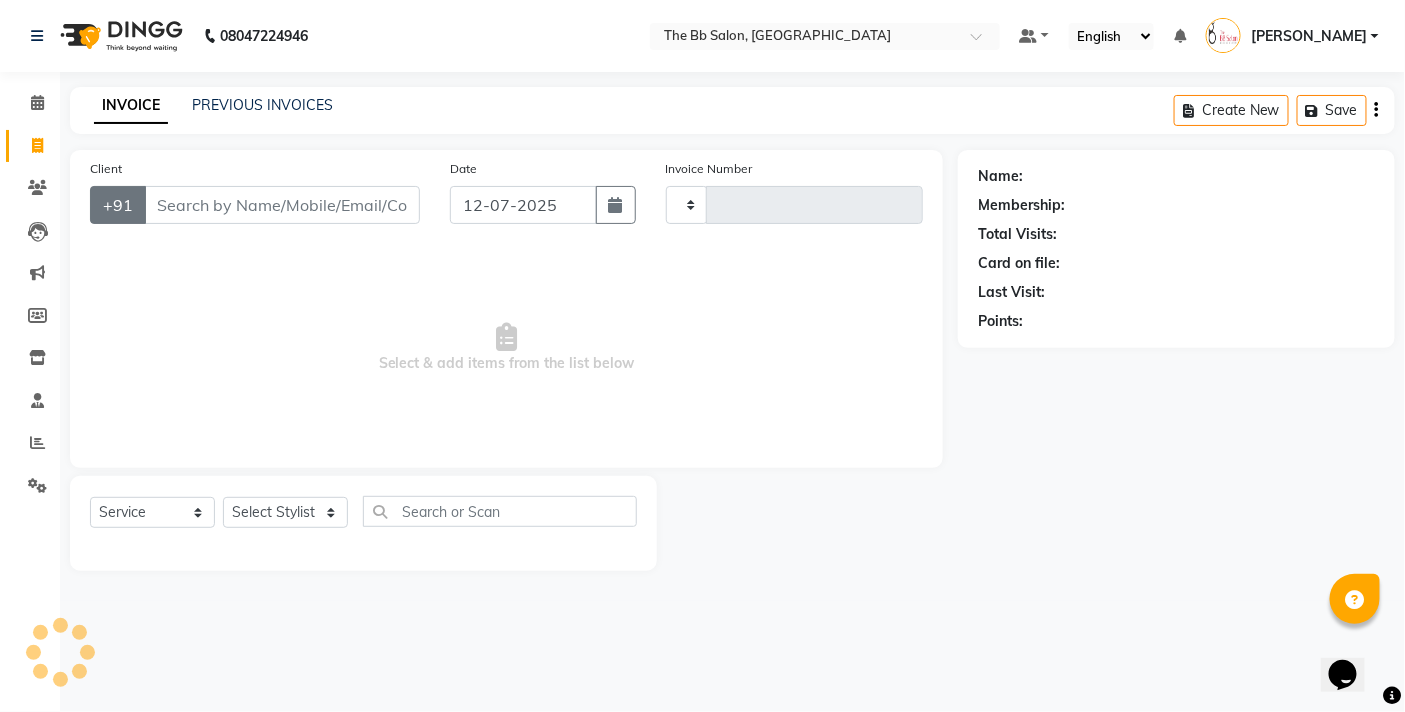 type on "2282" 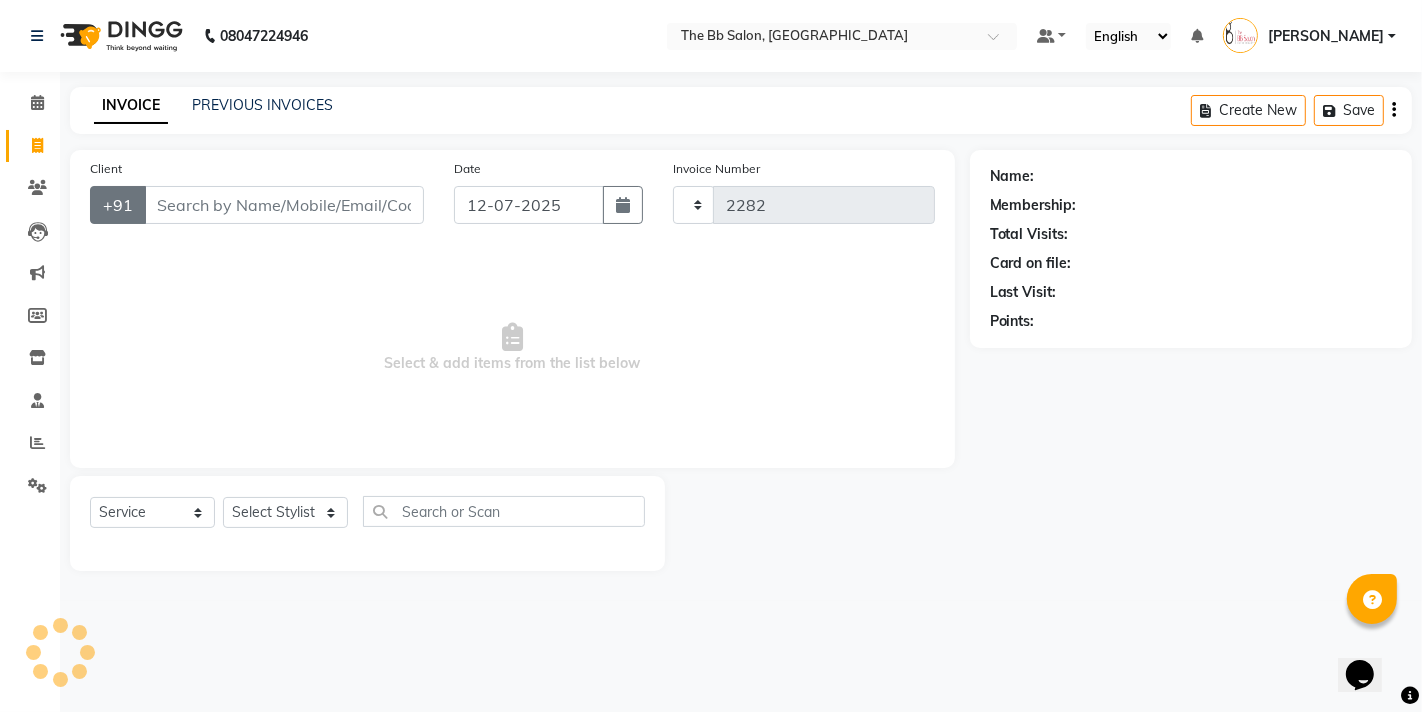 select on "6231" 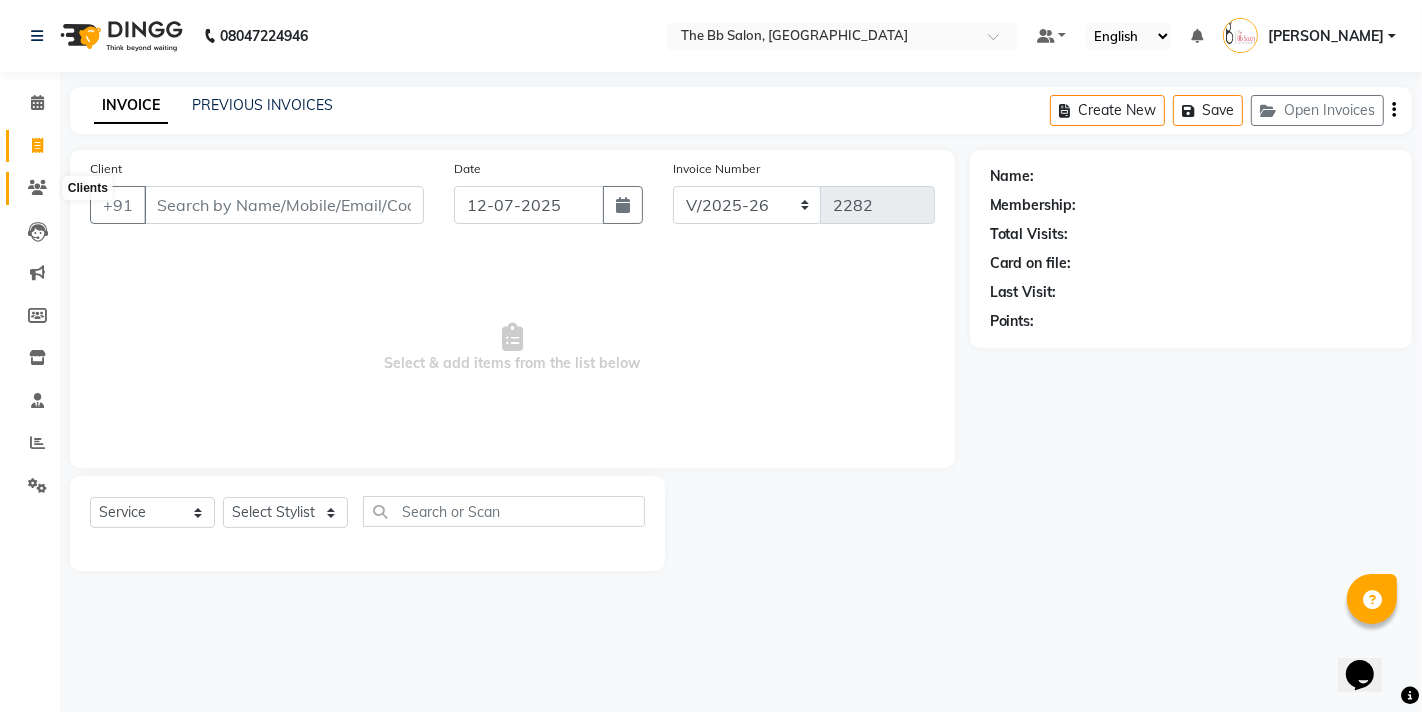 click 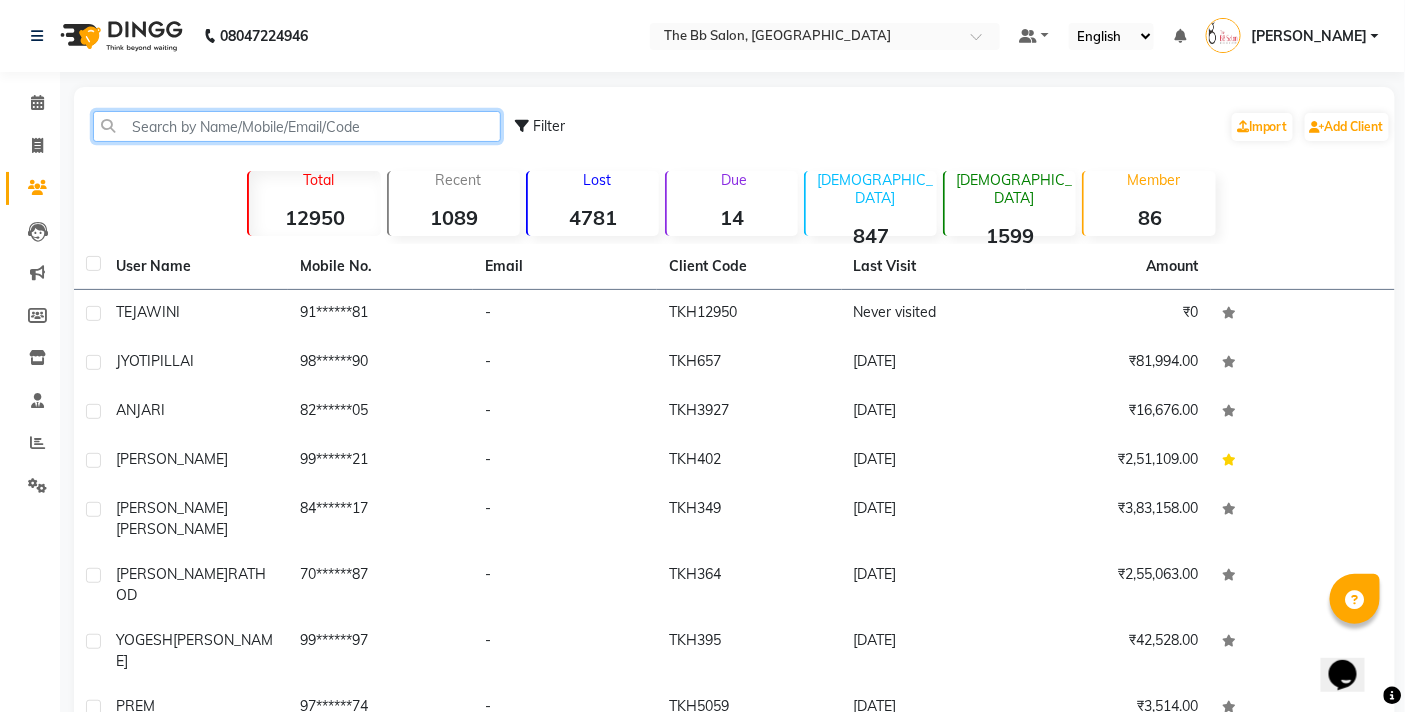 click 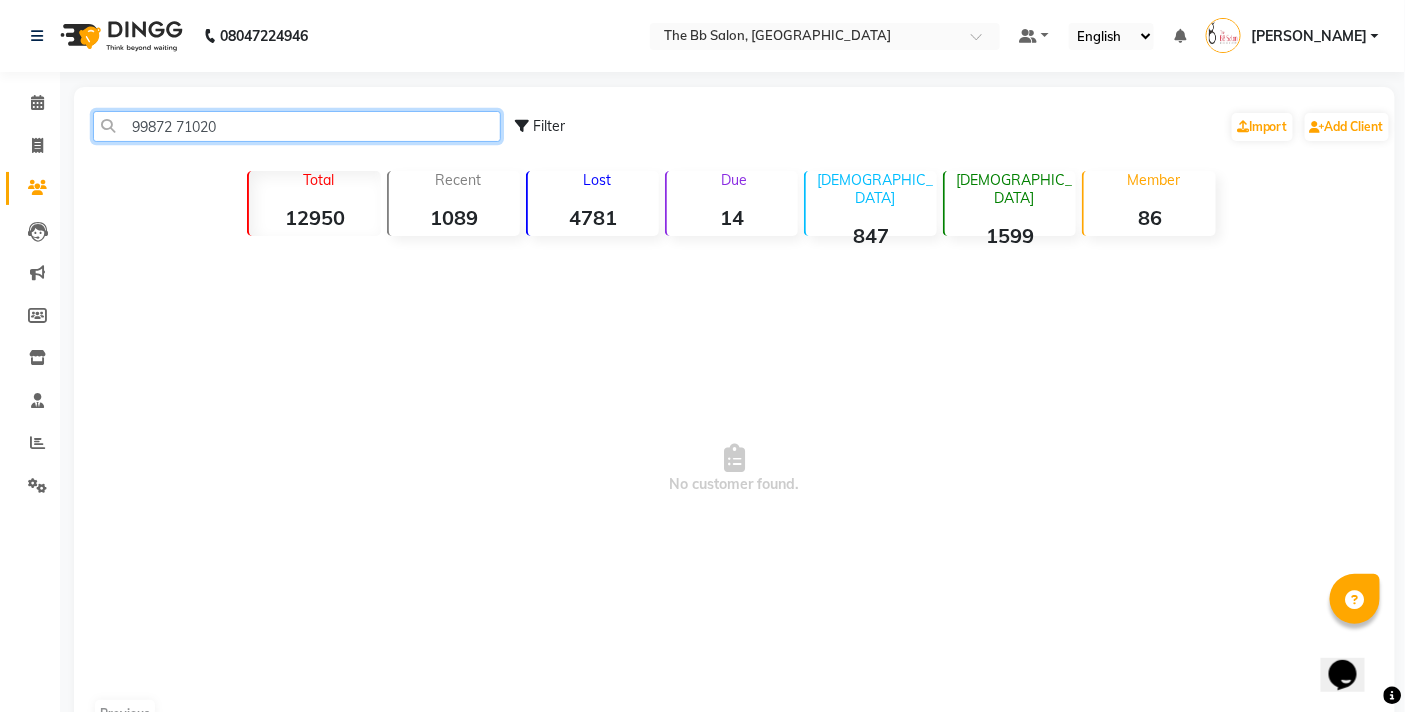 click on "99872 71020" 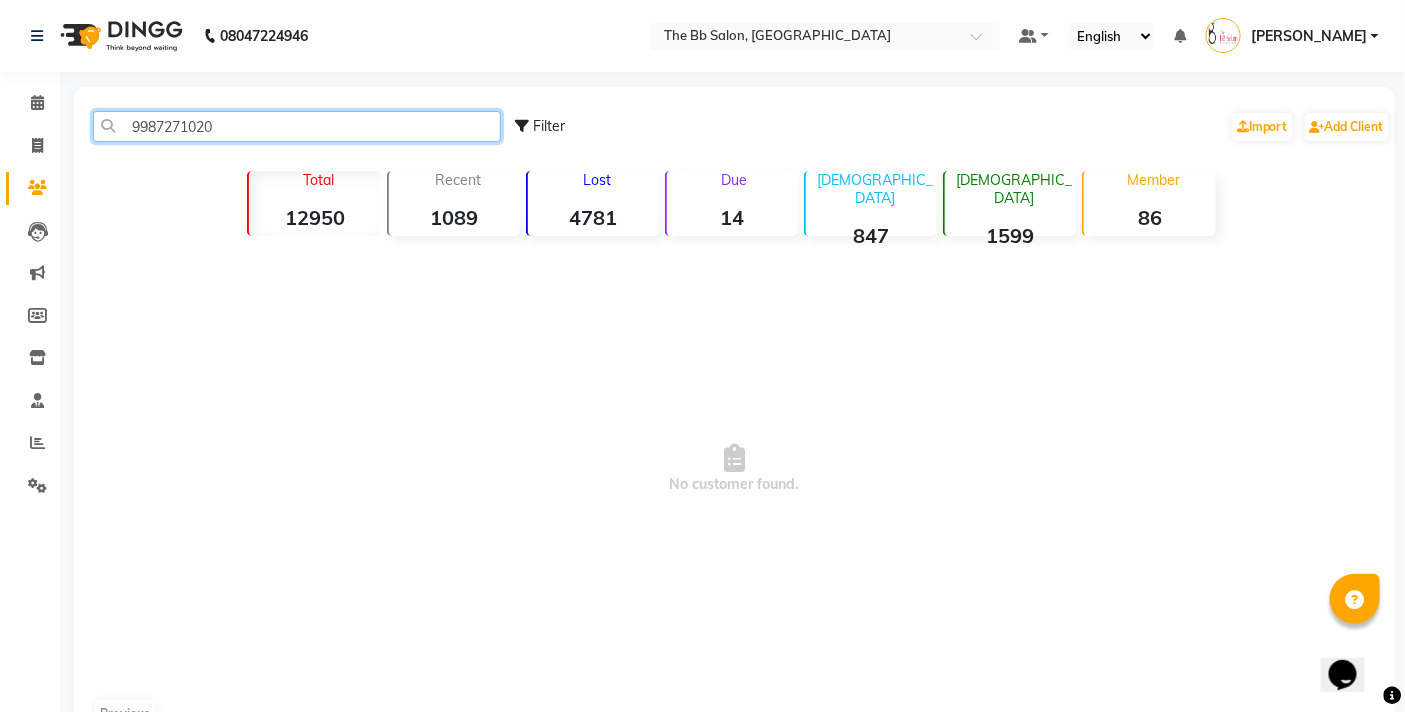 click on "9987271020" 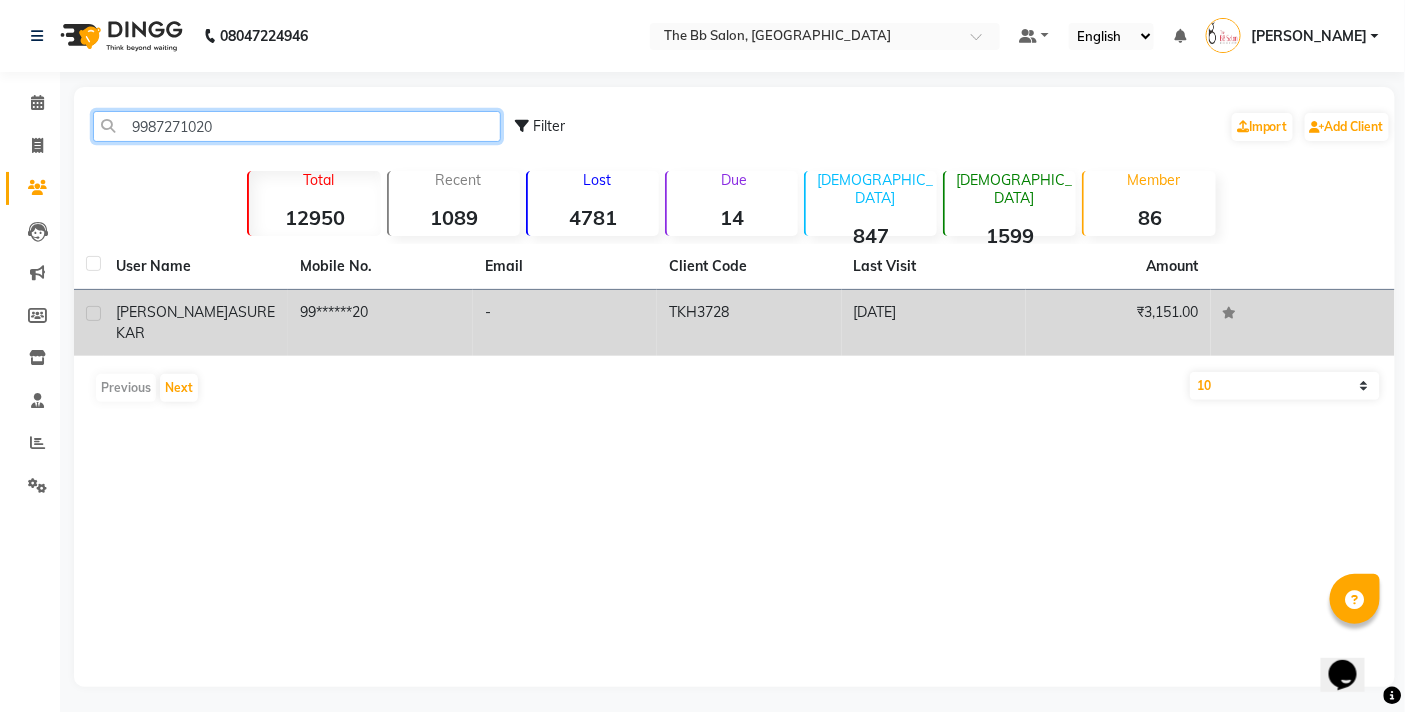 type on "9987271020" 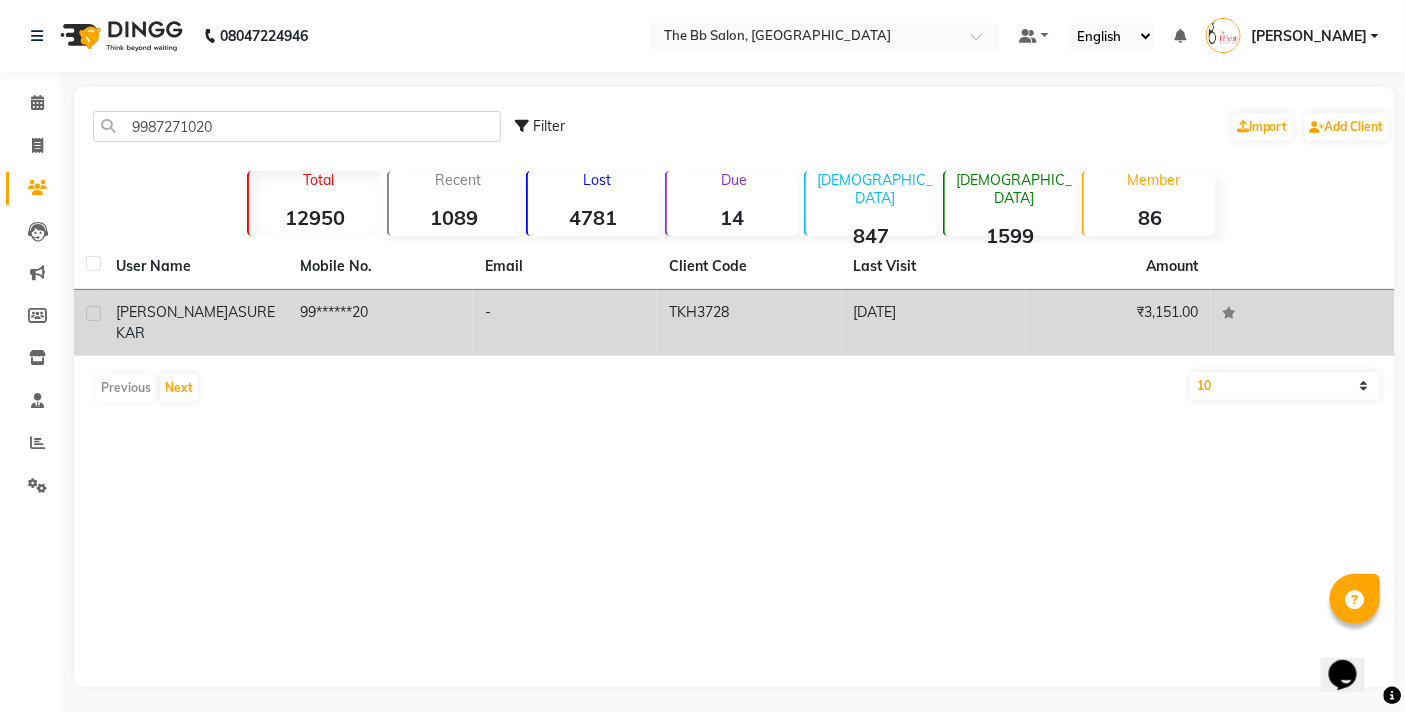 click on "ASUREKAR" 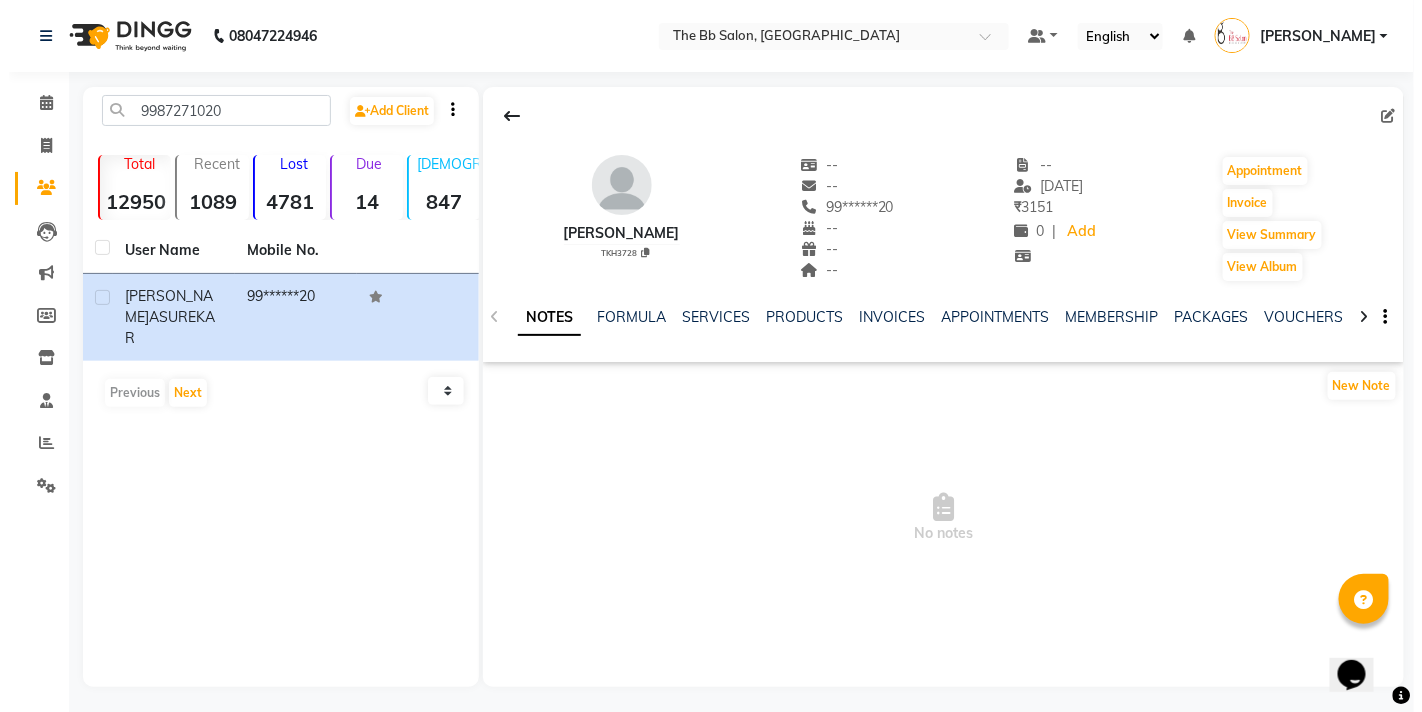 scroll, scrollTop: 4, scrollLeft: 0, axis: vertical 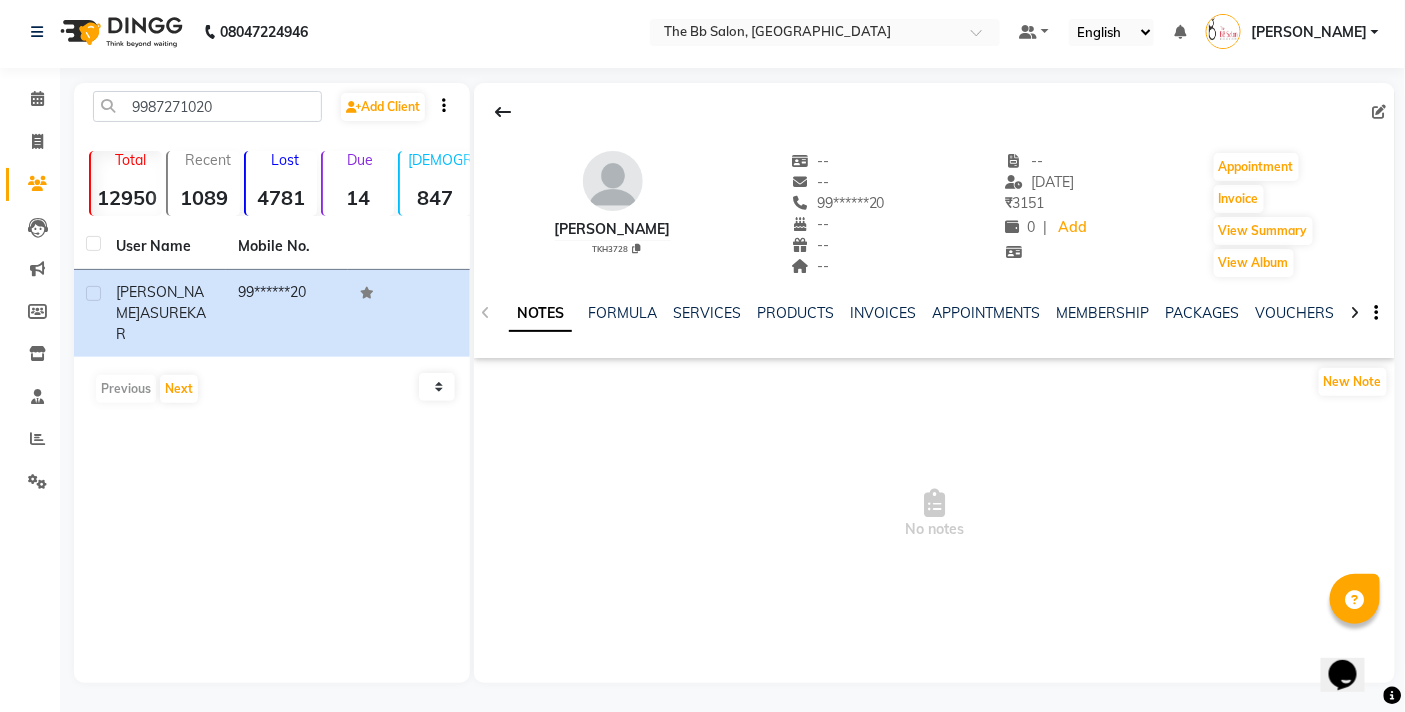 click on "NOTES FORMULA SERVICES PRODUCTS INVOICES APPOINTMENTS MEMBERSHIP PACKAGES VOUCHERS GIFTCARDS POINTS CARDS WALLET" 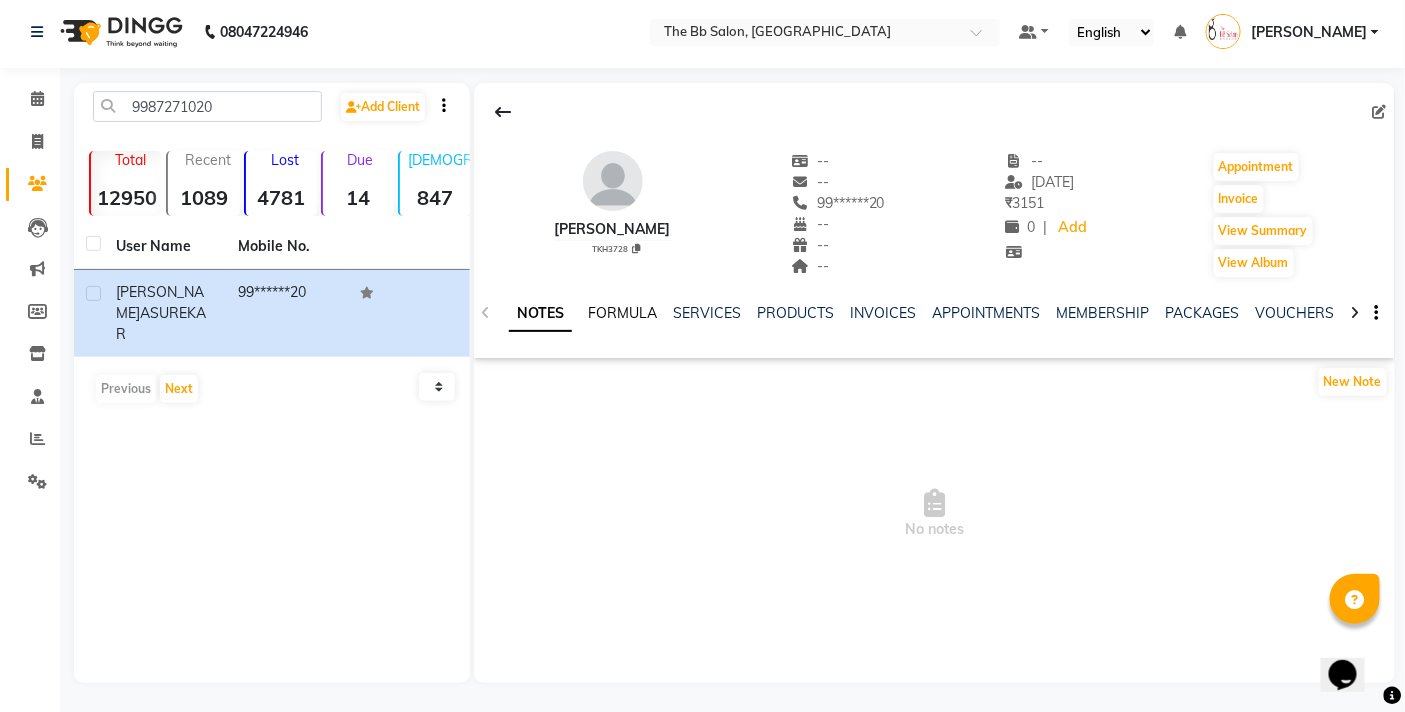 click on "FORMULA" 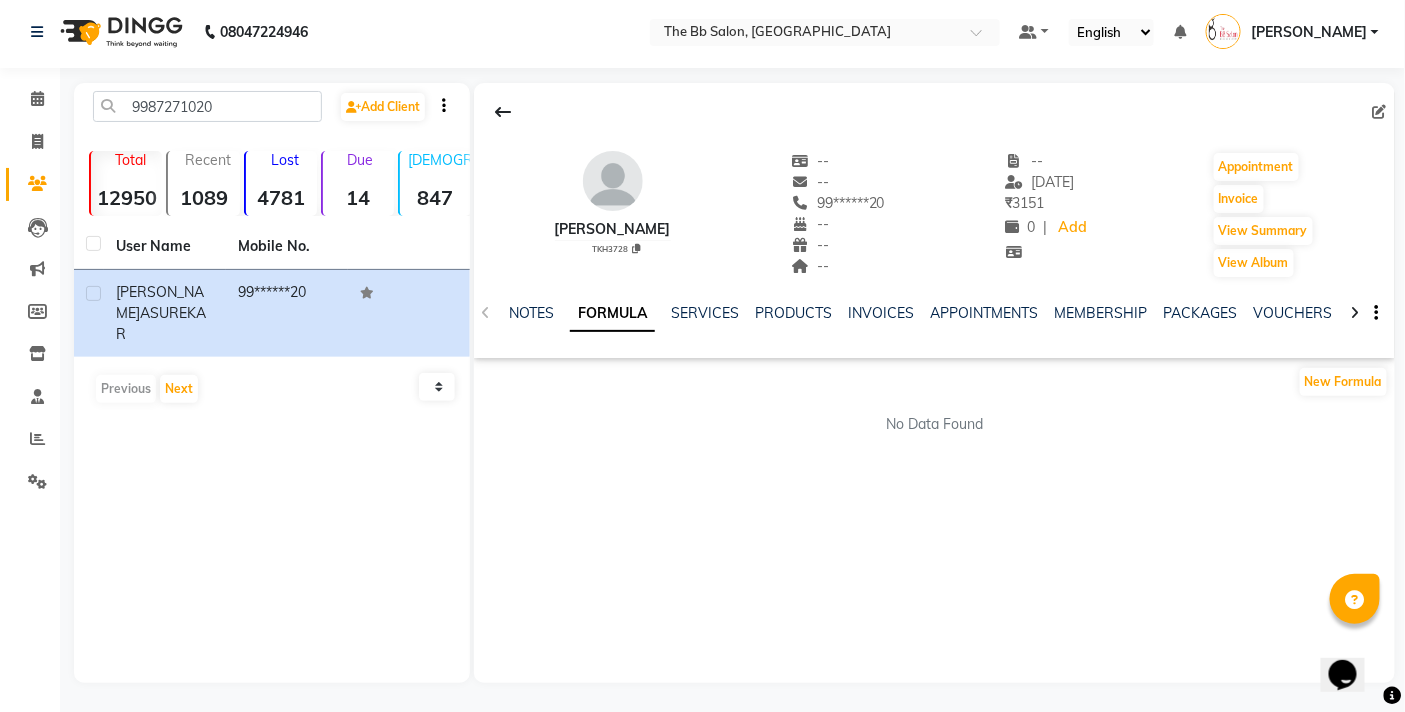 click on "NOTES FORMULA SERVICES PRODUCTS INVOICES APPOINTMENTS MEMBERSHIP PACKAGES VOUCHERS GIFTCARDS POINTS CARDS WALLET" 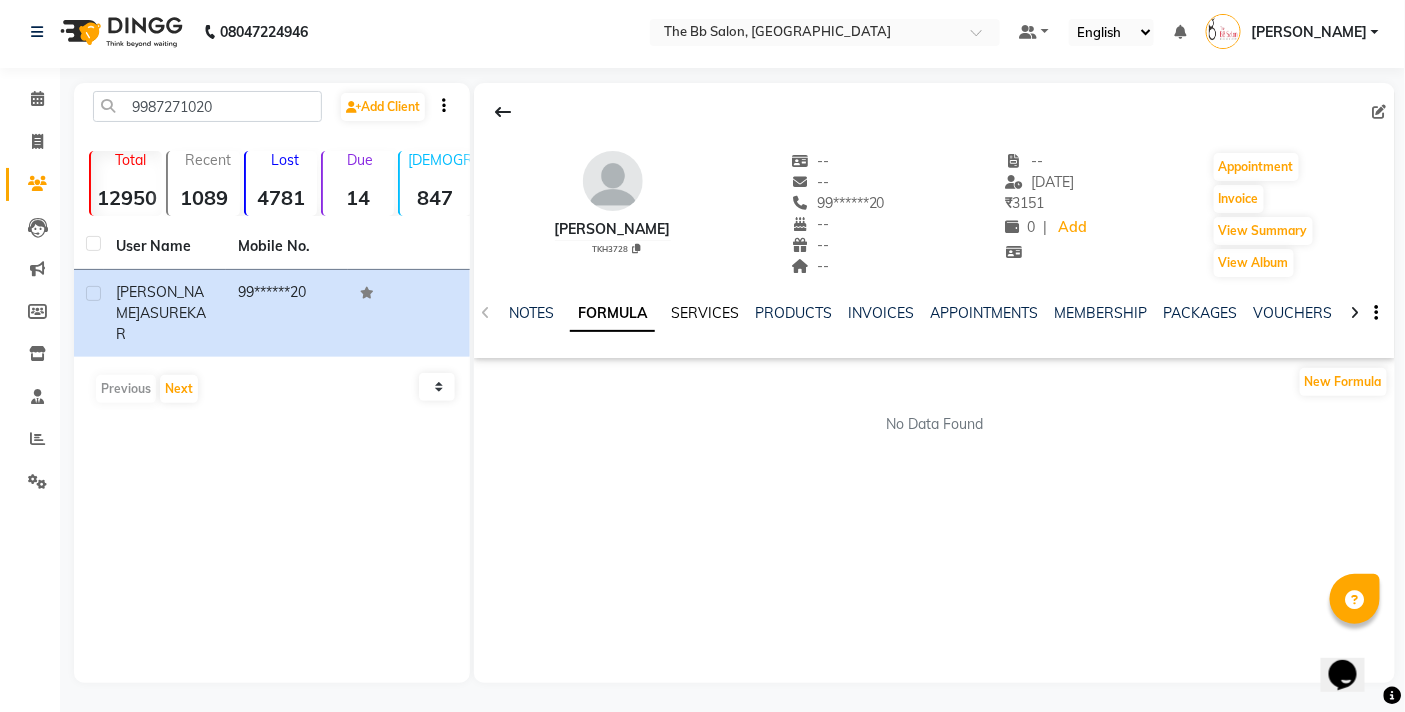 click on "SERVICES" 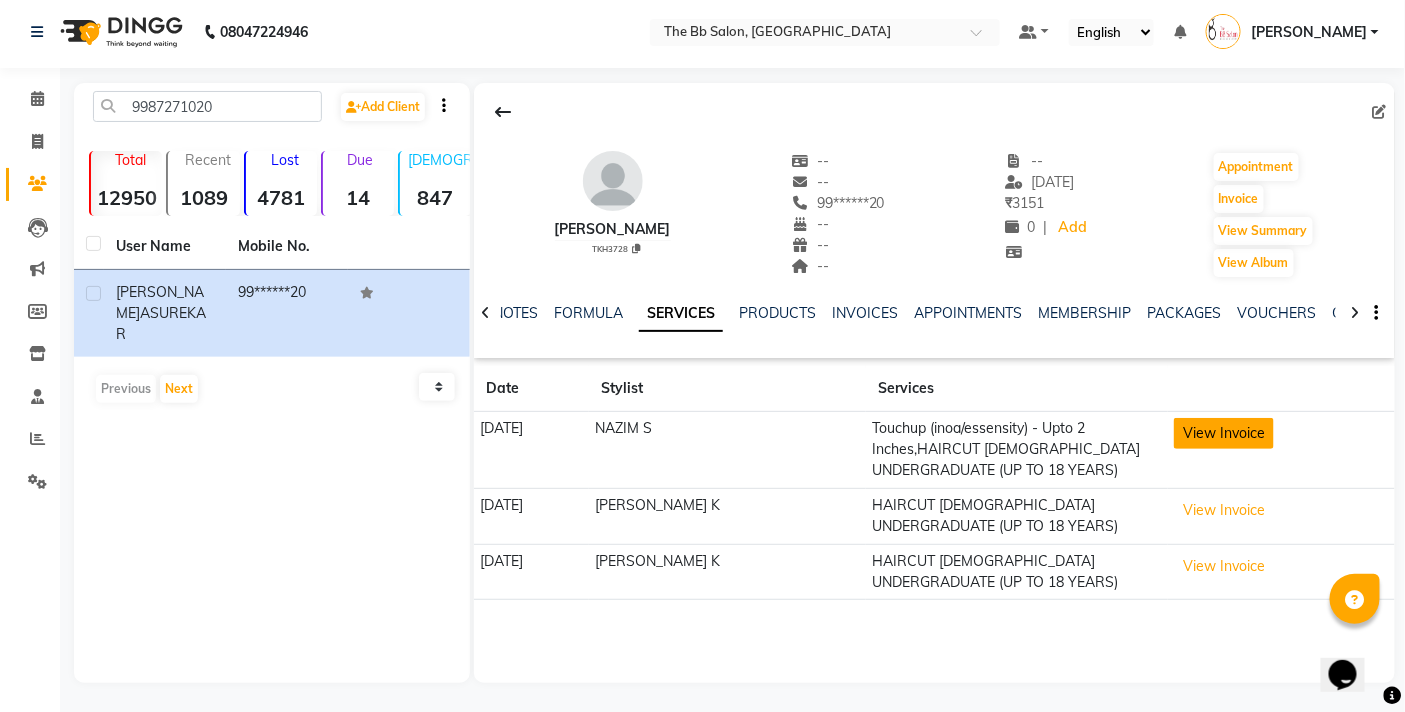 click on "View Invoice" 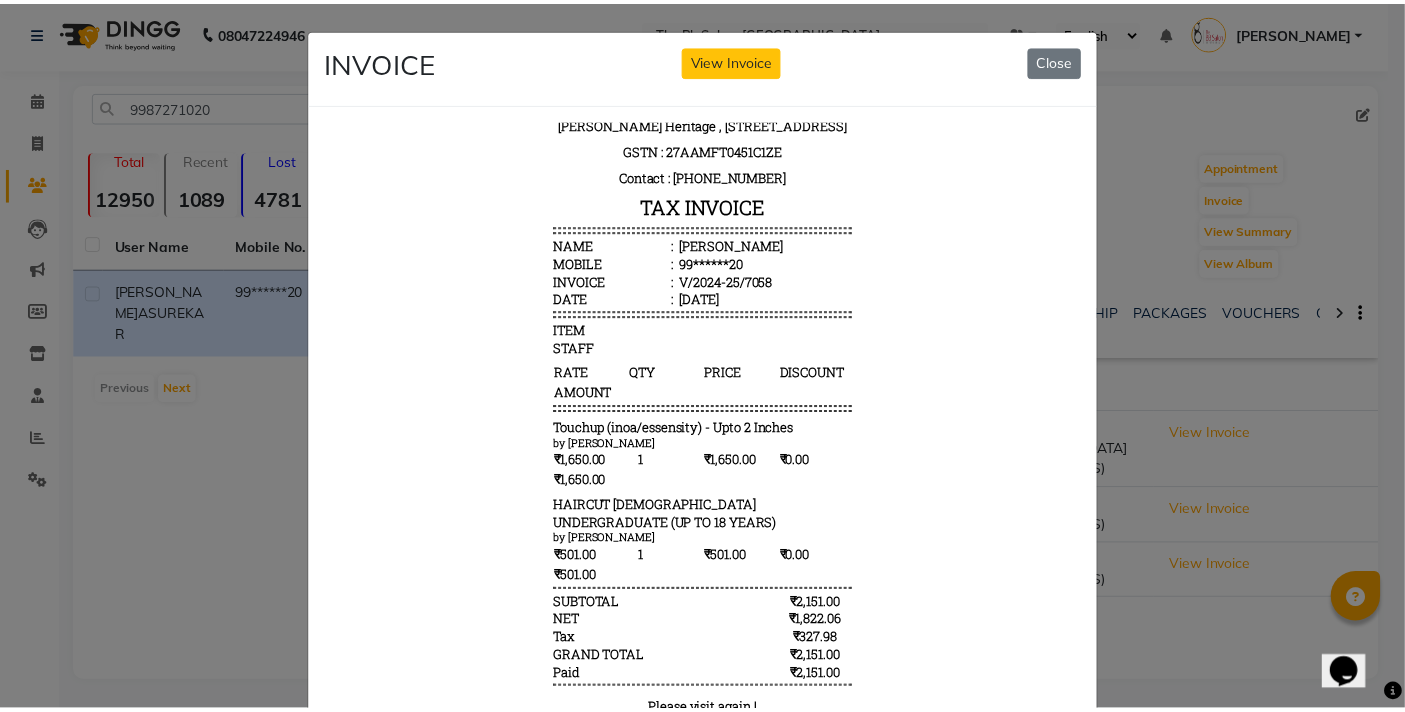 scroll, scrollTop: 101, scrollLeft: 0, axis: vertical 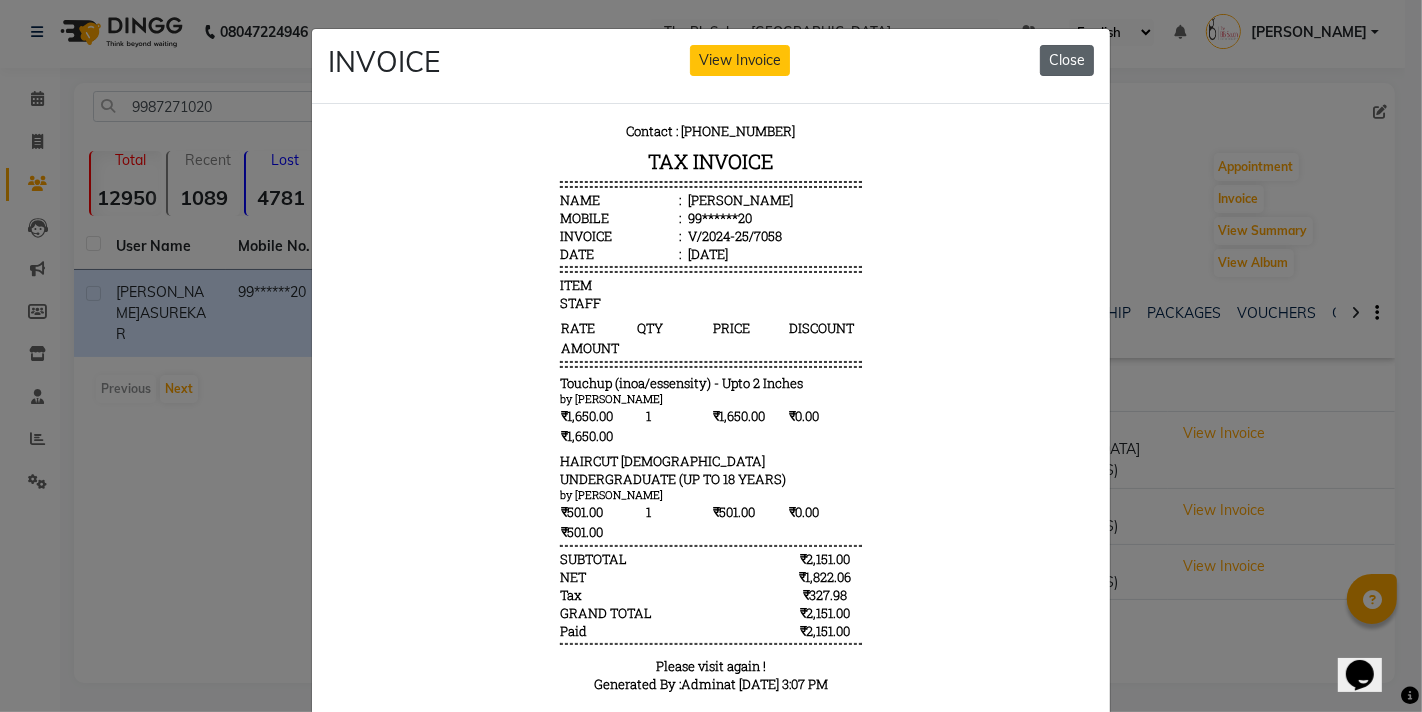 click on "Close" 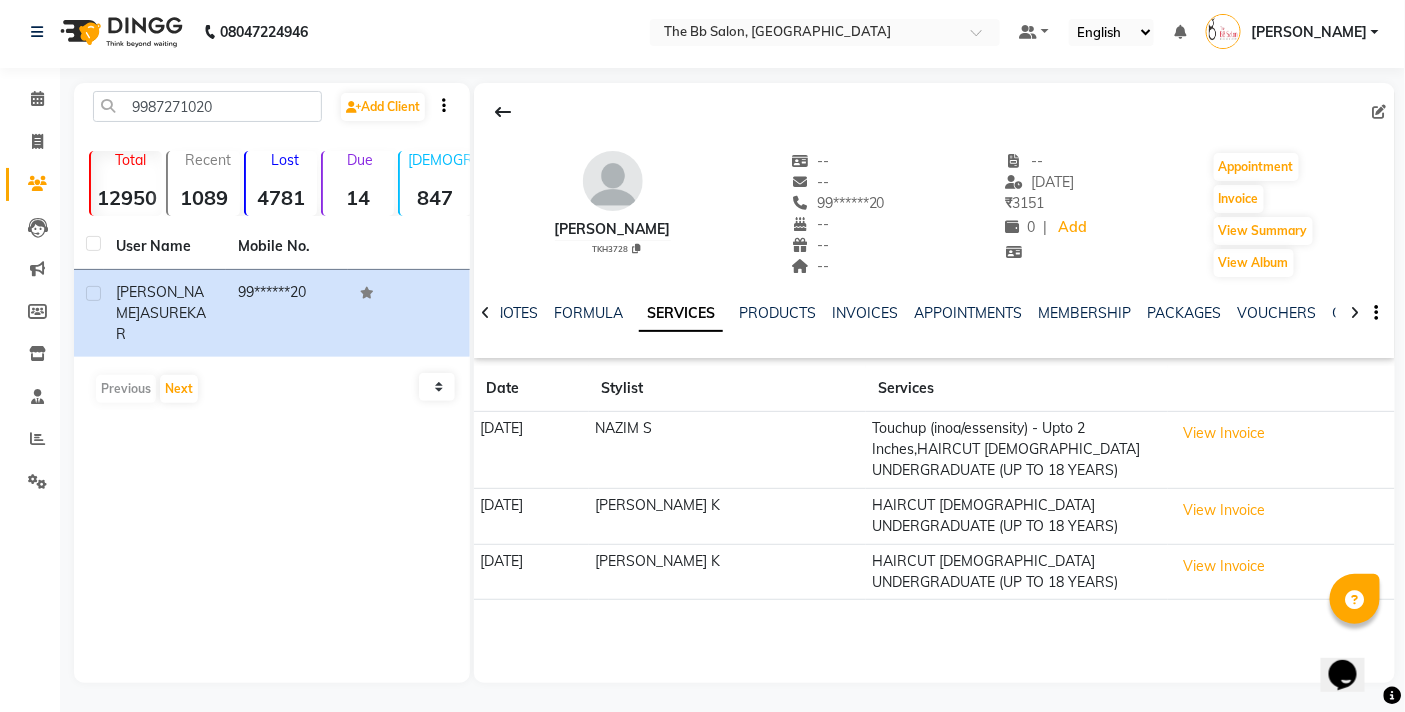 click on "Calendar" 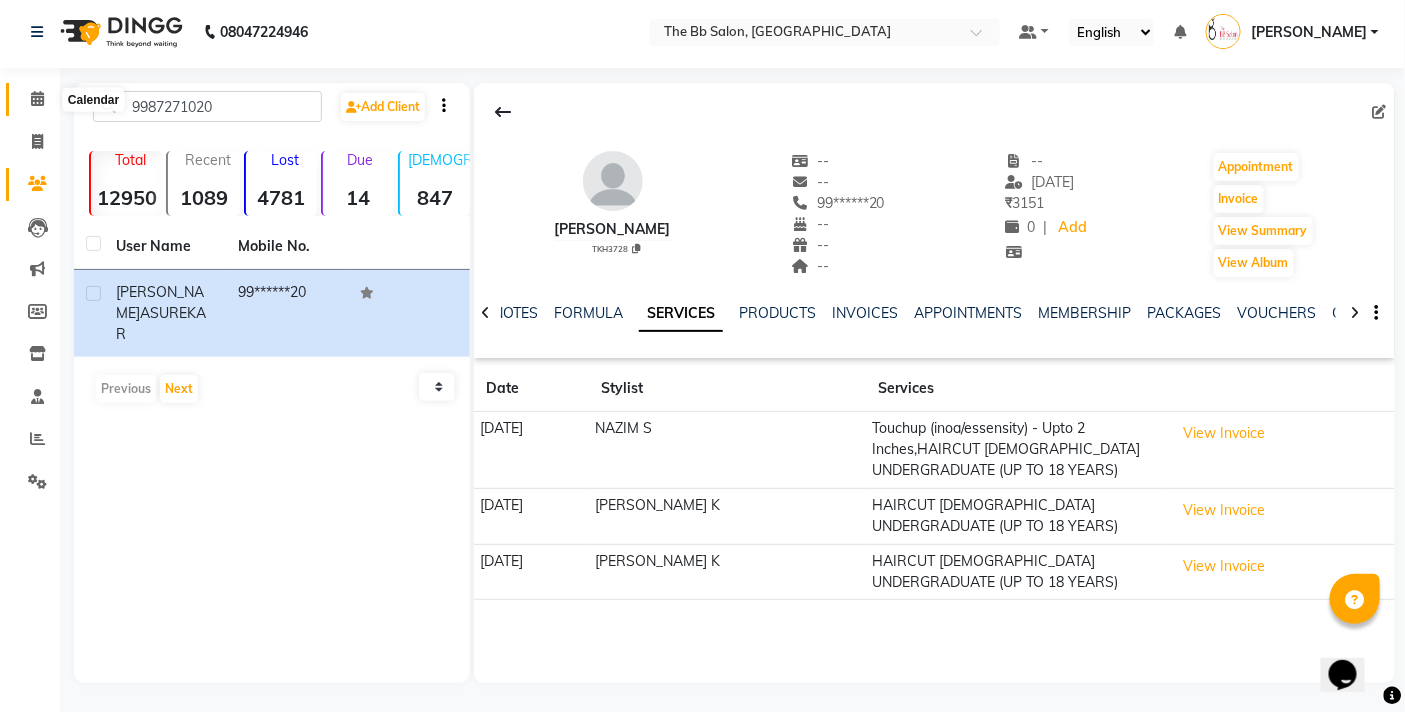 click 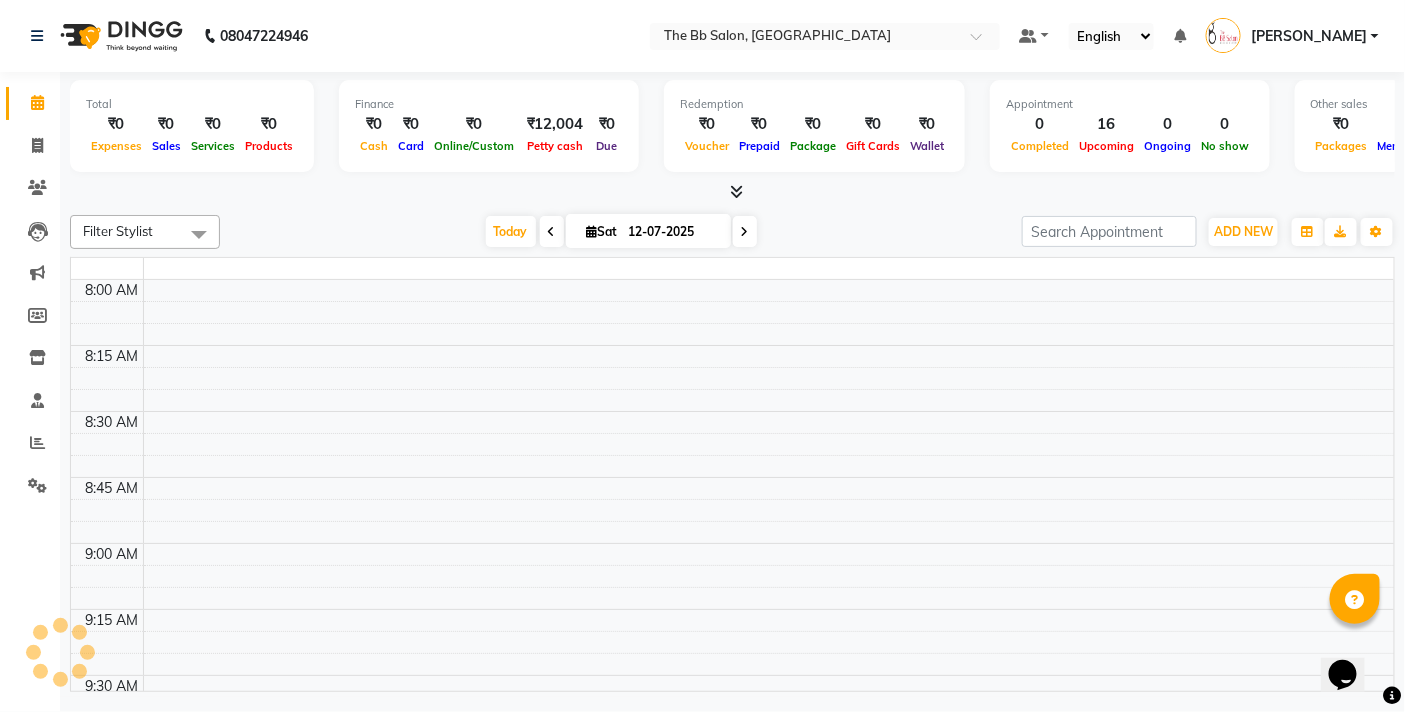 scroll, scrollTop: 0, scrollLeft: 0, axis: both 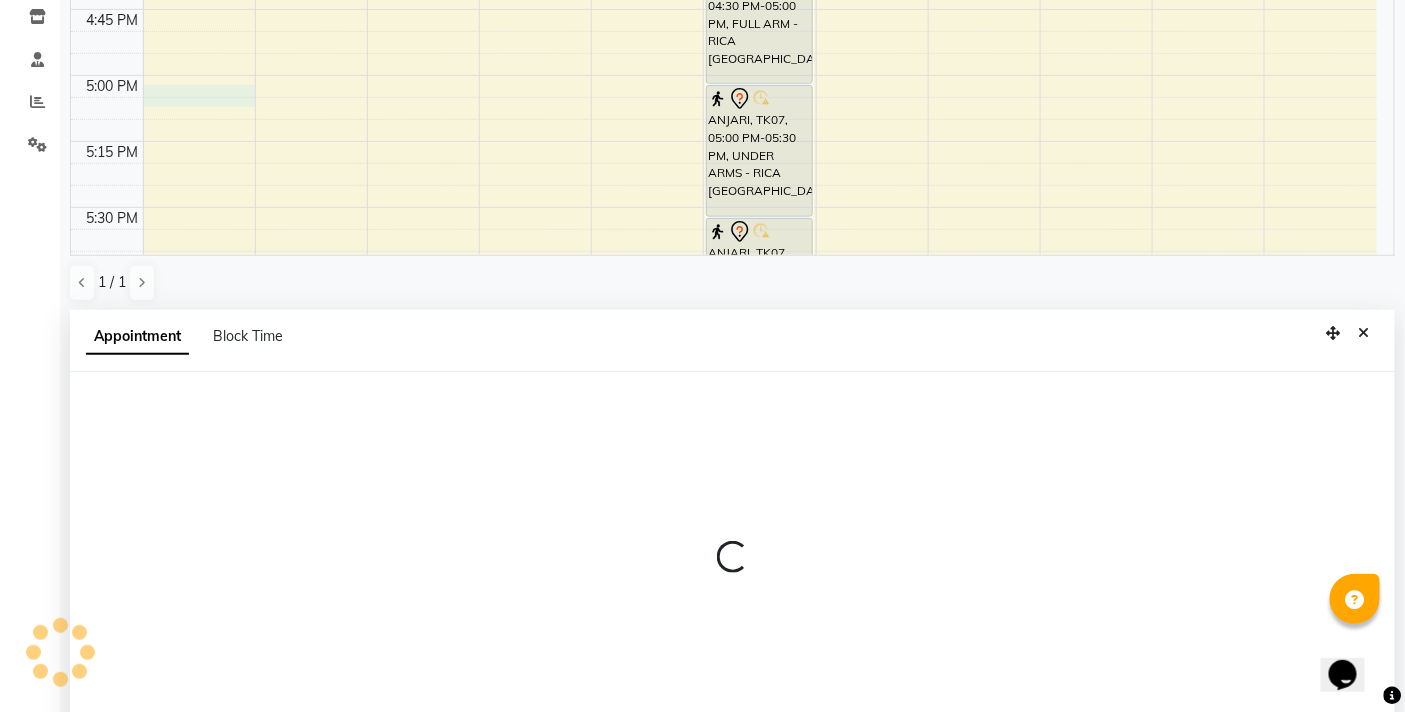 select on "83660" 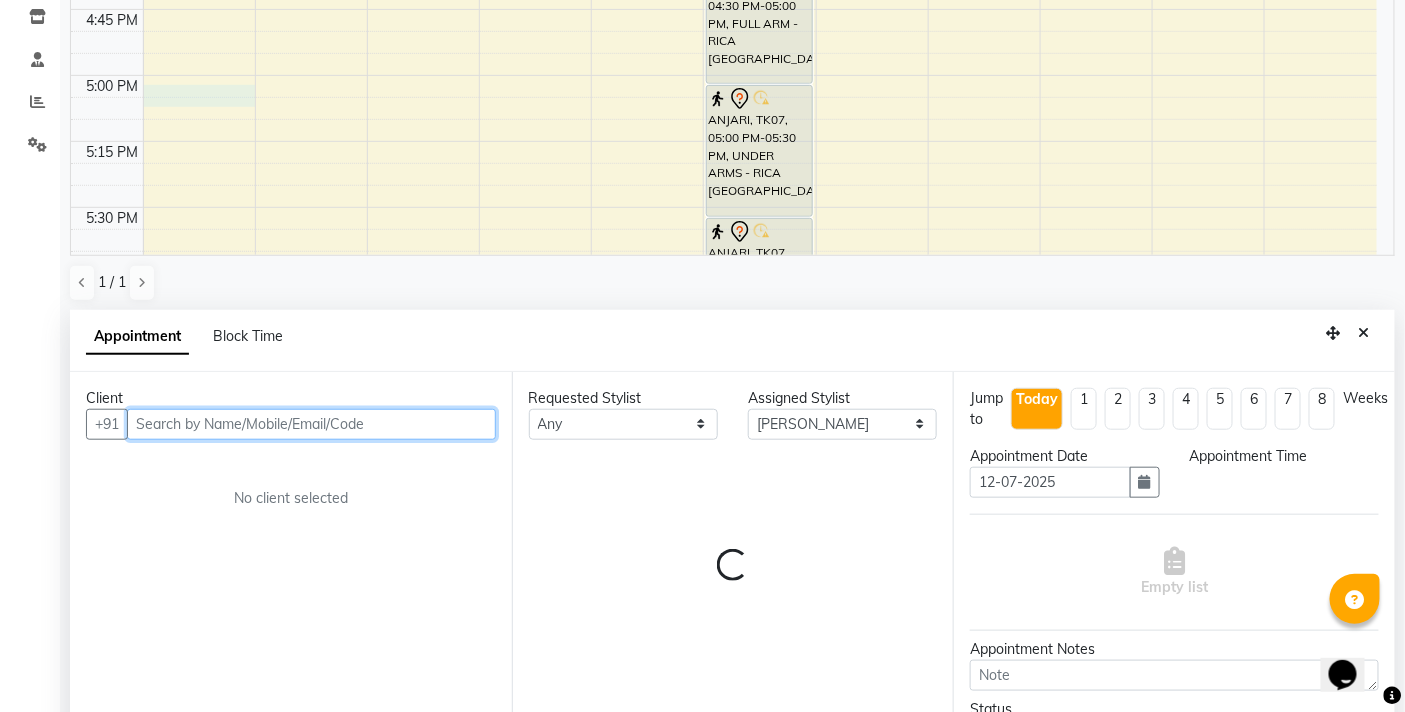 scroll, scrollTop: 392, scrollLeft: 0, axis: vertical 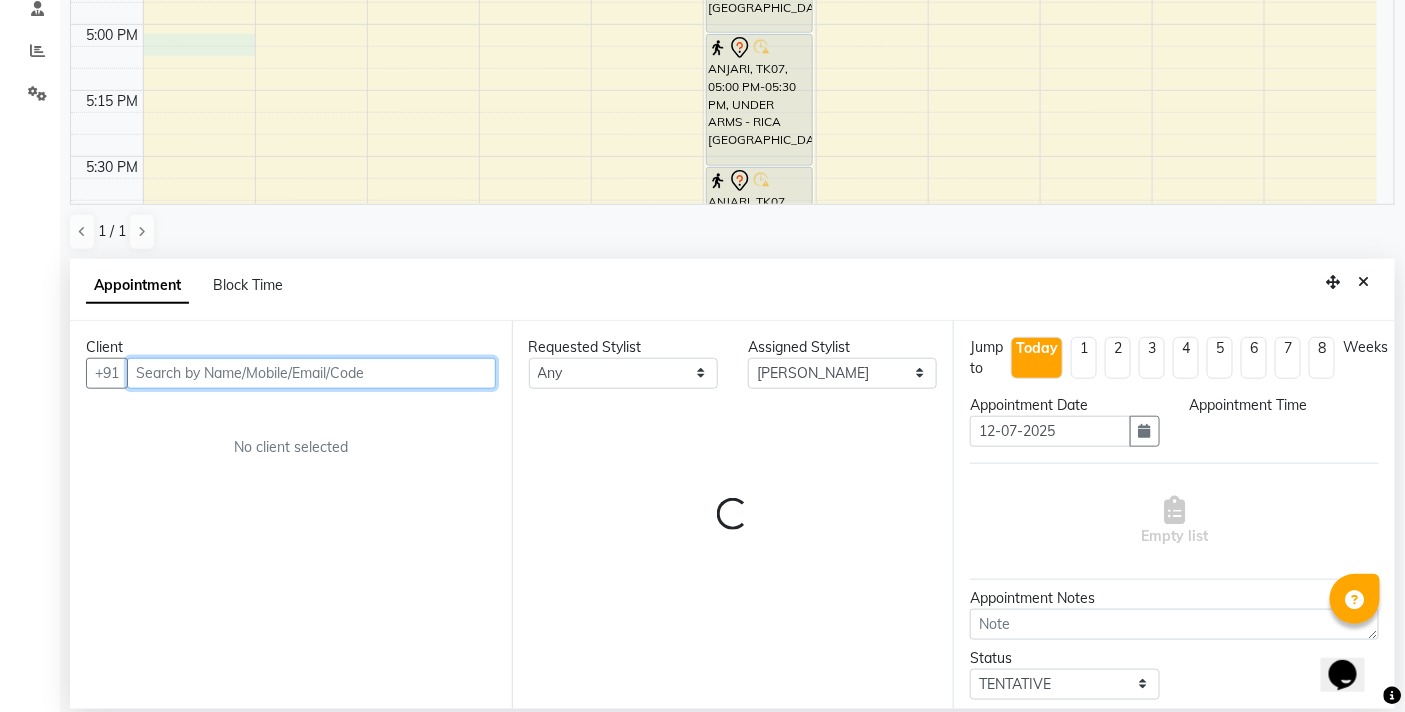 select on "1020" 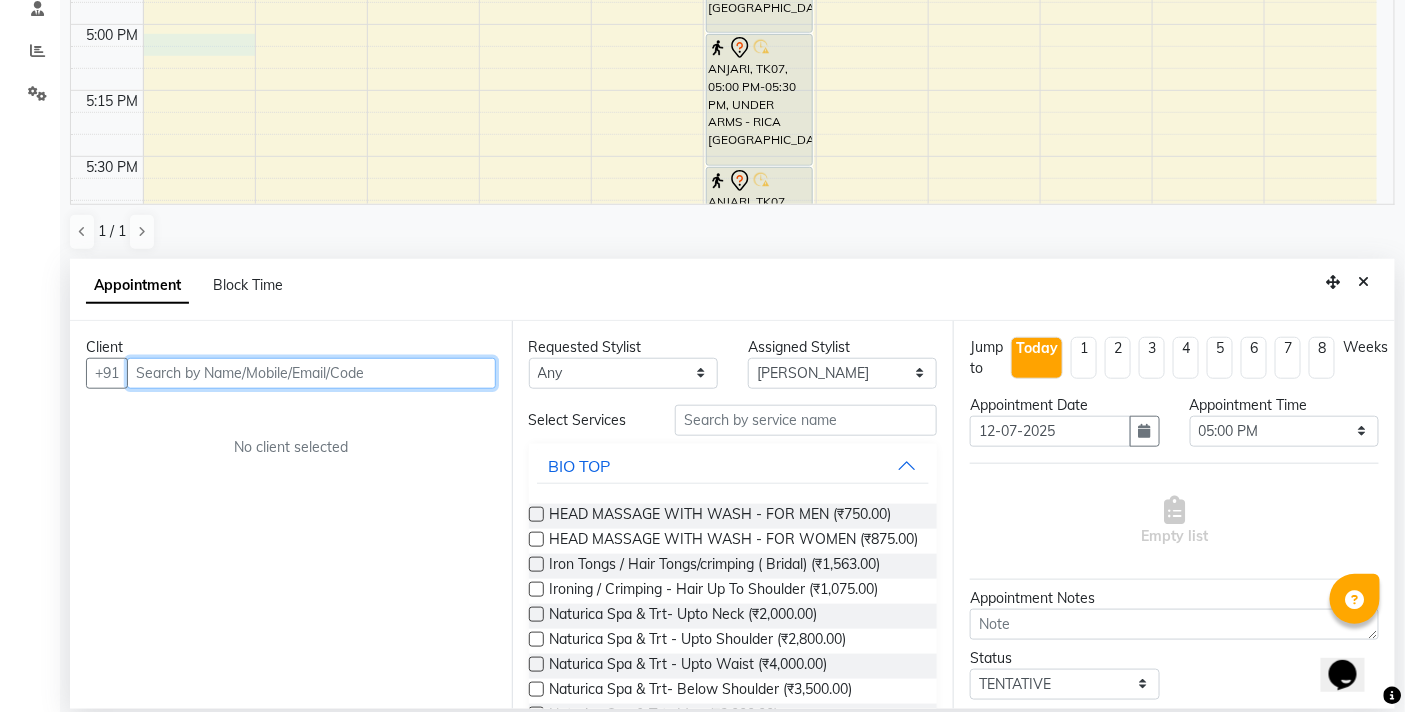 click at bounding box center (311, 373) 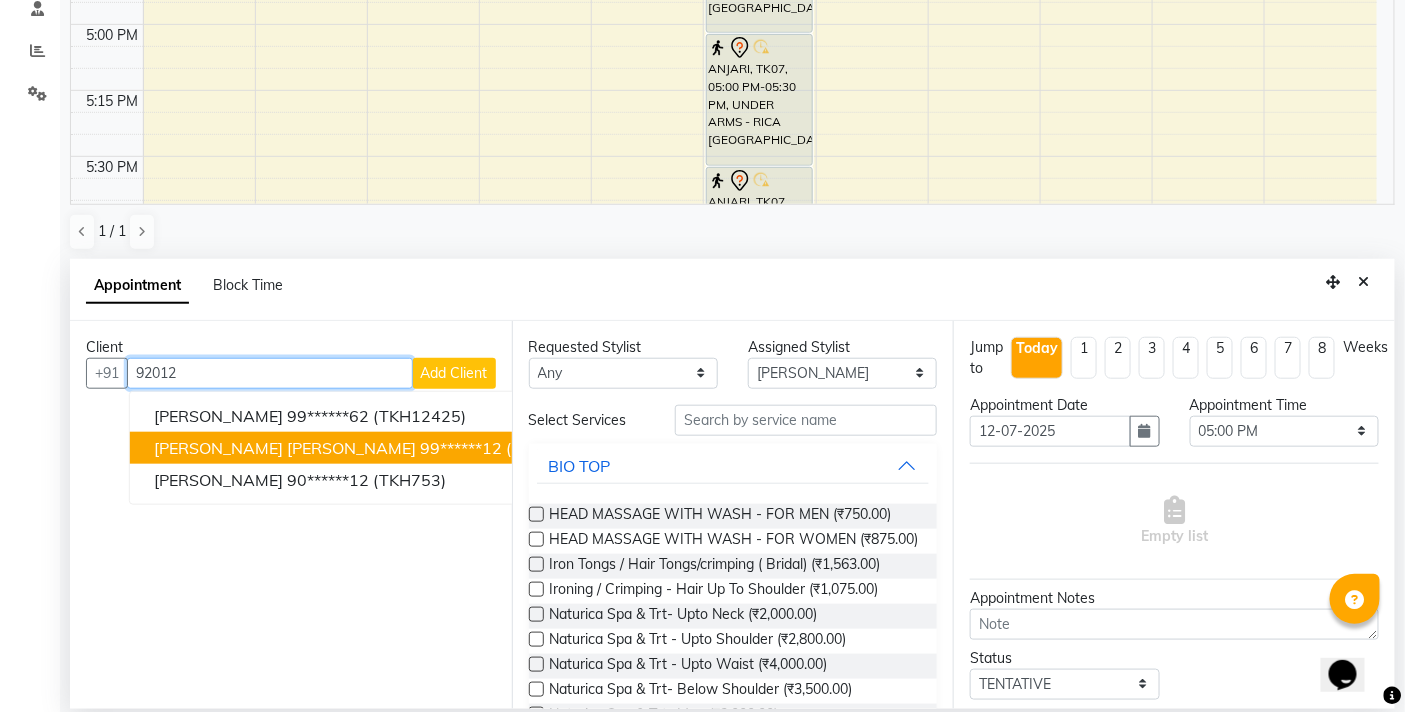 click on "99******12" at bounding box center (461, 448) 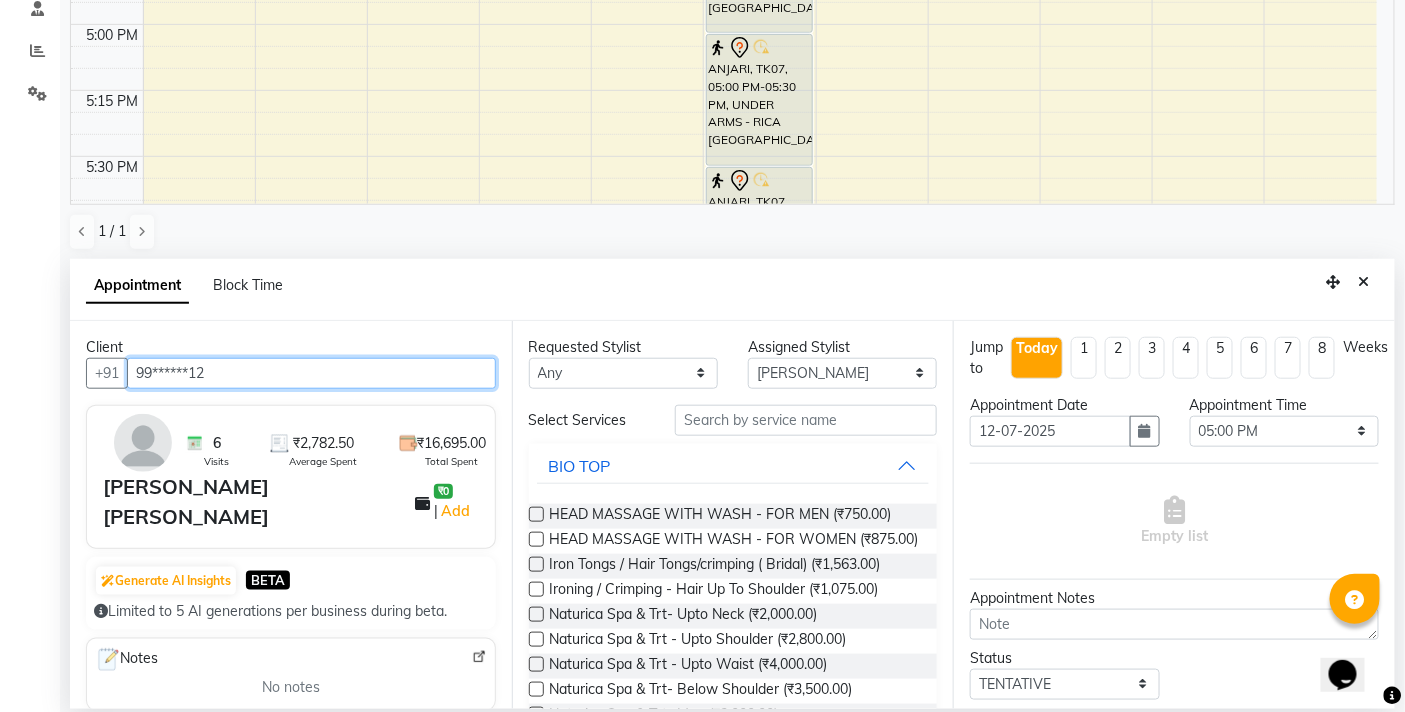 type on "99******12" 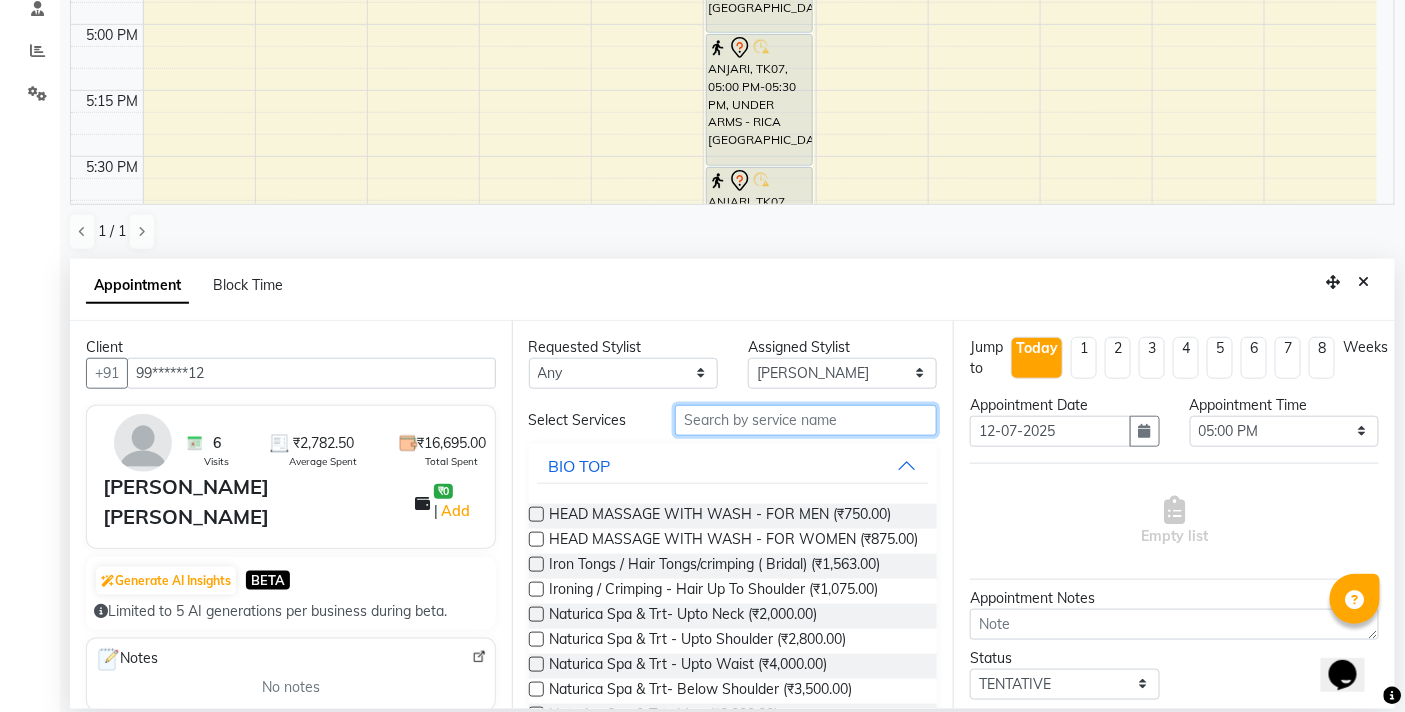 click at bounding box center (806, 420) 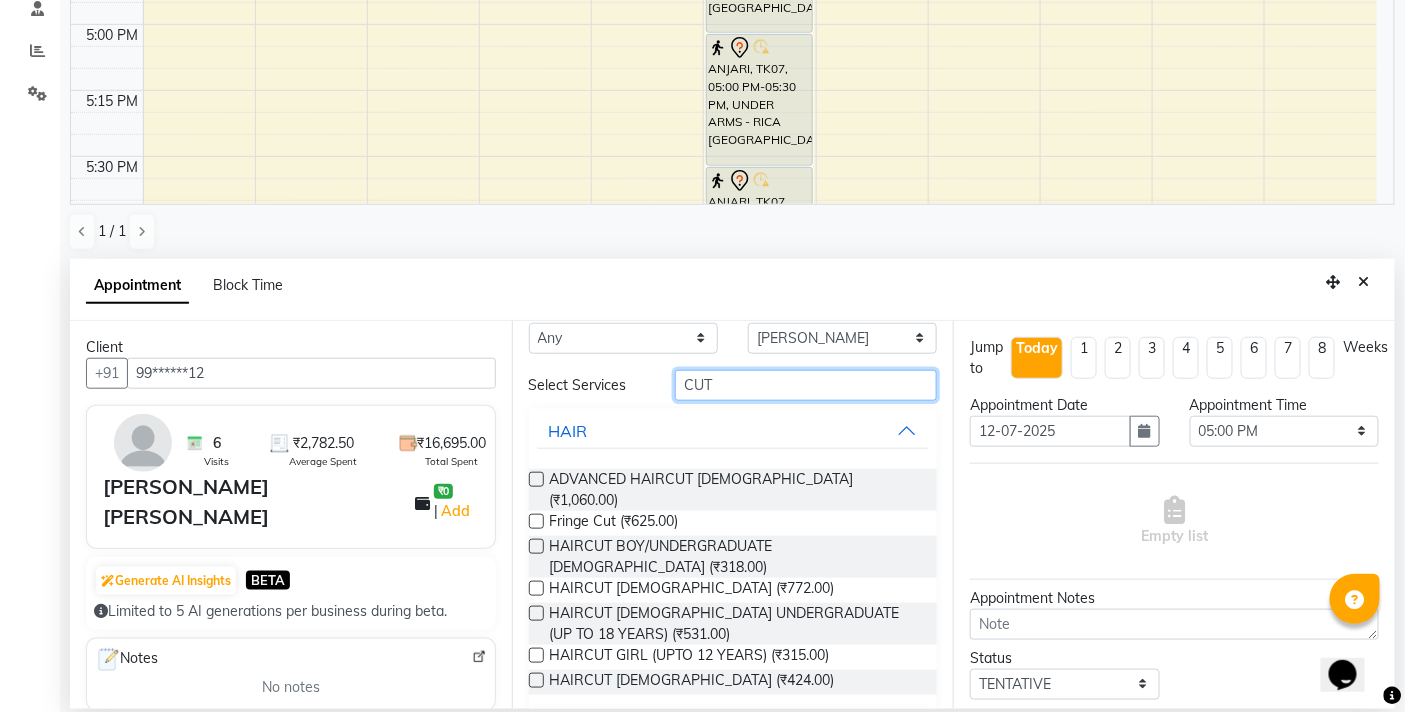 scroll, scrollTop: 62, scrollLeft: 0, axis: vertical 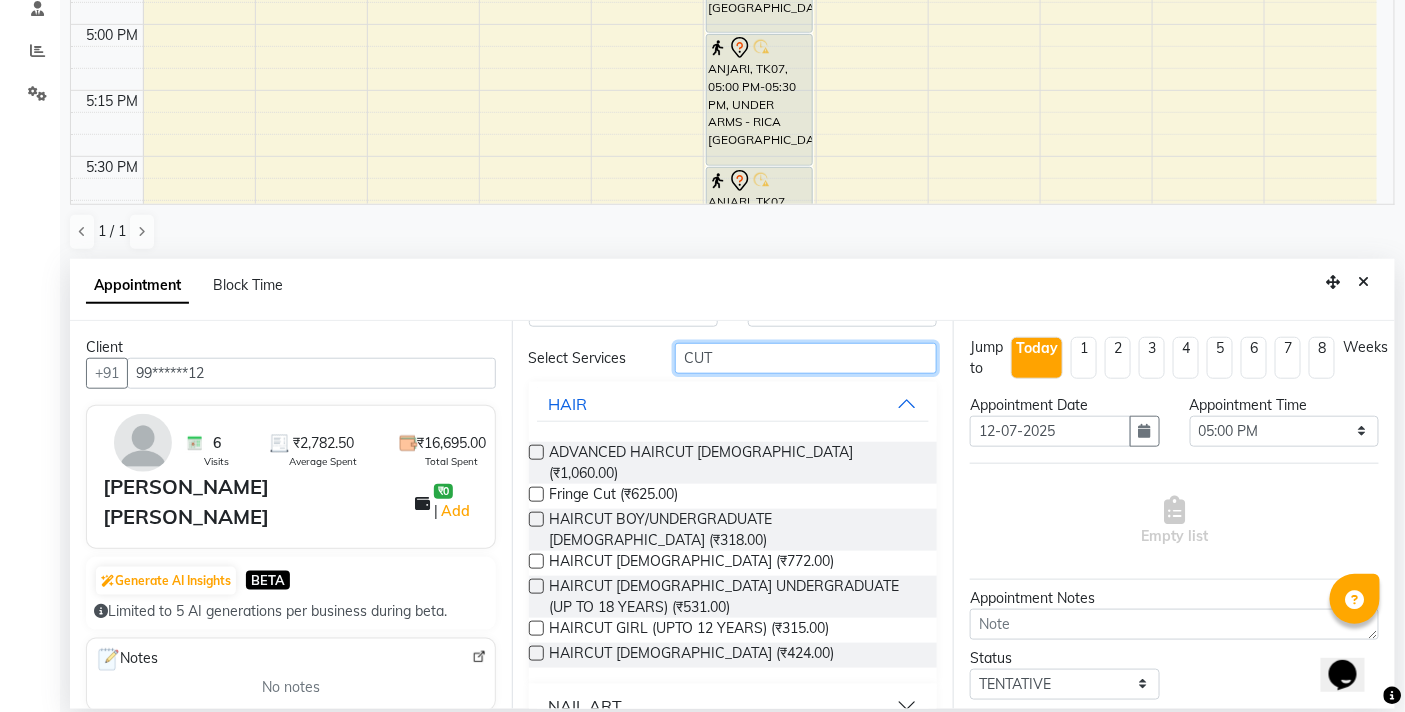 type on "CUT" 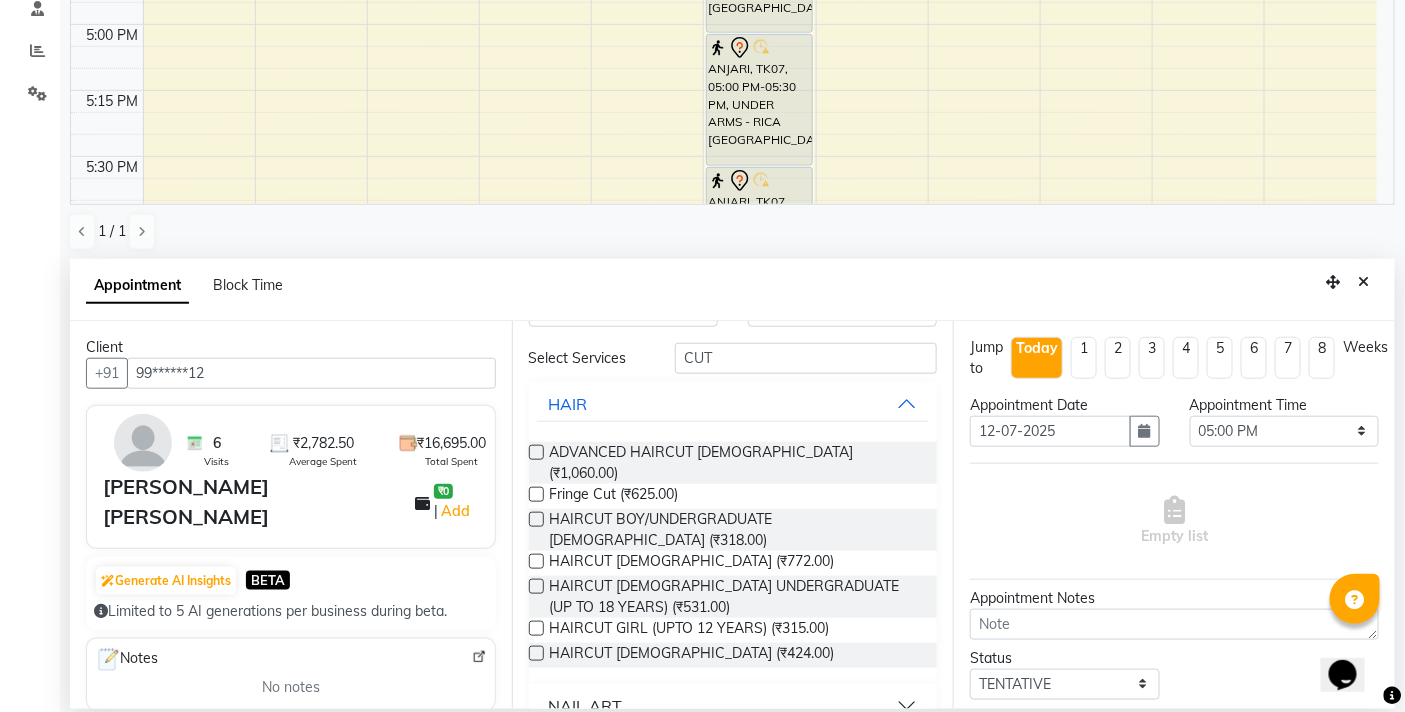 click at bounding box center (536, 561) 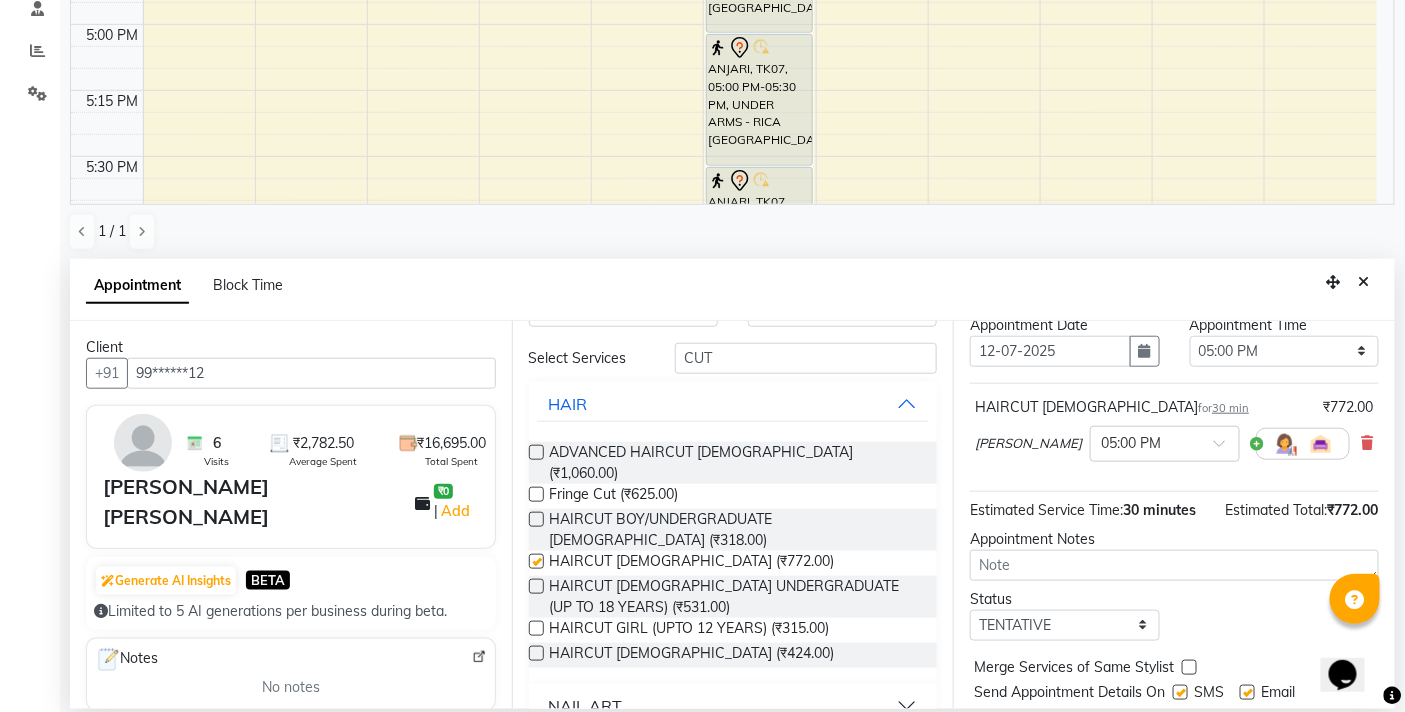 checkbox on "false" 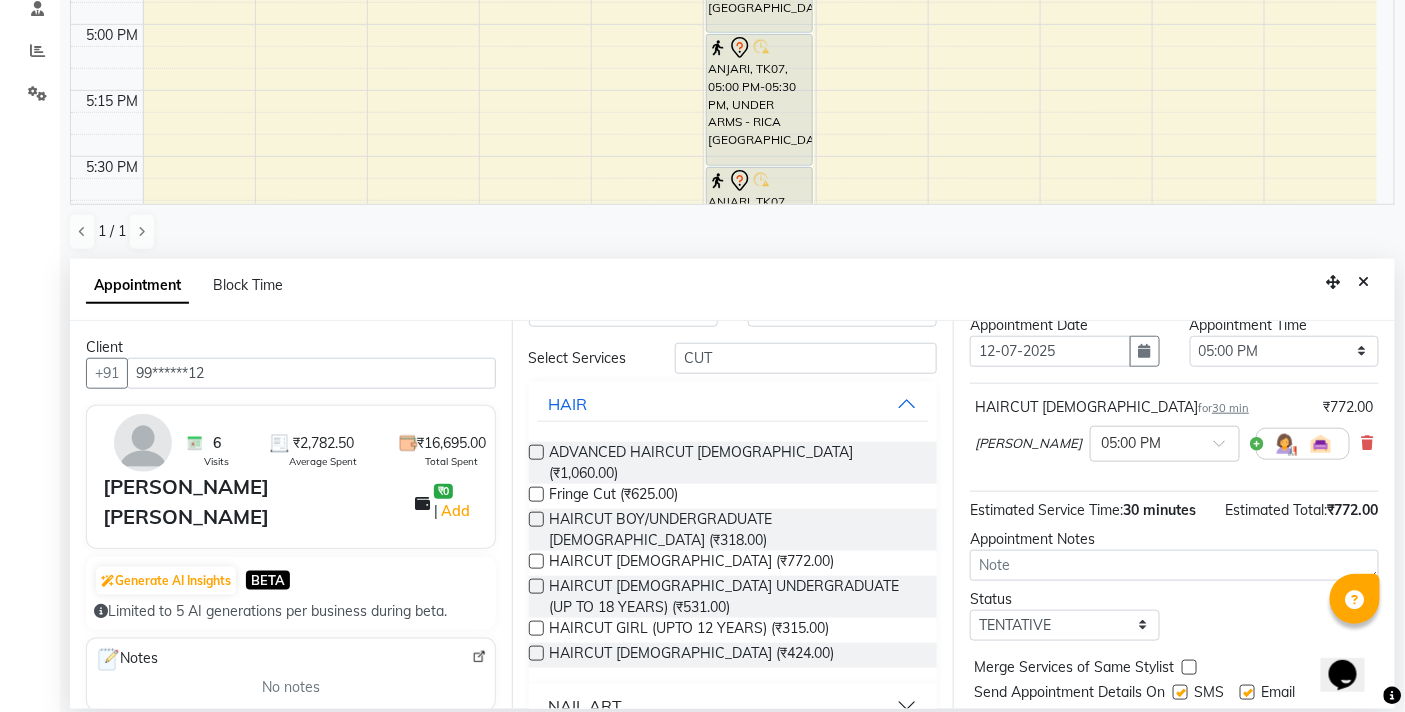 scroll, scrollTop: 158, scrollLeft: 0, axis: vertical 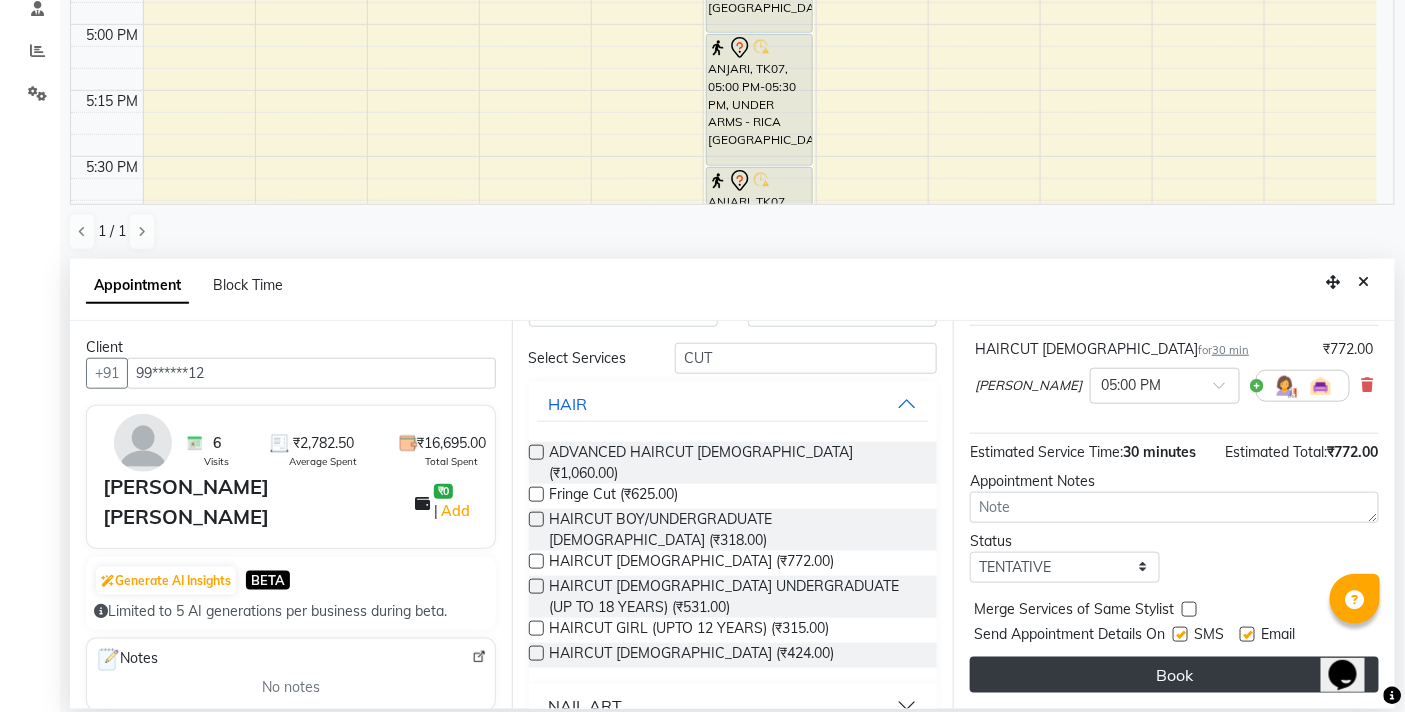 click on "Book" at bounding box center (1174, 675) 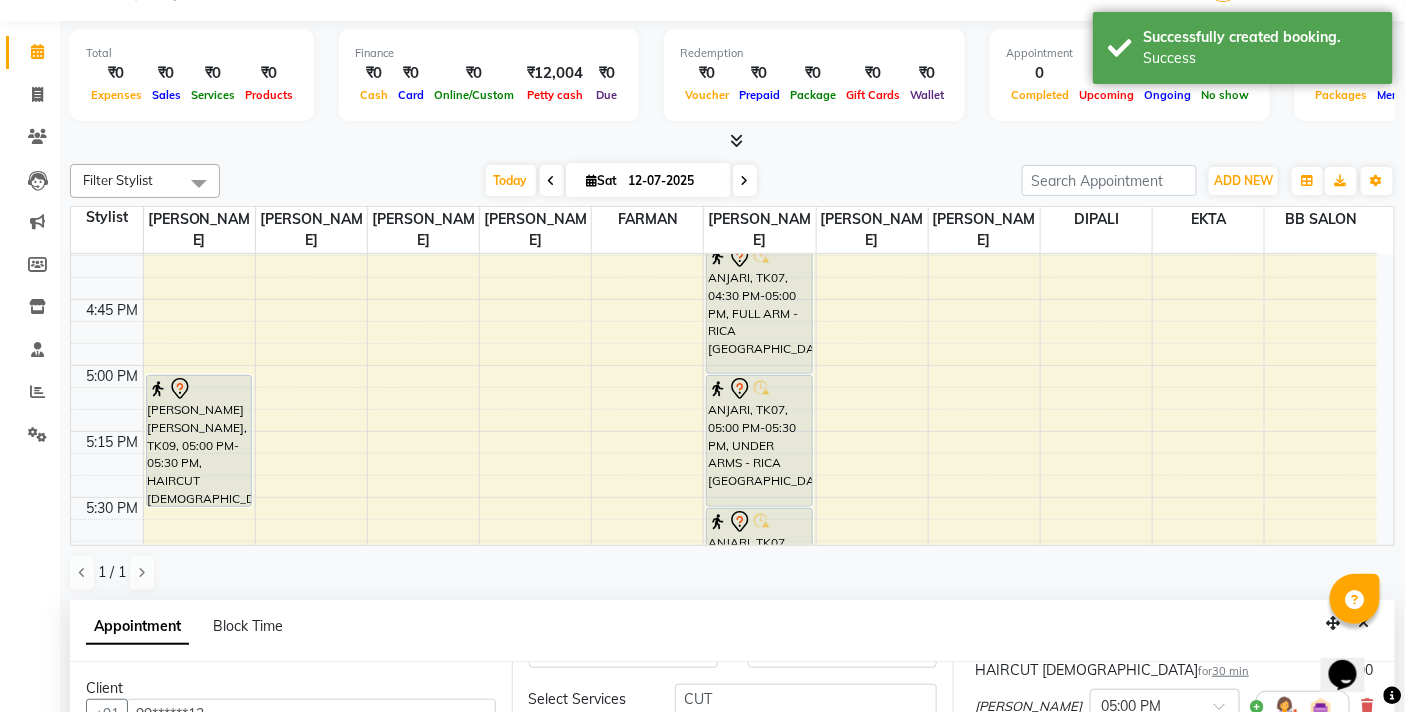 scroll, scrollTop: 0, scrollLeft: 0, axis: both 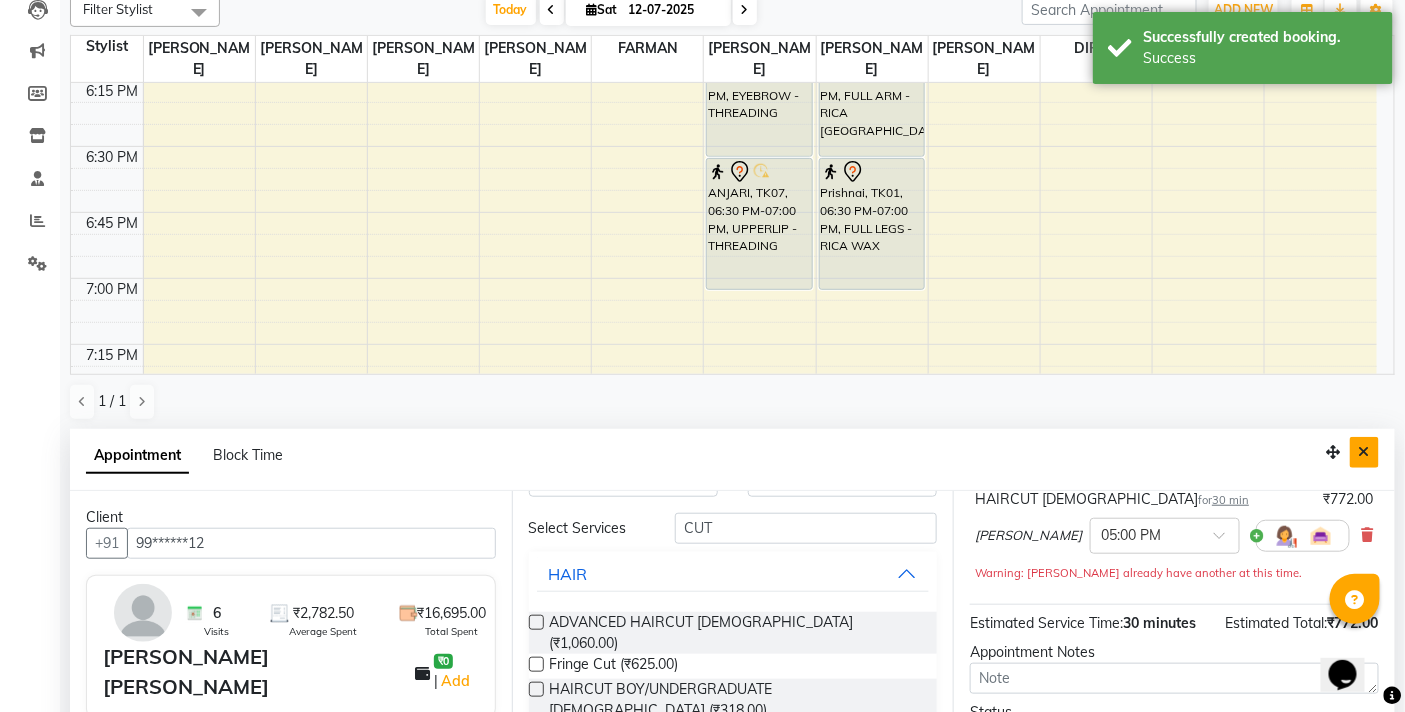 click at bounding box center [1364, 452] 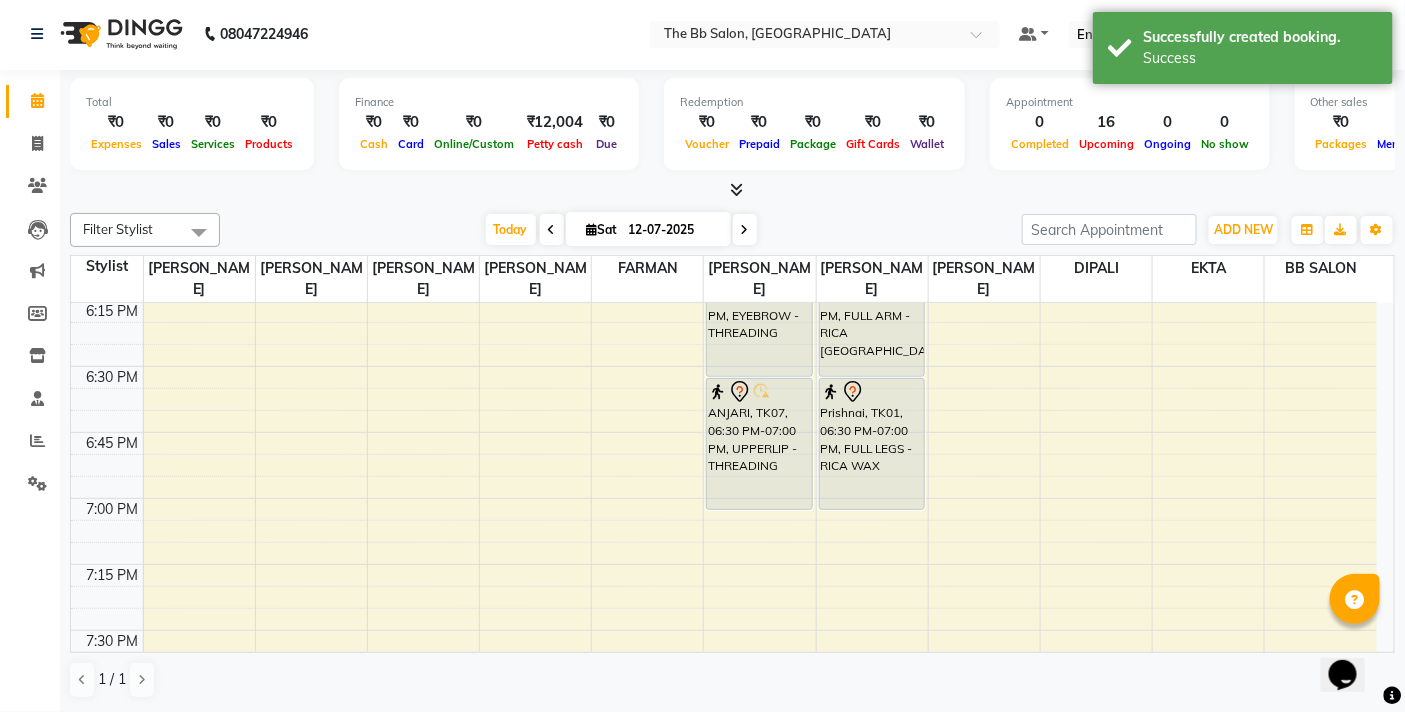 scroll, scrollTop: 1, scrollLeft: 0, axis: vertical 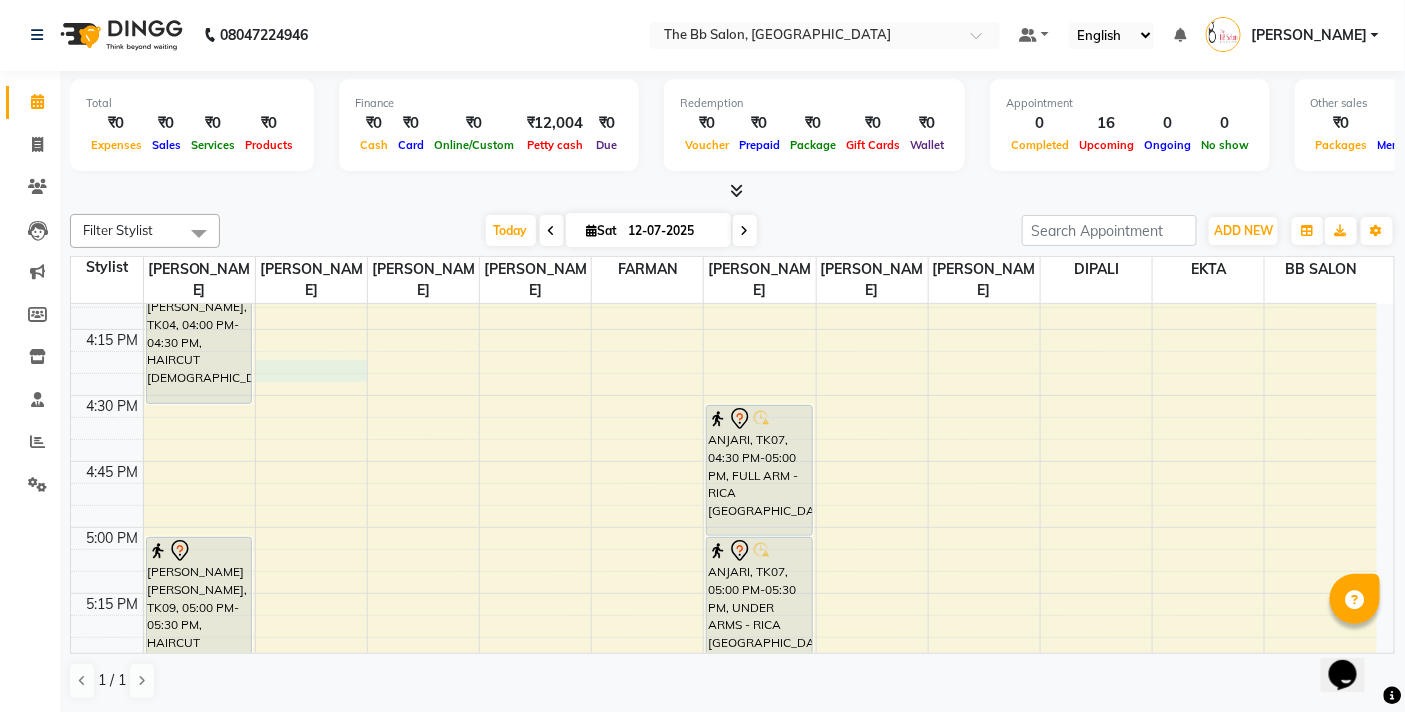 select on "83658" 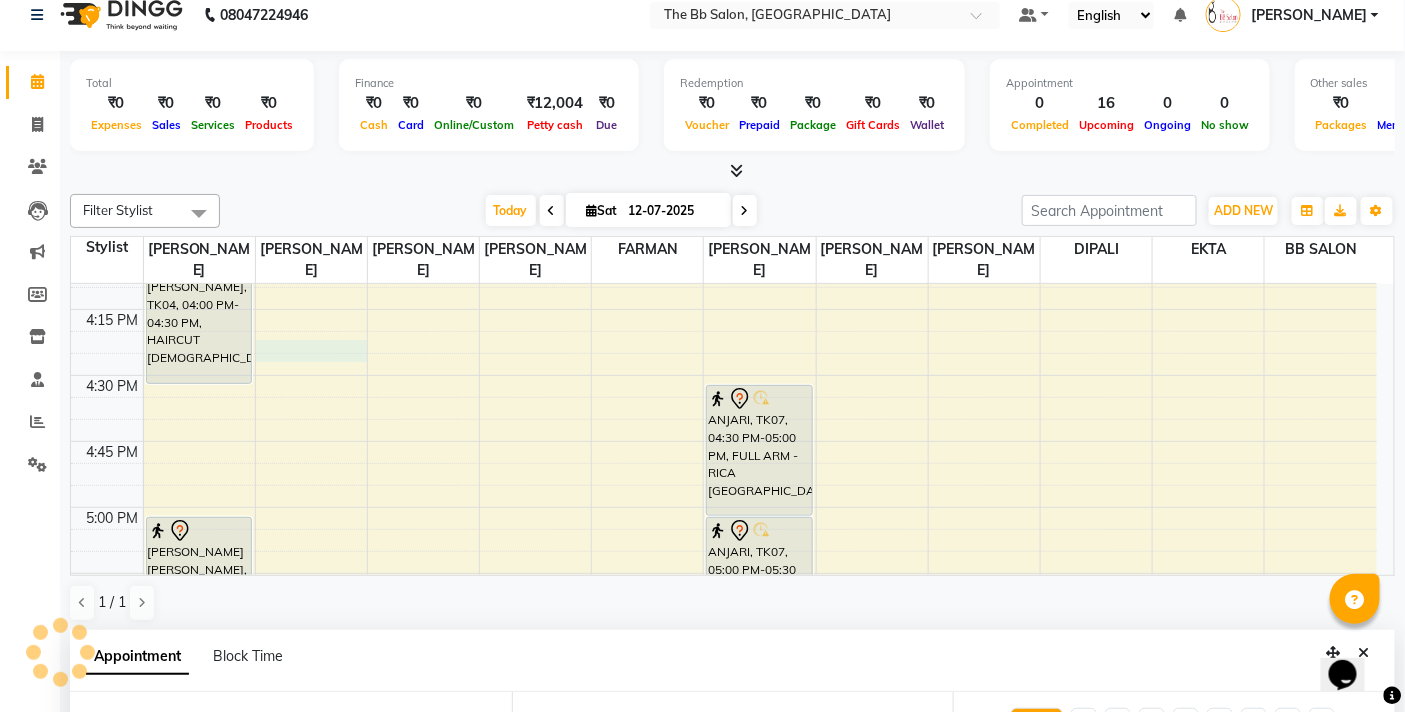 select on "975" 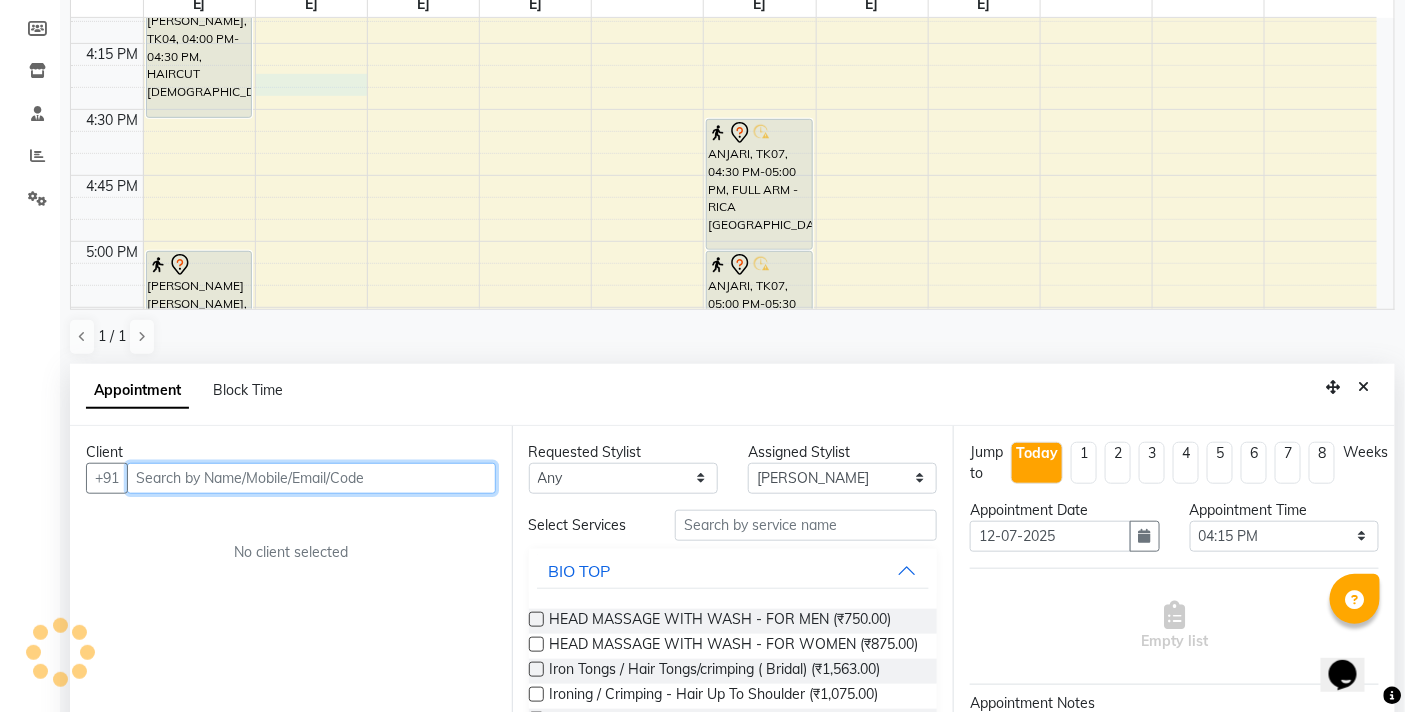 scroll, scrollTop: 392, scrollLeft: 0, axis: vertical 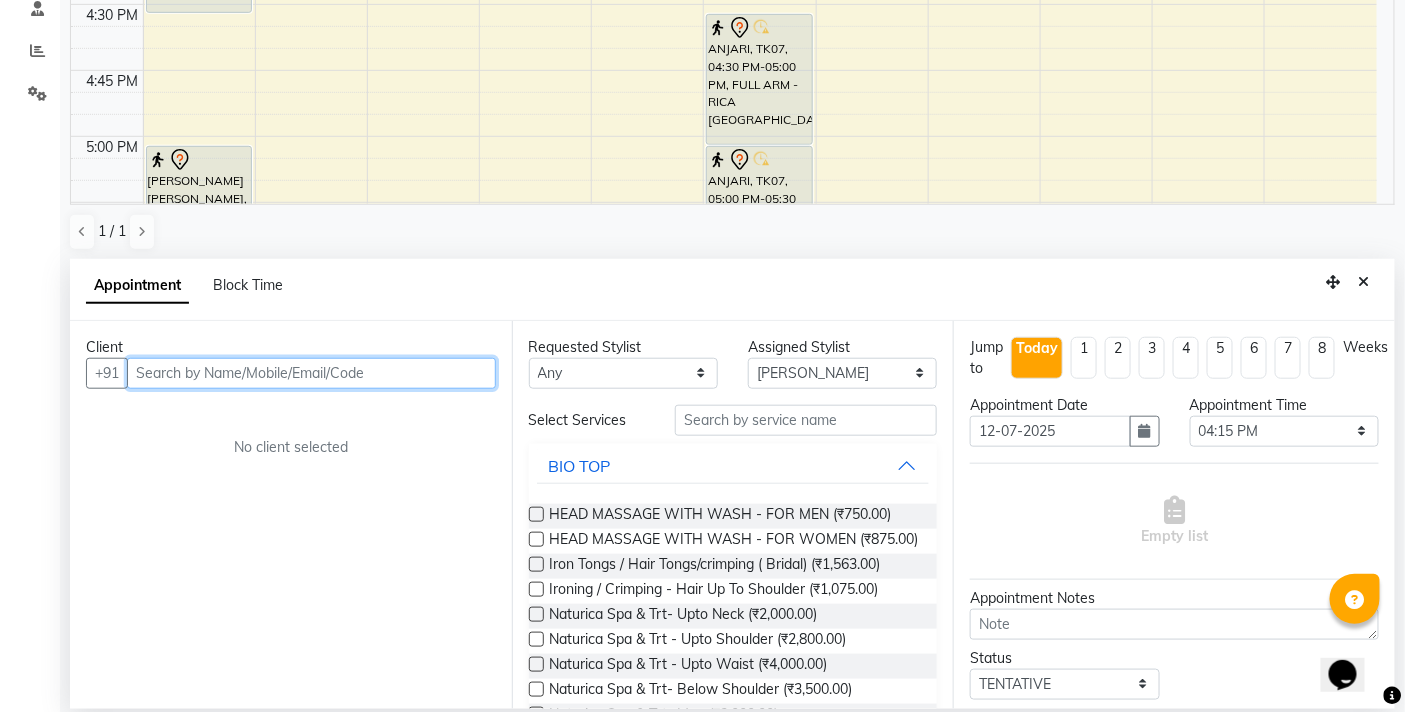 click at bounding box center [311, 373] 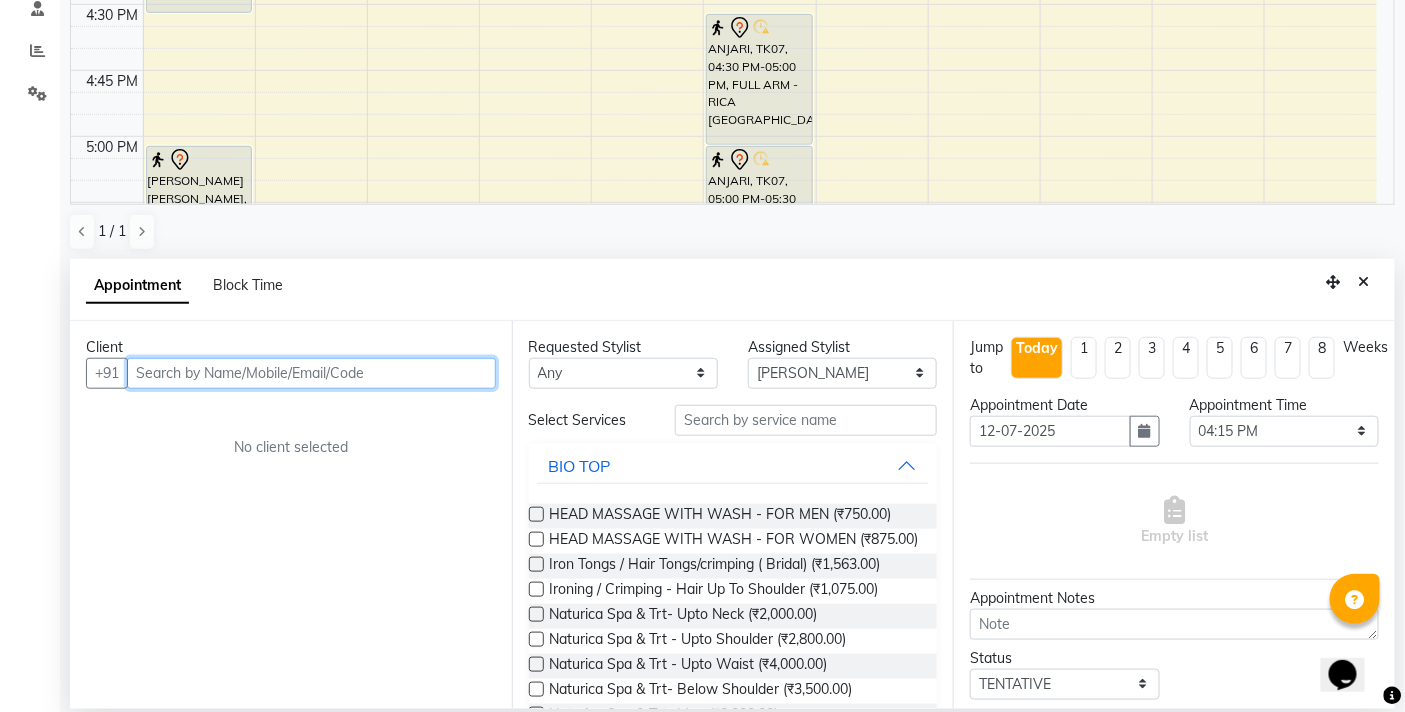 paste on "99872 71020" 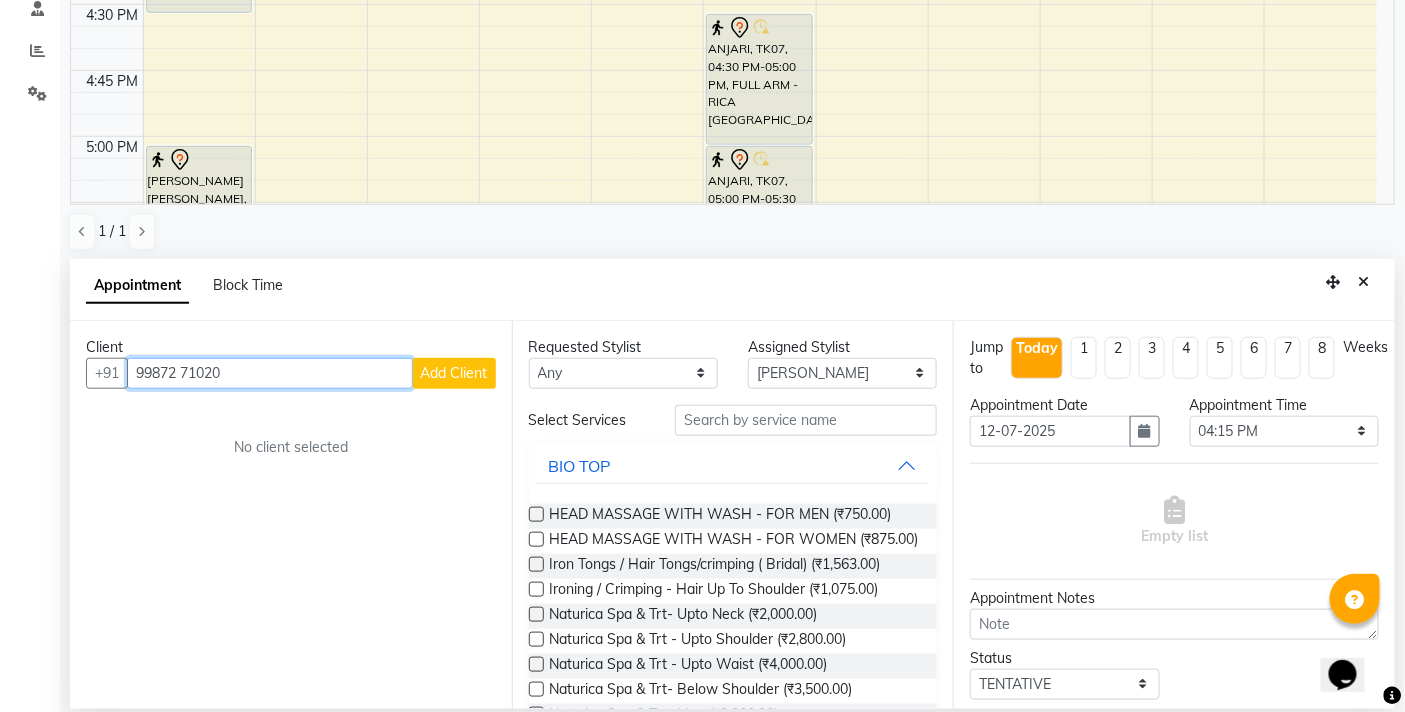 click on "99872 71020" at bounding box center [270, 373] 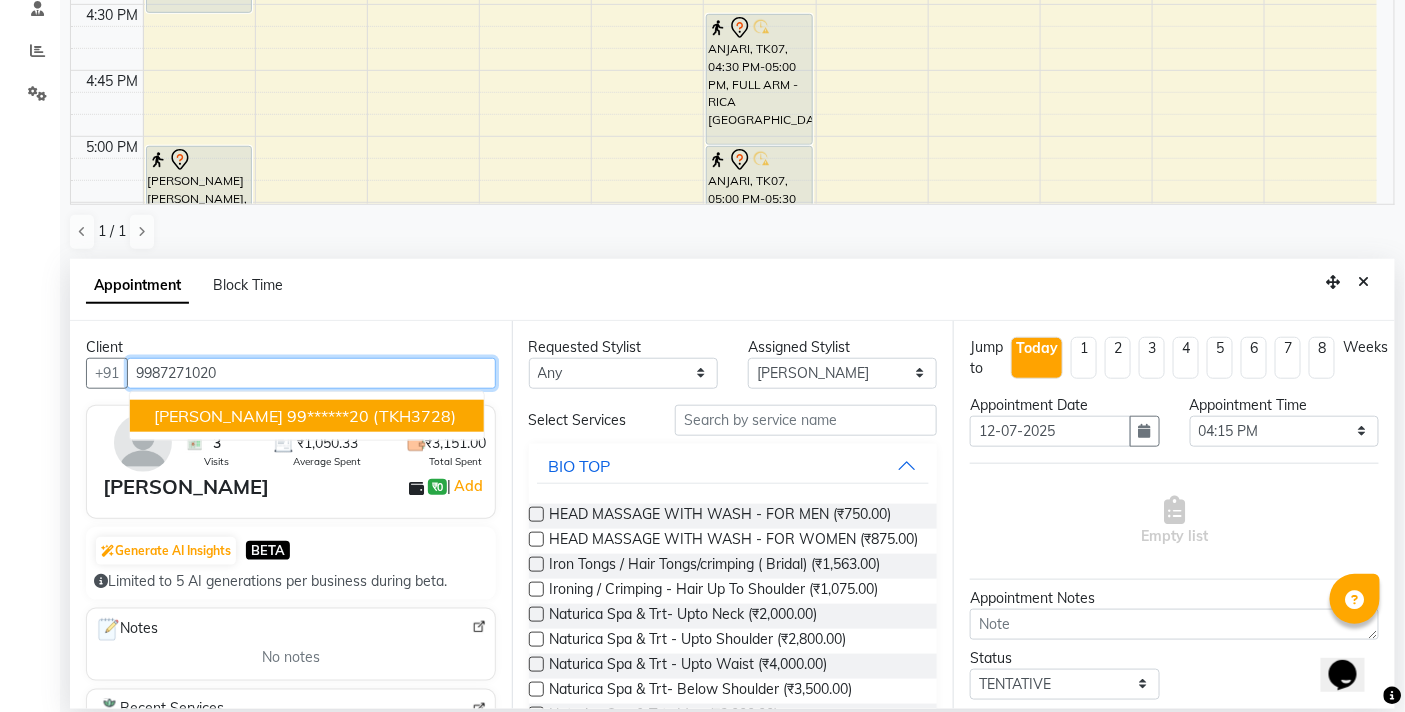 click on "(TKH3728)" at bounding box center [414, 416] 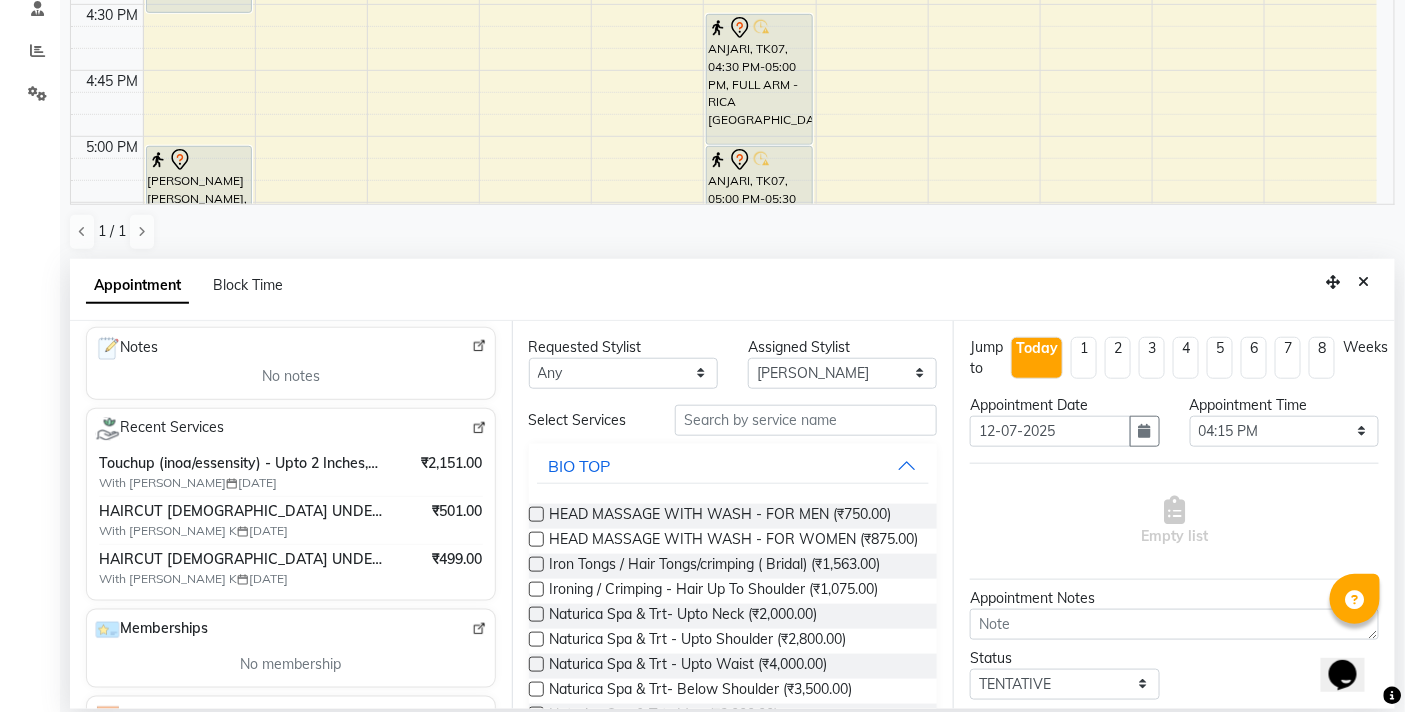 scroll, scrollTop: 222, scrollLeft: 0, axis: vertical 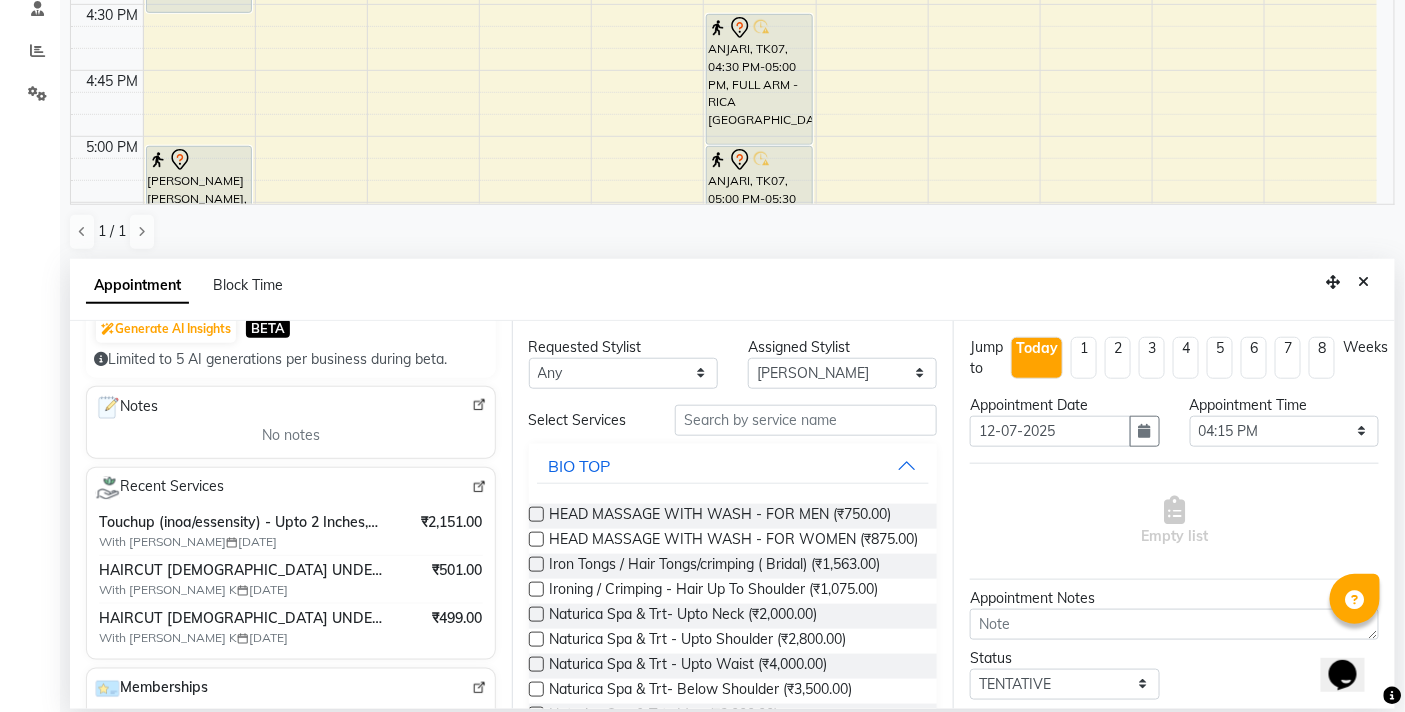 type on "99******20" 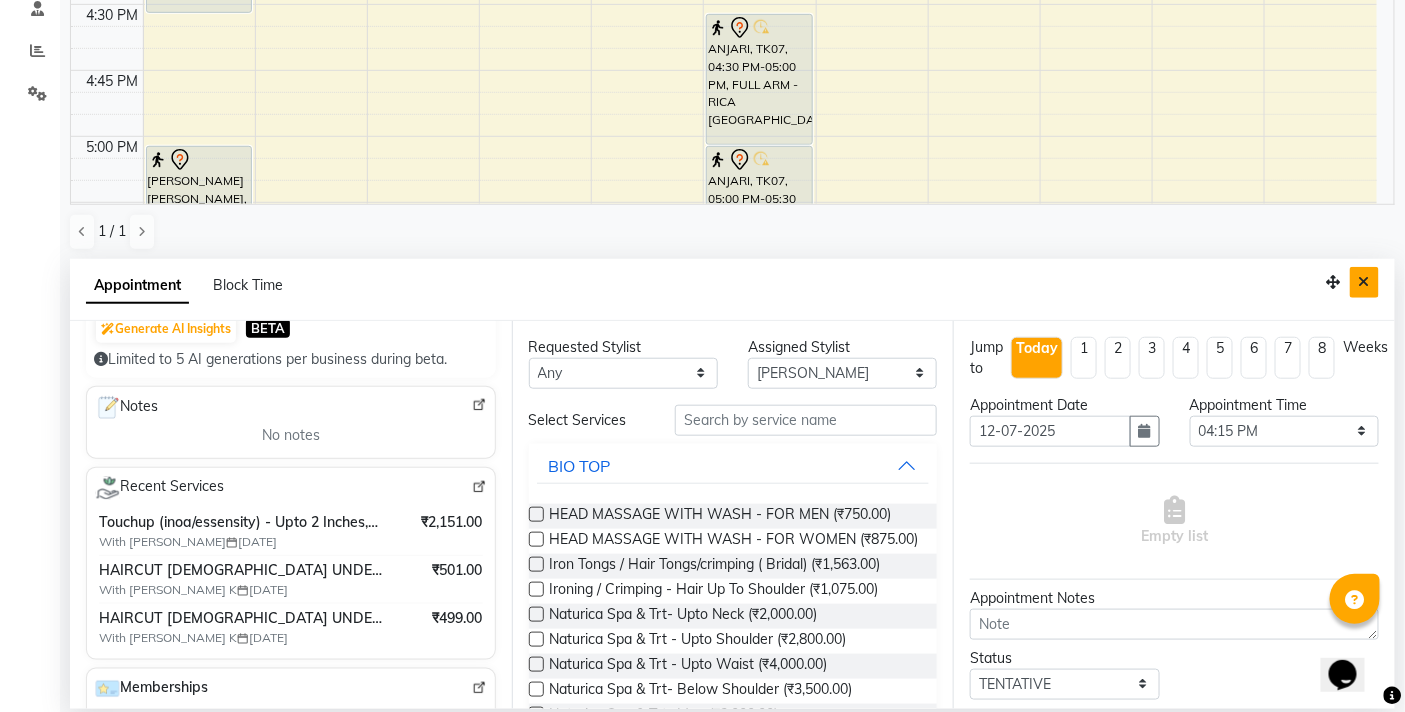 click at bounding box center [1364, 282] 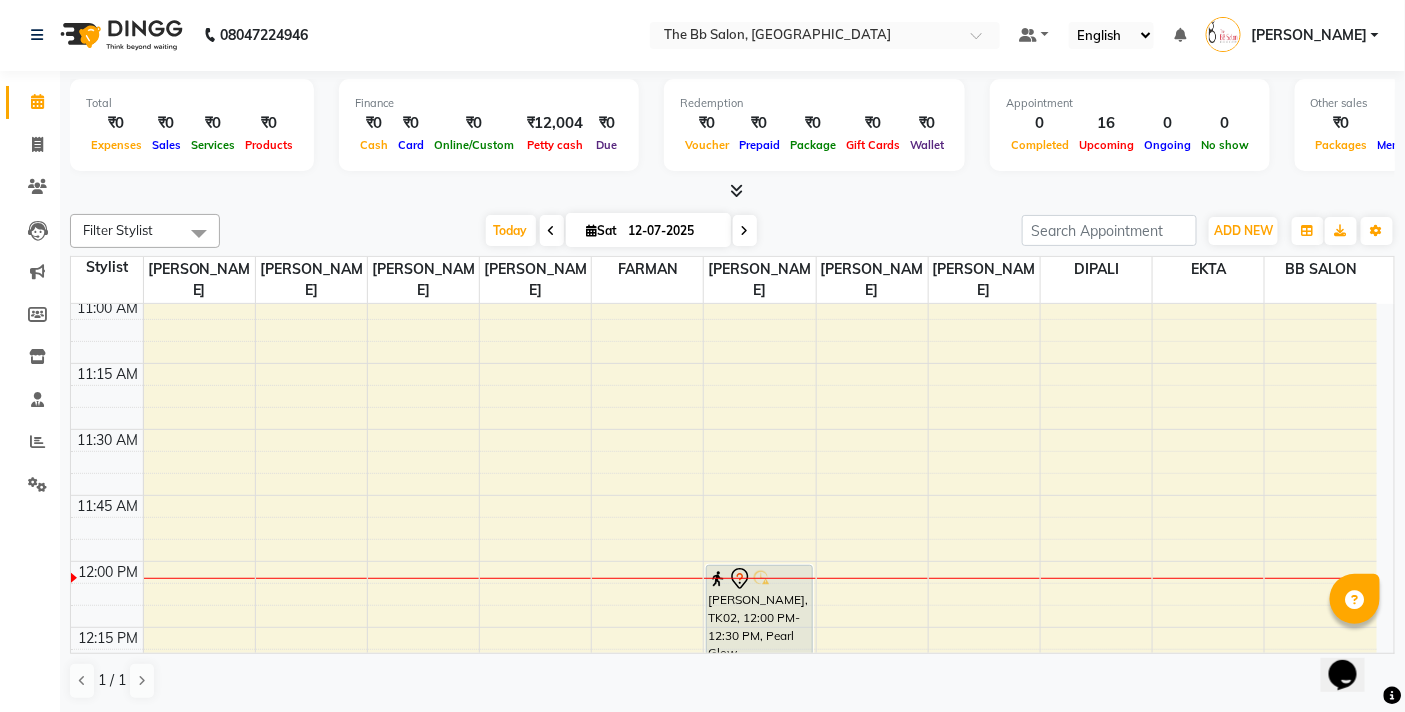 scroll, scrollTop: 888, scrollLeft: 0, axis: vertical 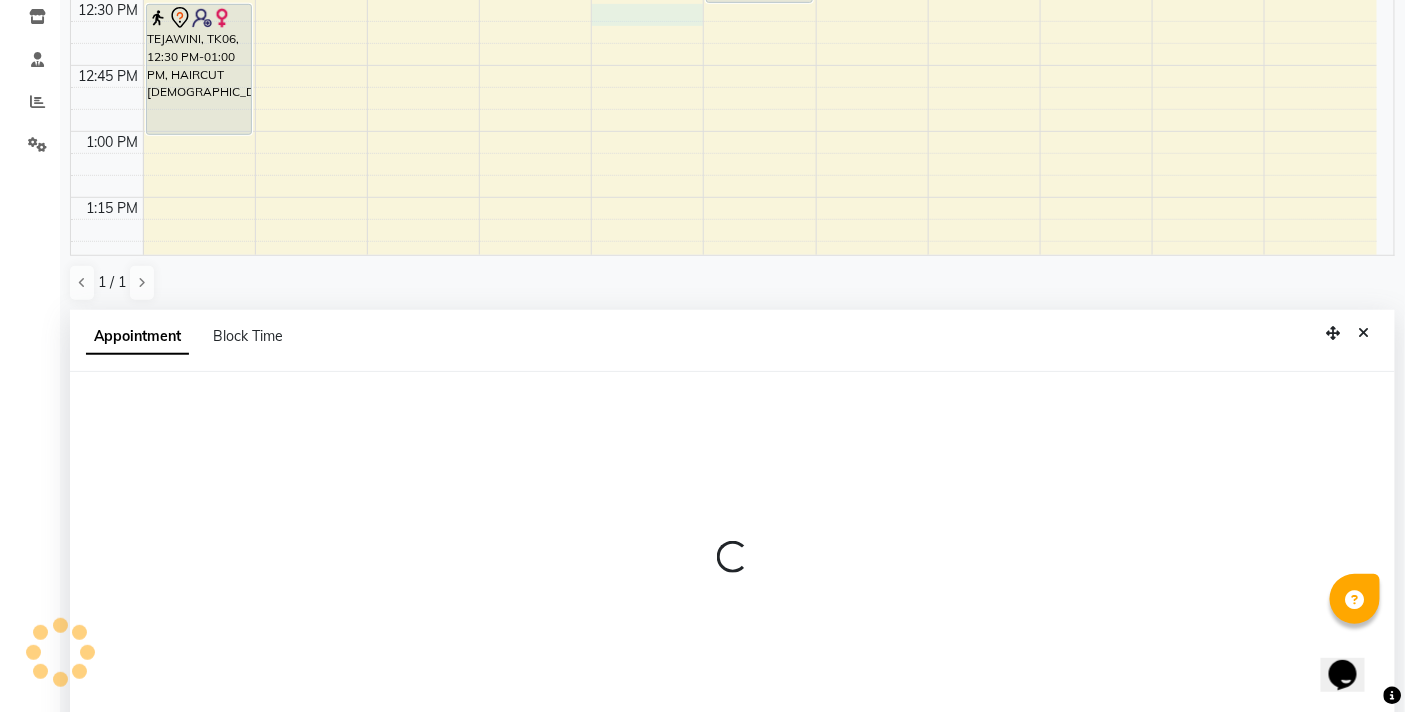 select on "83521" 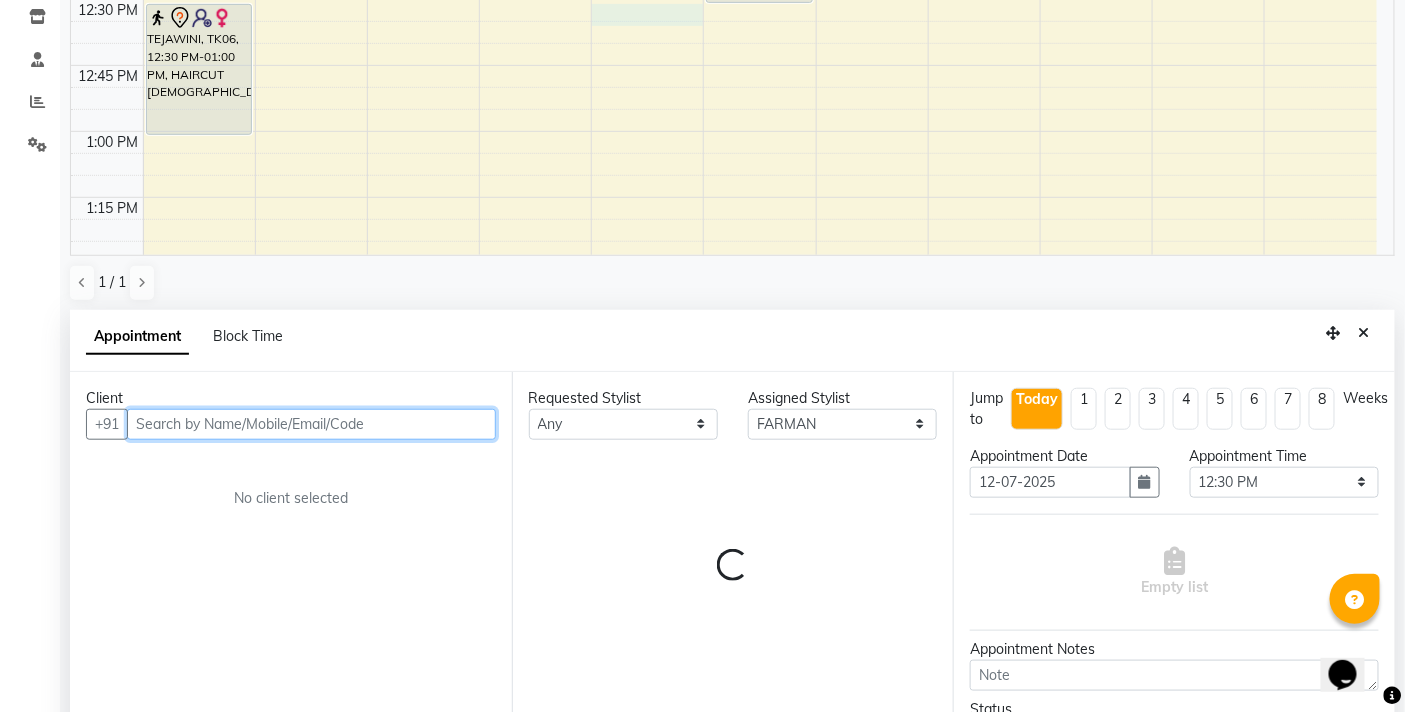 scroll, scrollTop: 392, scrollLeft: 0, axis: vertical 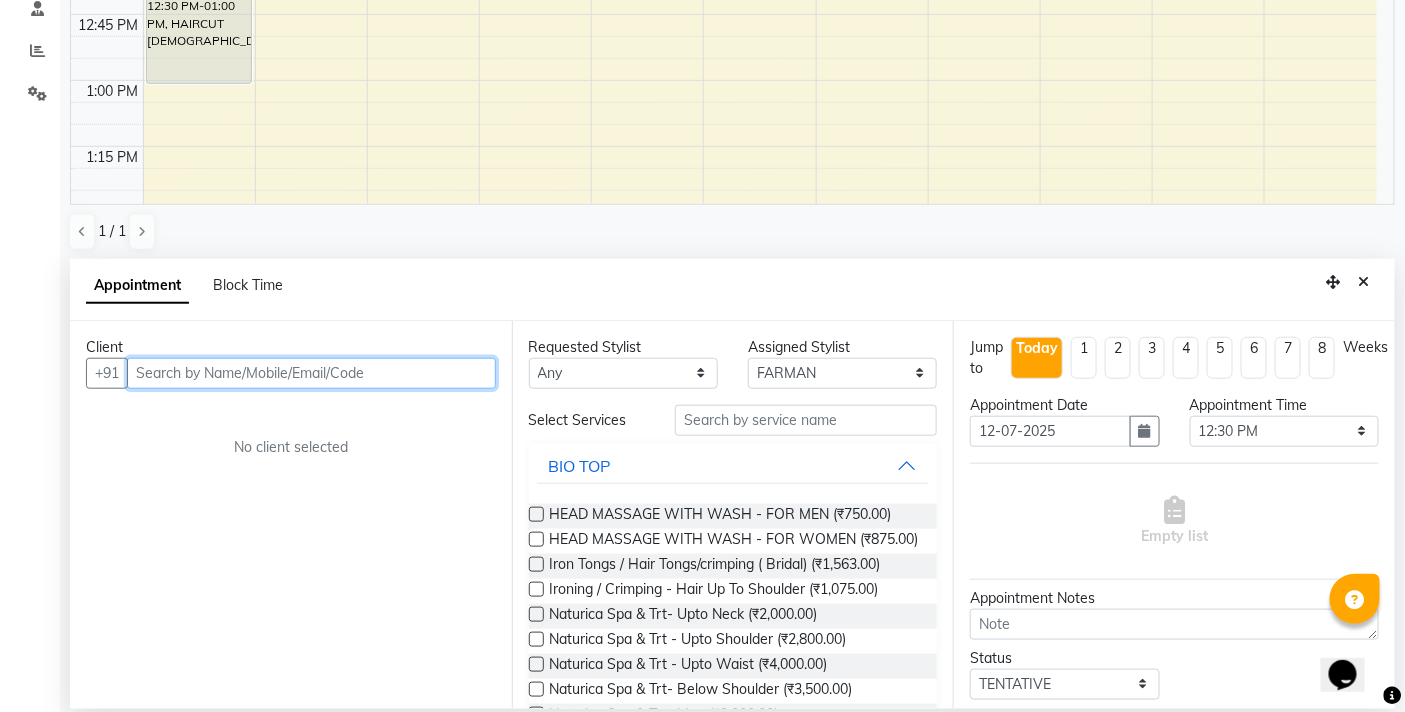 click at bounding box center [311, 373] 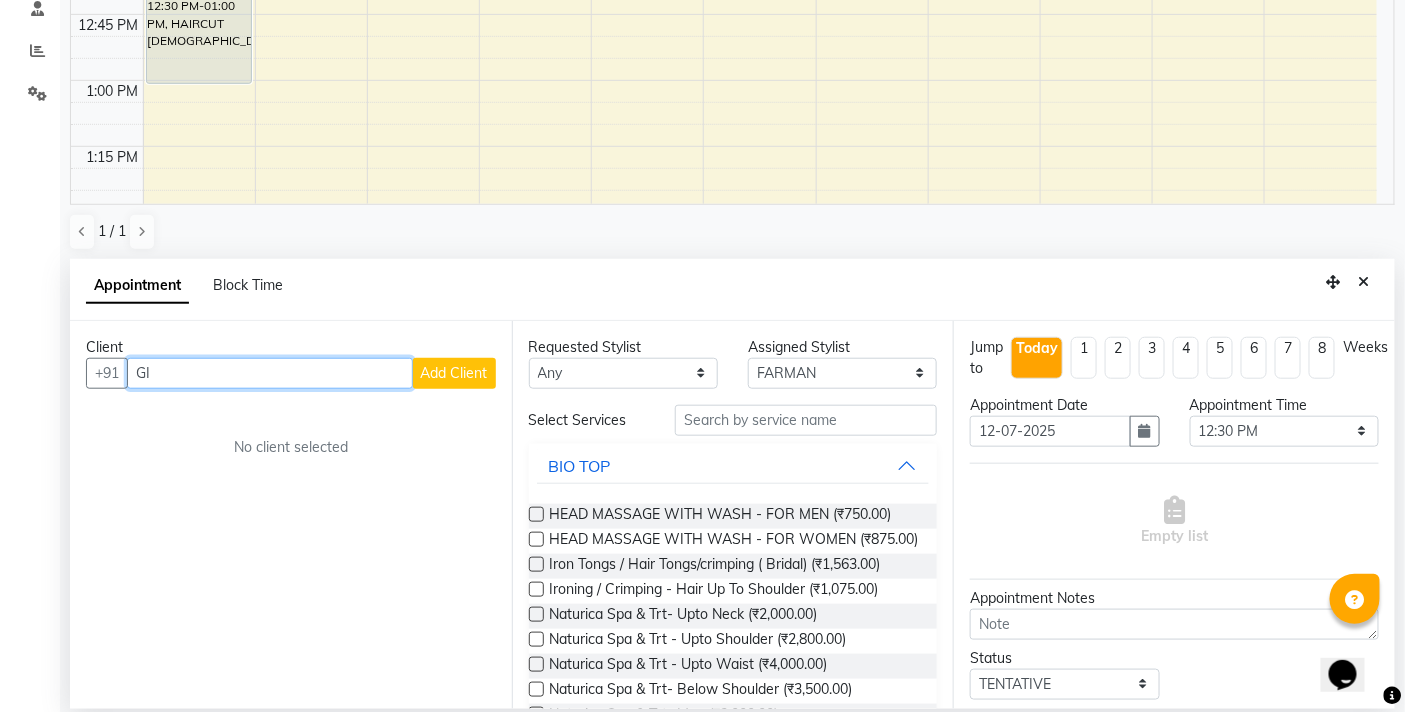 type on "G" 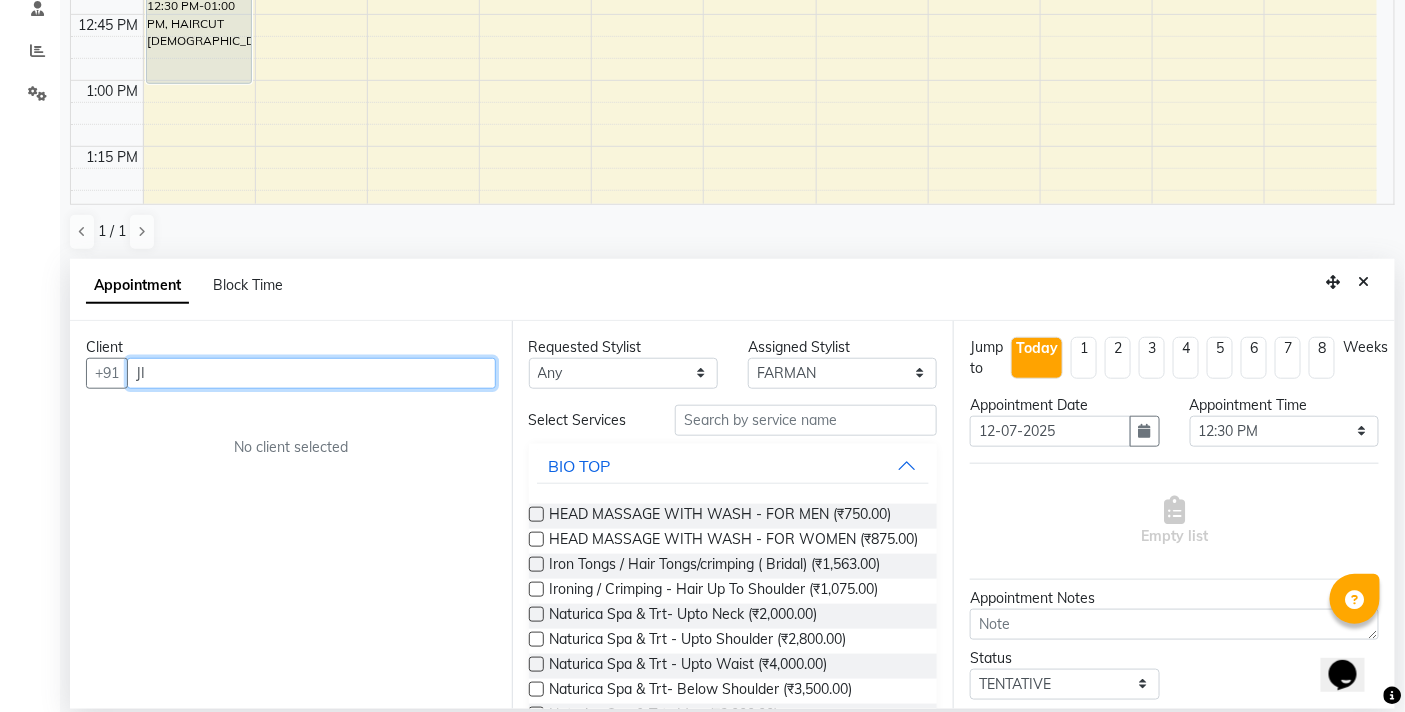 type on "J" 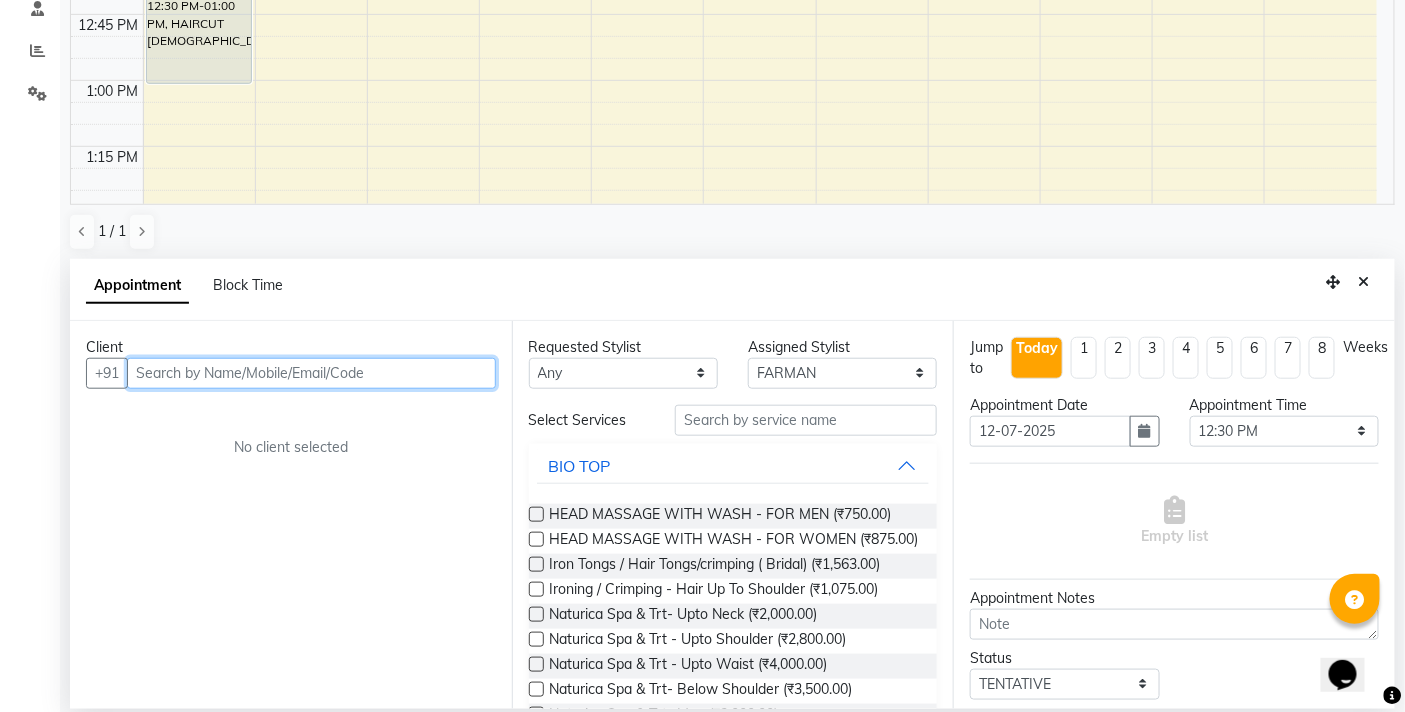 type on "D" 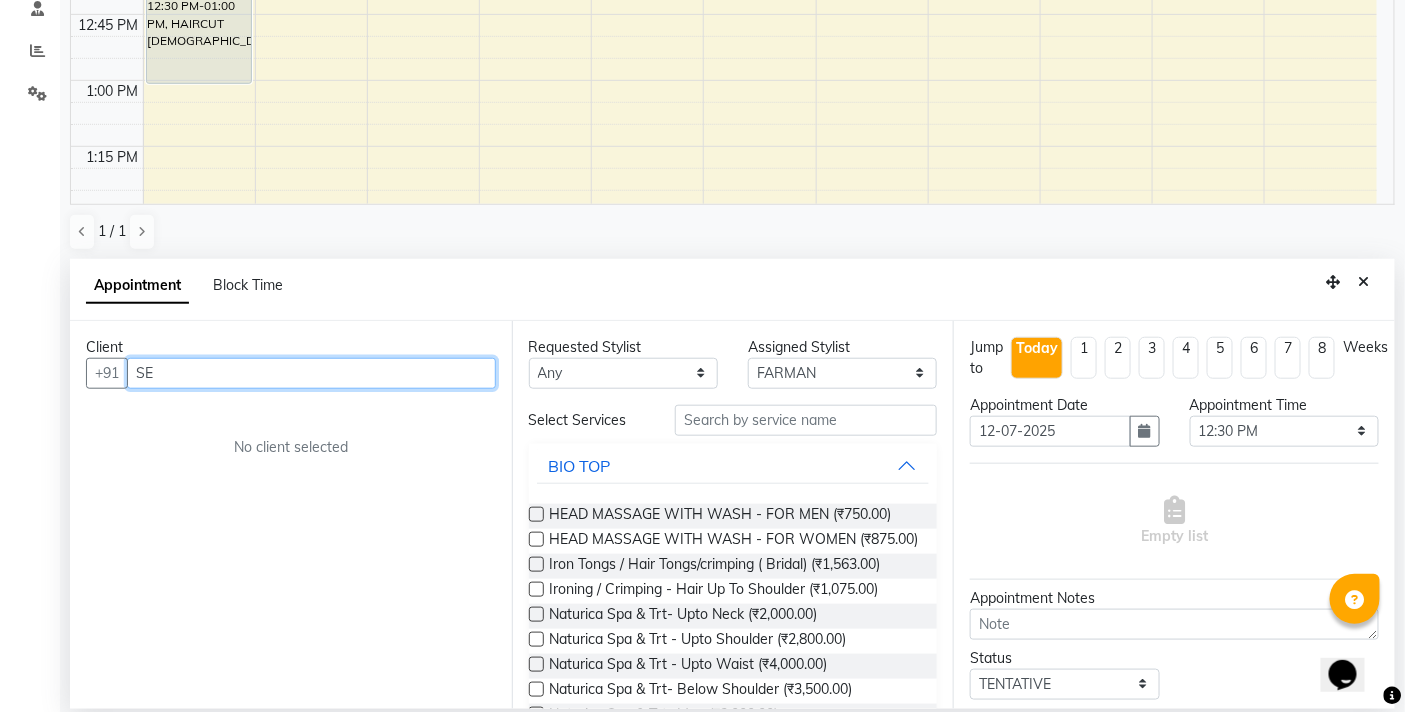 type on "S" 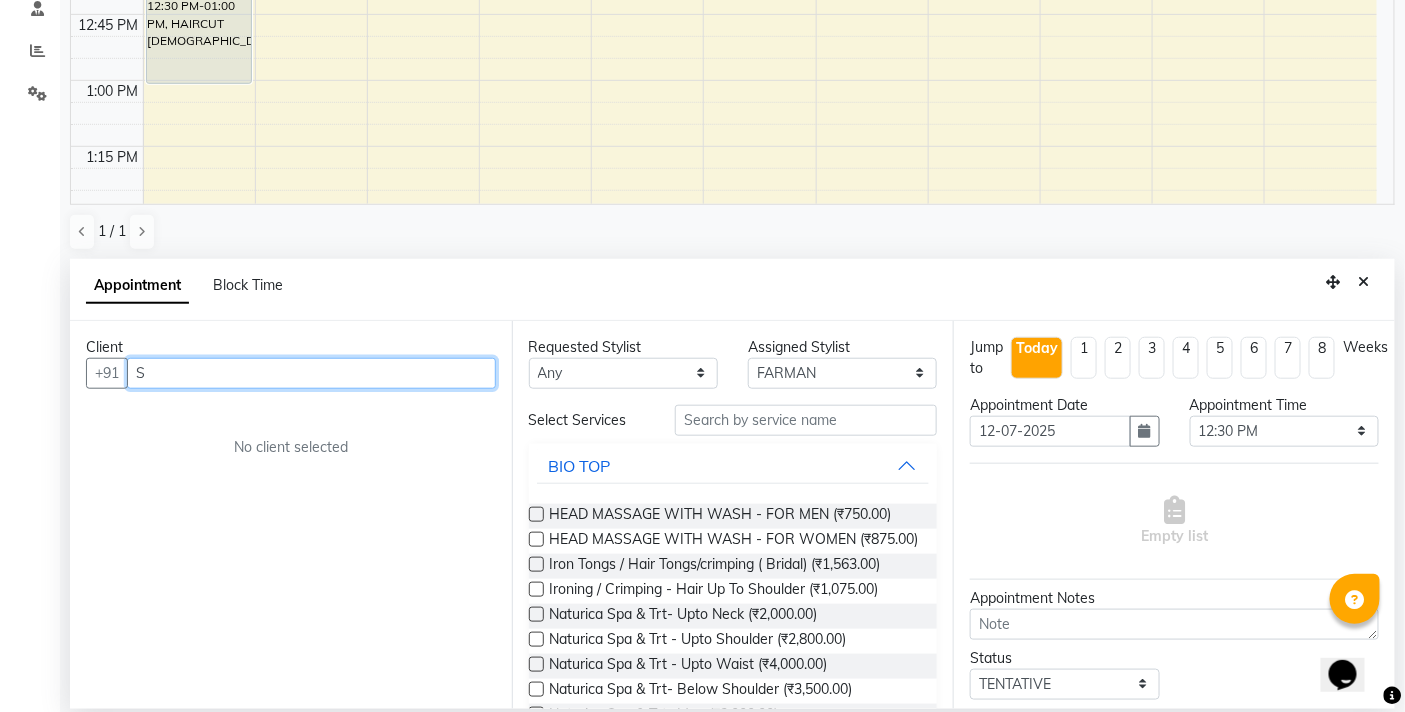 type 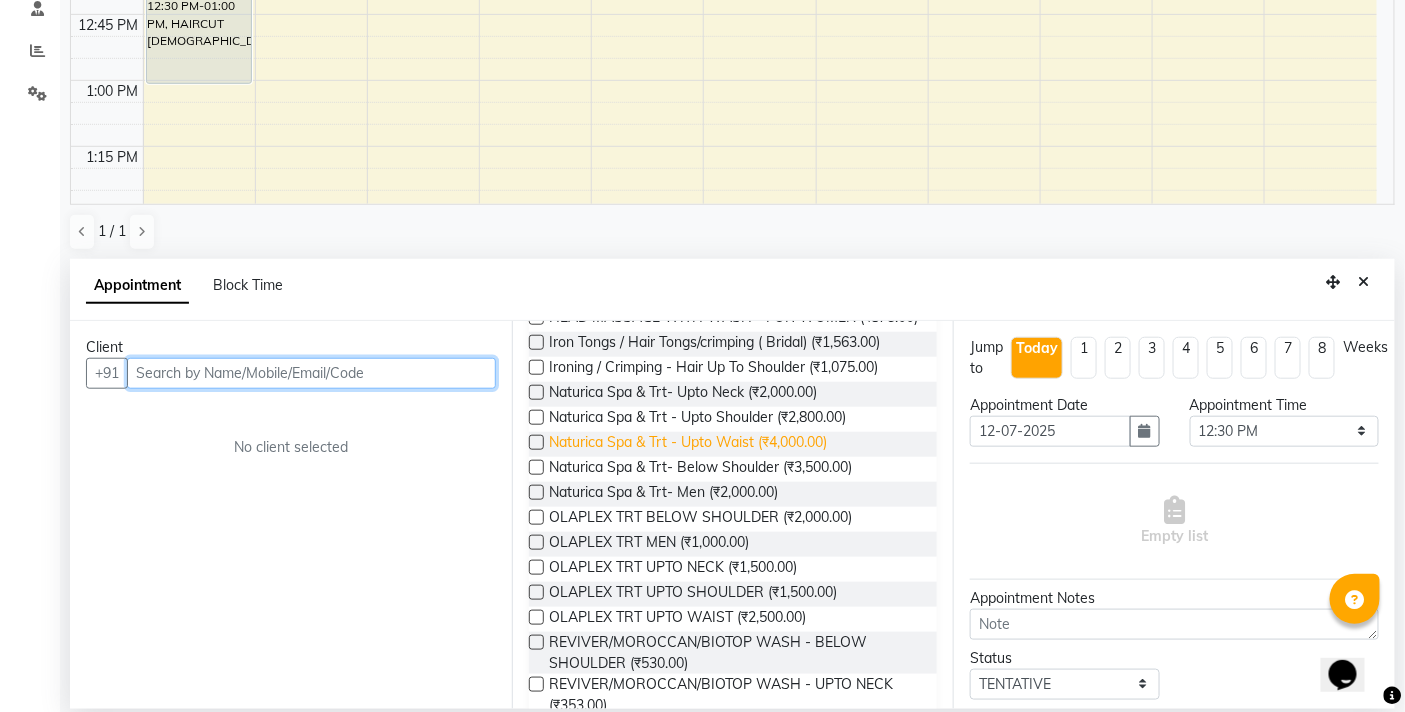 scroll, scrollTop: 0, scrollLeft: 0, axis: both 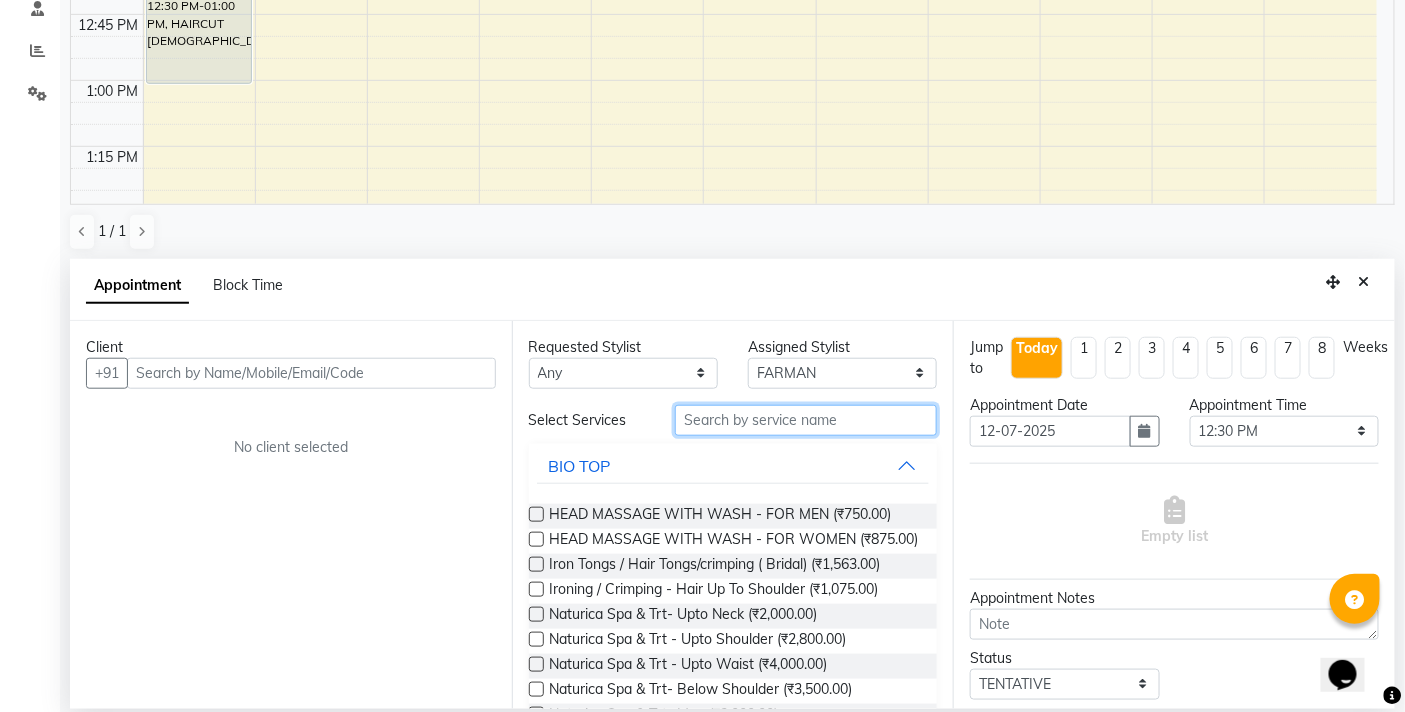 click at bounding box center [806, 420] 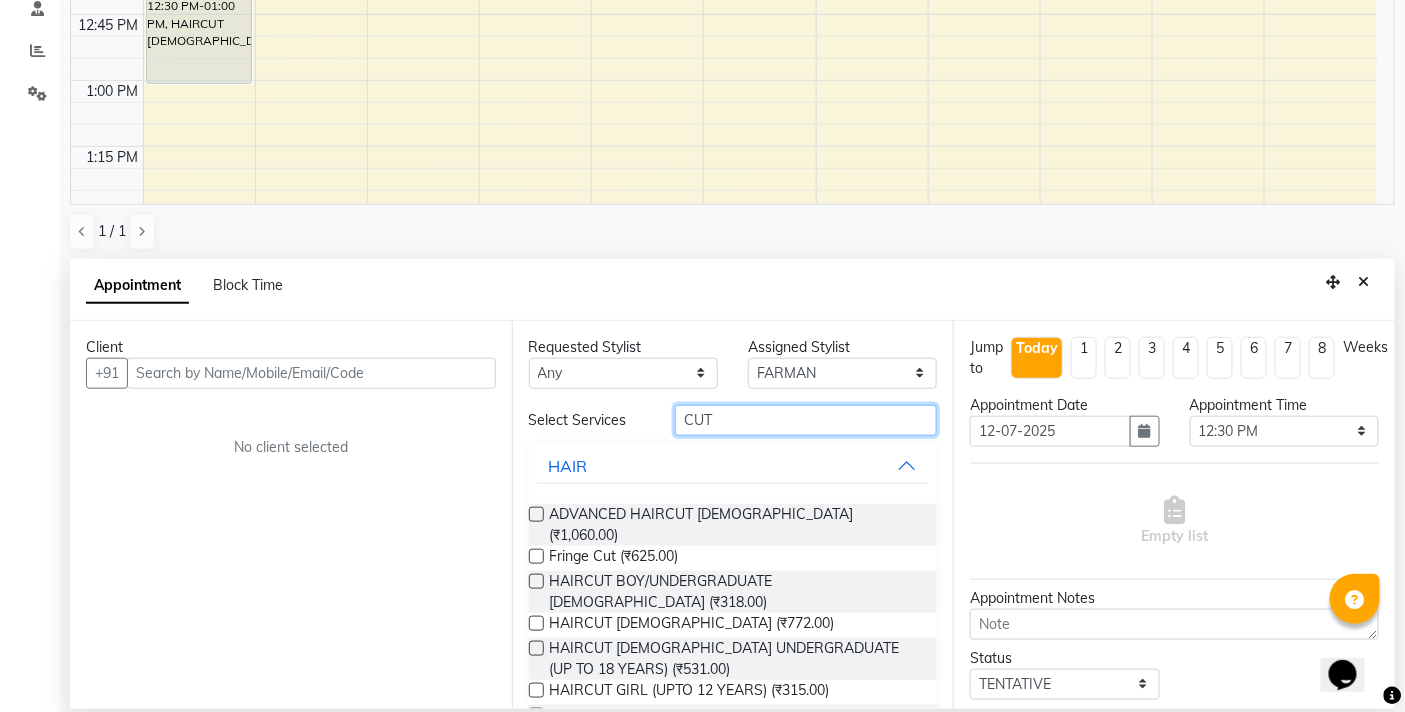 type on "CUT" 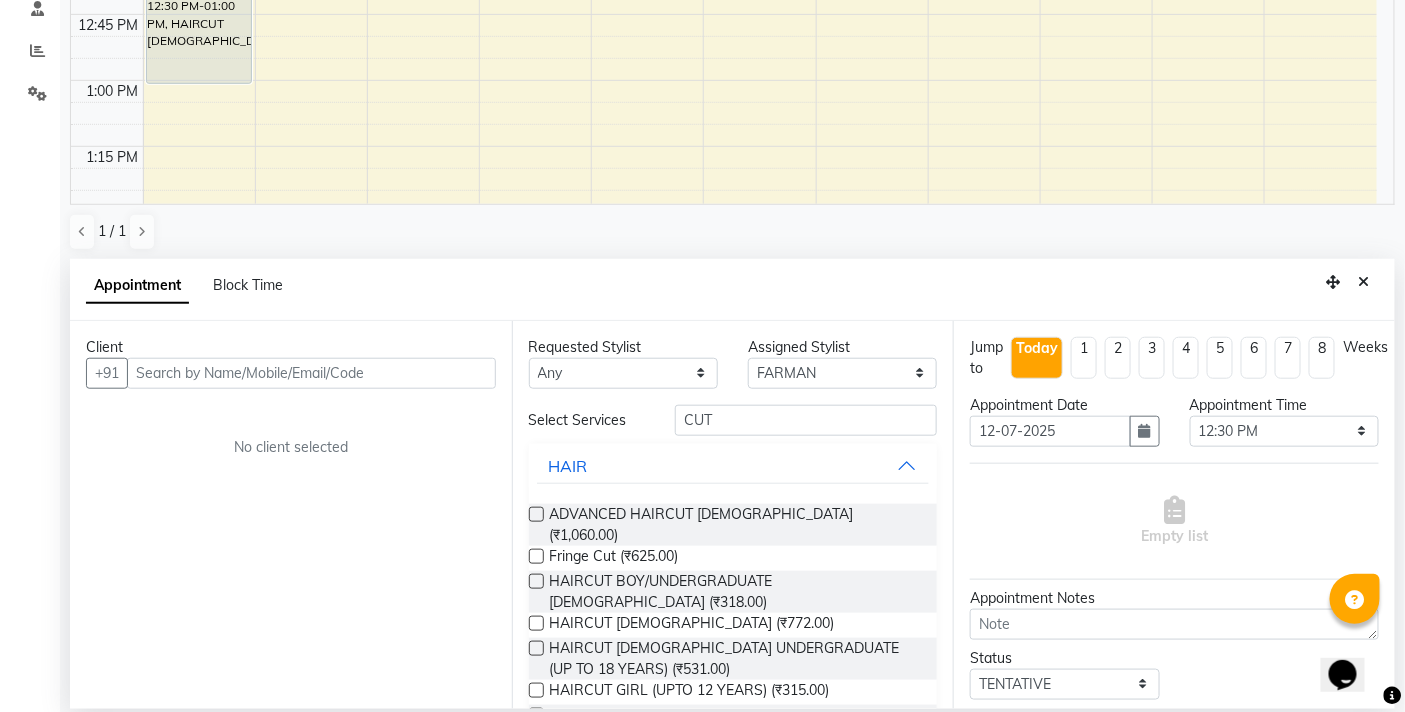 click at bounding box center (536, 581) 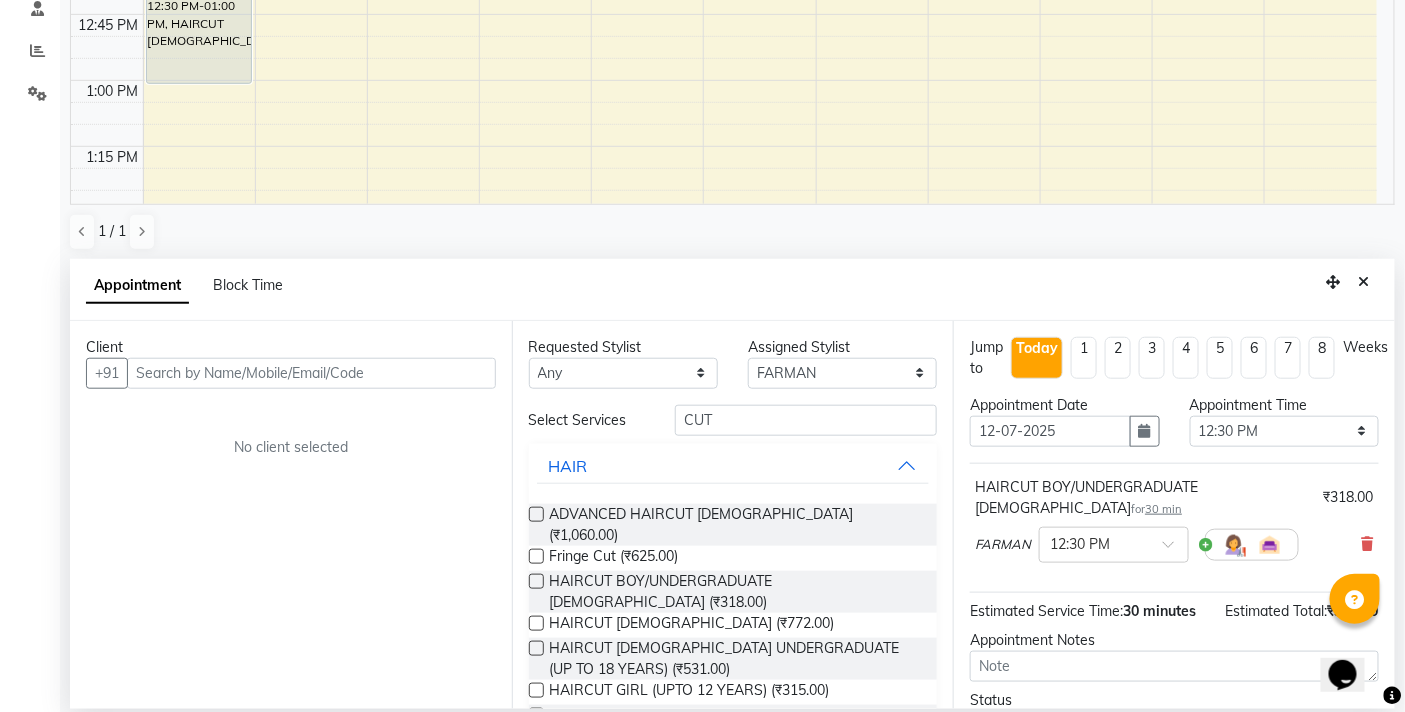 click at bounding box center [536, 581] 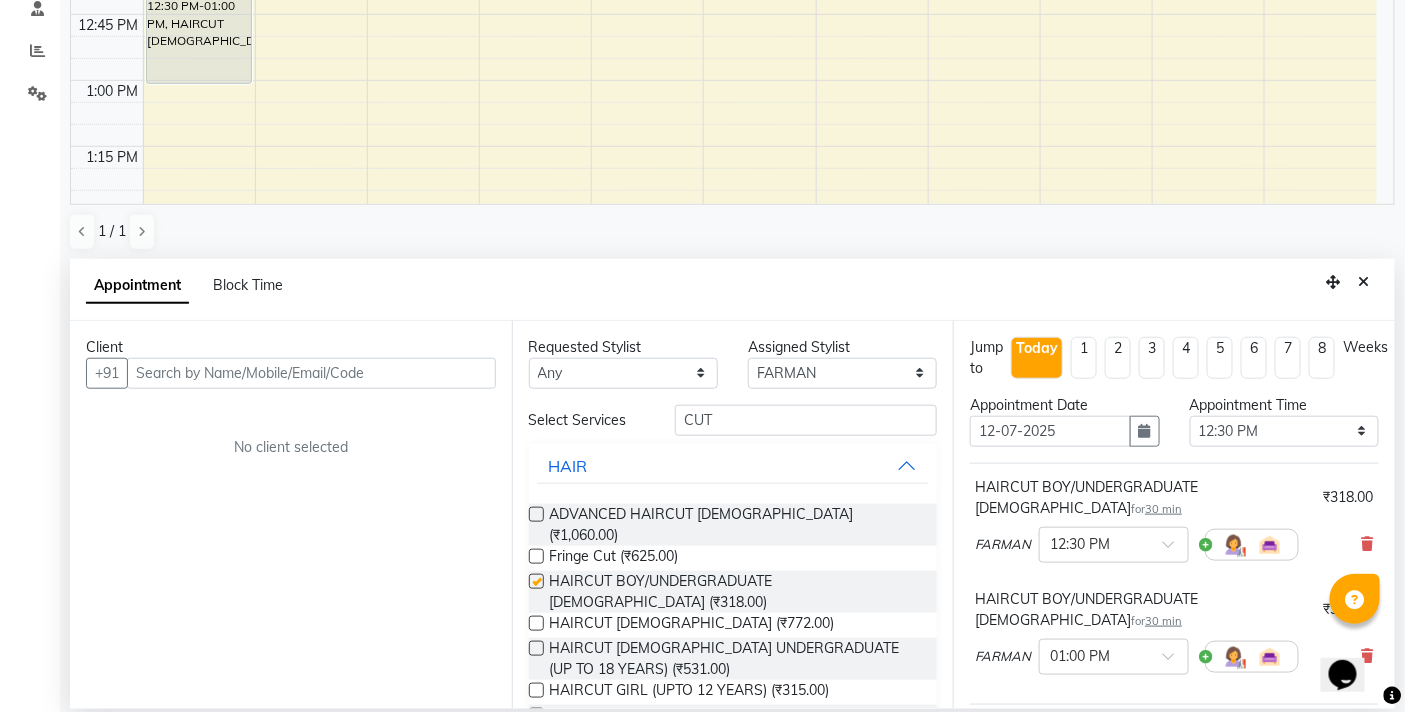 checkbox on "false" 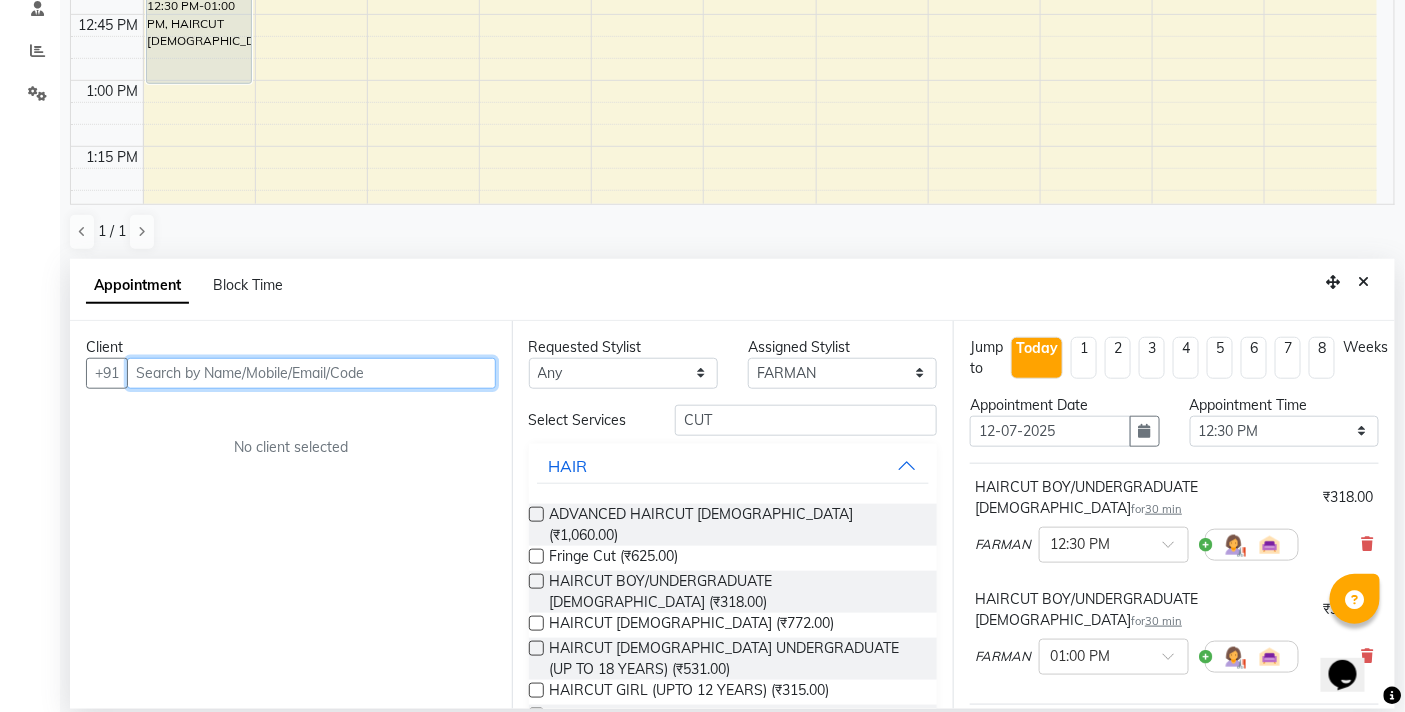 click at bounding box center (311, 373) 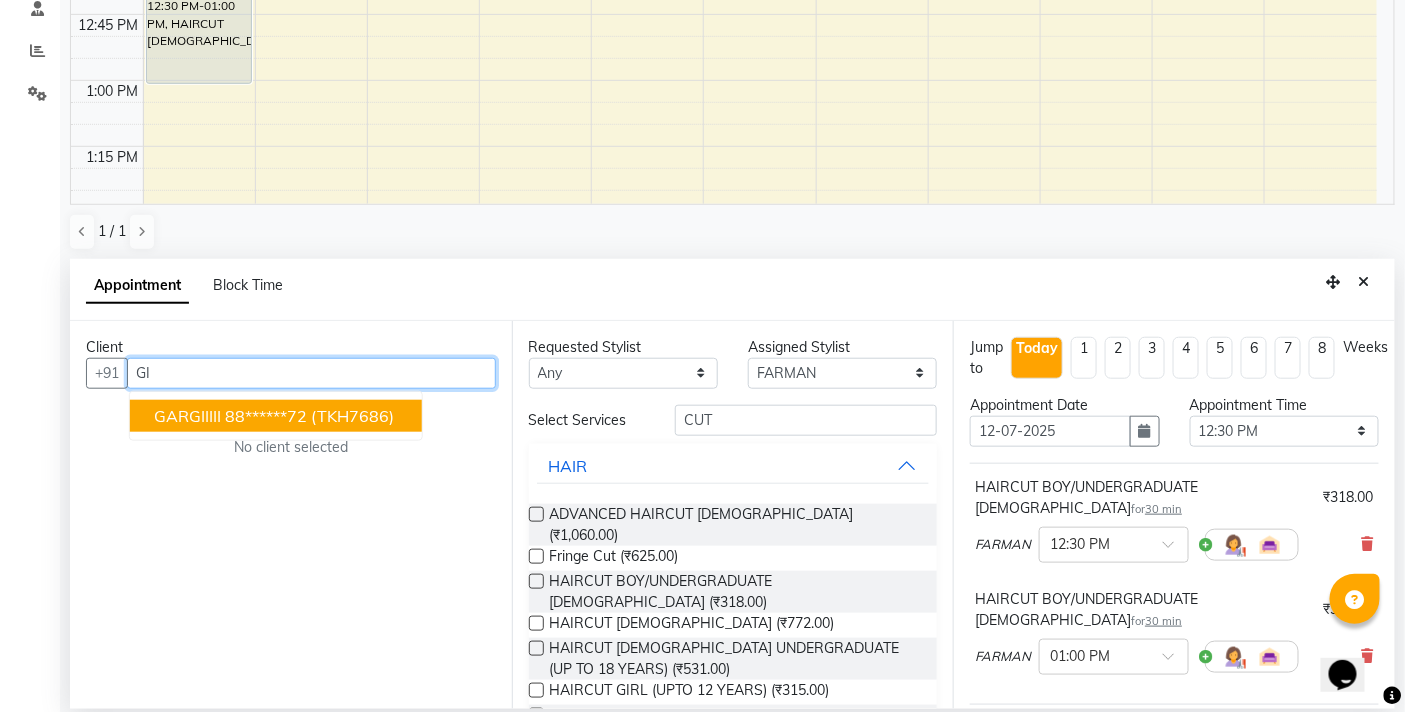 type on "G" 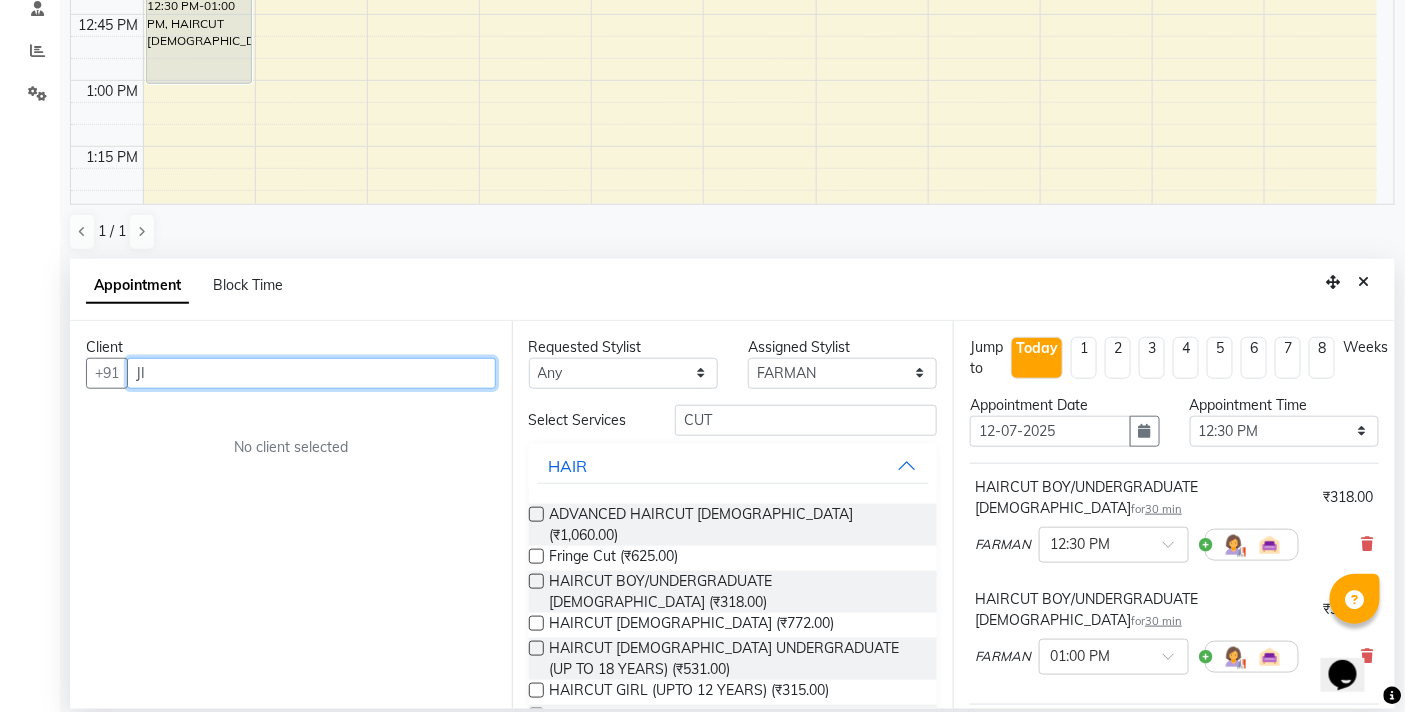 type on "J" 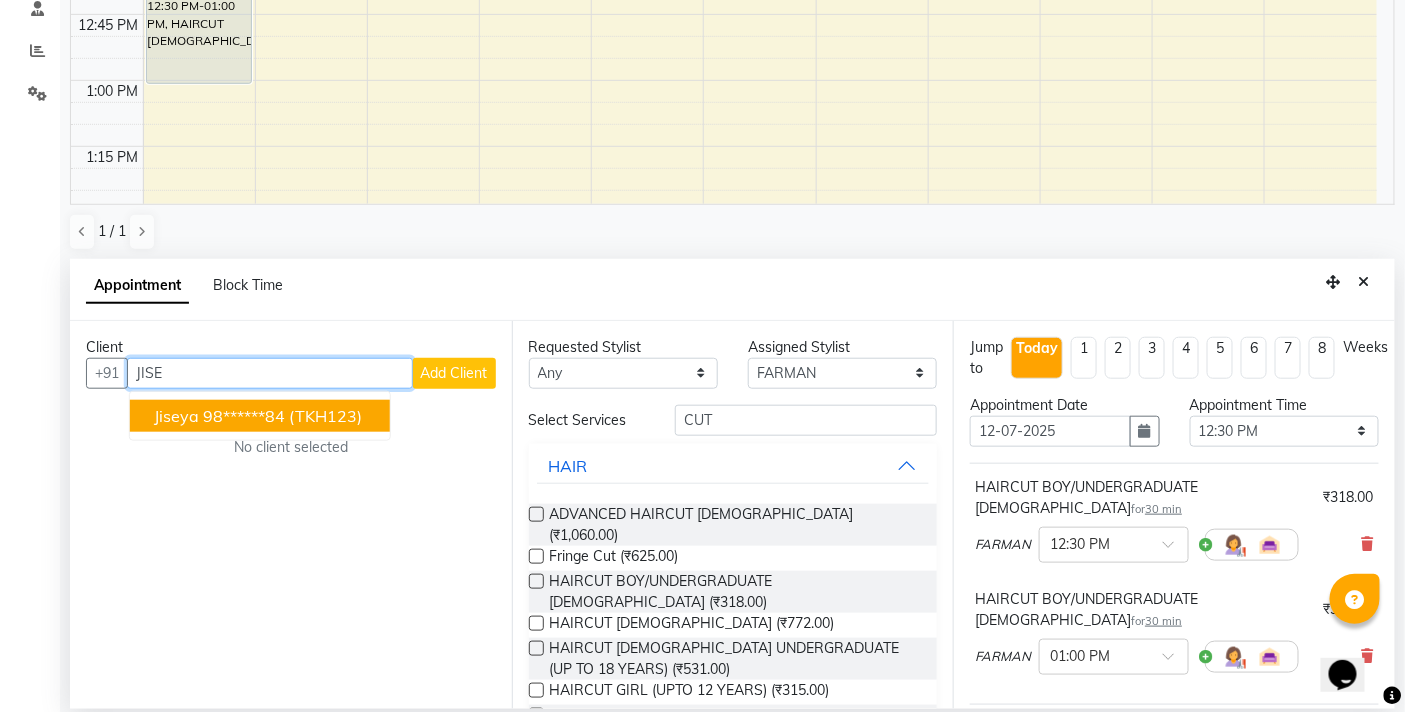click on "(TKH123)" at bounding box center [325, 416] 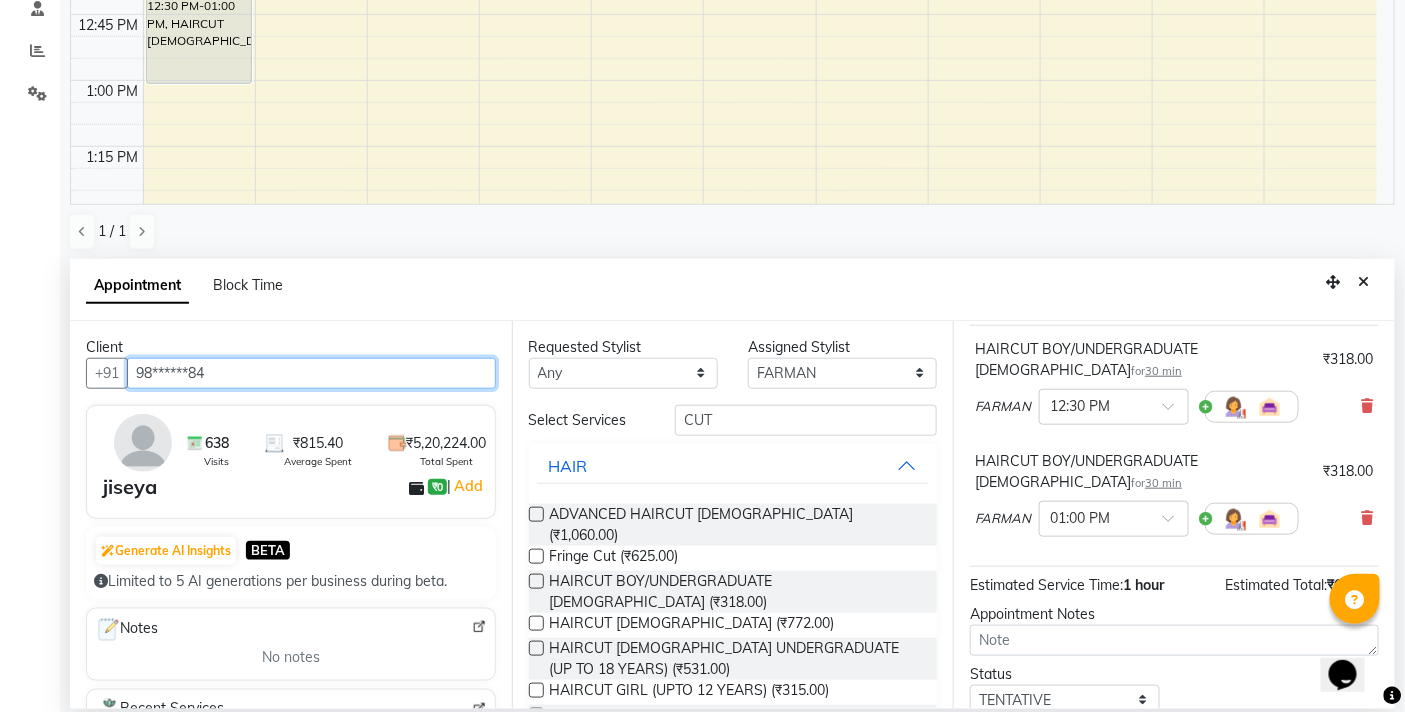 scroll, scrollTop: 271, scrollLeft: 0, axis: vertical 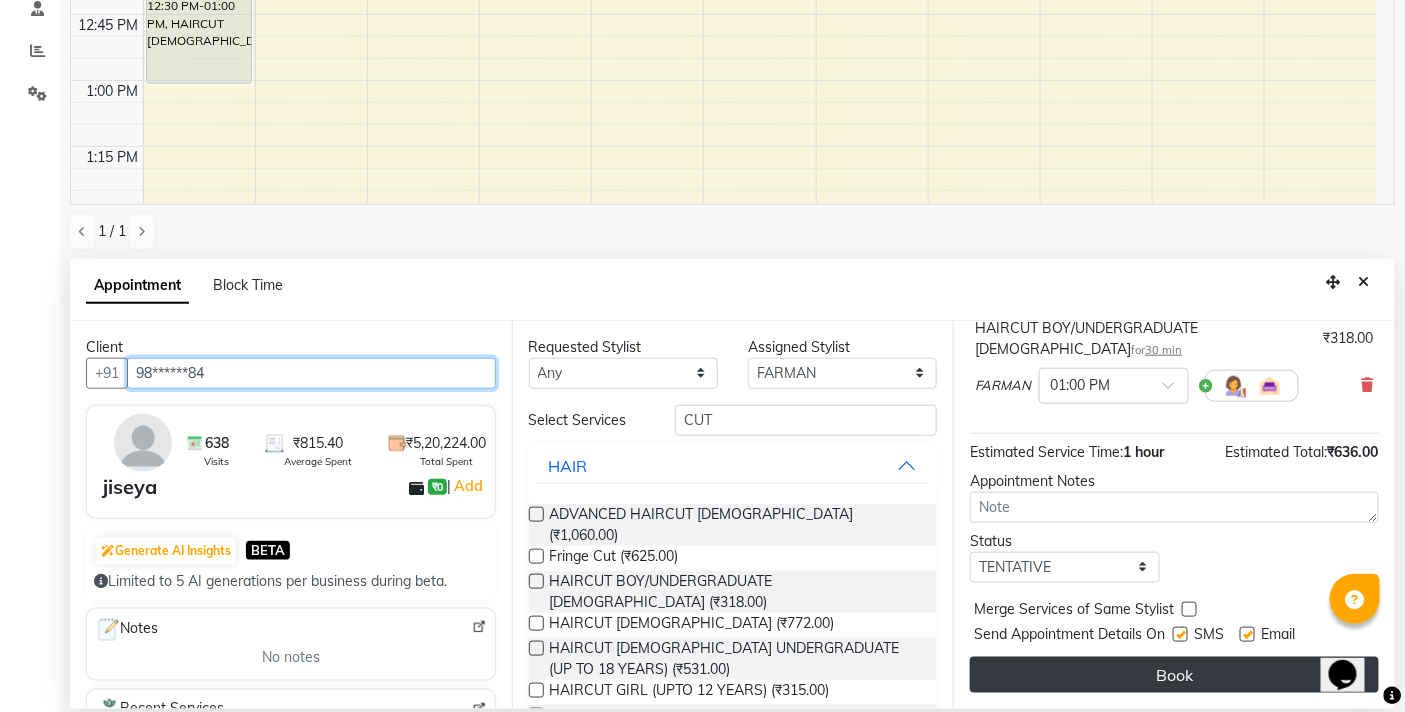 type on "98******84" 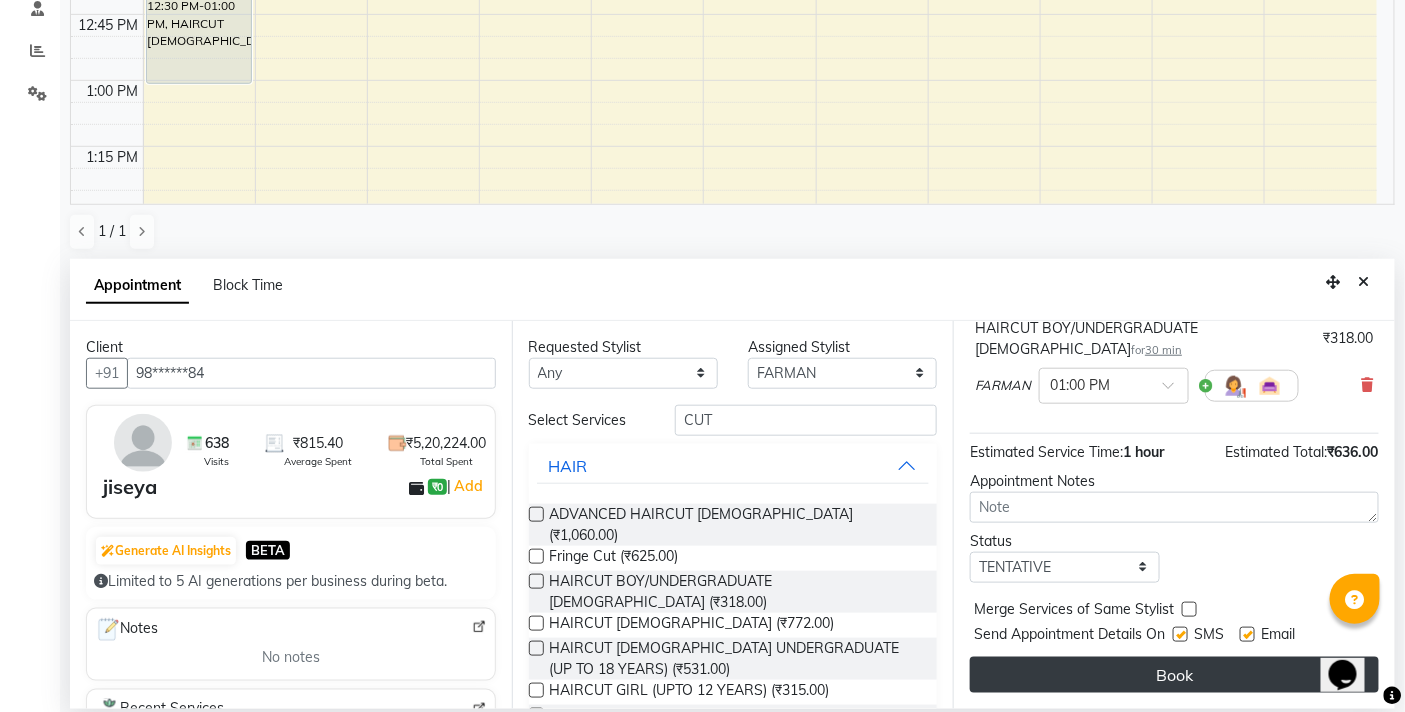 click on "Book" at bounding box center [1174, 675] 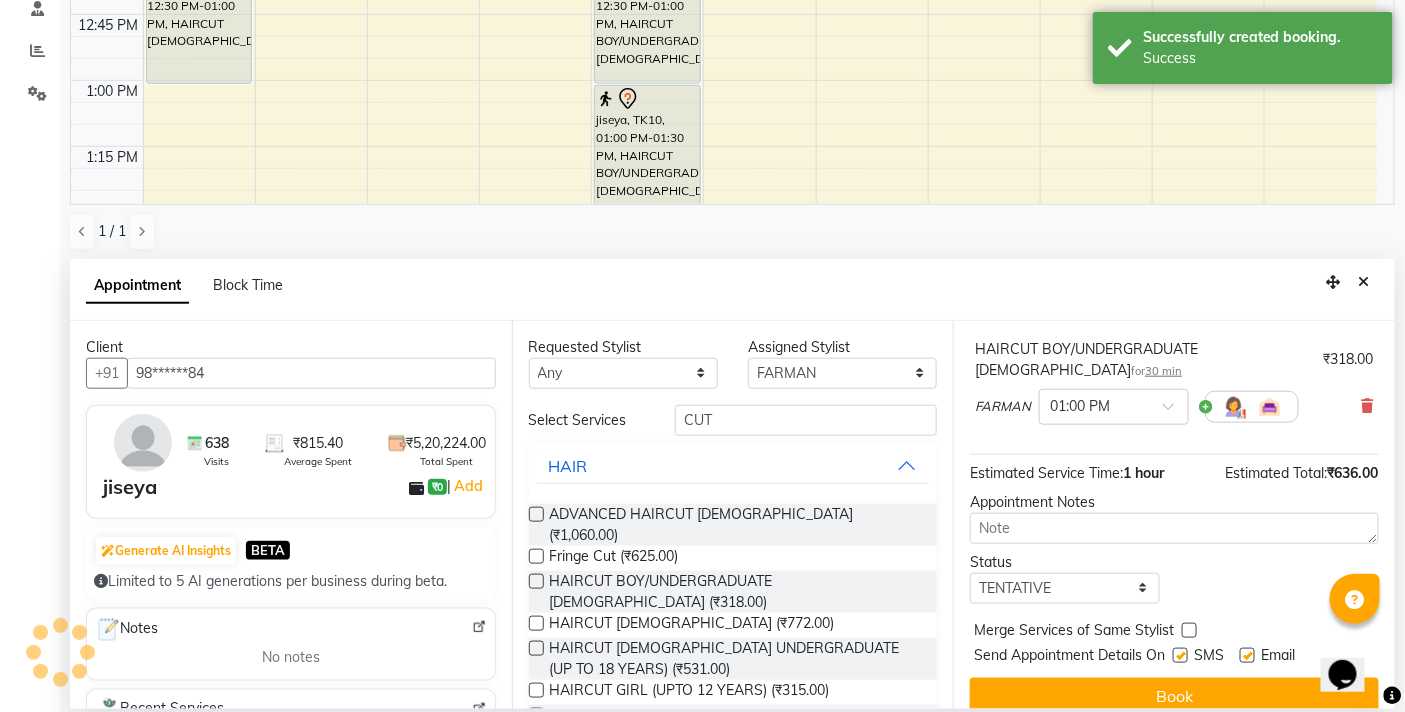 scroll, scrollTop: 307, scrollLeft: 0, axis: vertical 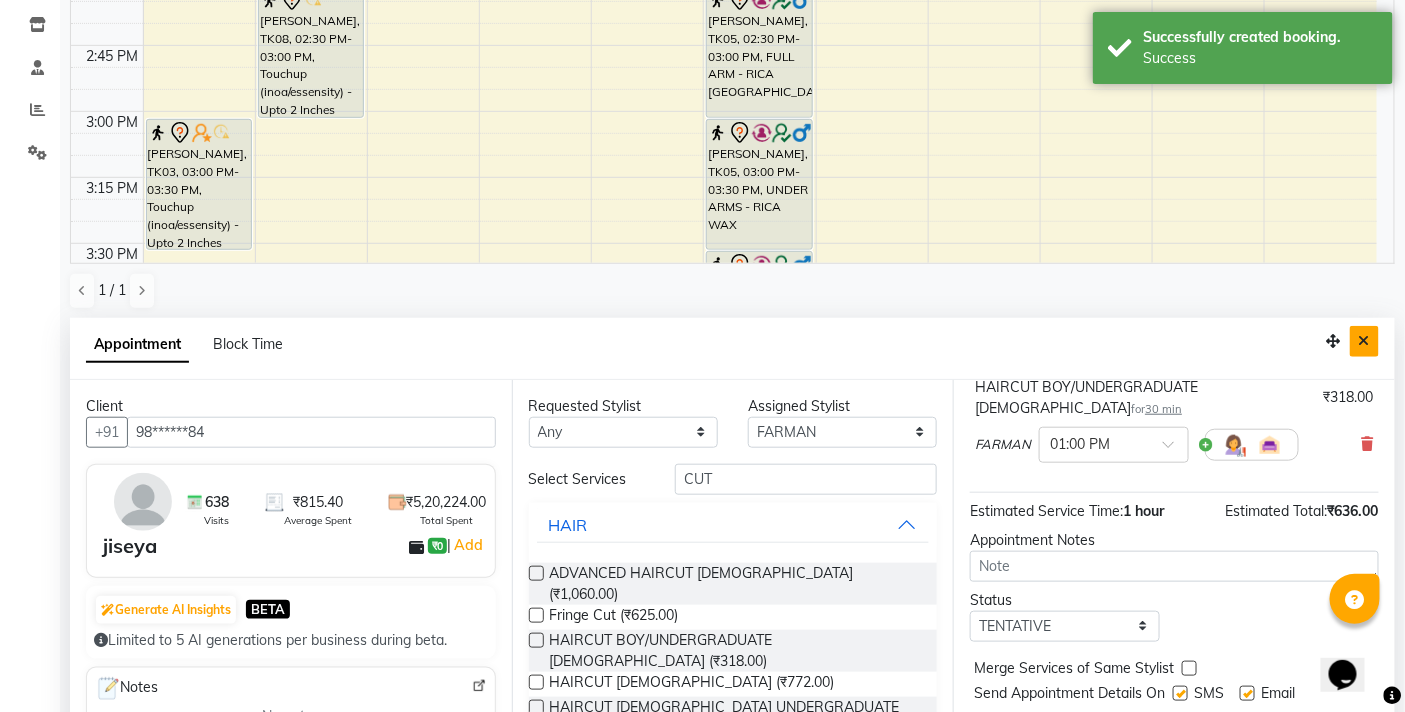 click at bounding box center (1364, 341) 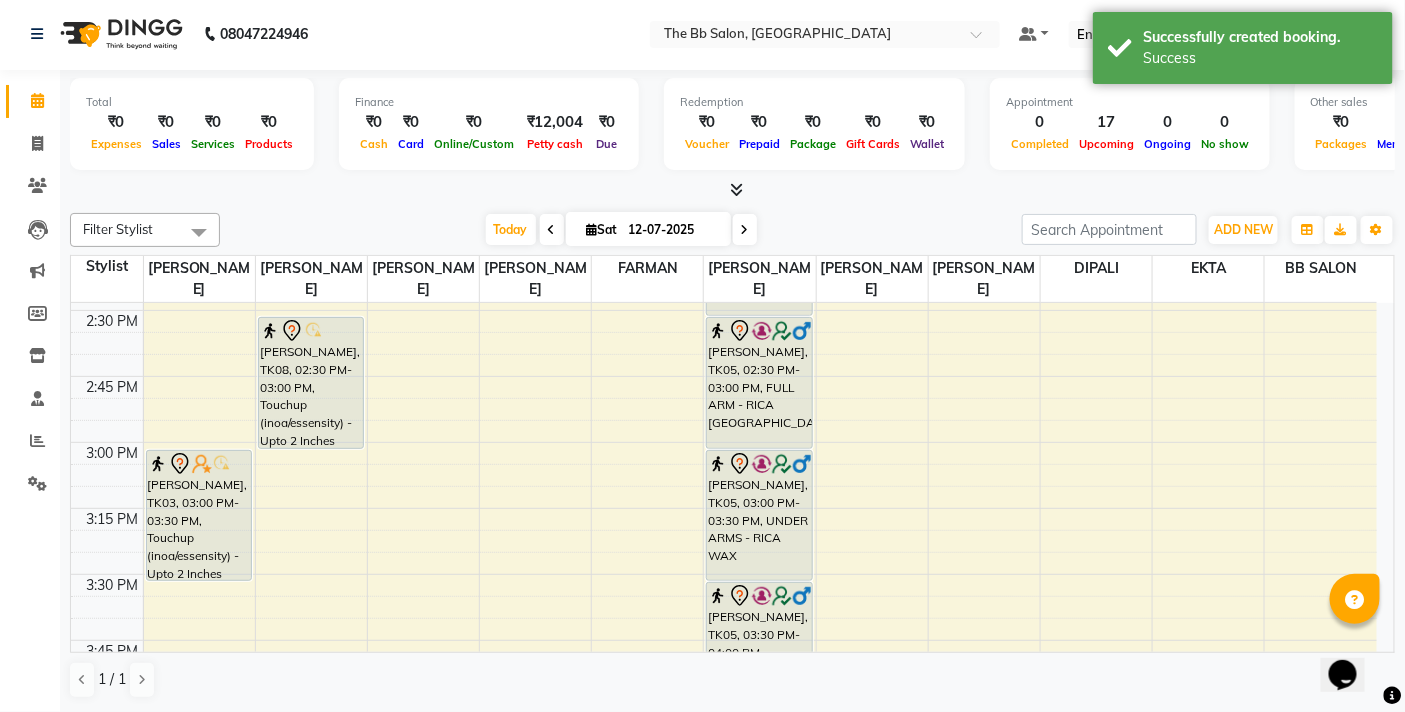 scroll, scrollTop: 1, scrollLeft: 0, axis: vertical 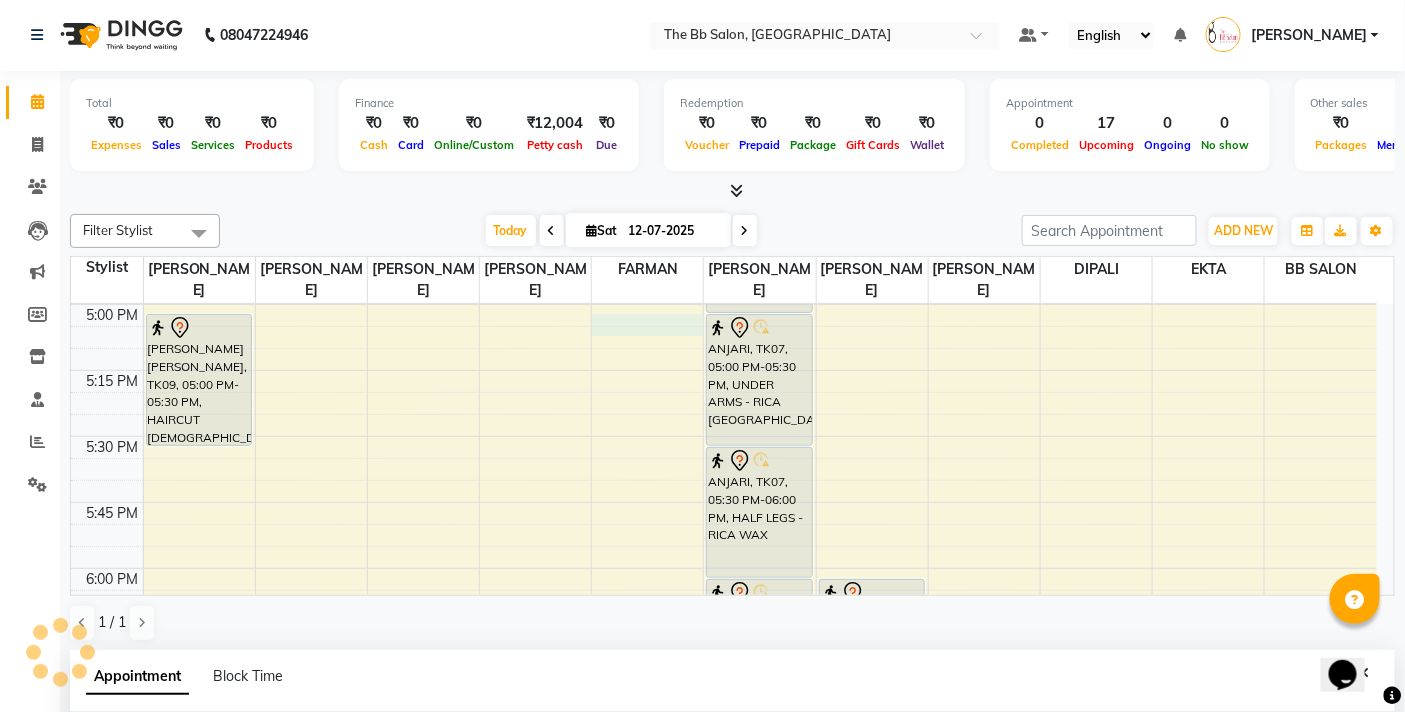 select on "83521" 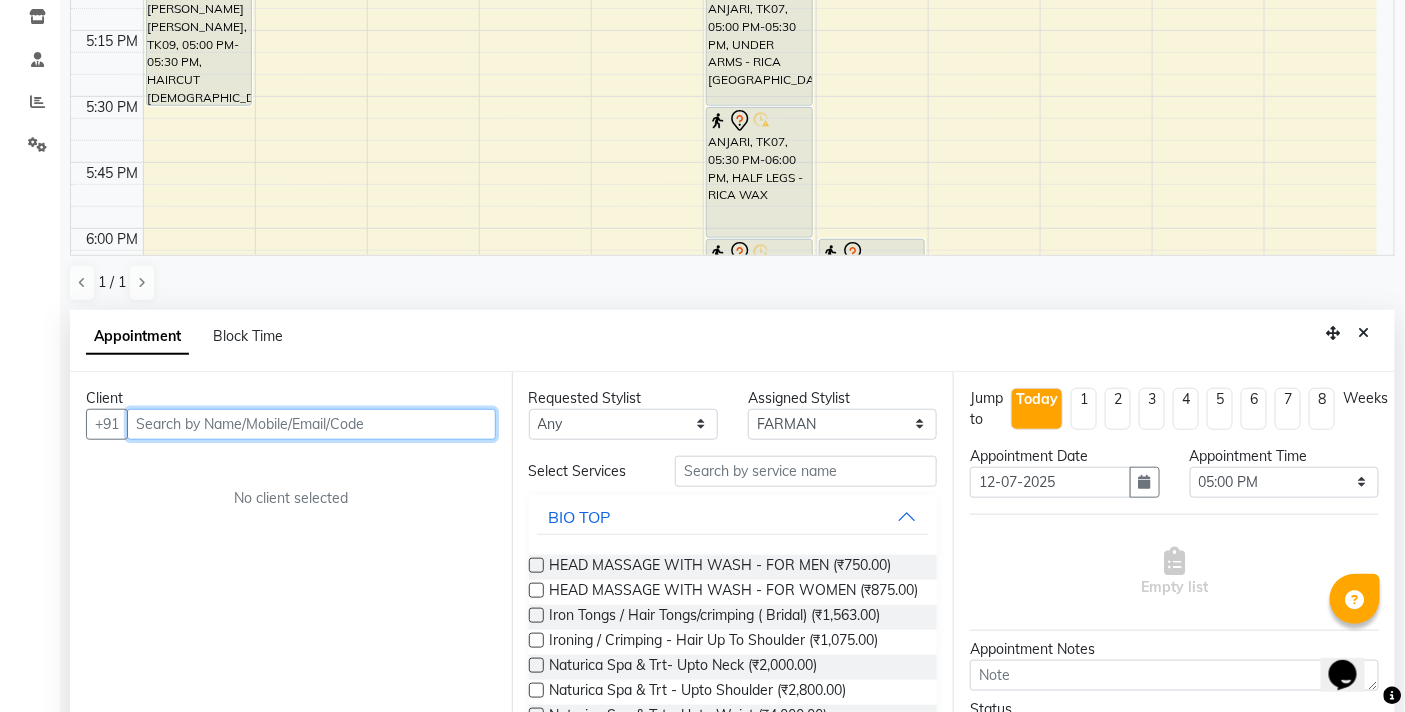scroll, scrollTop: 392, scrollLeft: 0, axis: vertical 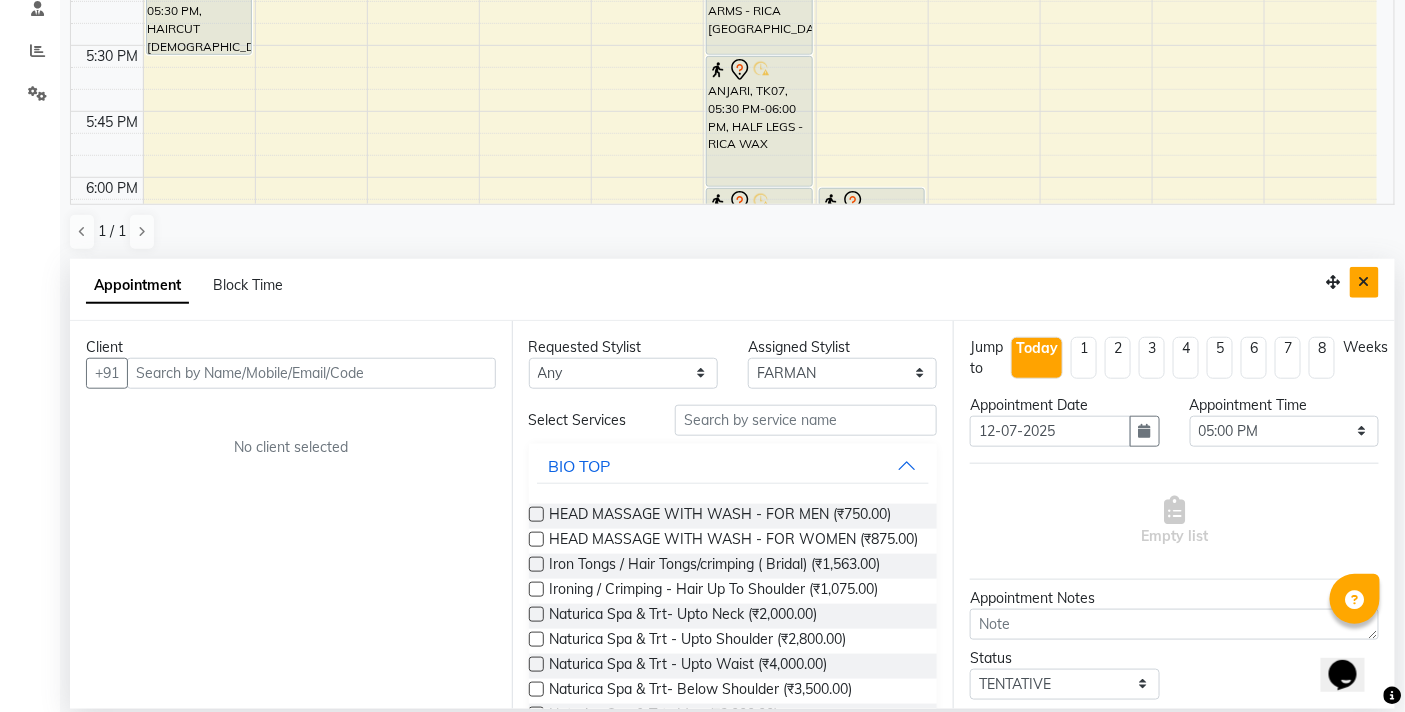 click at bounding box center [1364, 282] 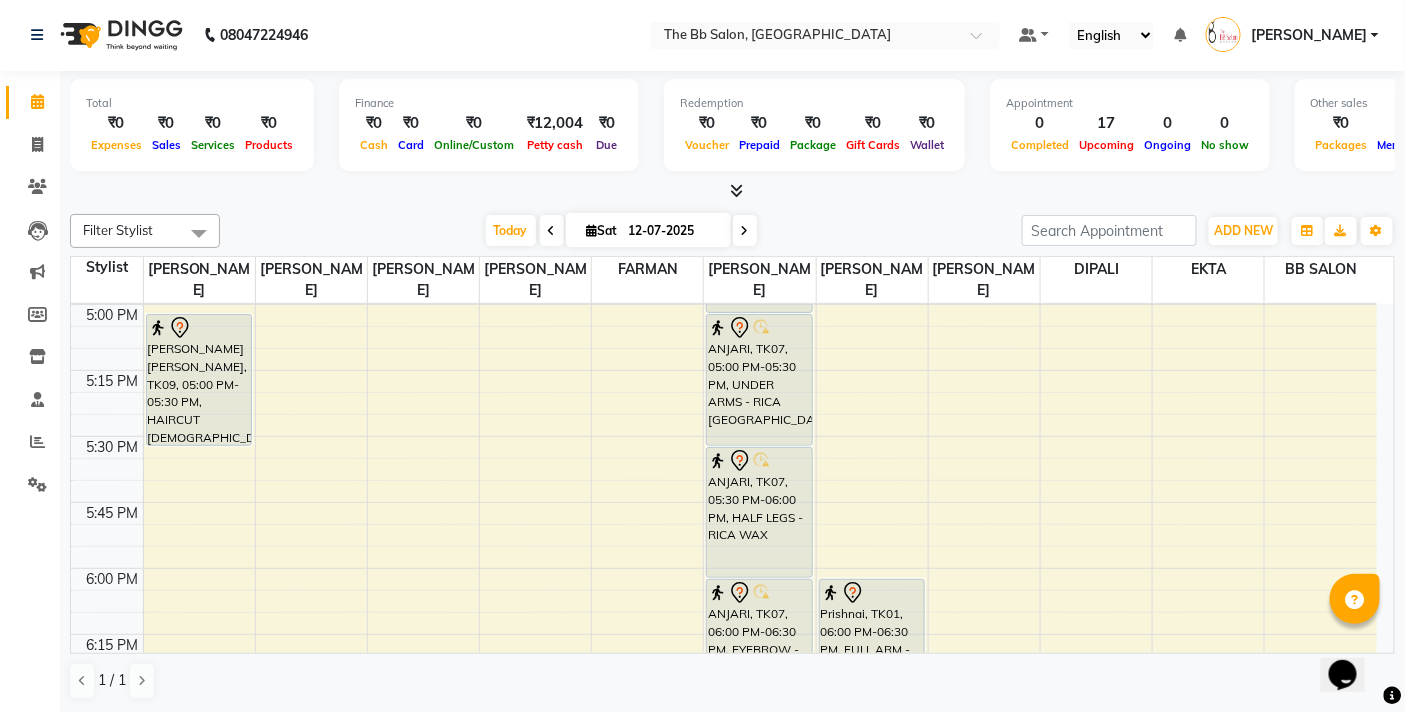 select on "83659" 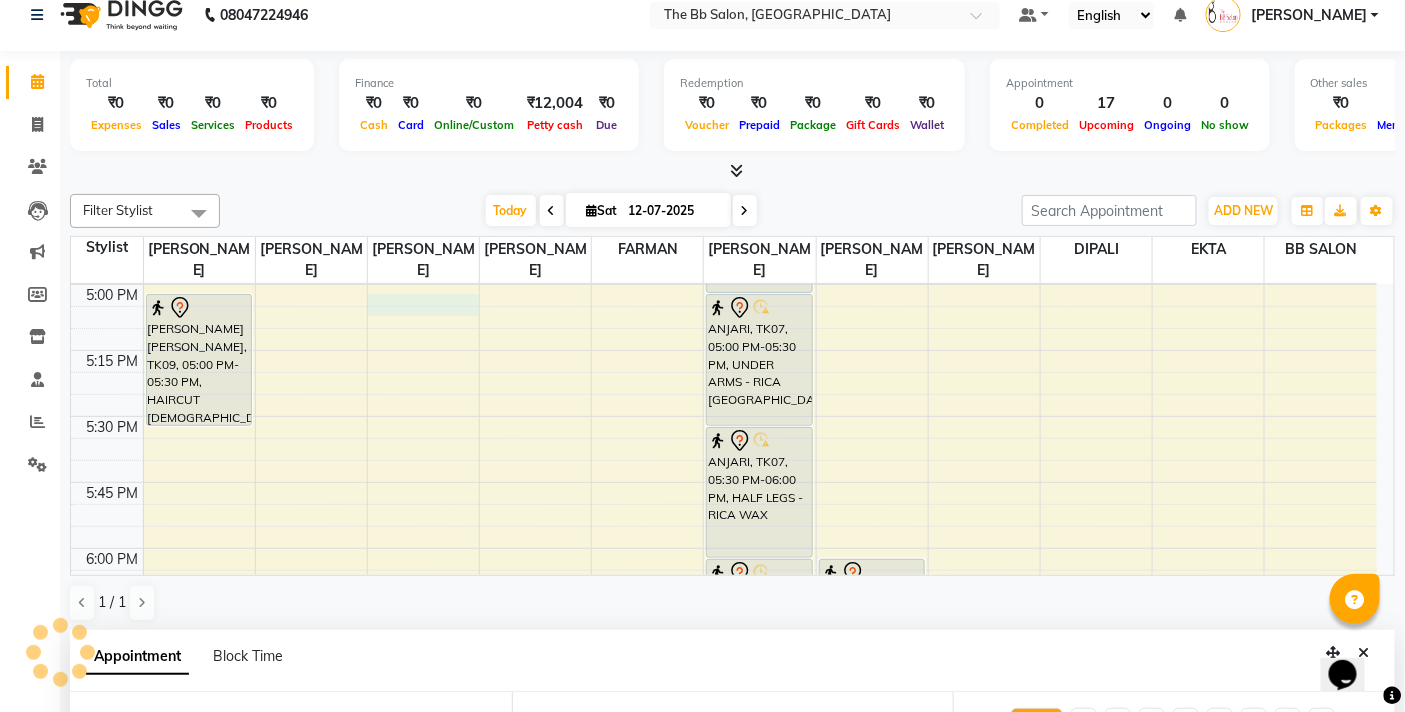 select on "1020" 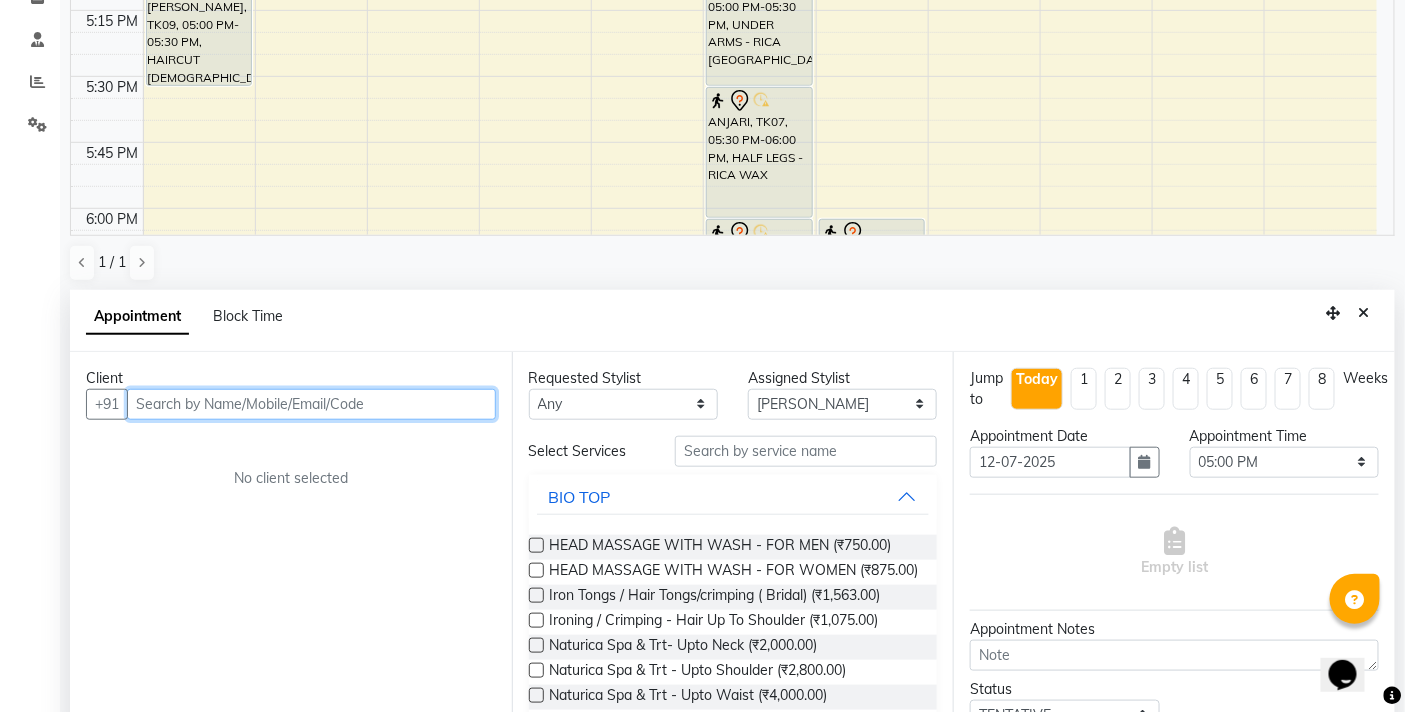 scroll, scrollTop: 392, scrollLeft: 0, axis: vertical 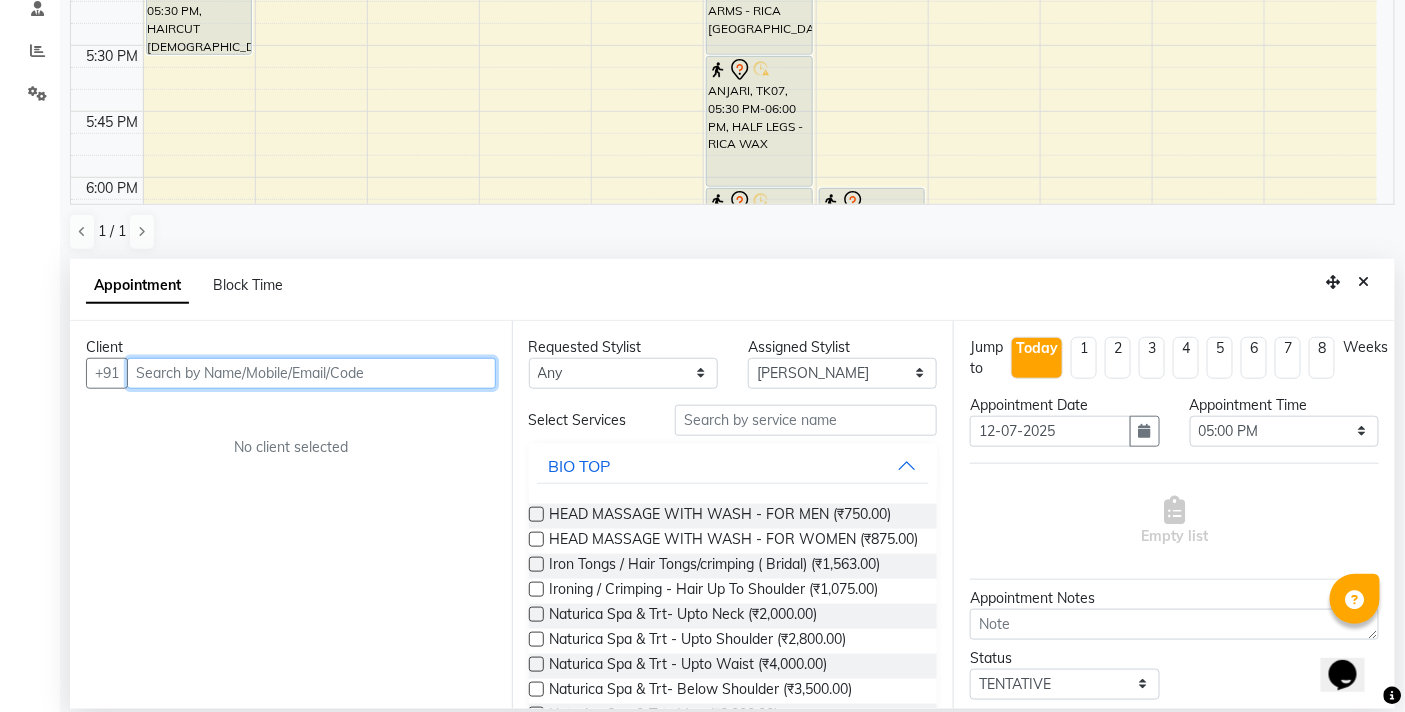 click at bounding box center (311, 373) 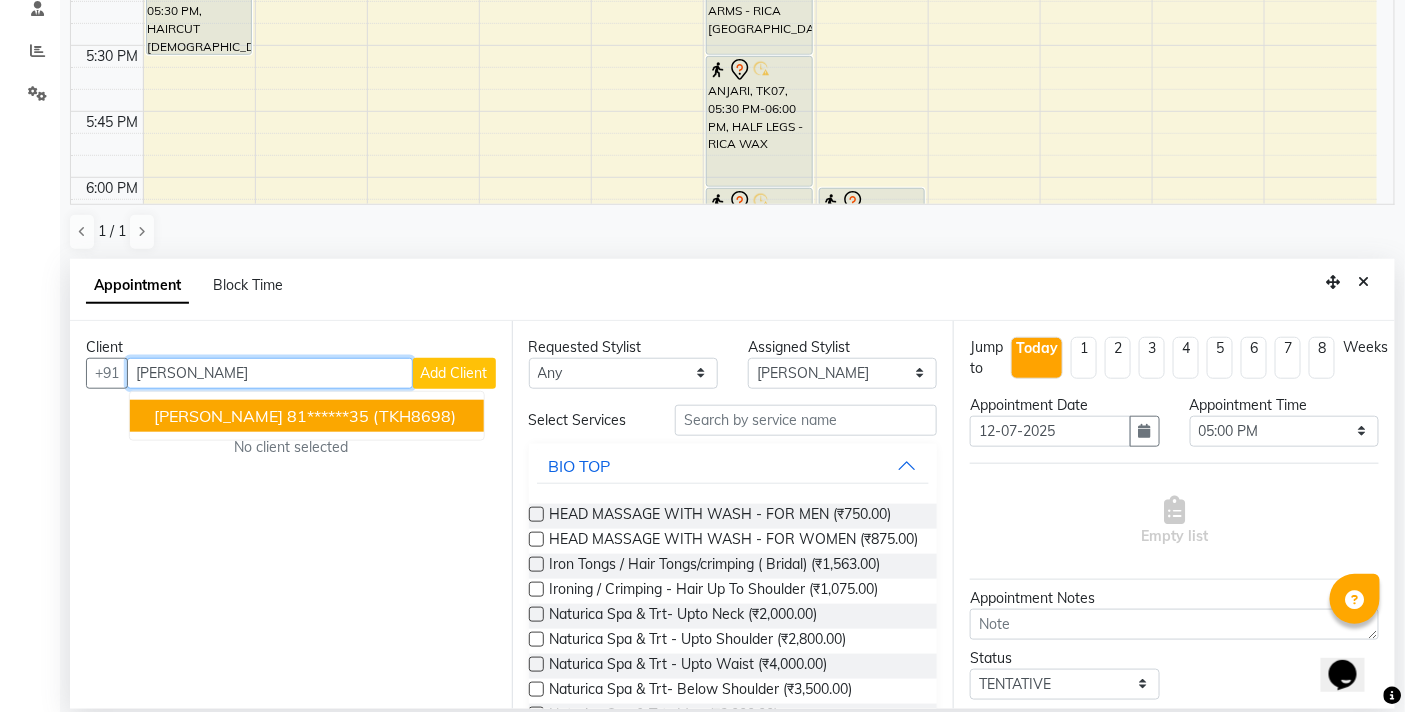 click on "MANISH KUMAR JI" at bounding box center [218, 416] 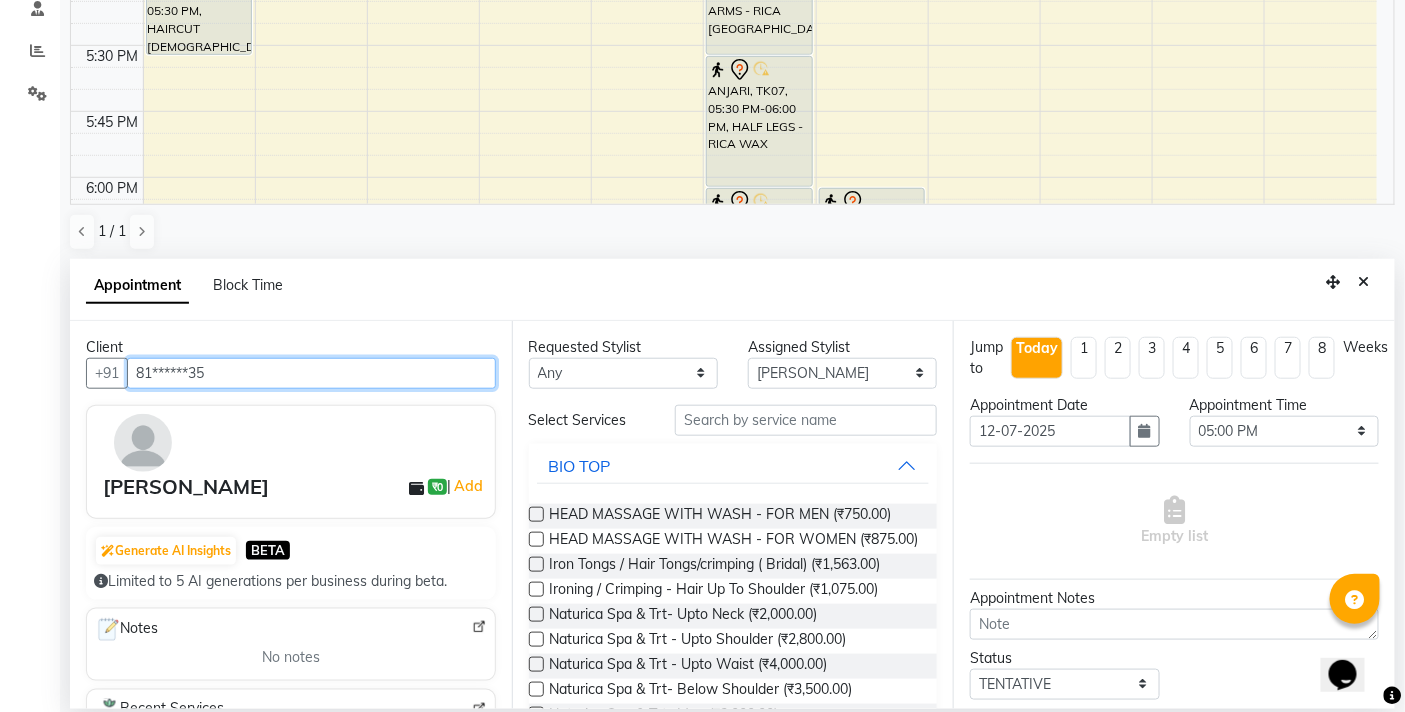 type on "81******35" 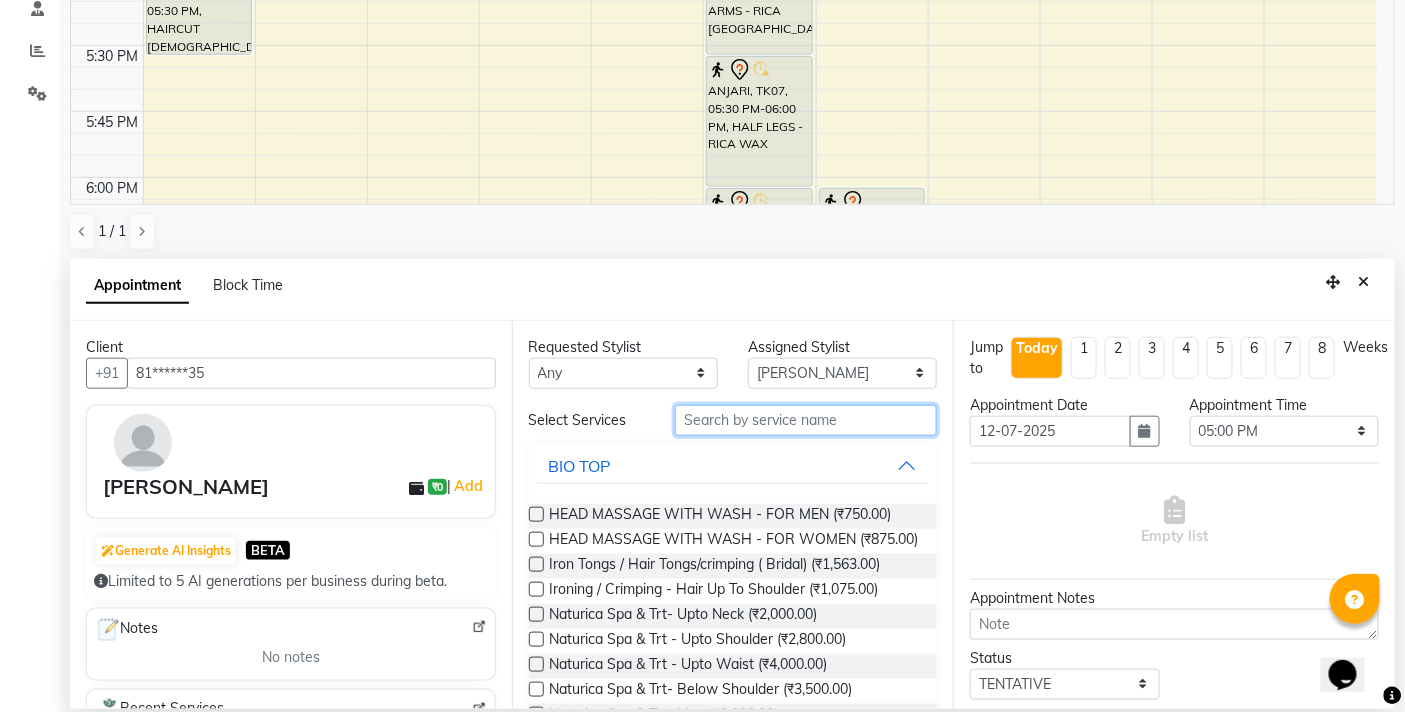 click at bounding box center (806, 420) 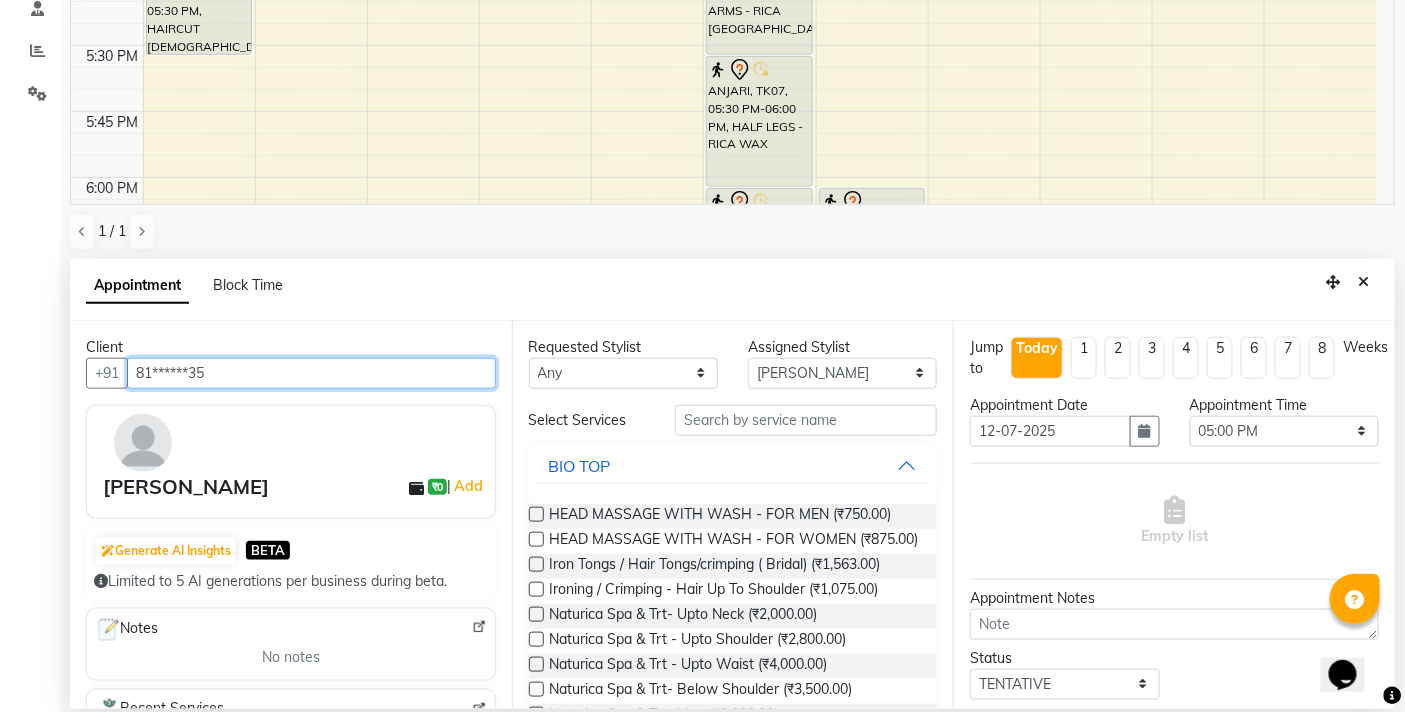 drag, startPoint x: 357, startPoint y: 364, endPoint x: 30, endPoint y: 406, distance: 329.68622 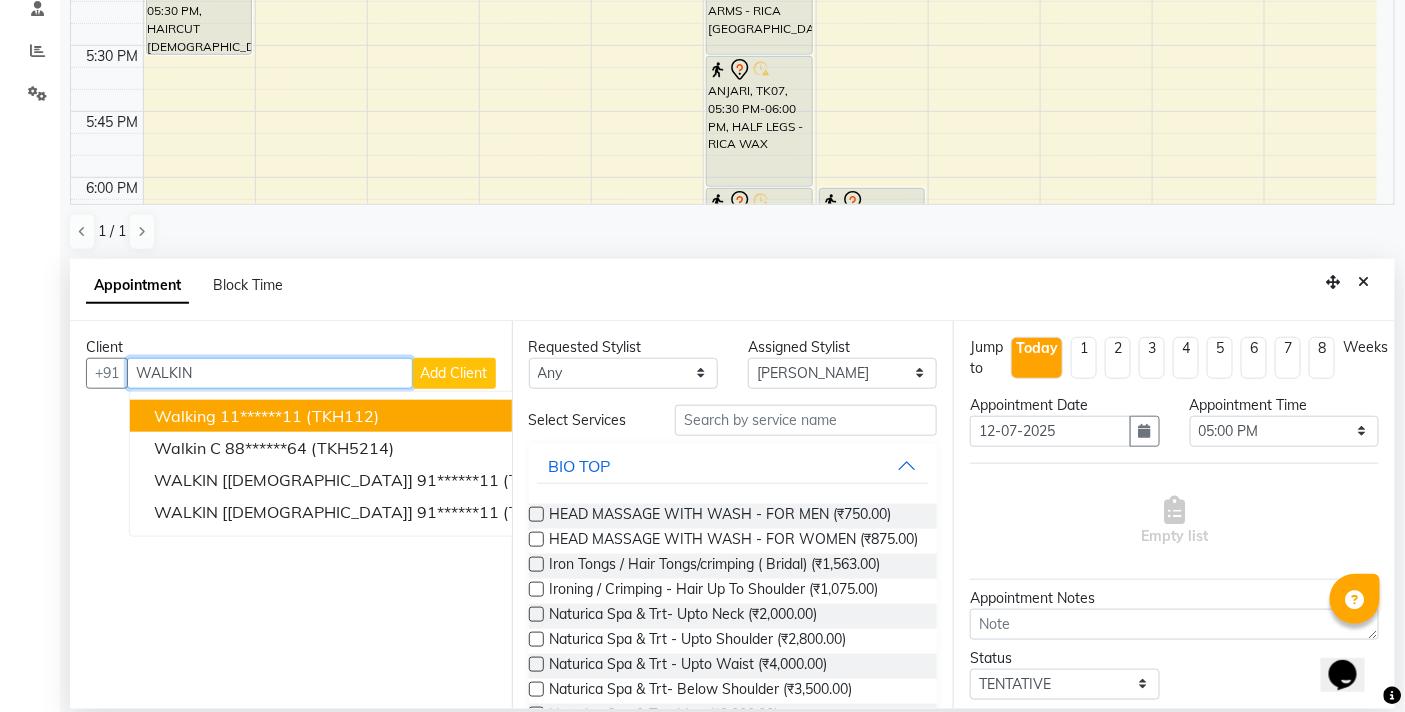click on "11******11" at bounding box center (261, 416) 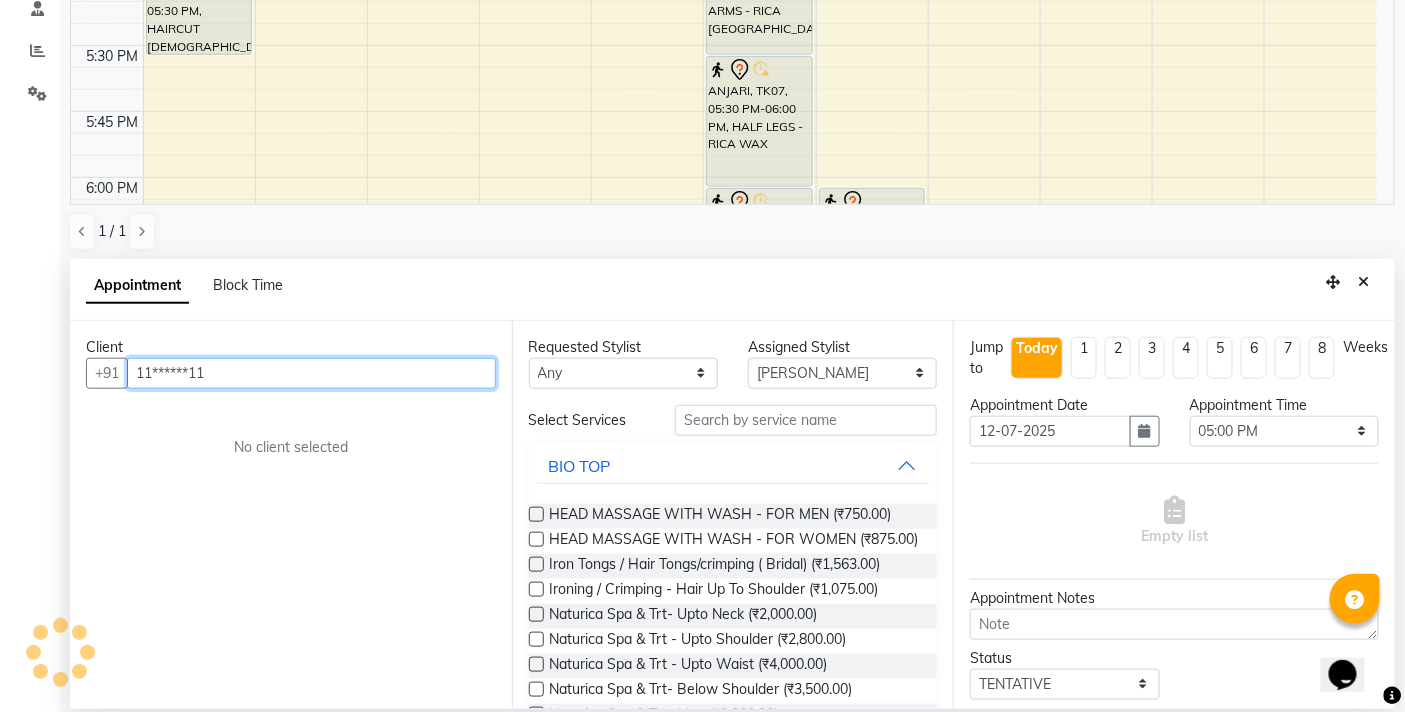 type on "11******11" 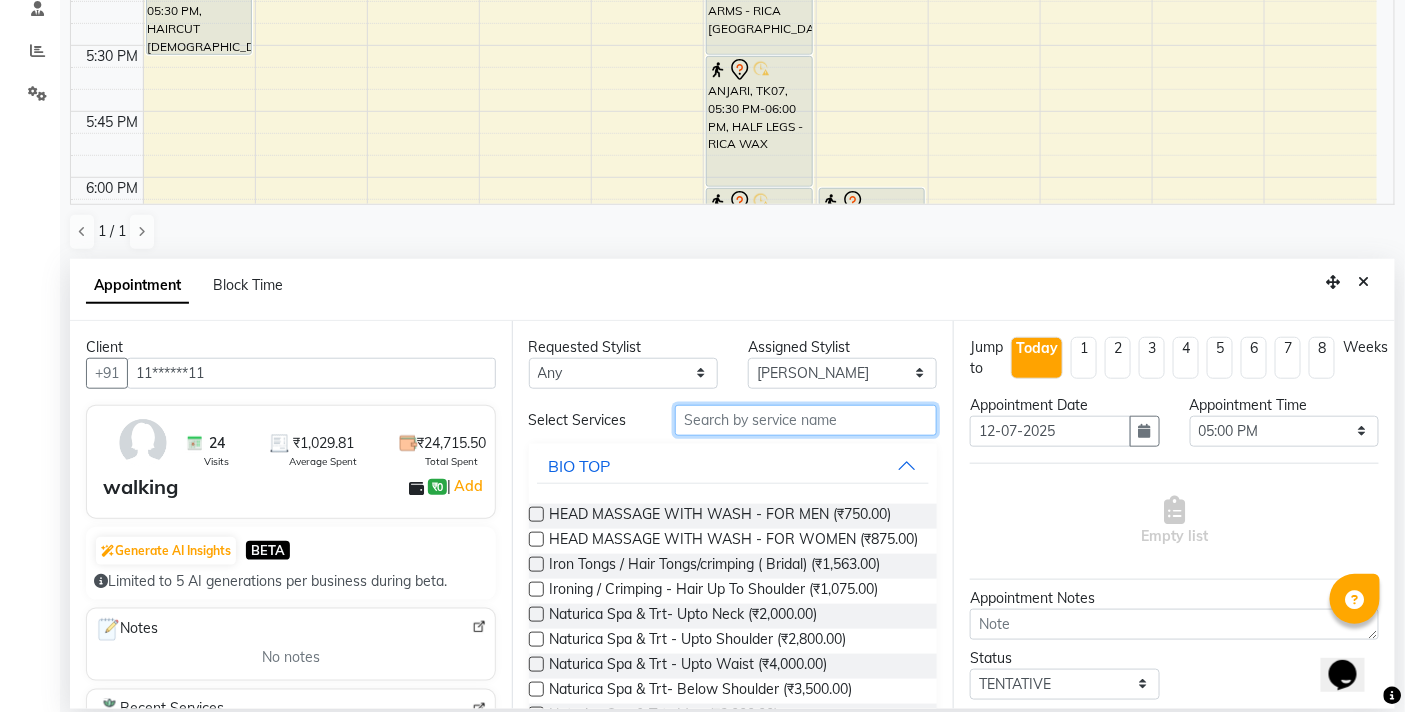 click at bounding box center (806, 420) 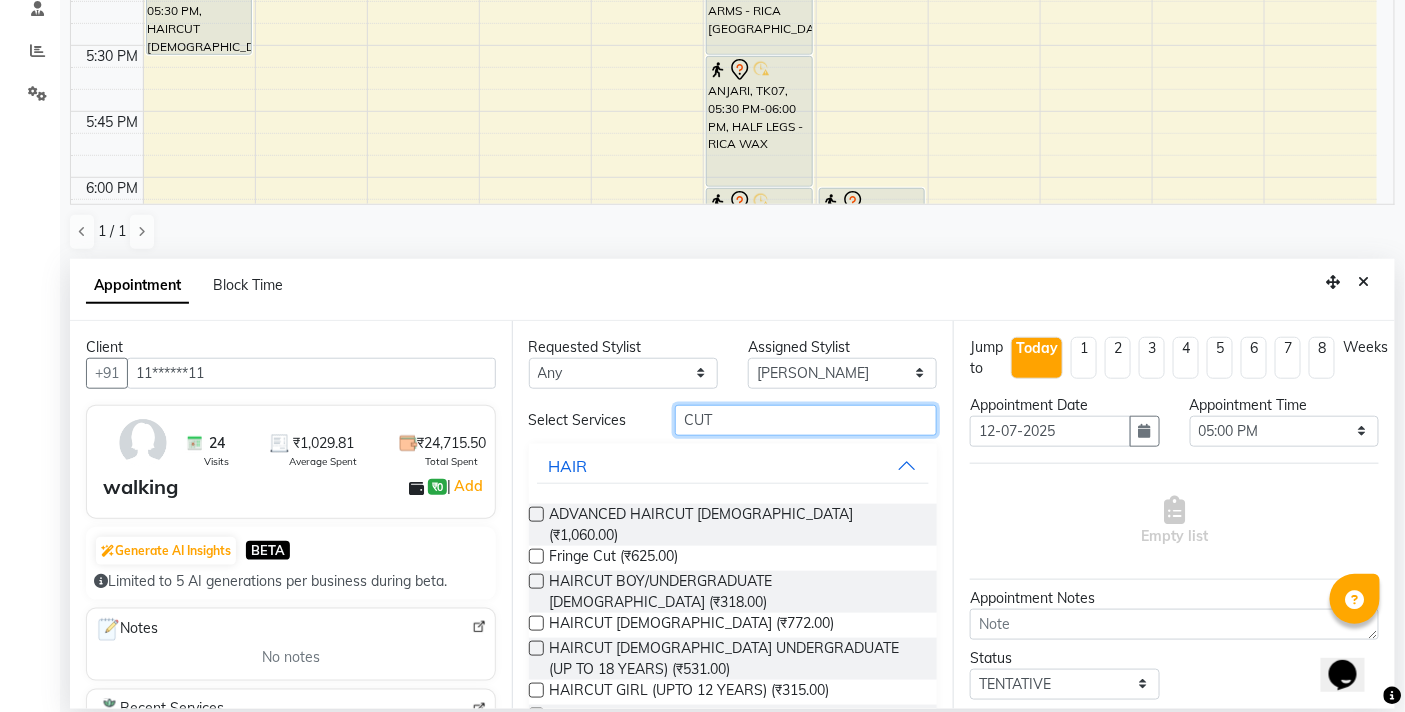 type on "CUT" 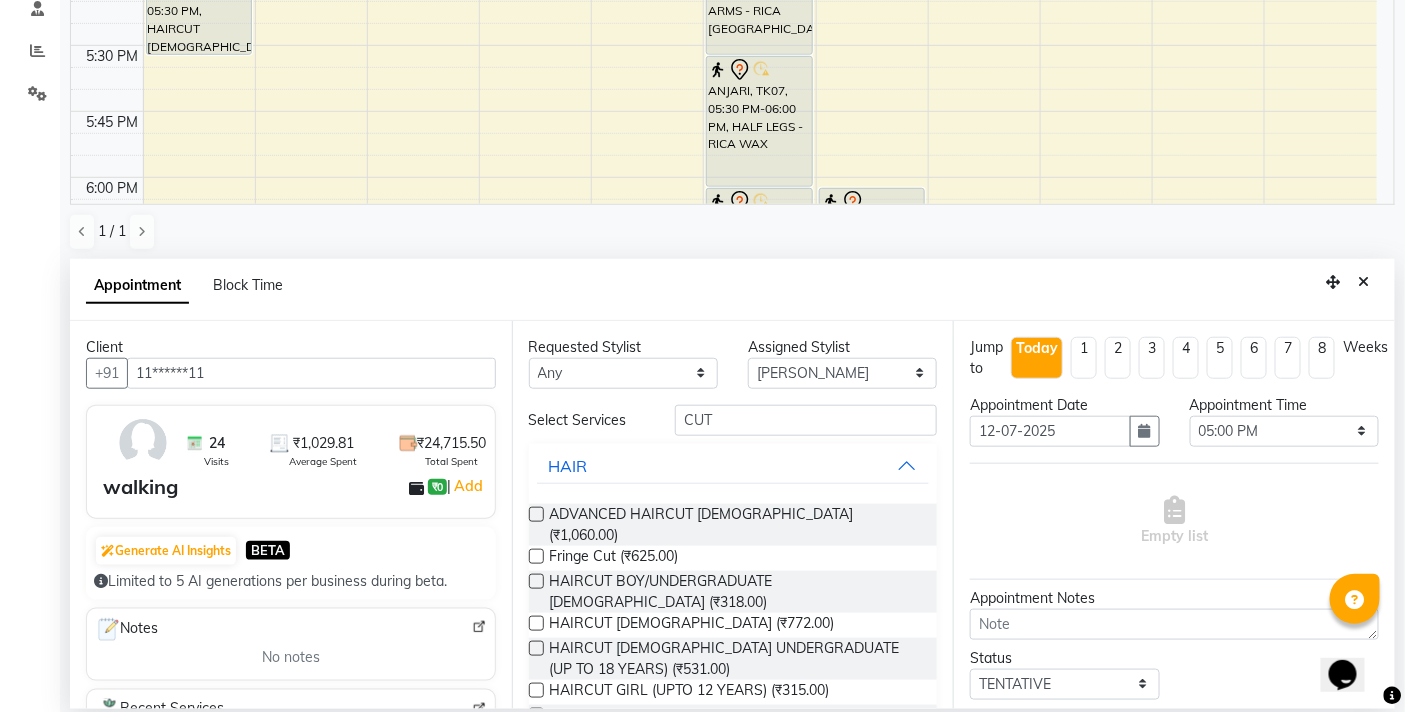 click at bounding box center (536, 715) 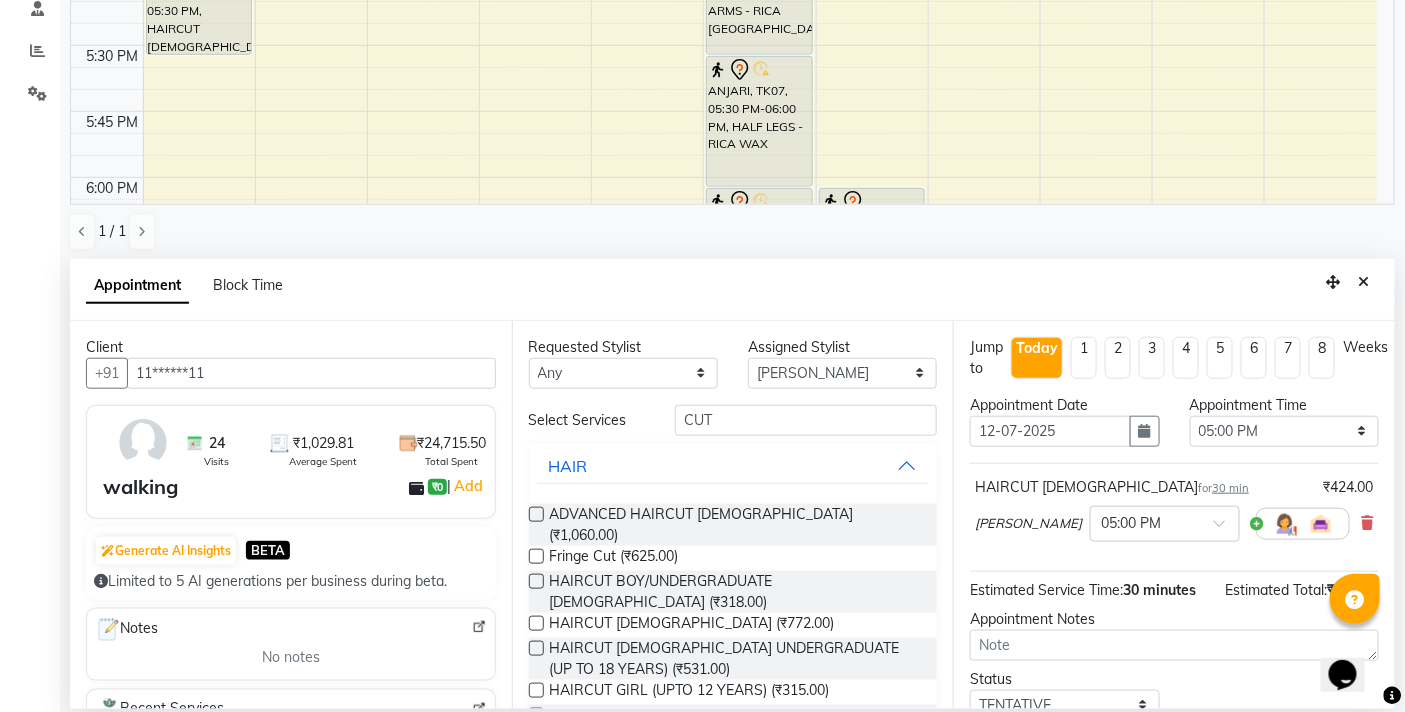checkbox on "false" 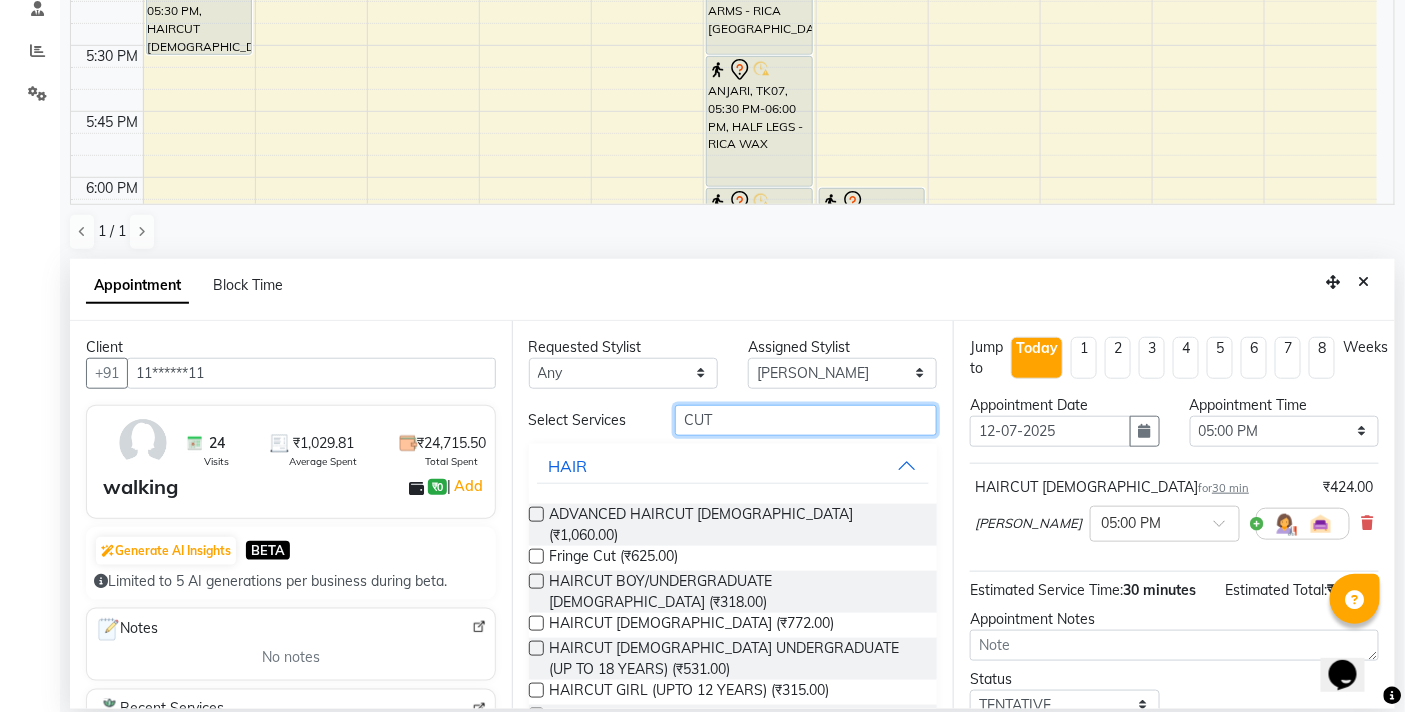 drag, startPoint x: 810, startPoint y: 414, endPoint x: 652, endPoint y: 425, distance: 158.38245 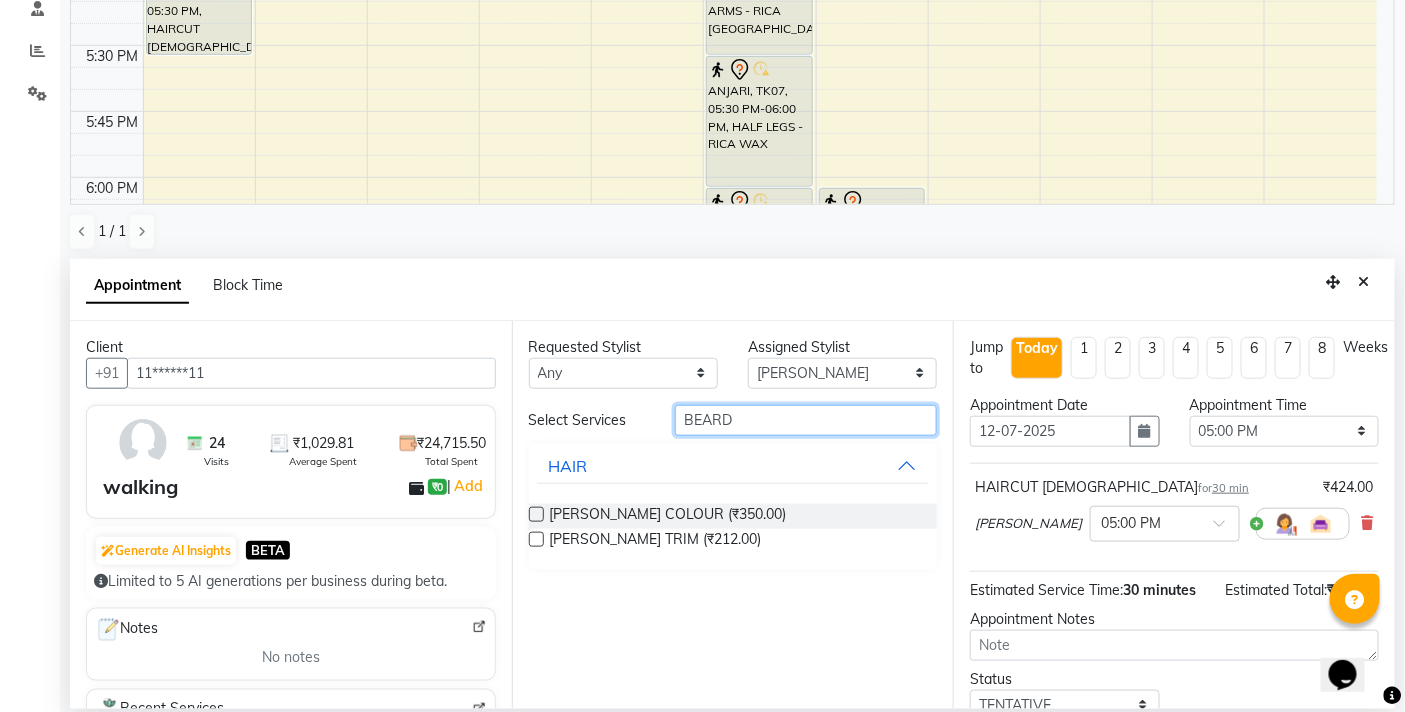 type on "BEARD" 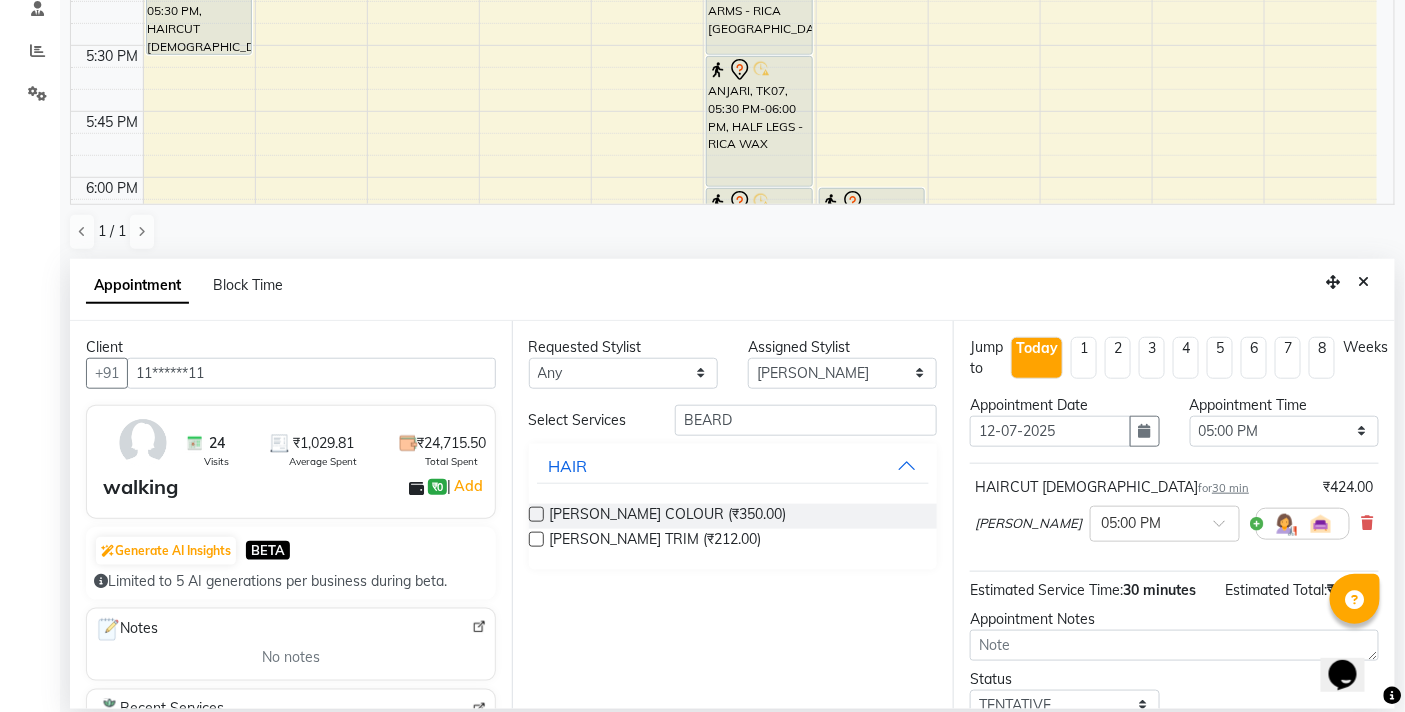 click at bounding box center [536, 539] 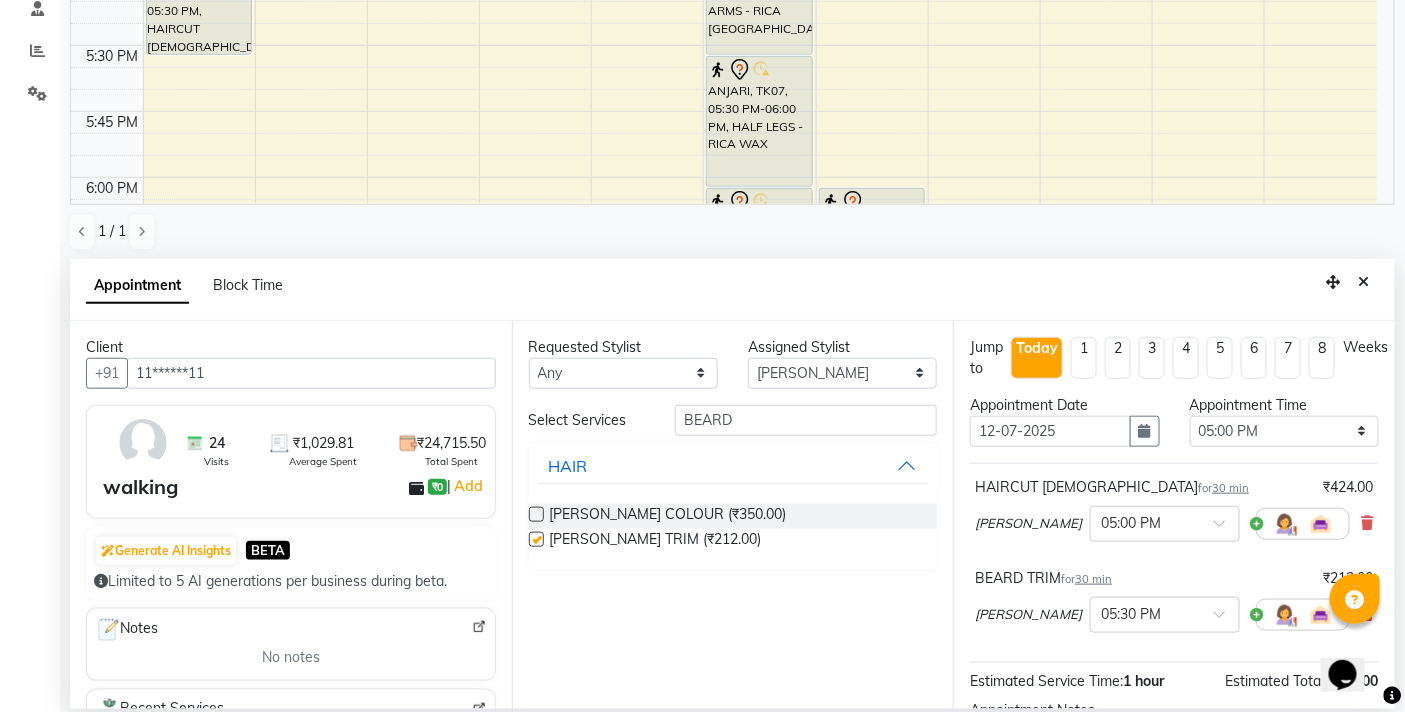 checkbox on "false" 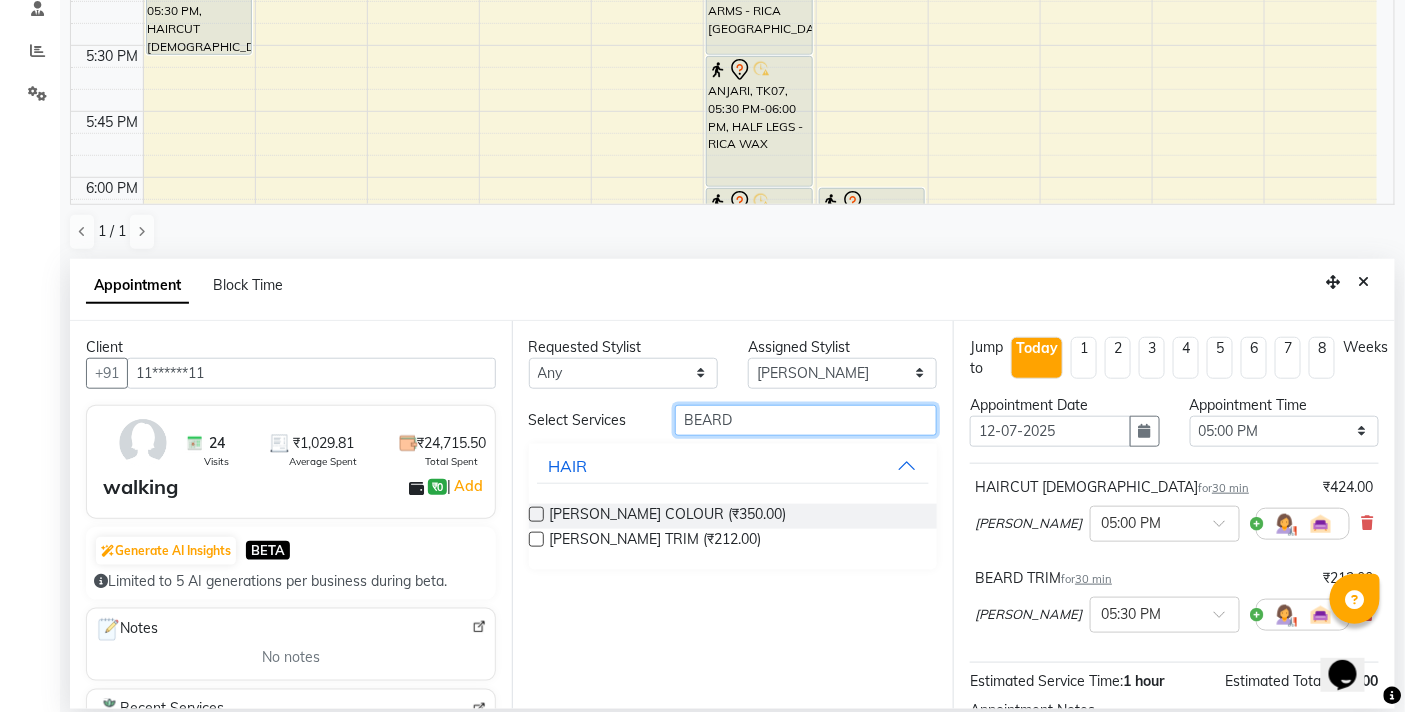 drag, startPoint x: 796, startPoint y: 422, endPoint x: 565, endPoint y: 413, distance: 231.17526 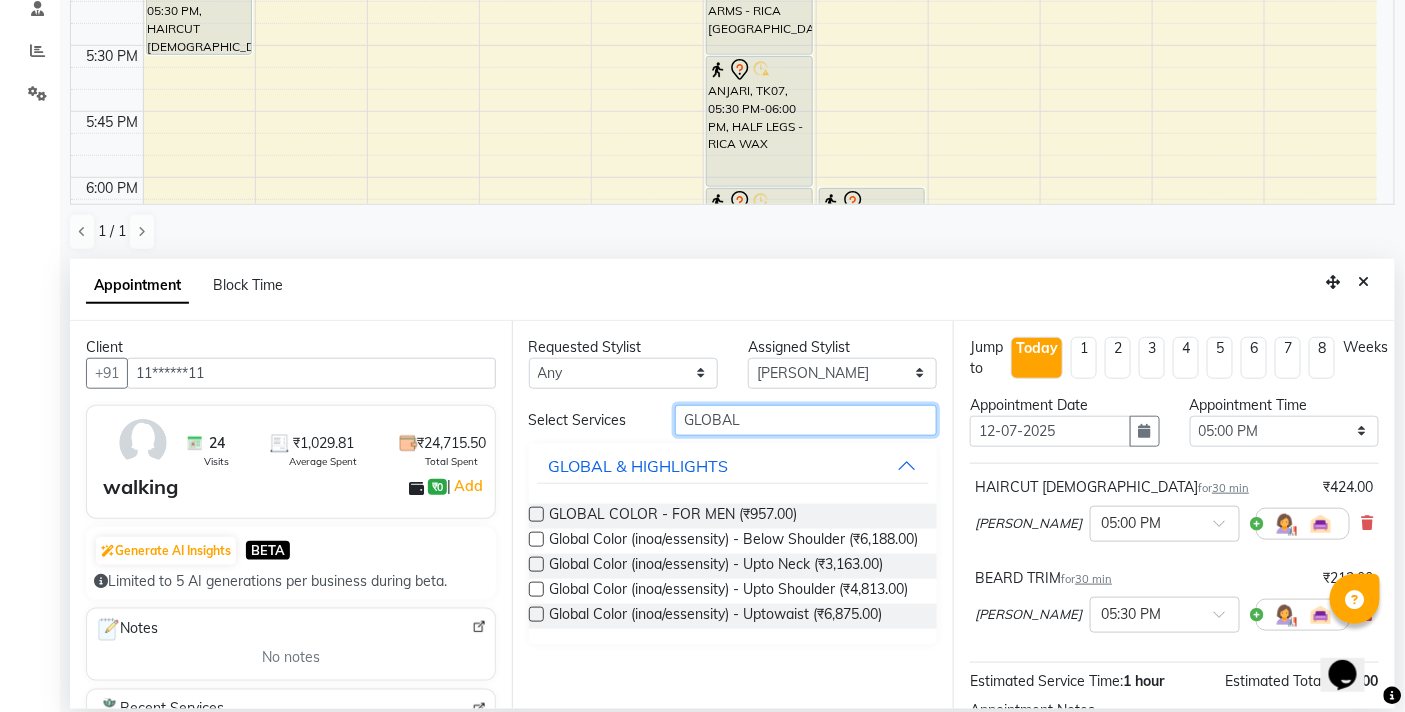 type on "GLOBAL" 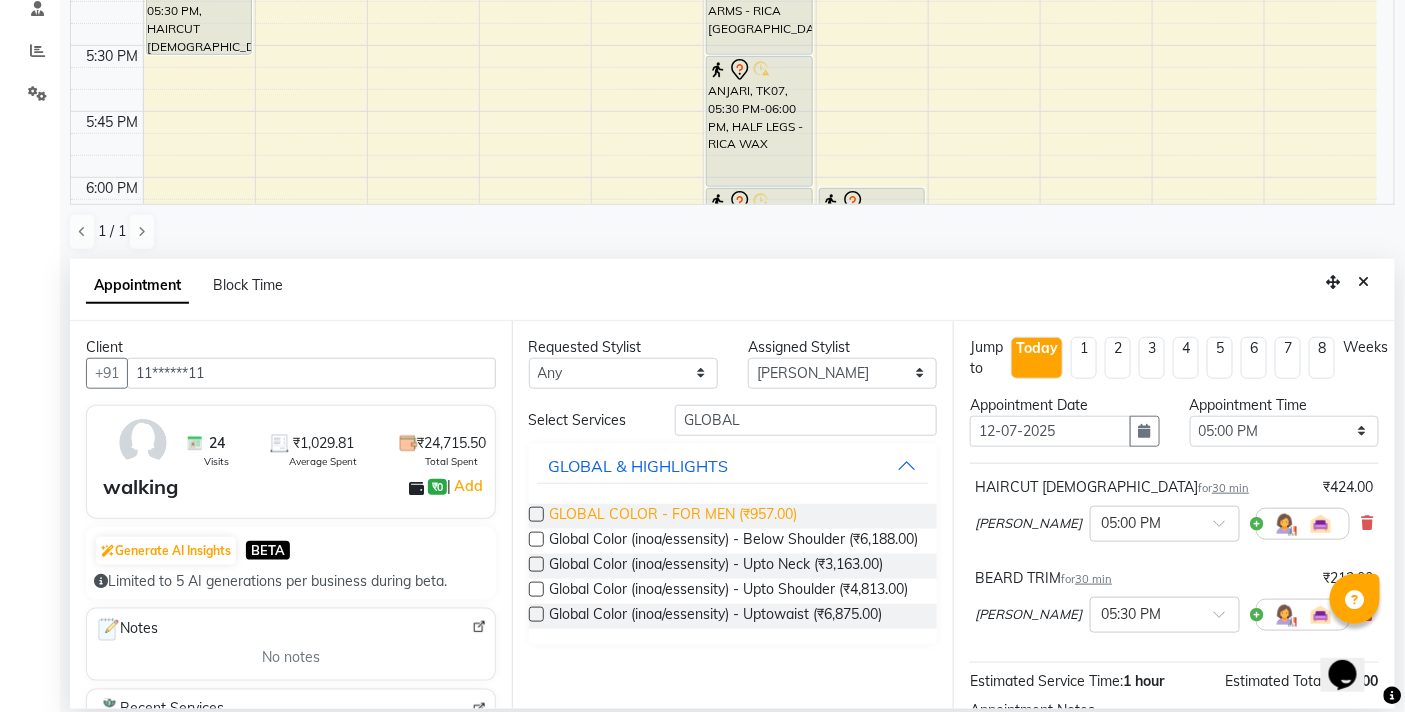 drag, startPoint x: 541, startPoint y: 513, endPoint x: 623, endPoint y: 513, distance: 82 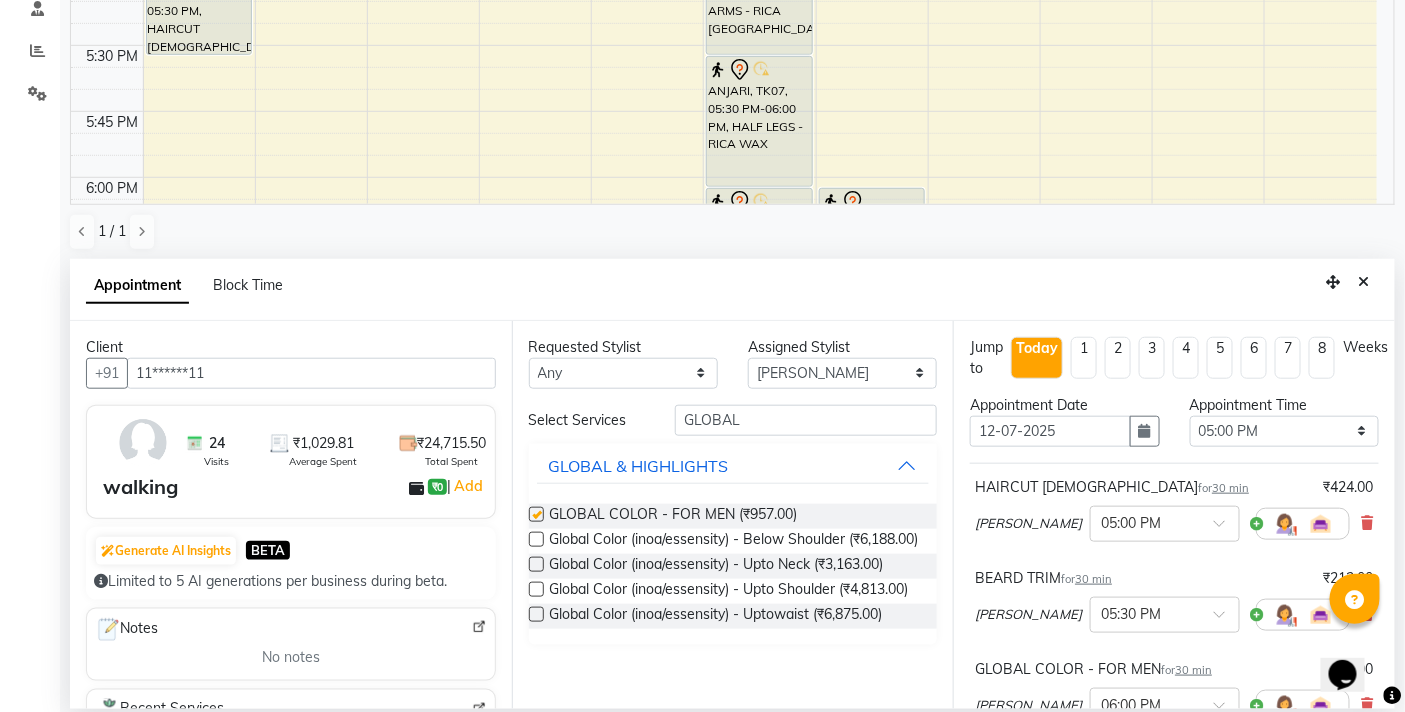 checkbox on "false" 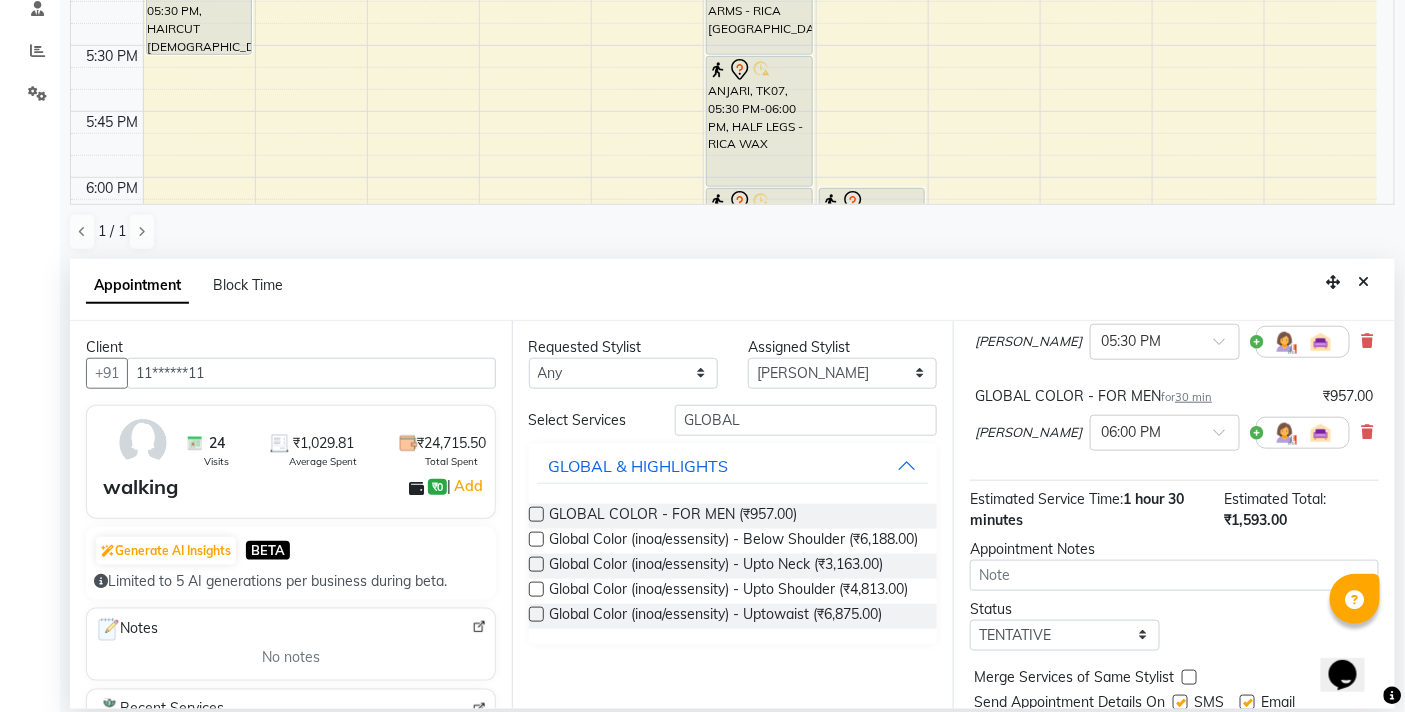 scroll, scrollTop: 350, scrollLeft: 0, axis: vertical 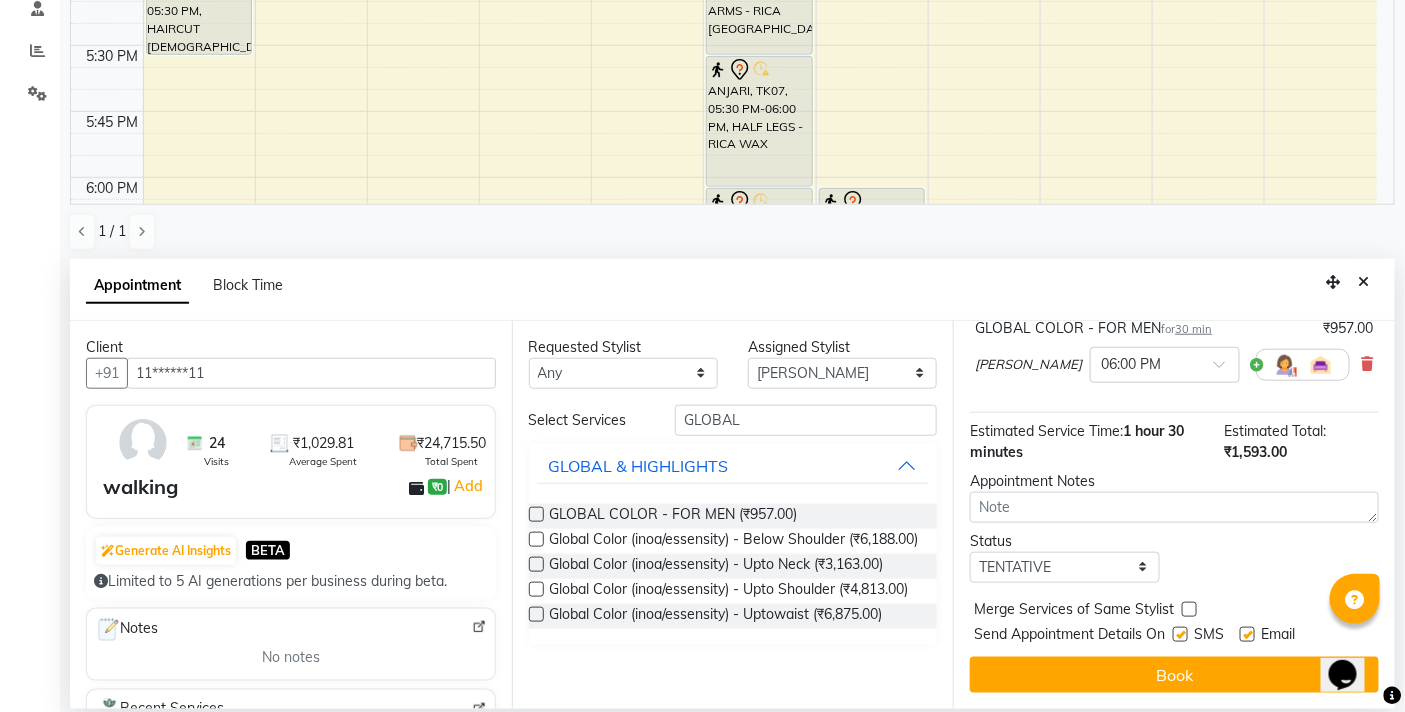 click on "Book" at bounding box center (1174, 675) 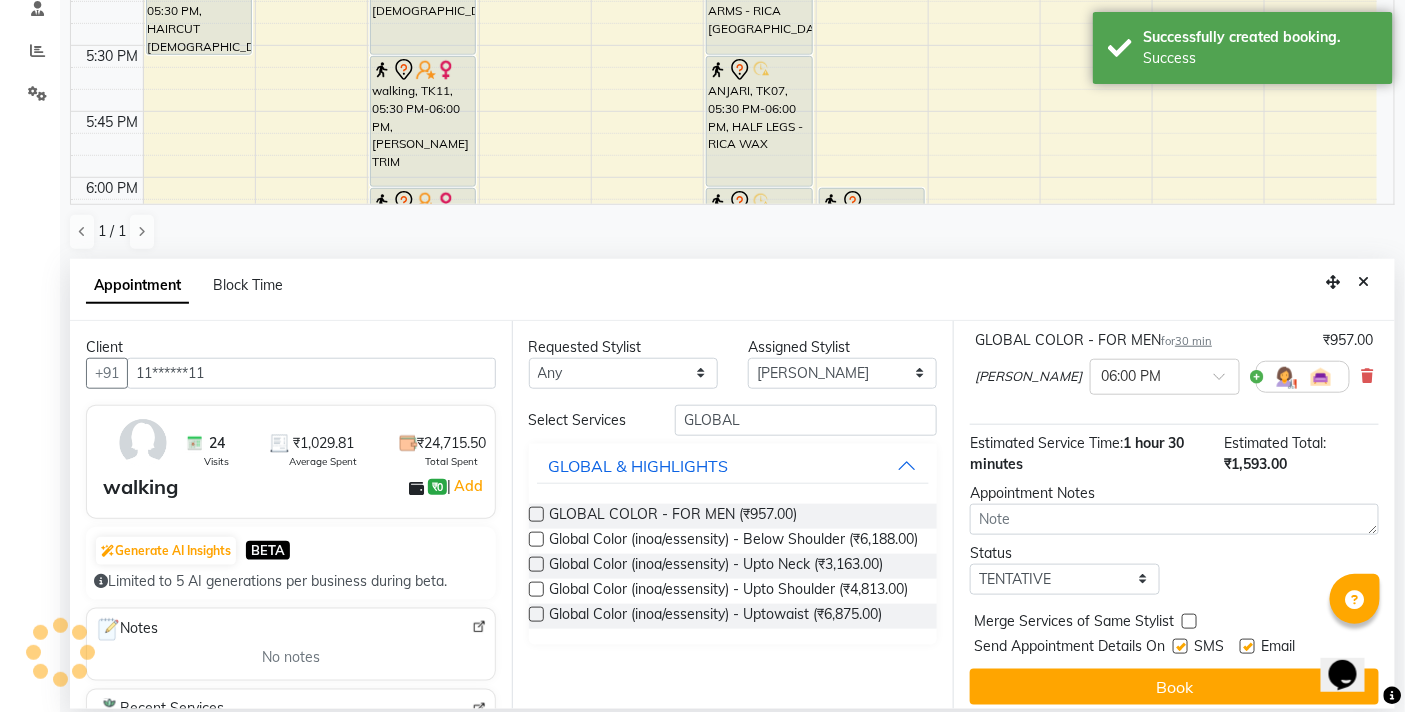 scroll, scrollTop: 32, scrollLeft: 0, axis: vertical 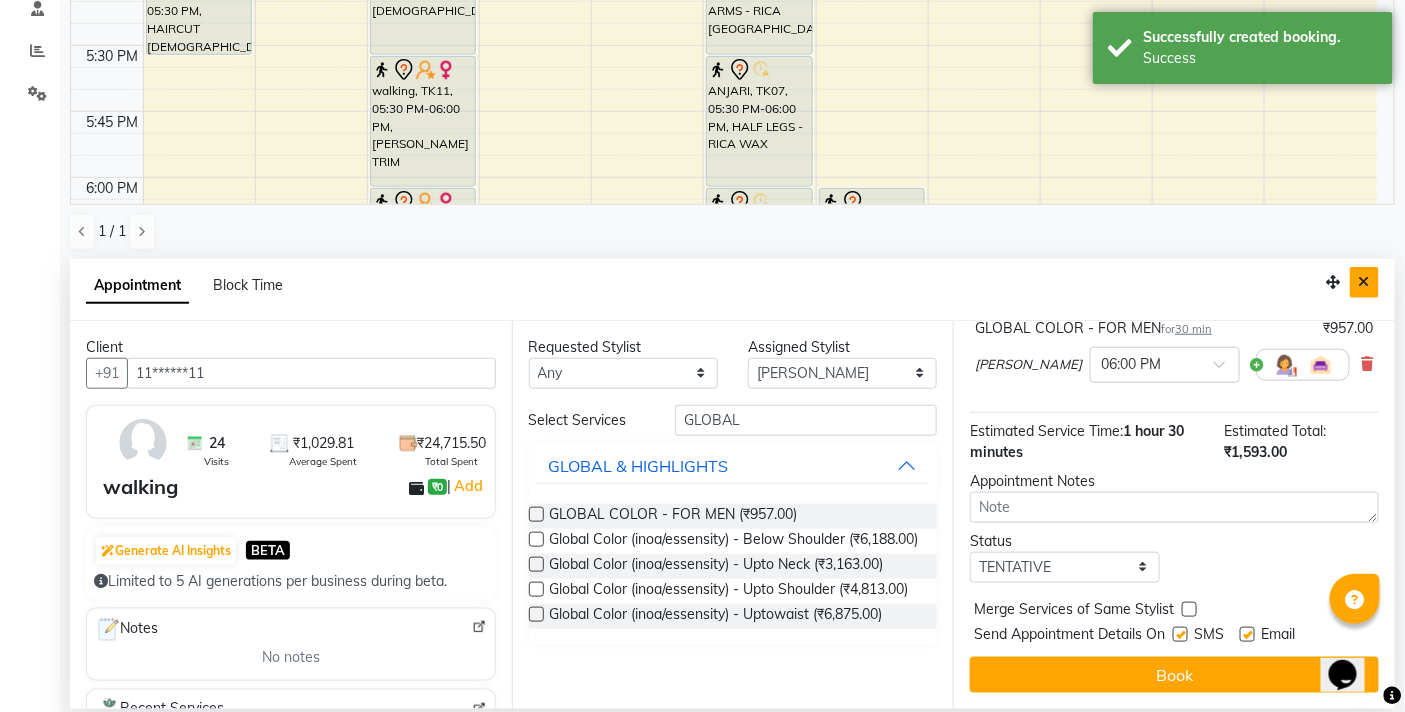 click at bounding box center [1364, 282] 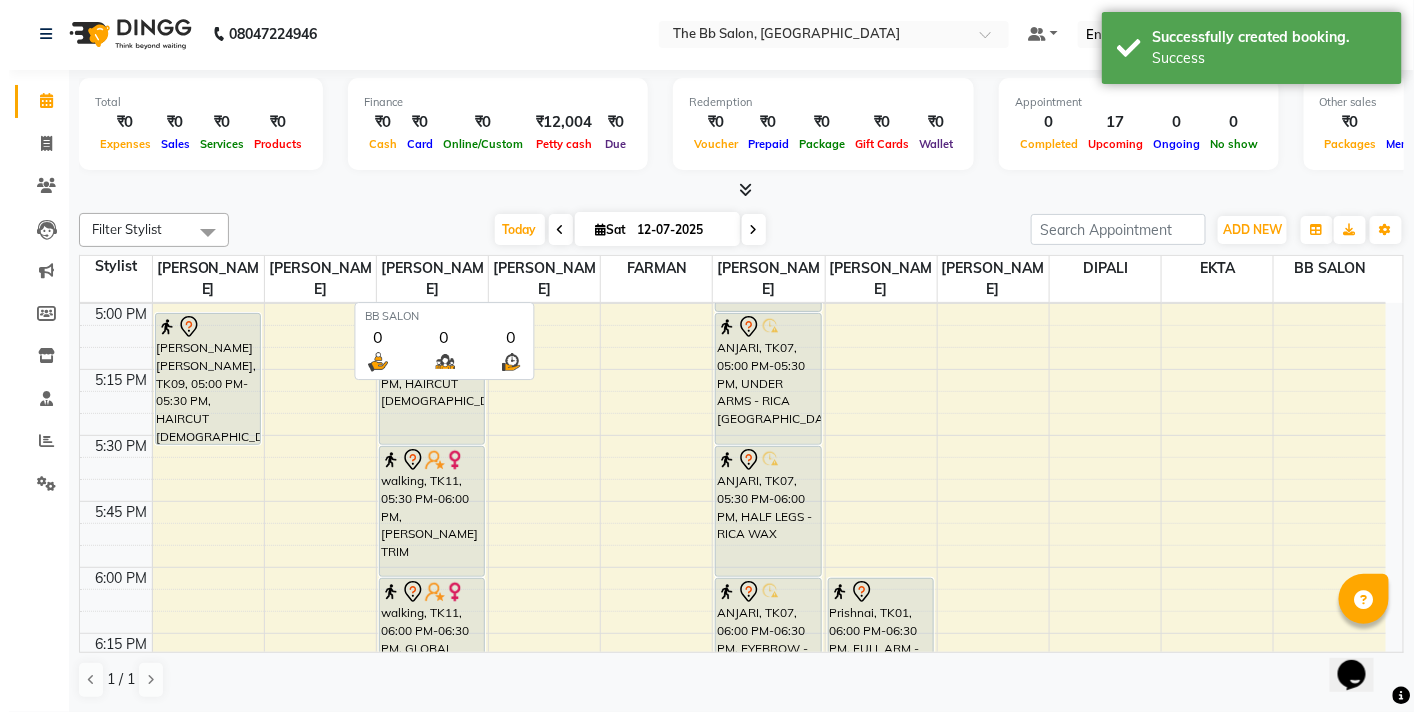 scroll, scrollTop: 1, scrollLeft: 0, axis: vertical 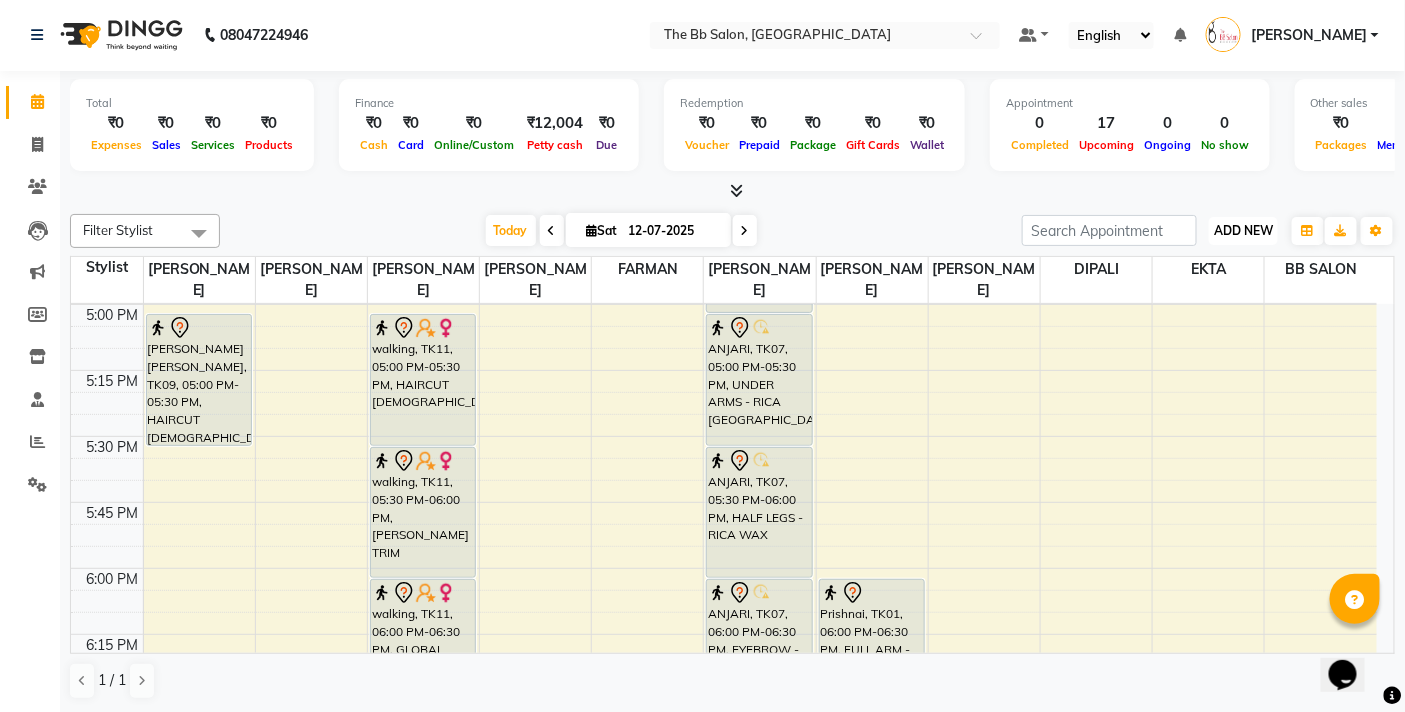click on "ADD NEW" at bounding box center [1243, 230] 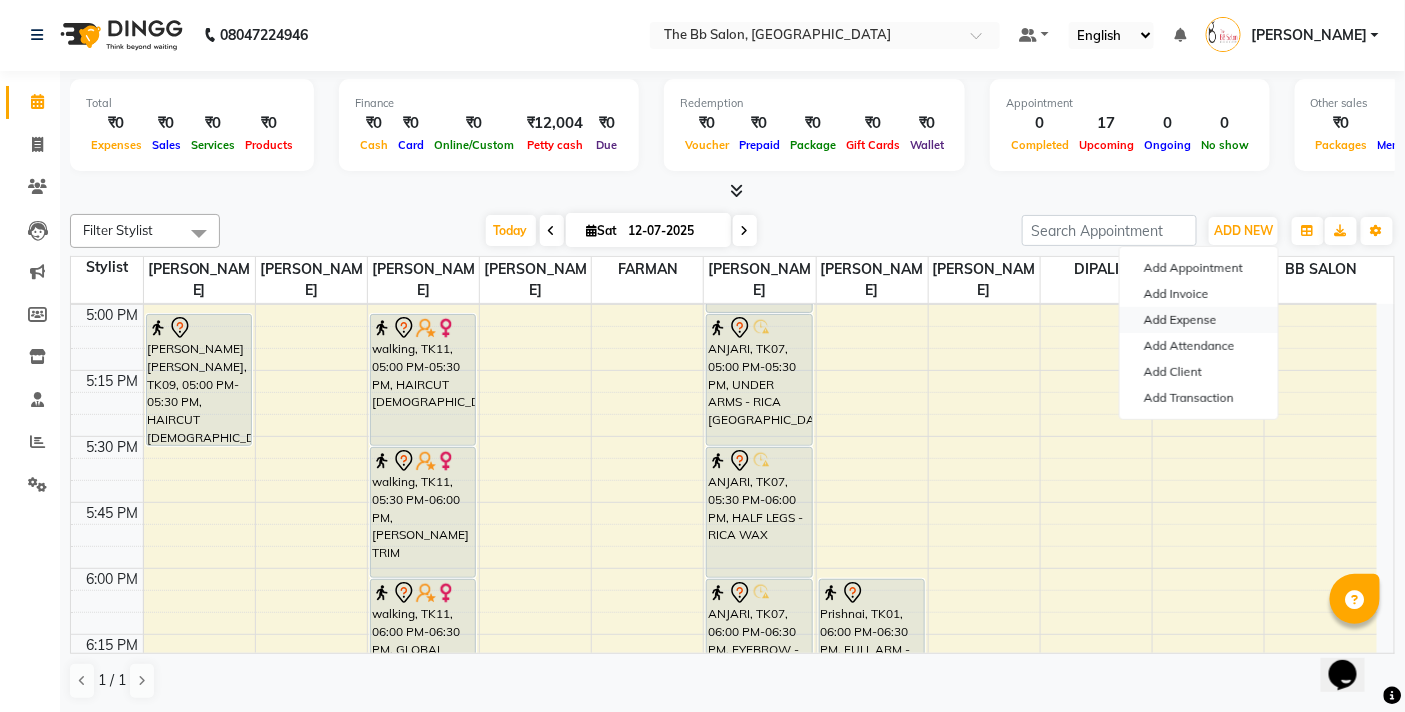 click on "Add Expense" at bounding box center (1199, 320) 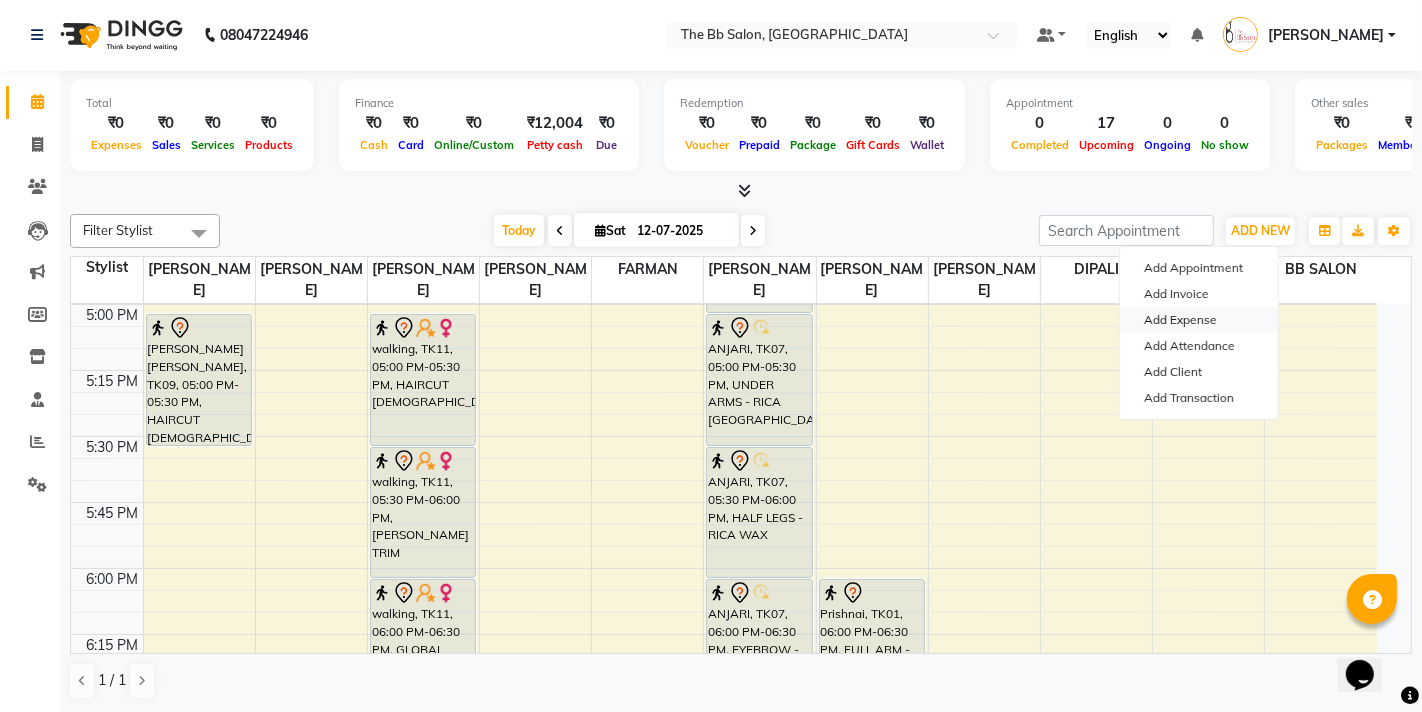 select on "1" 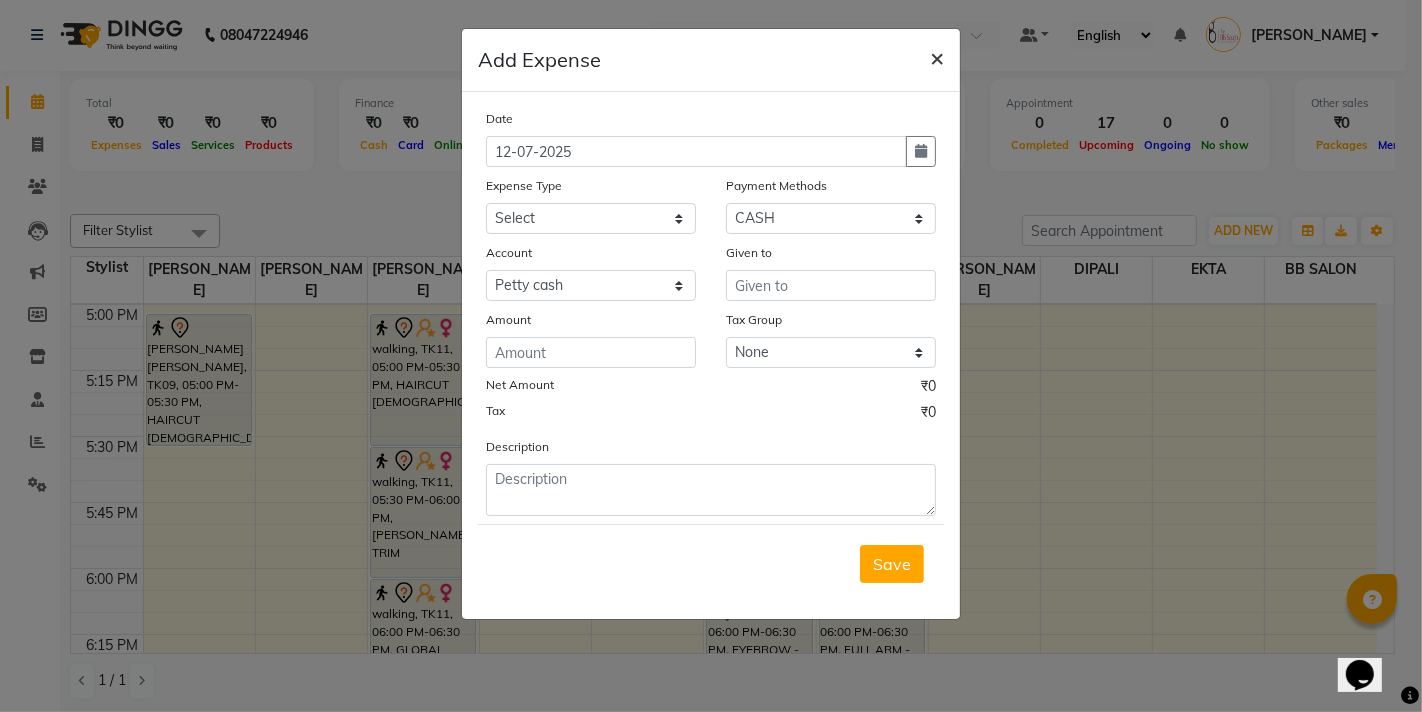 click on "×" 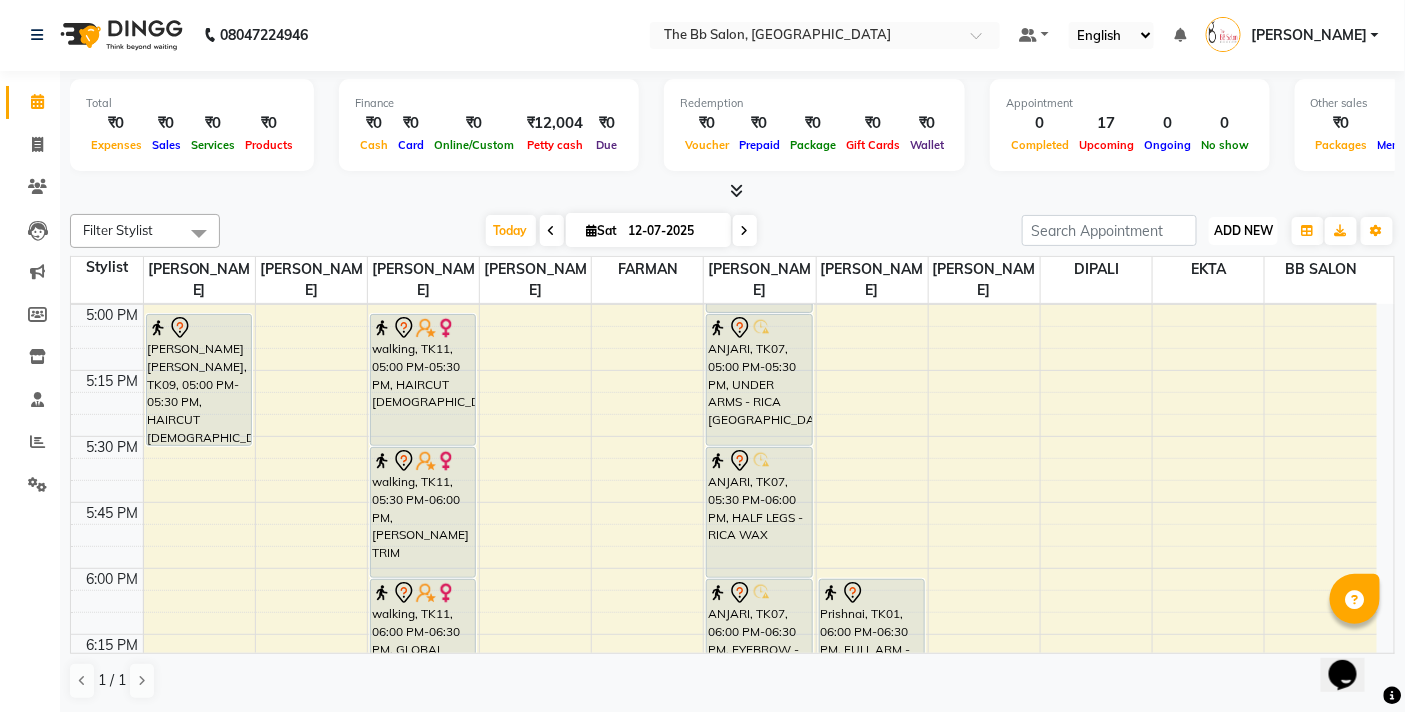click on "ADD NEW Toggle Dropdown" at bounding box center (1243, 231) 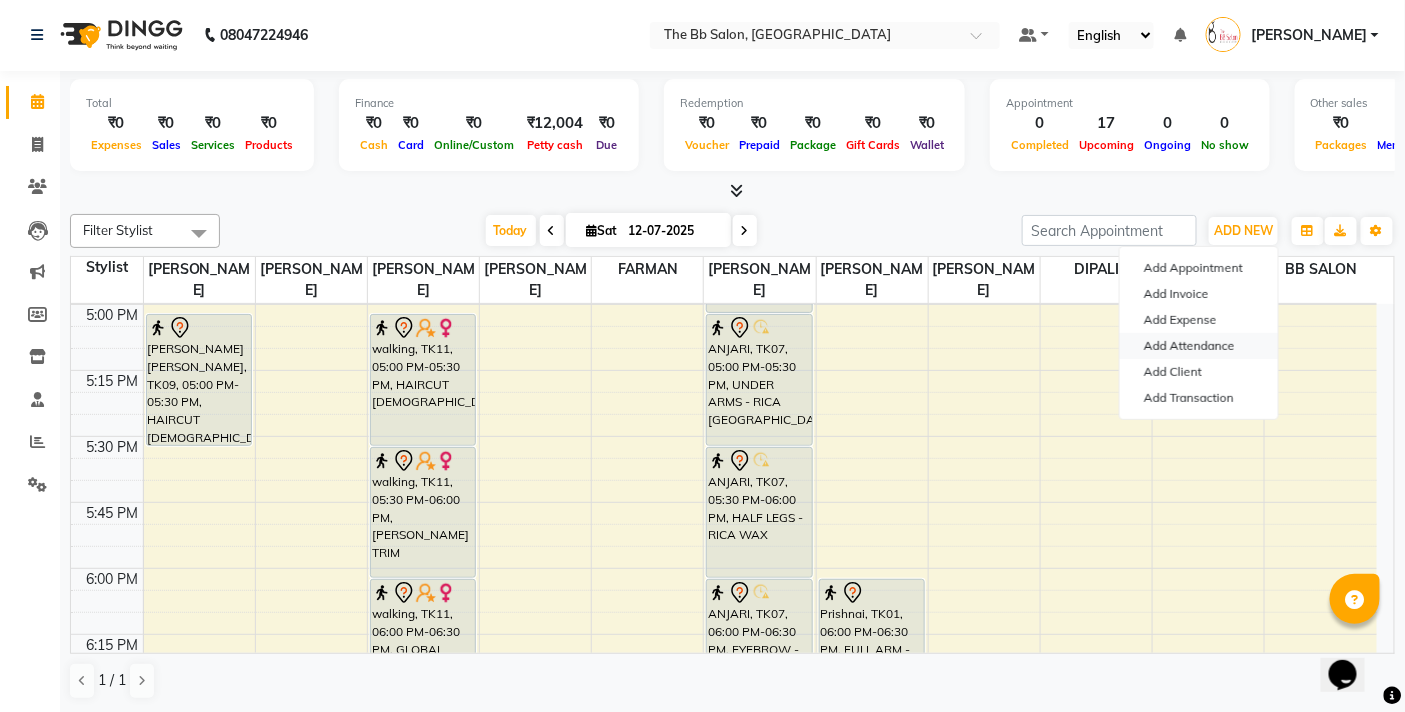 click on "Add Attendance" at bounding box center [1199, 346] 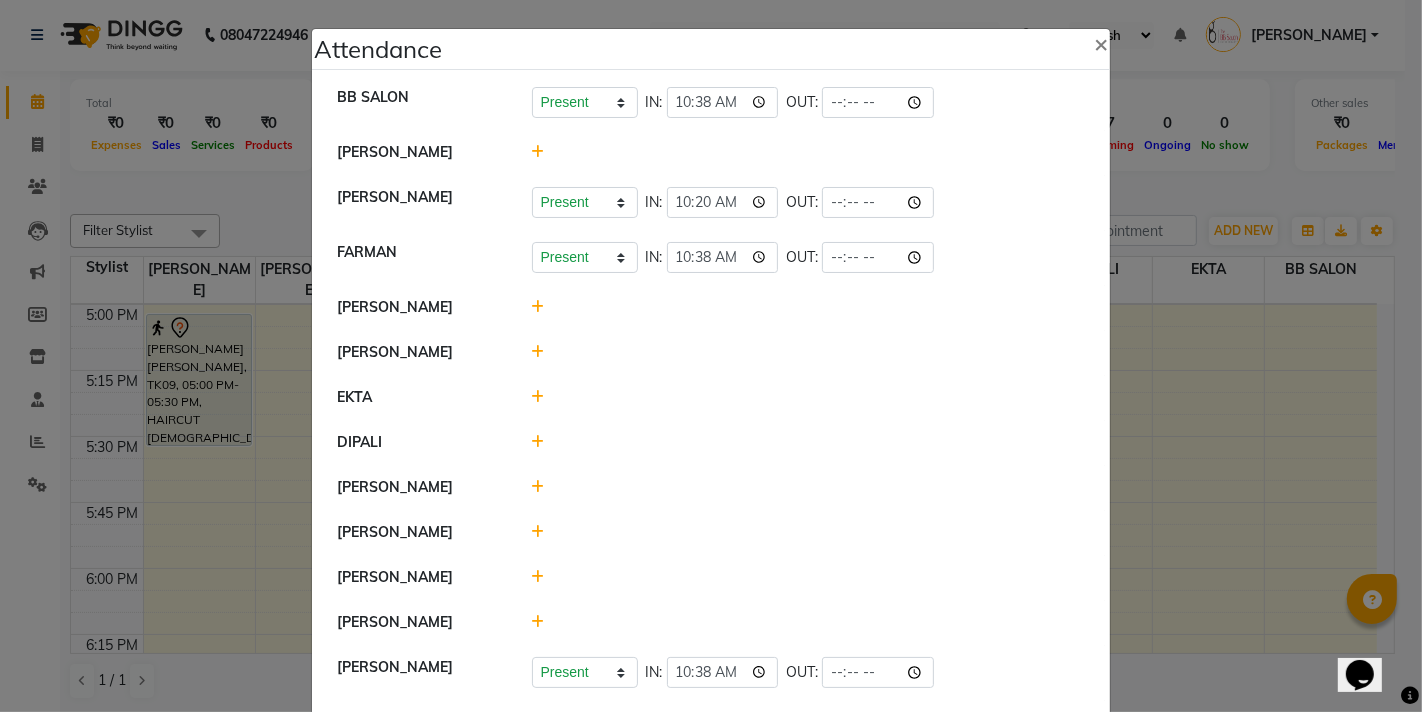 scroll, scrollTop: 111, scrollLeft: 0, axis: vertical 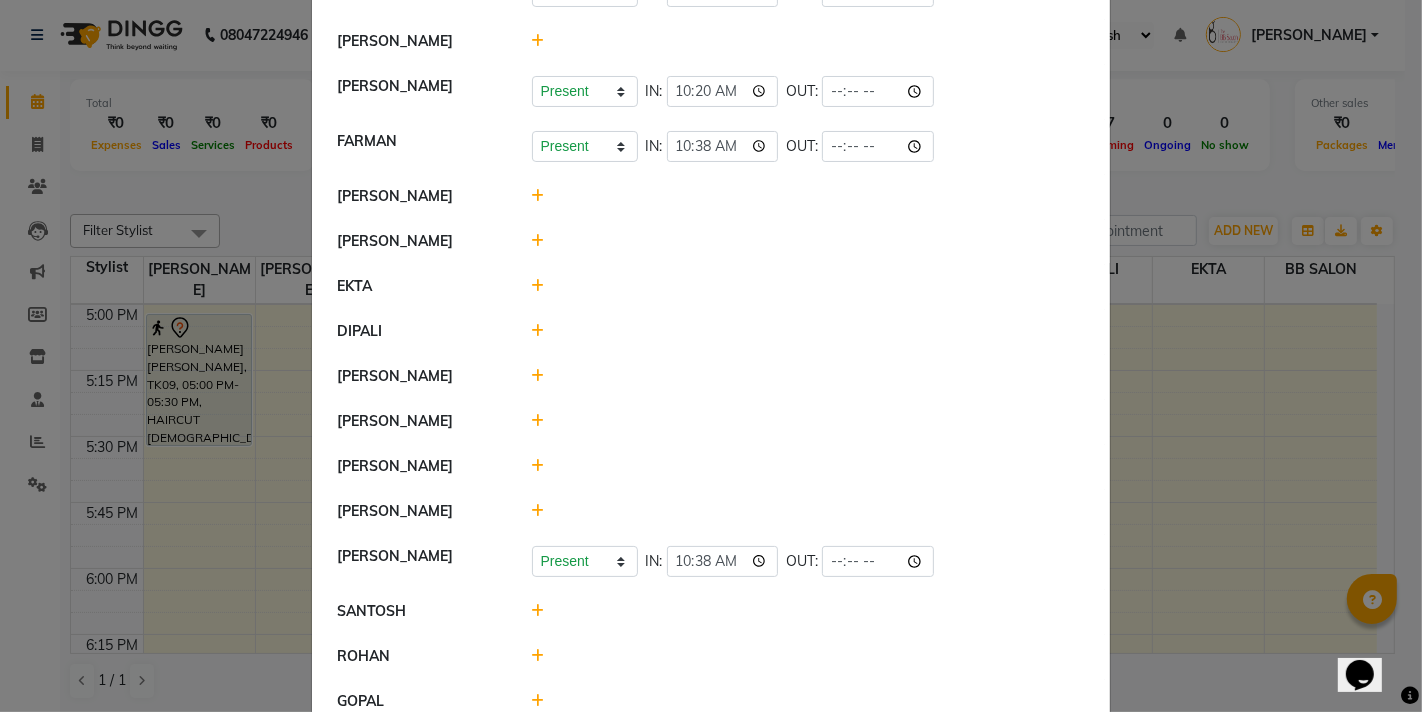 click 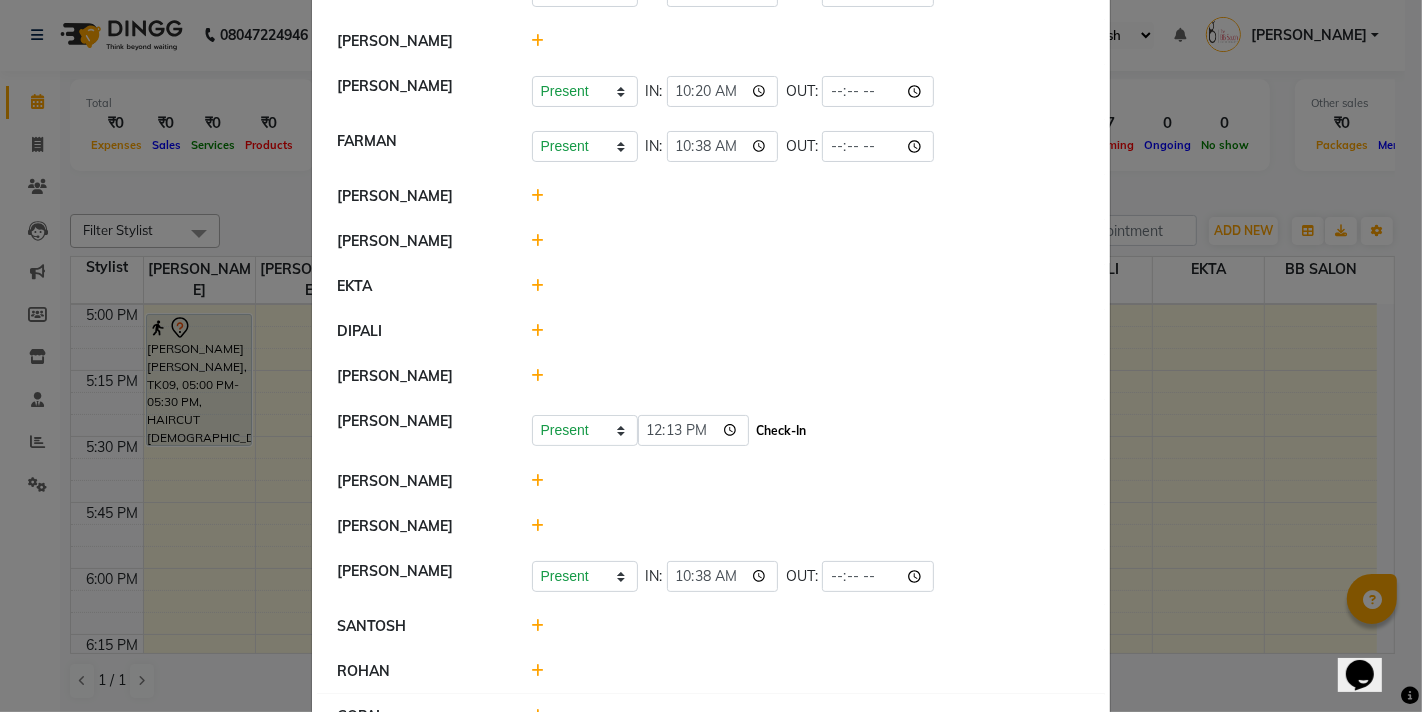 click on "Check-In" 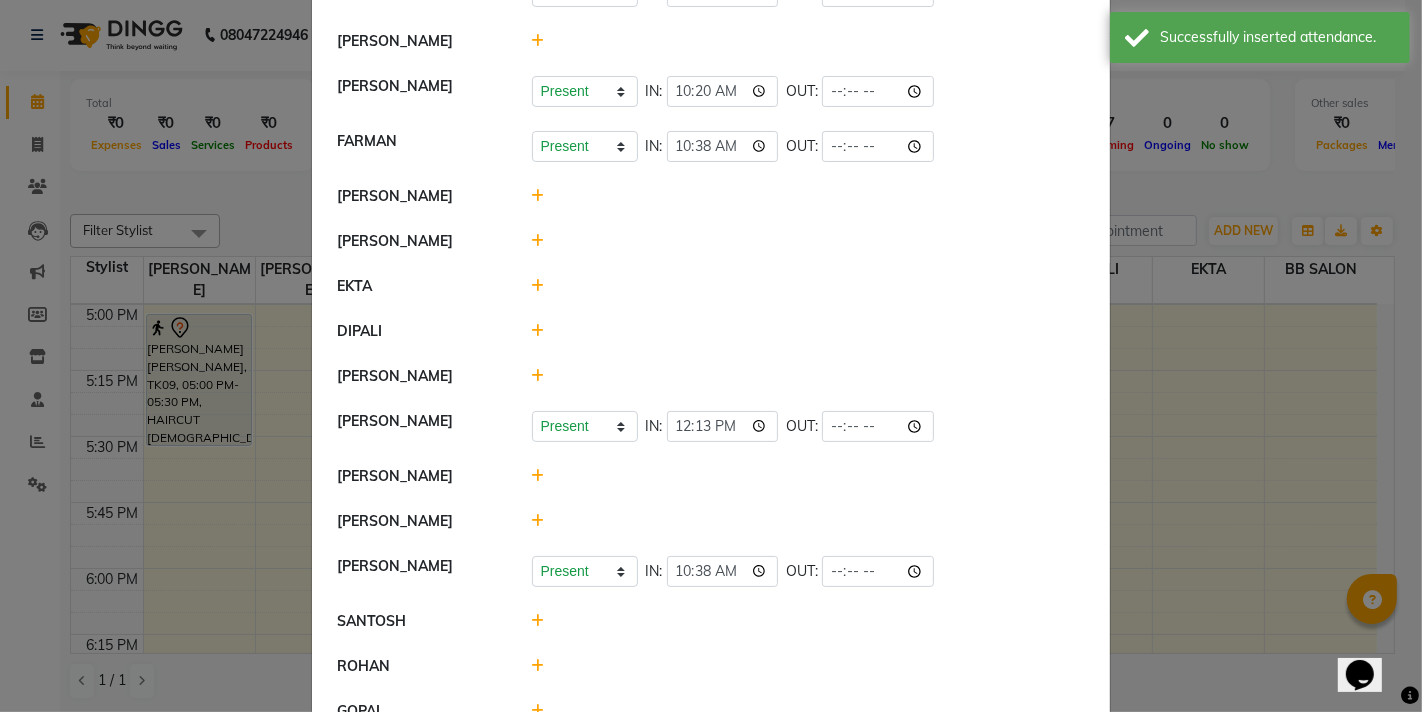 click 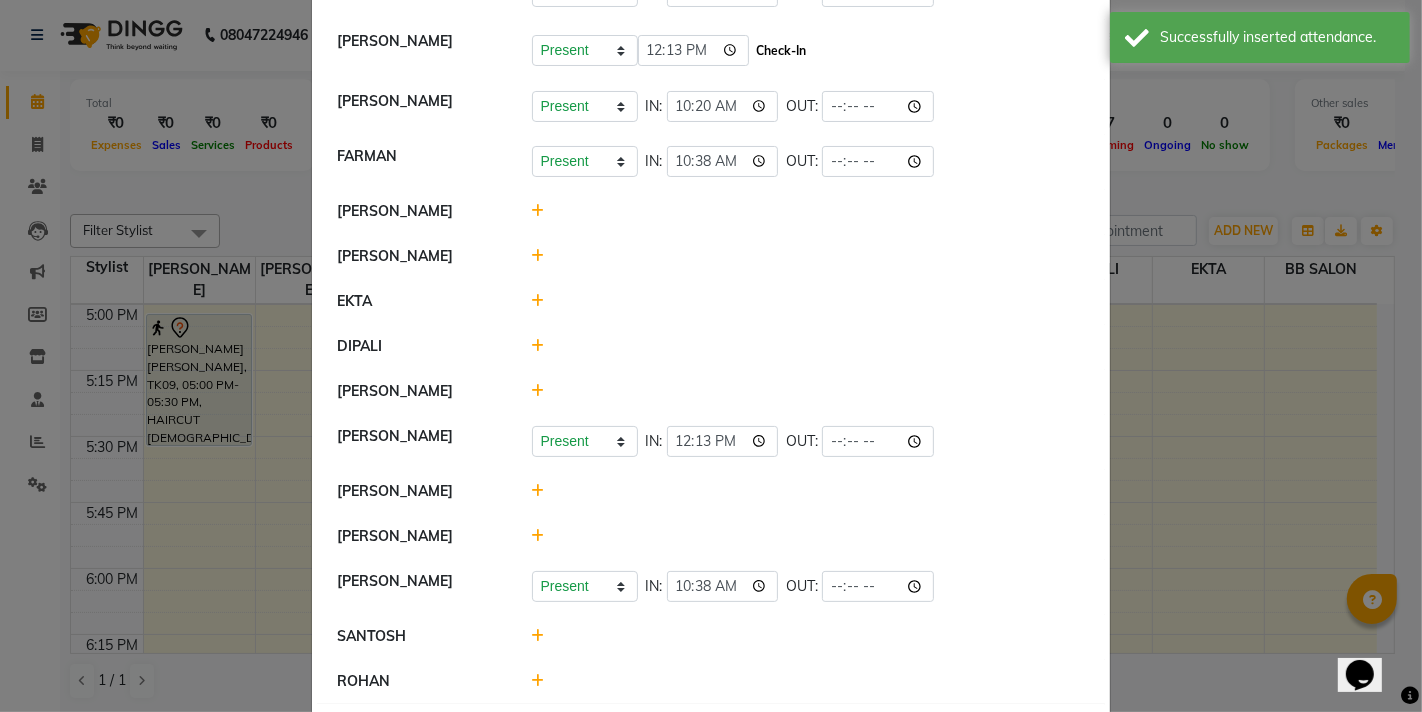 click on "Check-In" 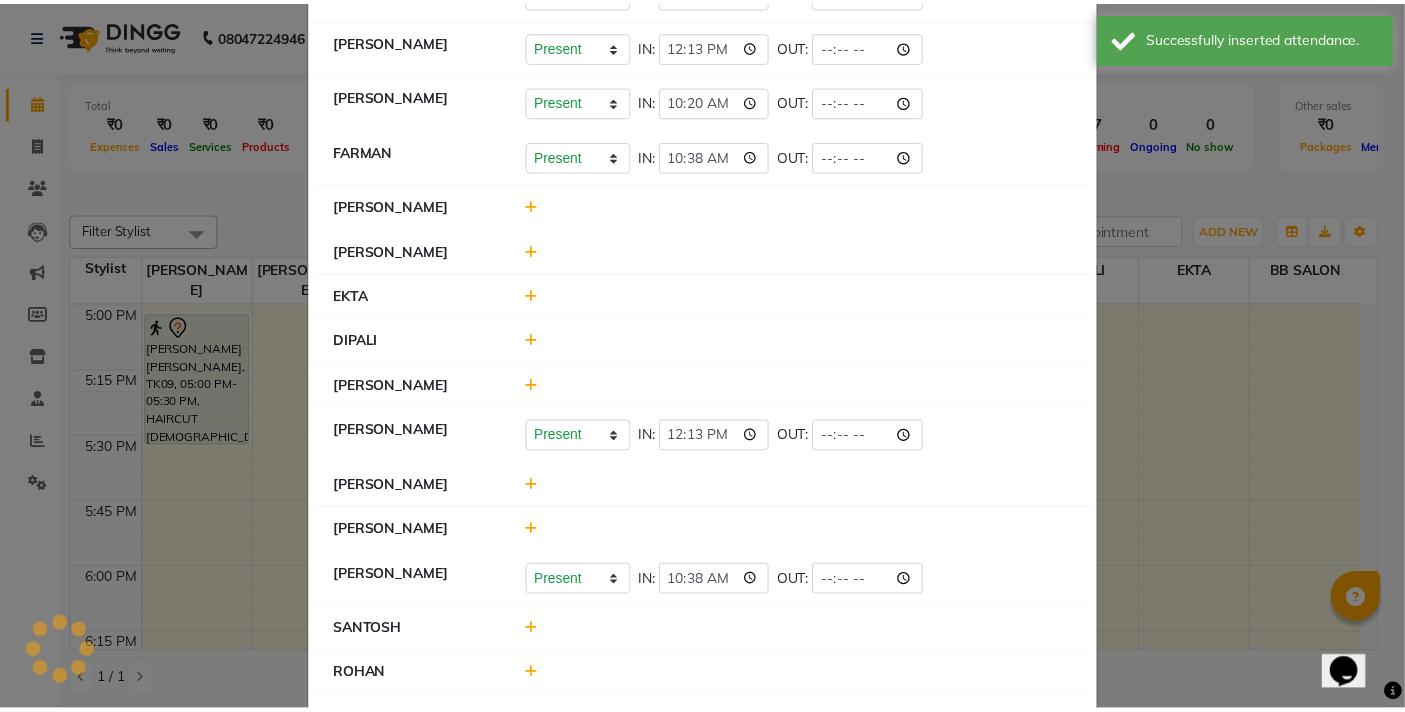 scroll, scrollTop: 0, scrollLeft: 0, axis: both 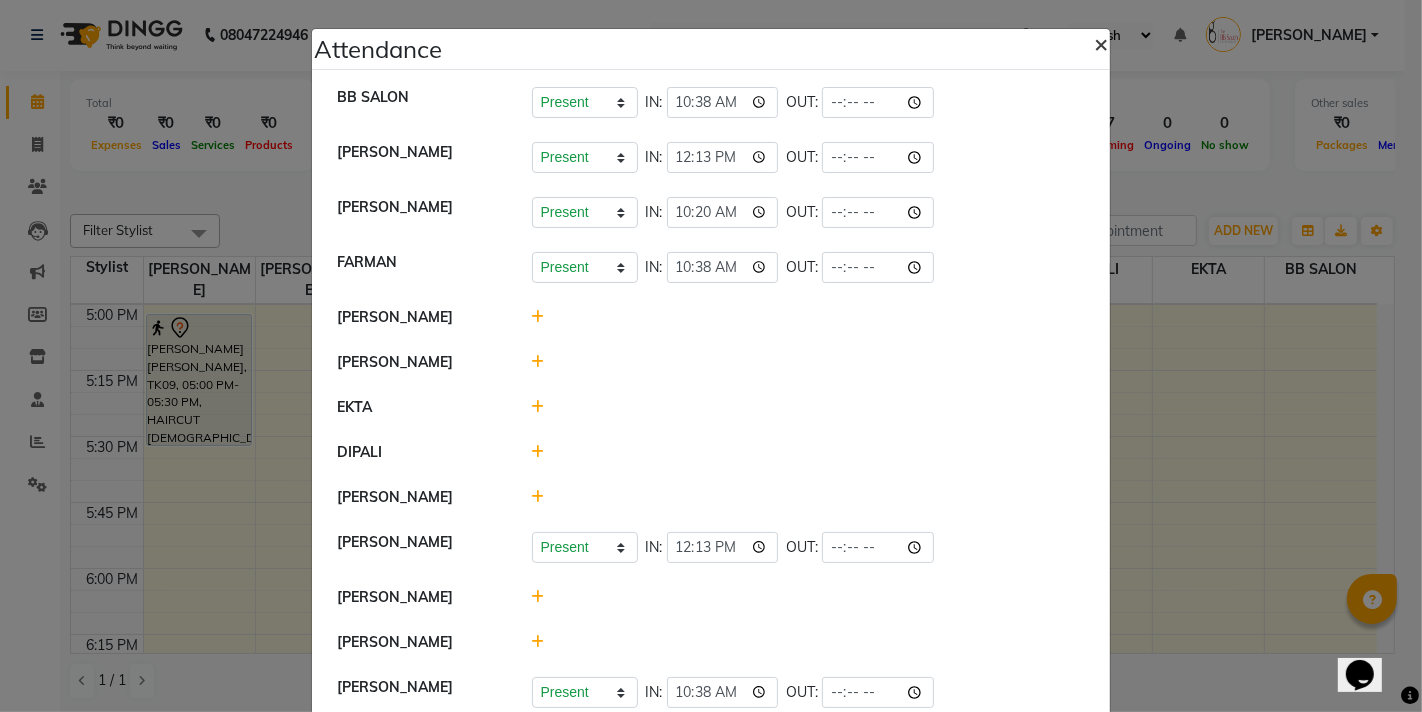 click on "×" 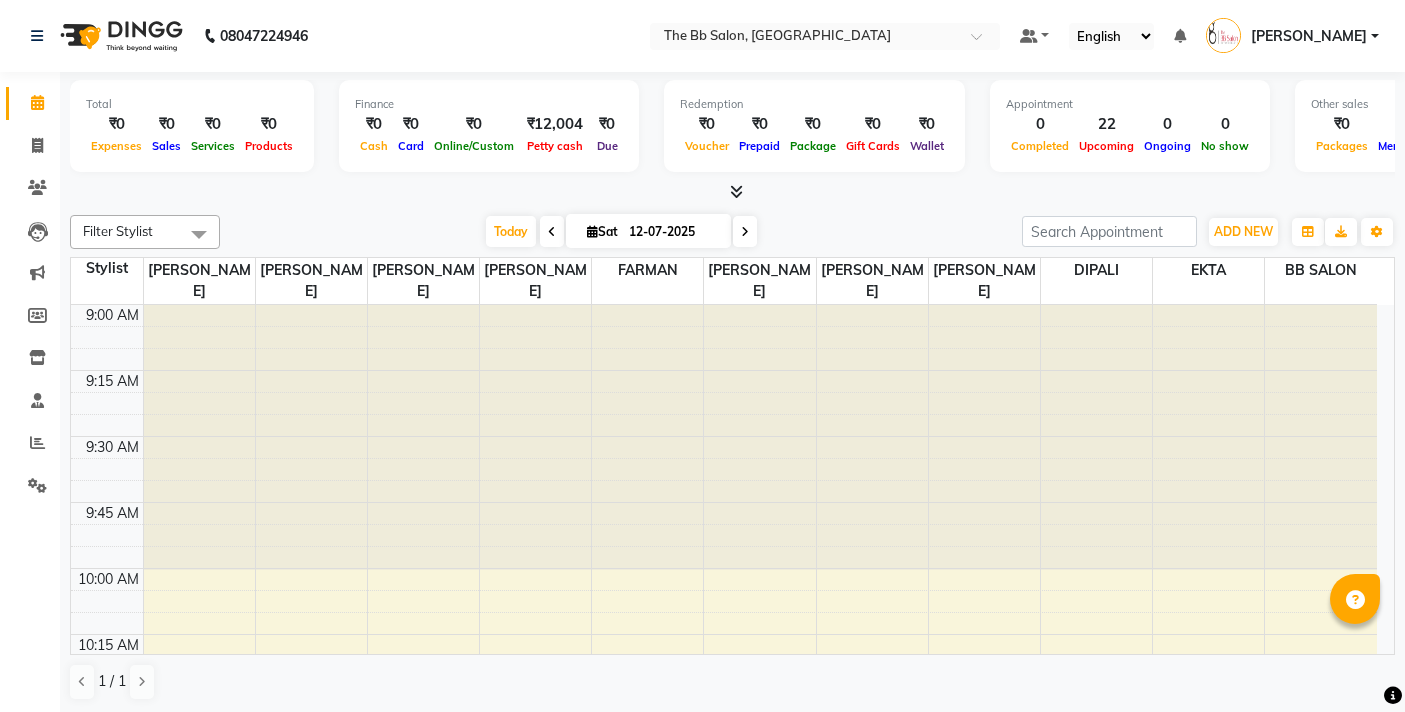 scroll, scrollTop: 0, scrollLeft: 0, axis: both 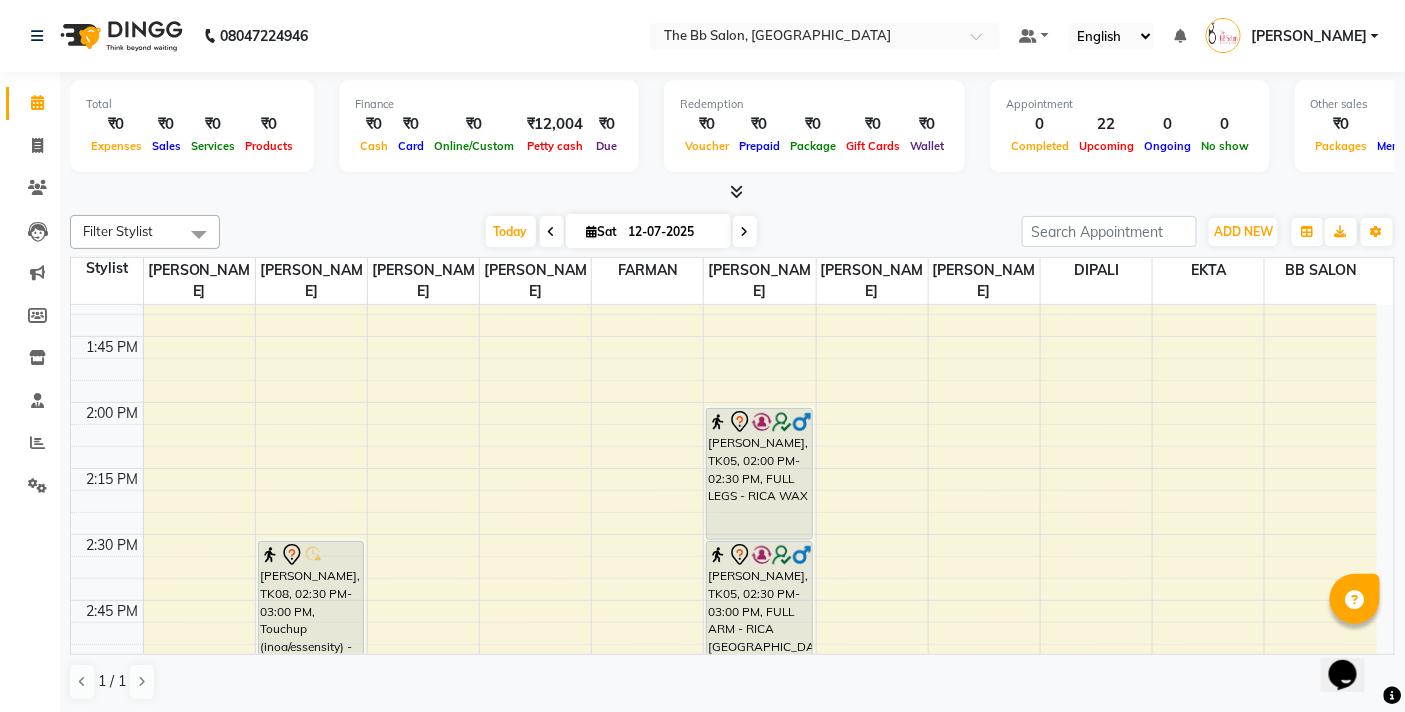 click at bounding box center (745, 232) 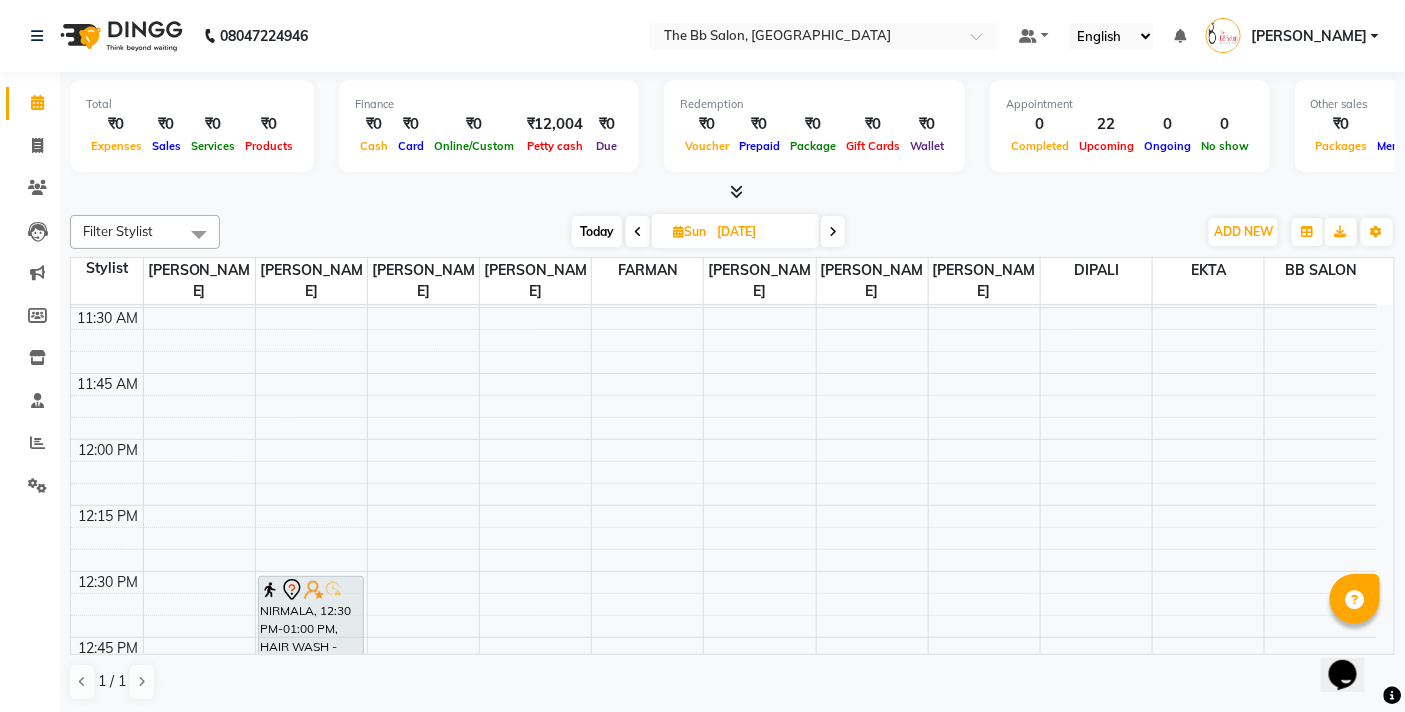 scroll, scrollTop: 796, scrollLeft: 0, axis: vertical 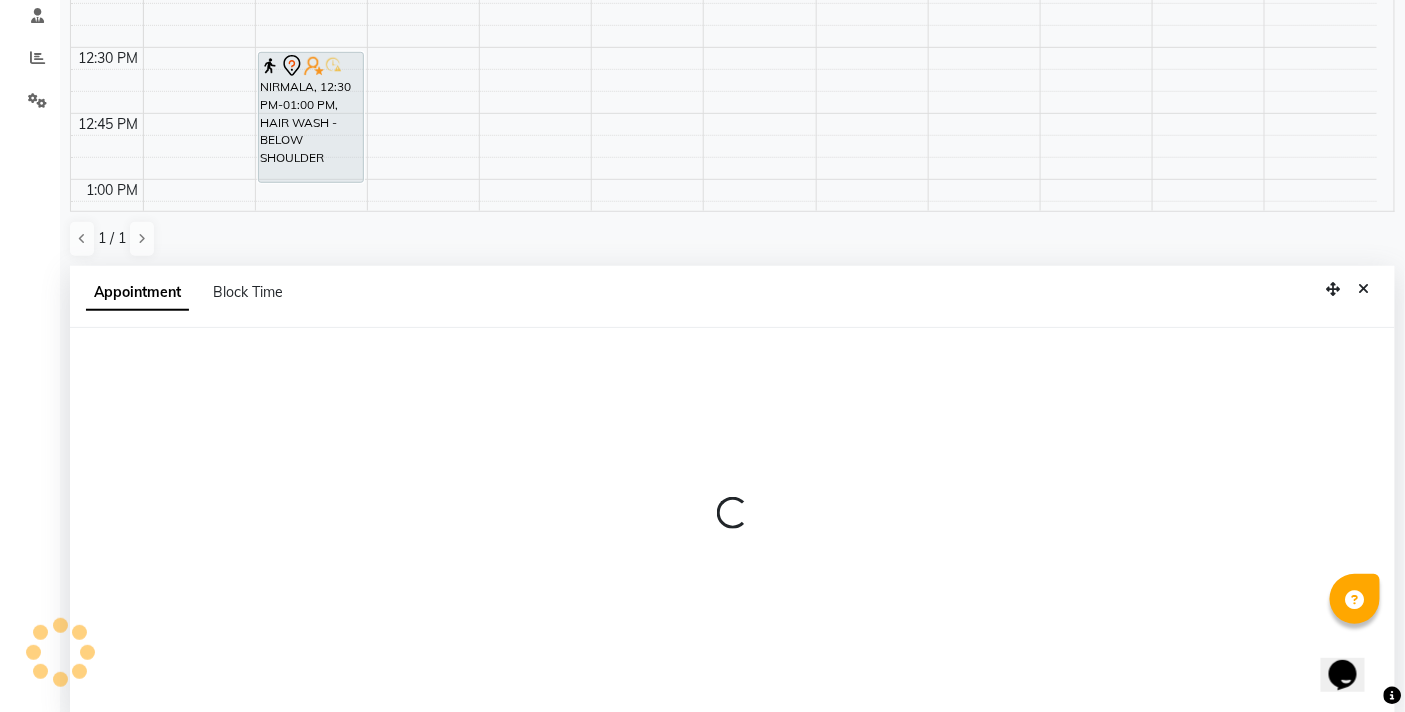 select on "83660" 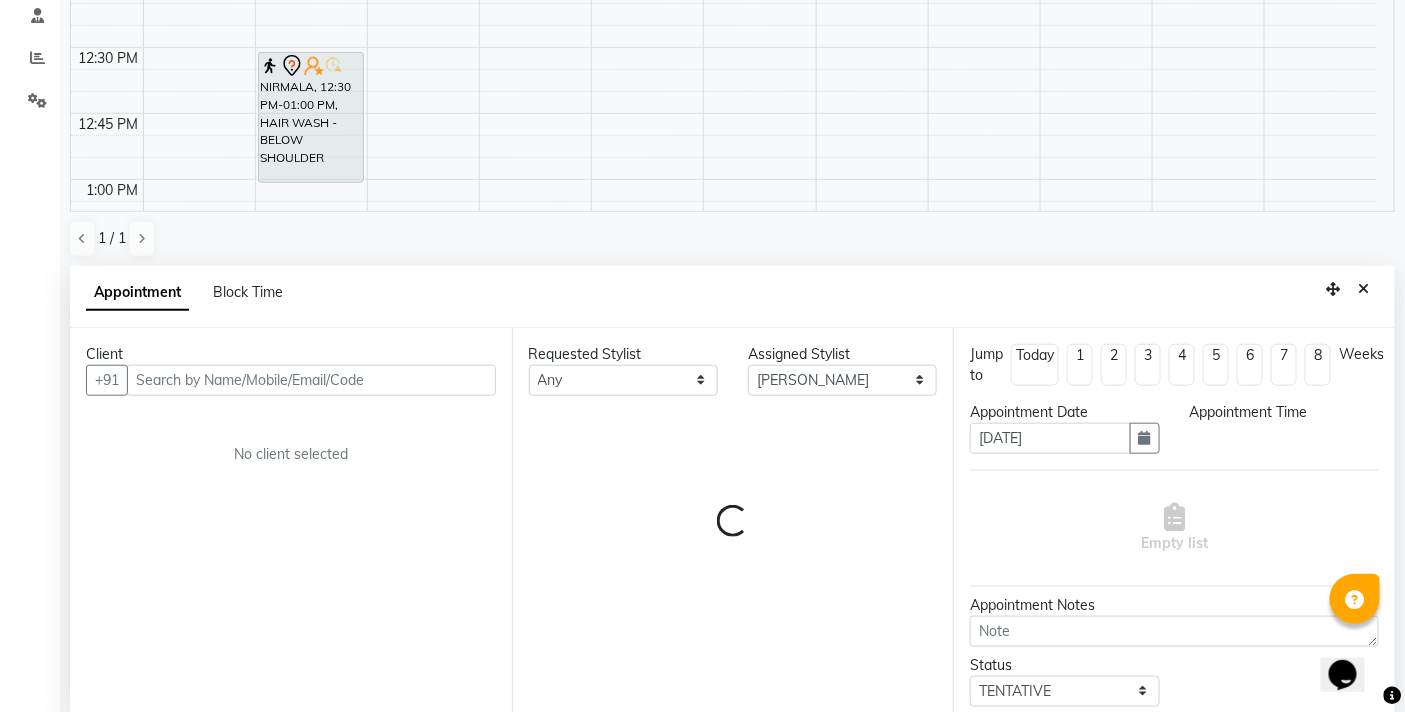 scroll, scrollTop: 392, scrollLeft: 0, axis: vertical 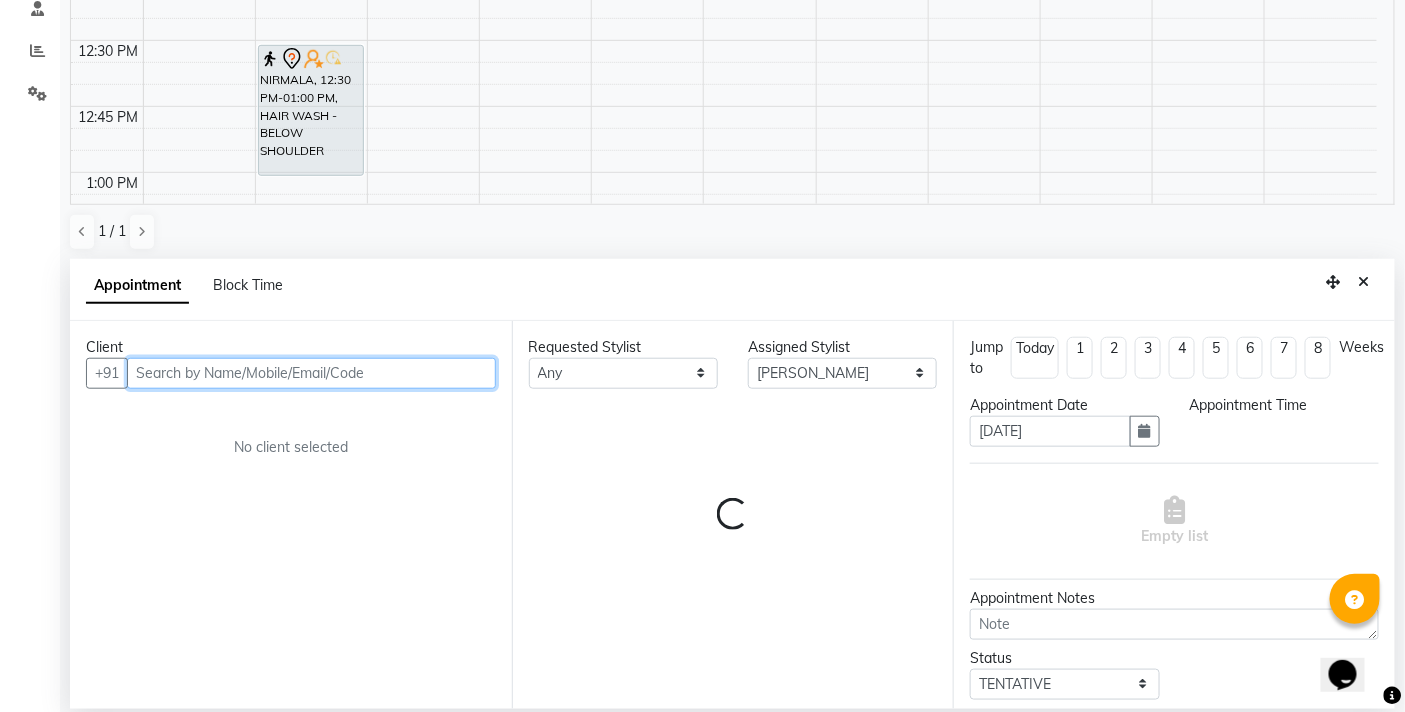select on "720" 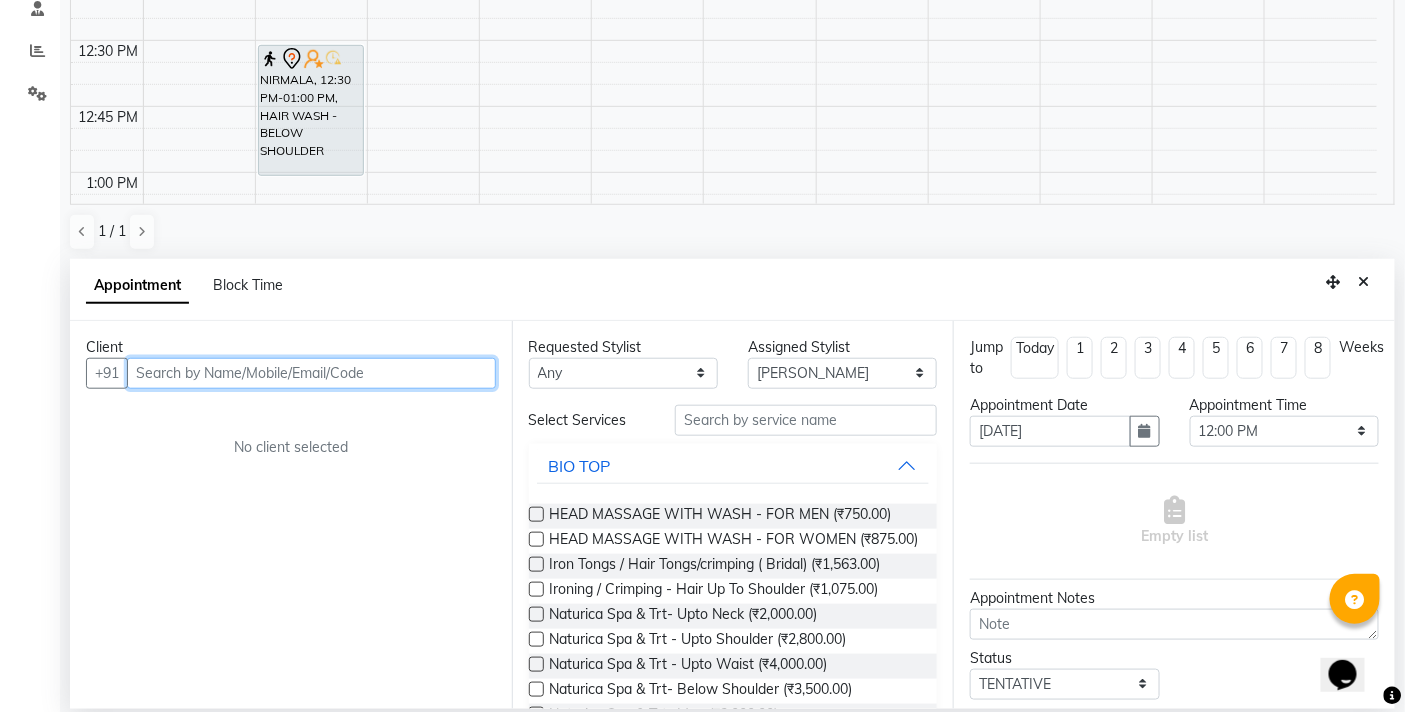 click at bounding box center (311, 373) 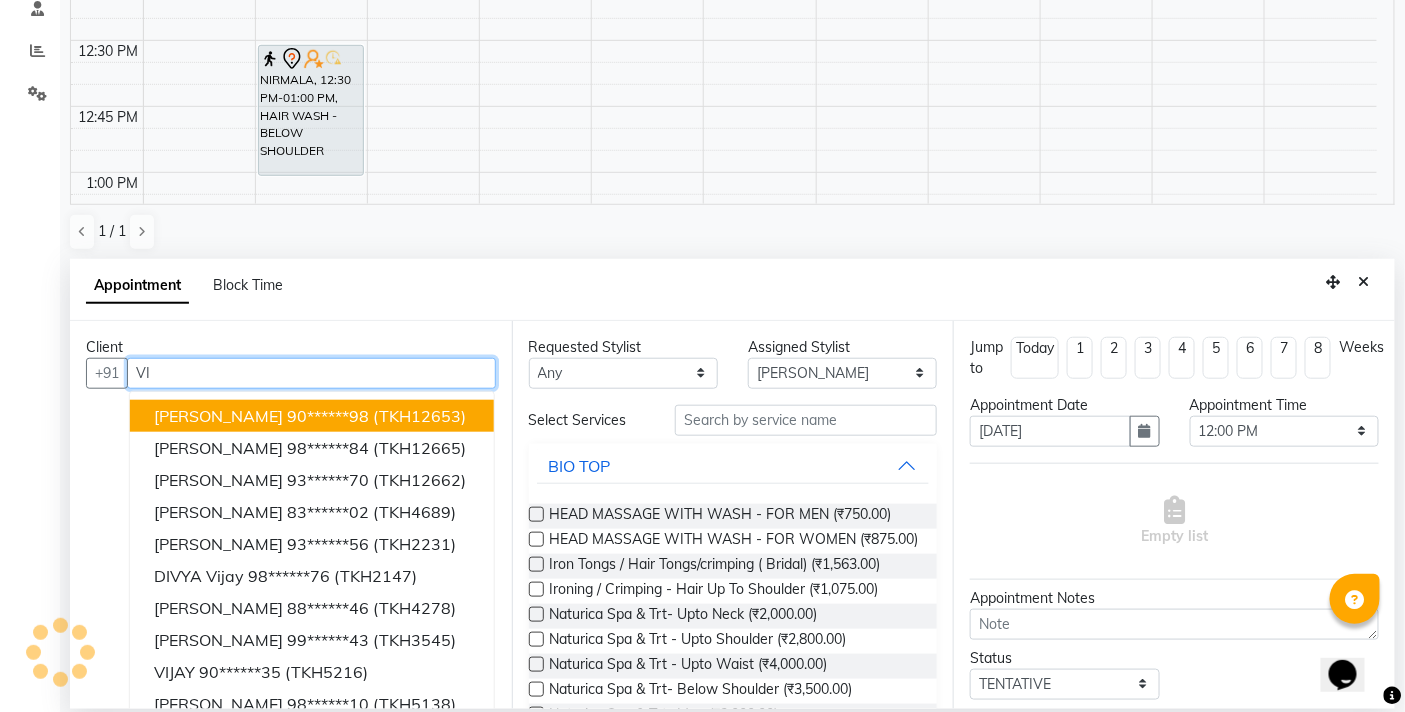 type on "V" 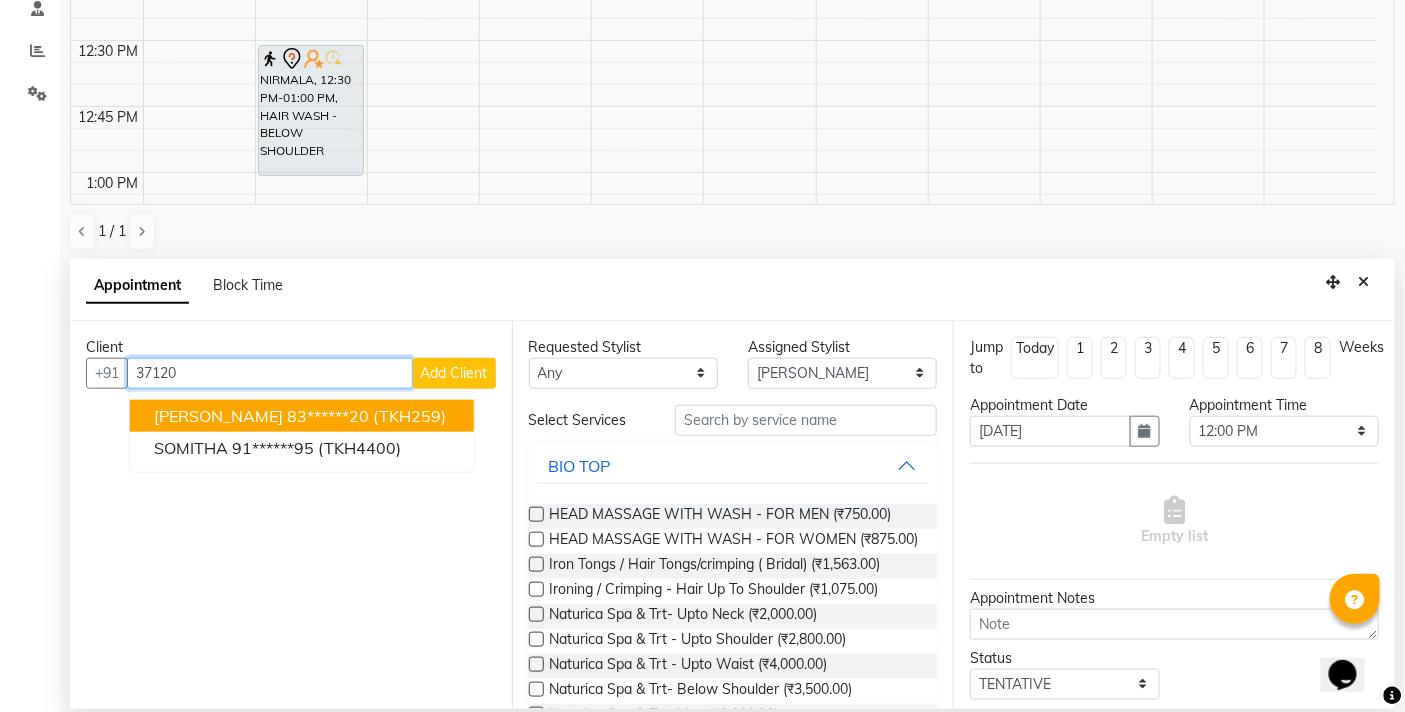 click on "VIJAY JADHAV  83******20 (TKH259)" at bounding box center [302, 416] 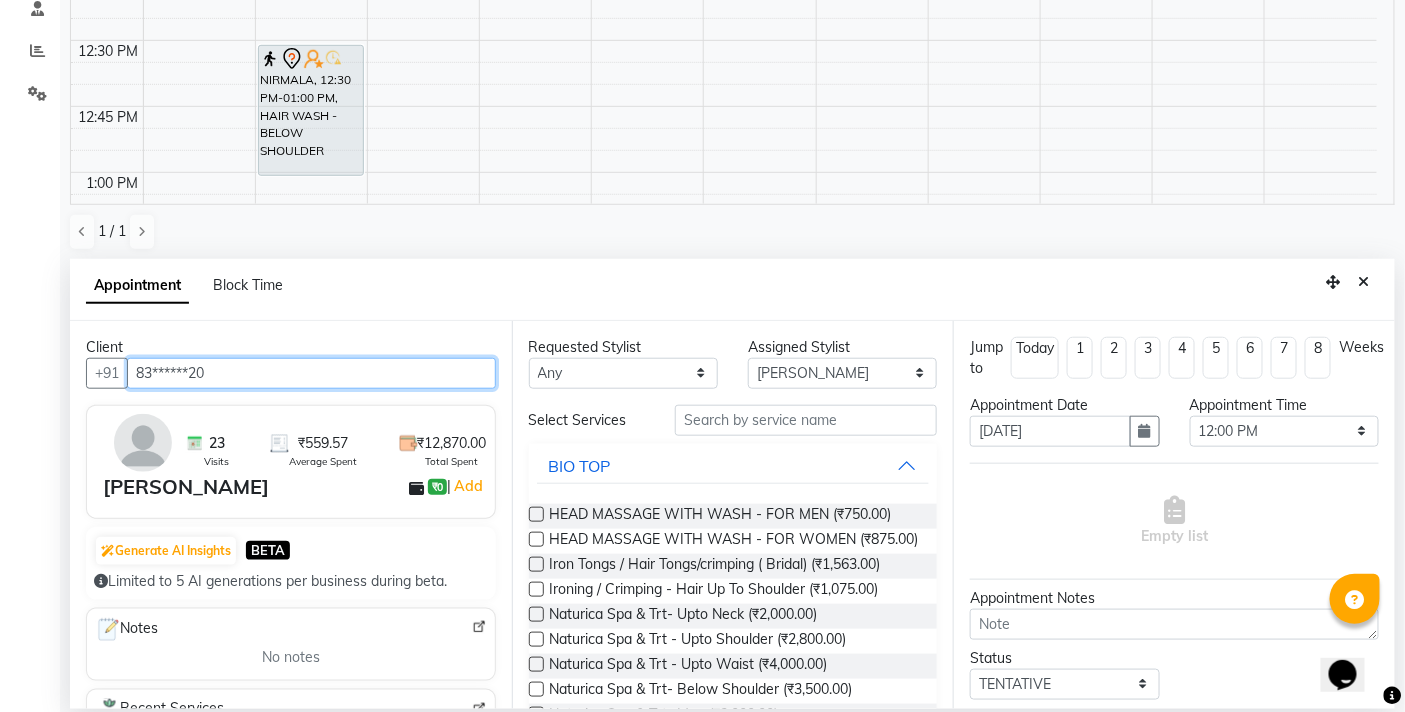 type on "83******20" 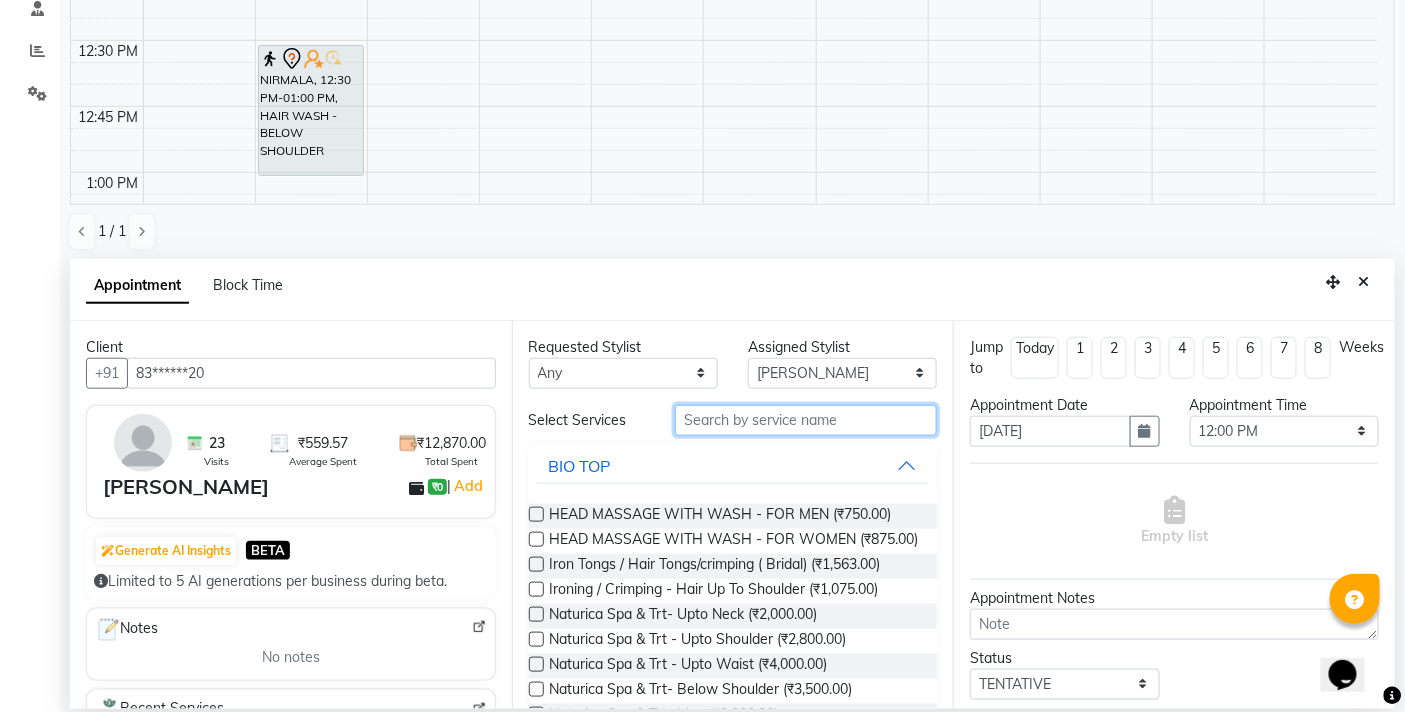 click at bounding box center [806, 420] 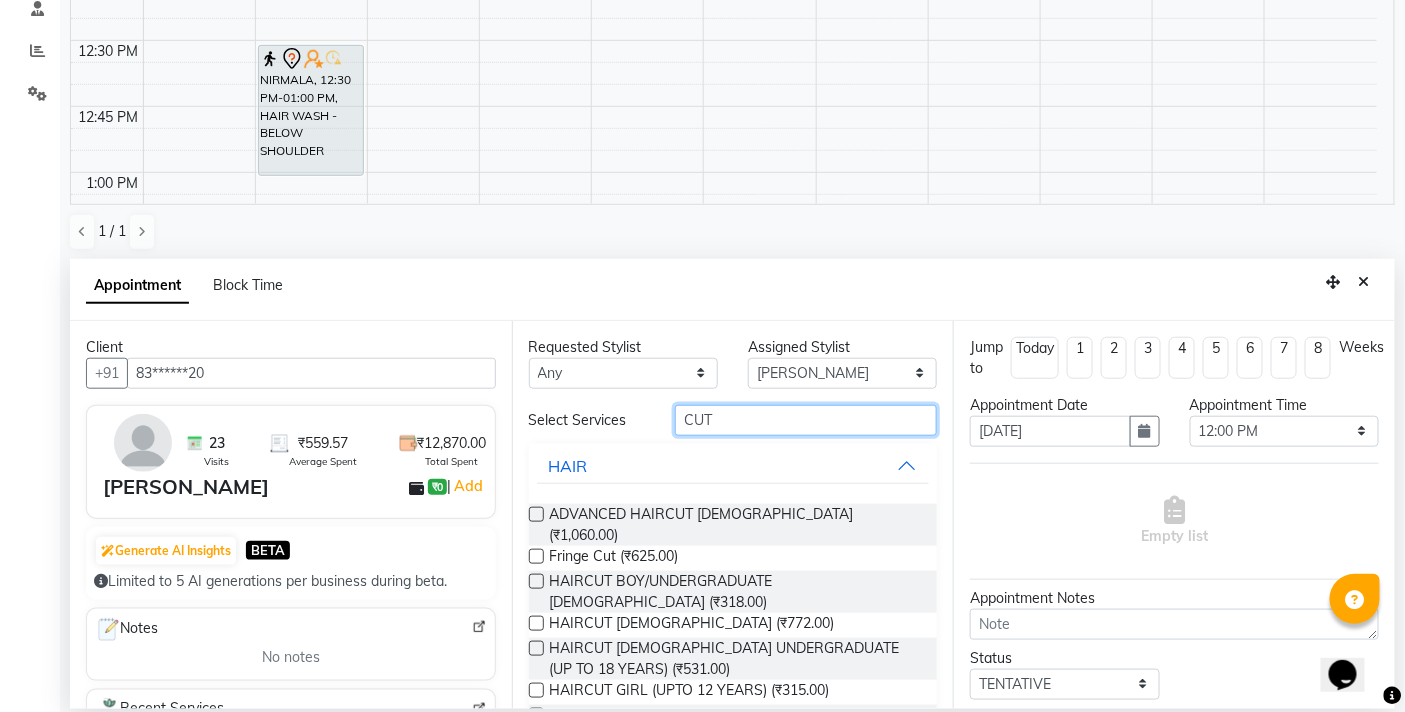 type on "CUT" 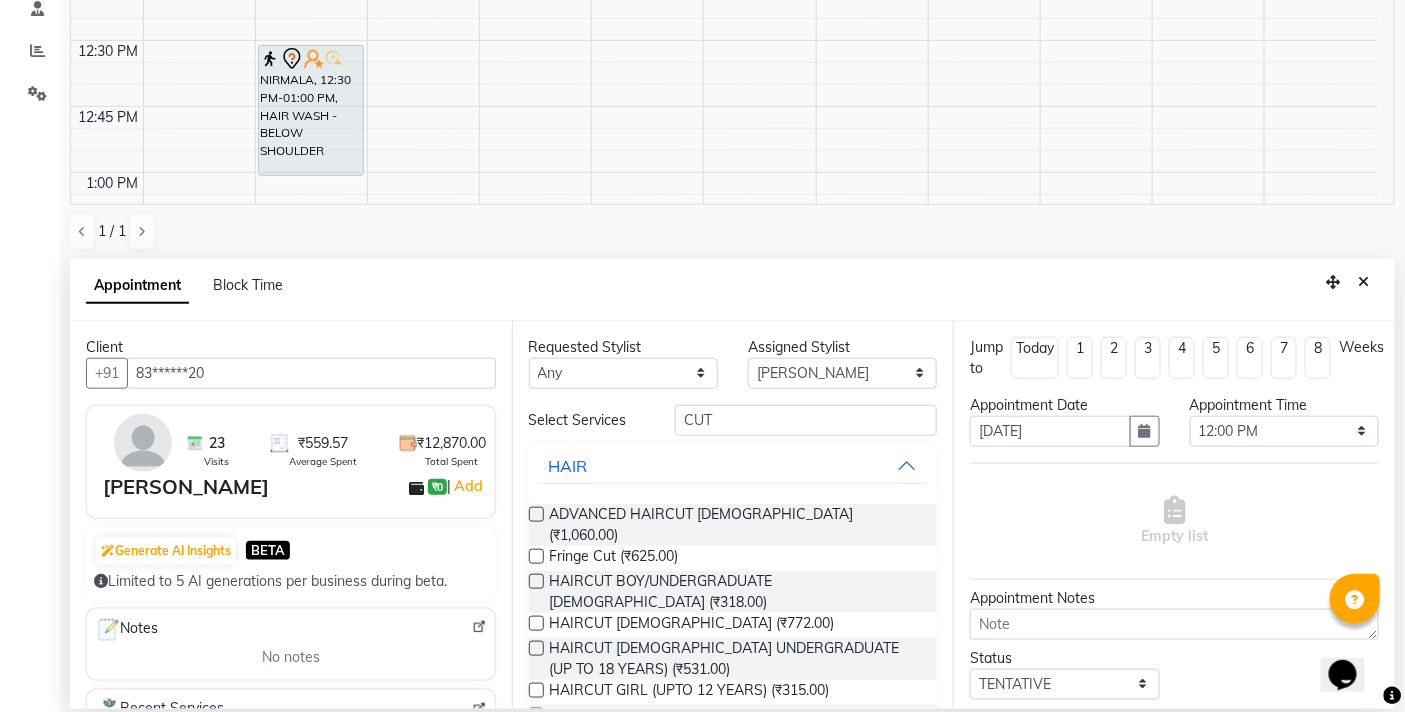click at bounding box center [536, 715] 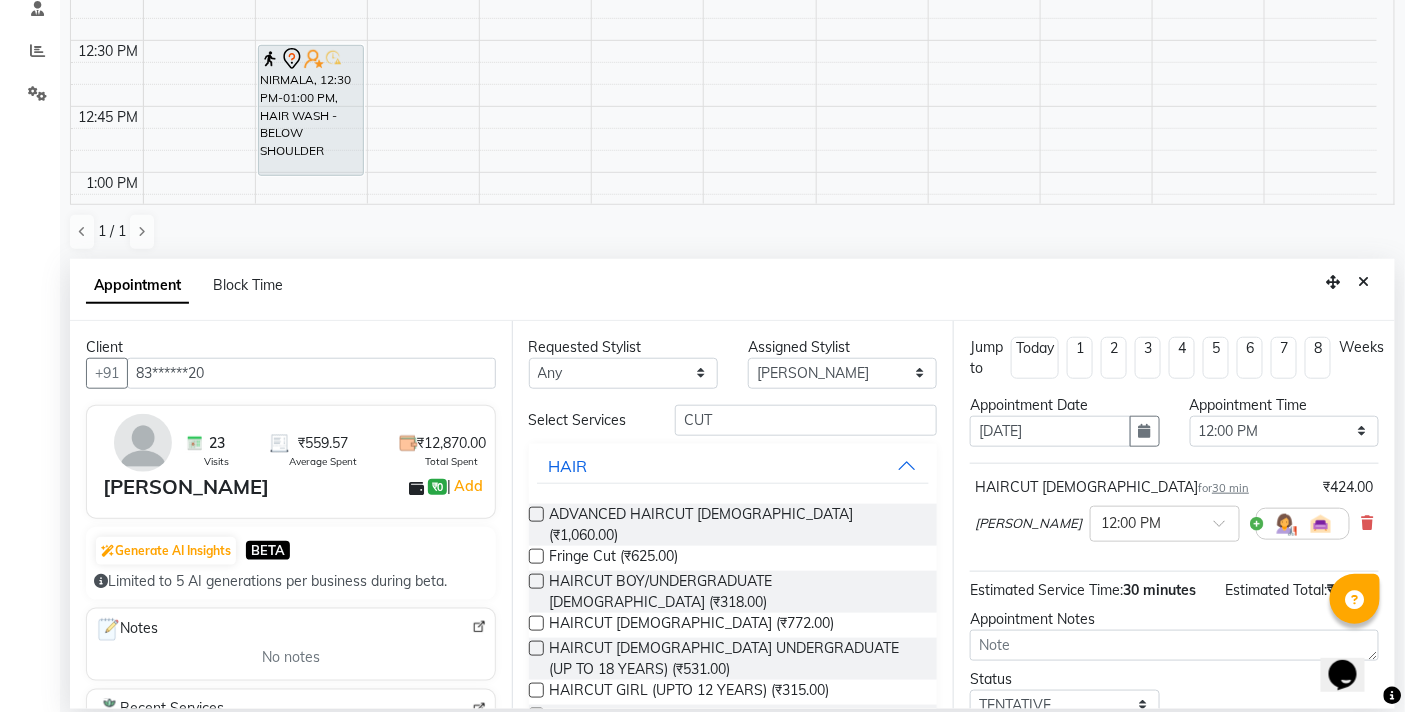 checkbox on "false" 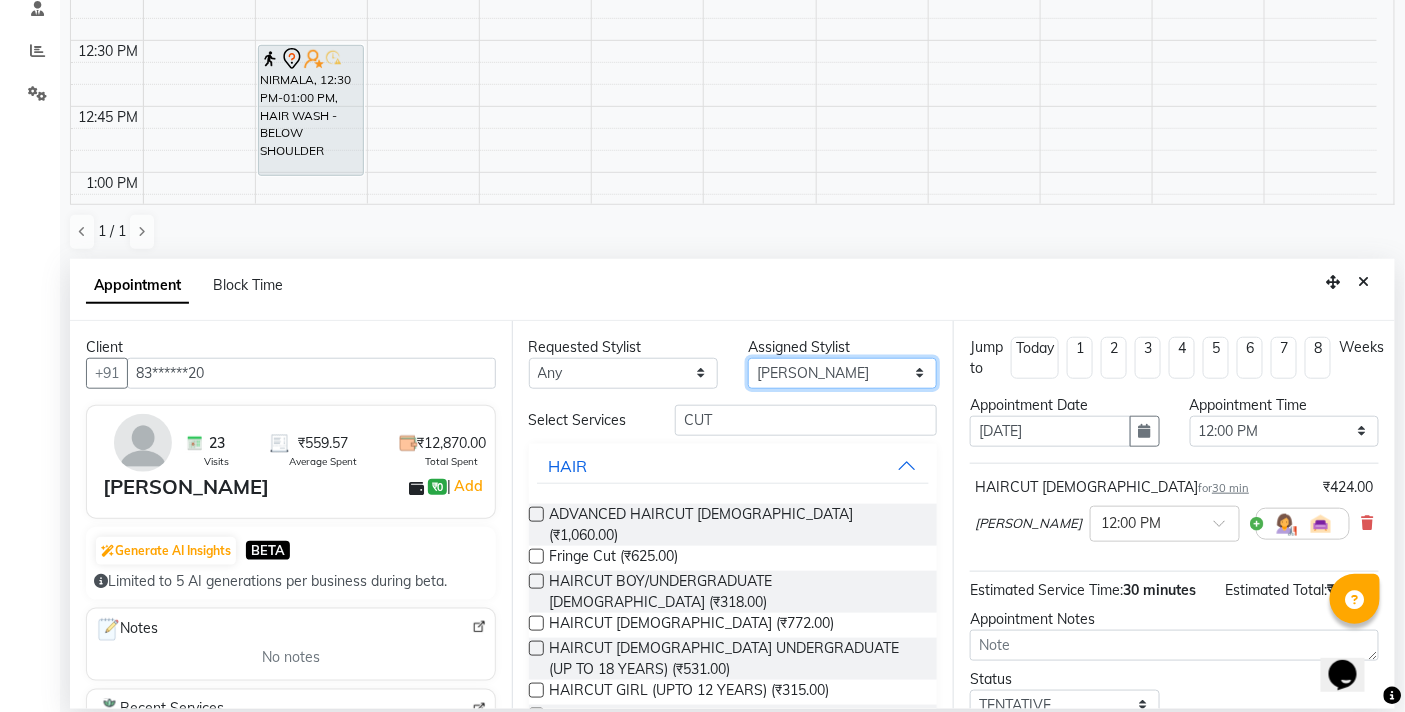 click on "Select BB SALON DIPALI EKTA FARMAN GOUSIYA SHAIKH MANGESH TAVARE Nazim Shaikh Rupesh Chavan Sanjay Pawar SHILPA YADAV WILSON" at bounding box center [842, 373] 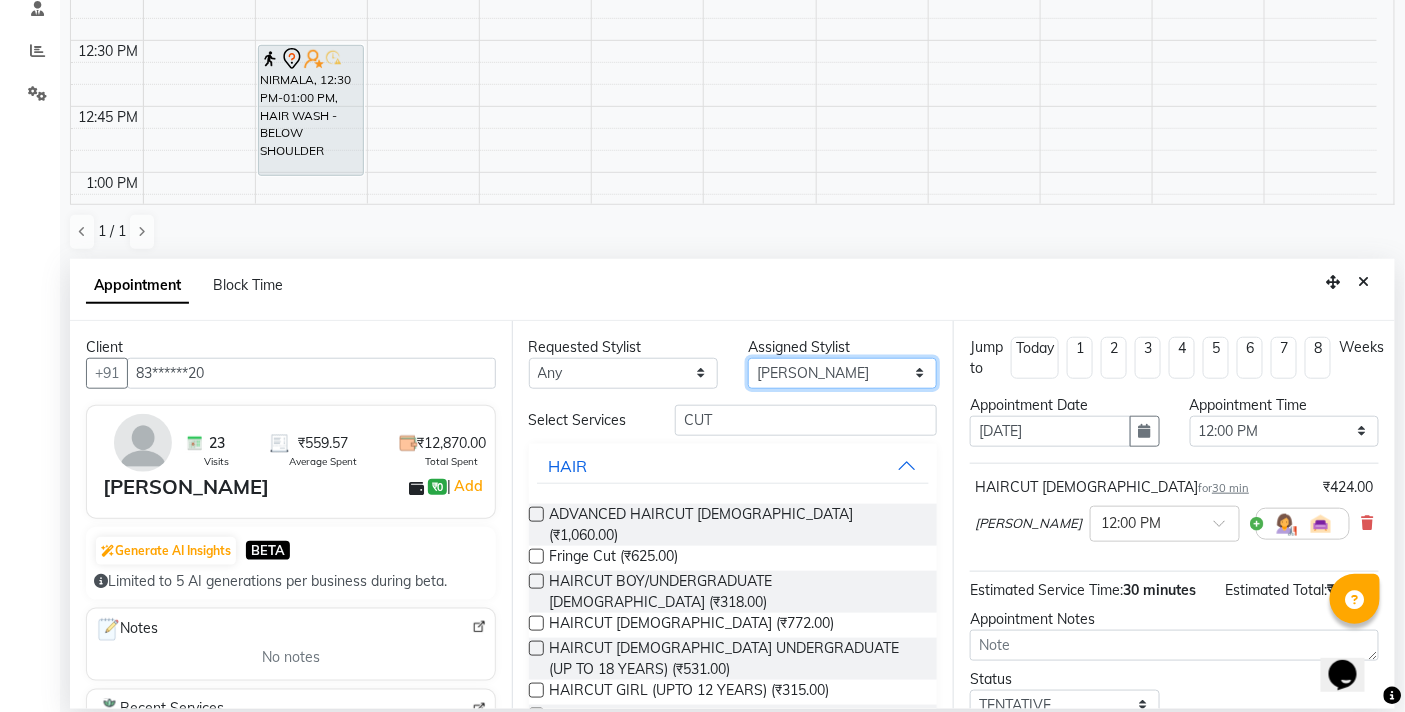 select on "83521" 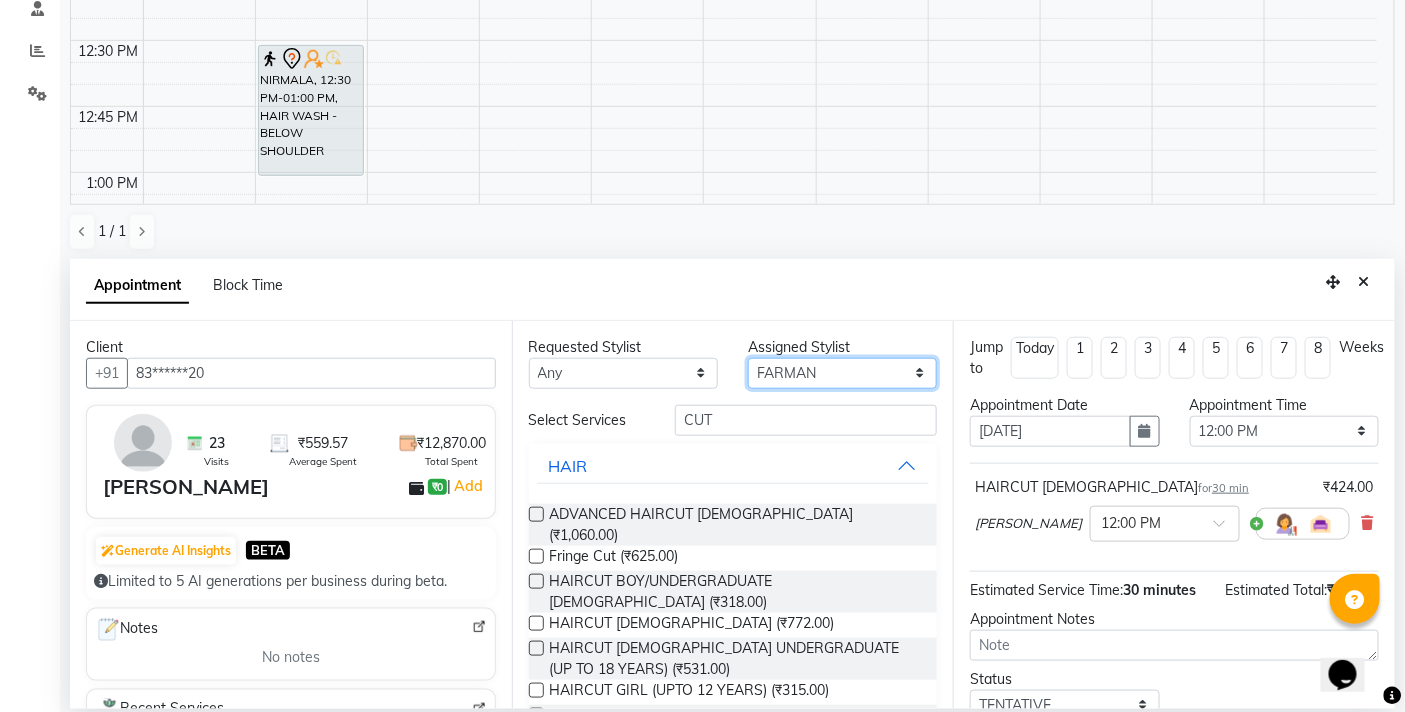 click on "Select BB SALON DIPALI EKTA FARMAN GOUSIYA SHAIKH MANGESH TAVARE Nazim Shaikh Rupesh Chavan Sanjay Pawar SHILPA YADAV WILSON" at bounding box center [842, 373] 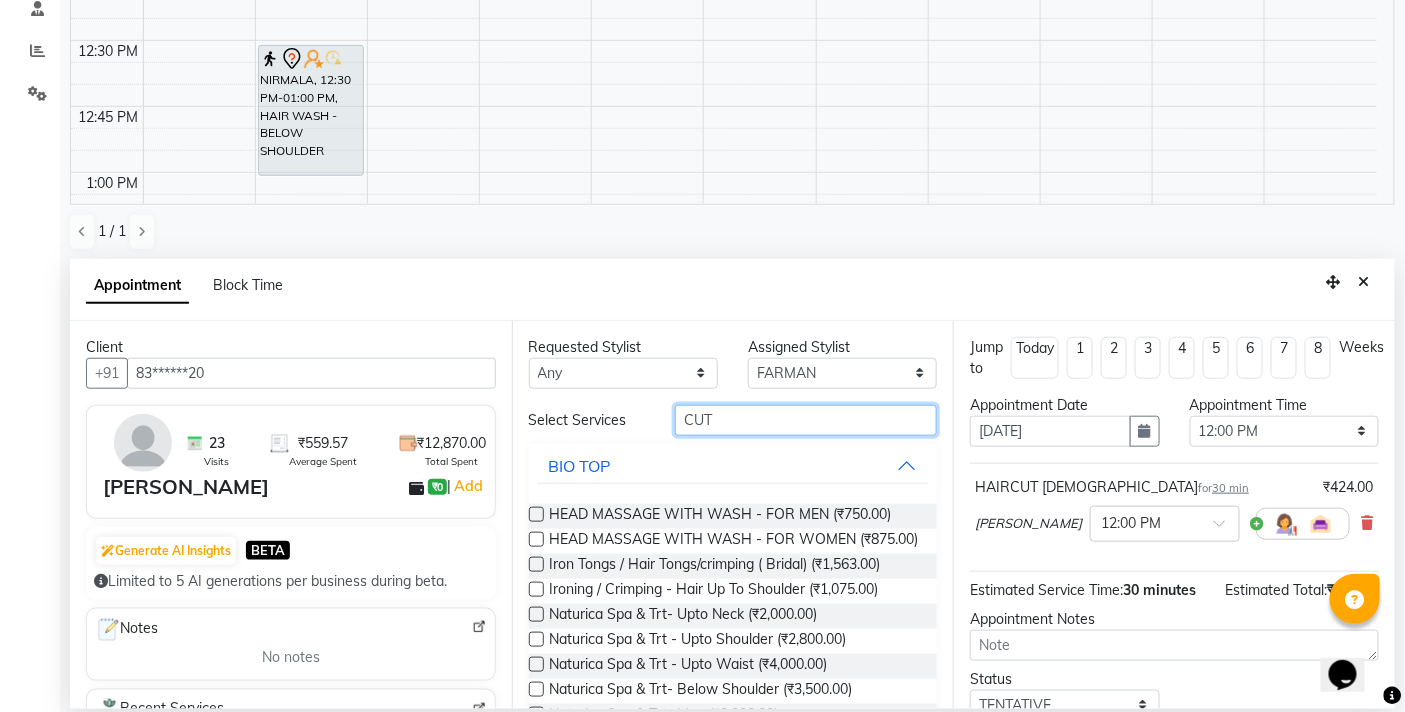 drag, startPoint x: 776, startPoint y: 426, endPoint x: 557, endPoint y: 413, distance: 219.3855 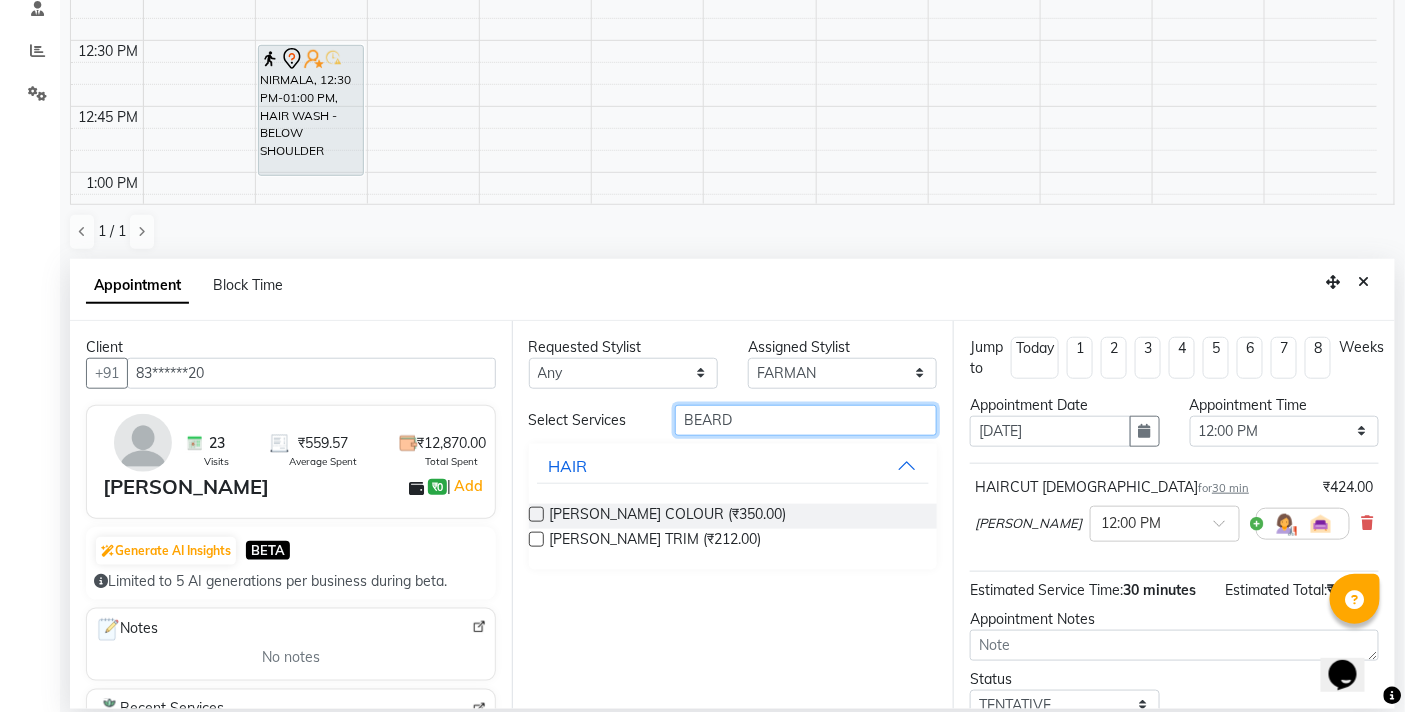 type on "BEARD" 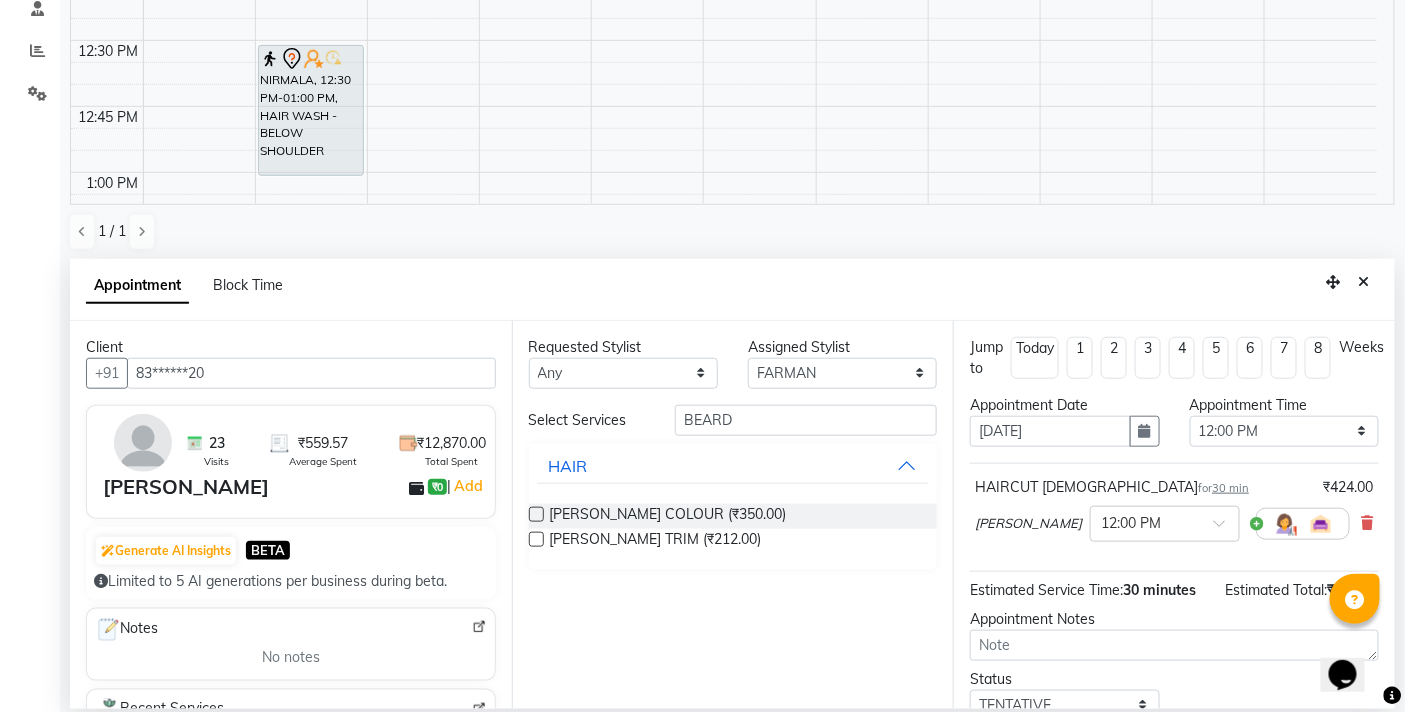click at bounding box center (536, 539) 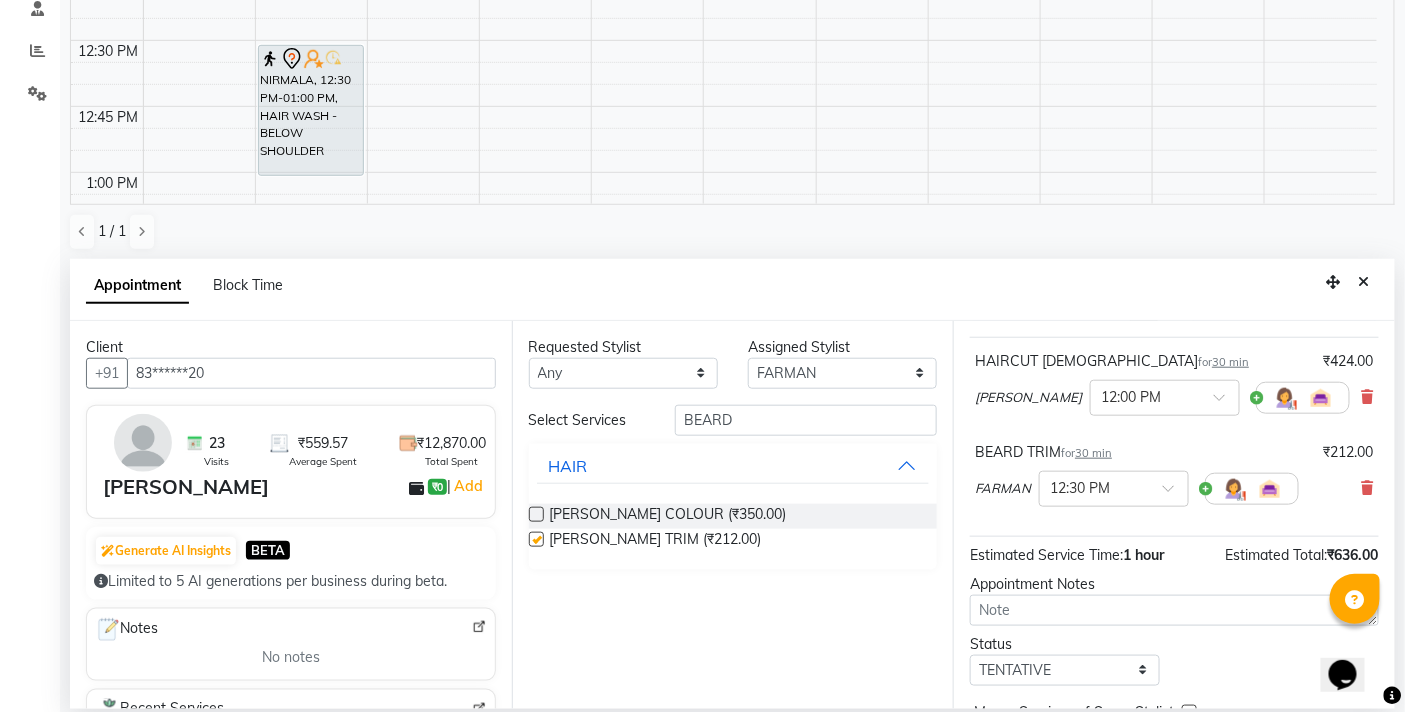 scroll, scrollTop: 228, scrollLeft: 0, axis: vertical 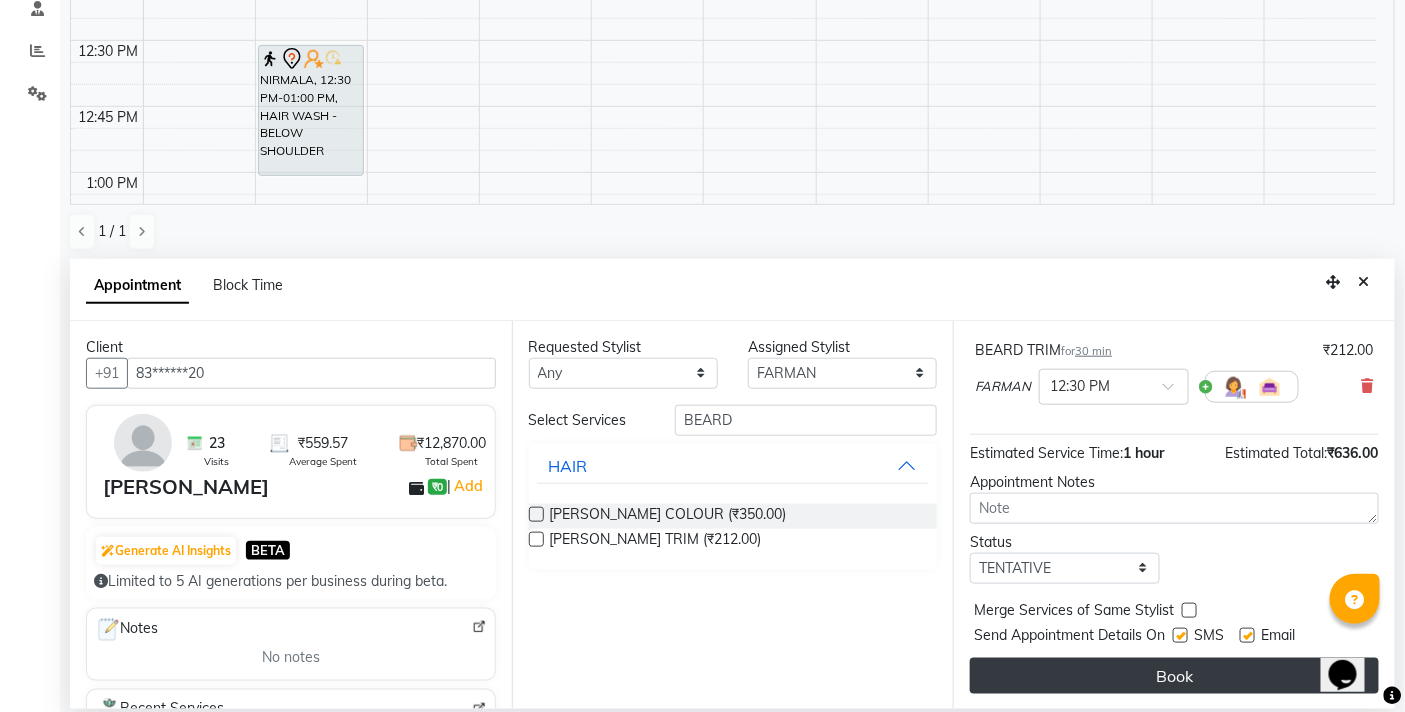 checkbox on "false" 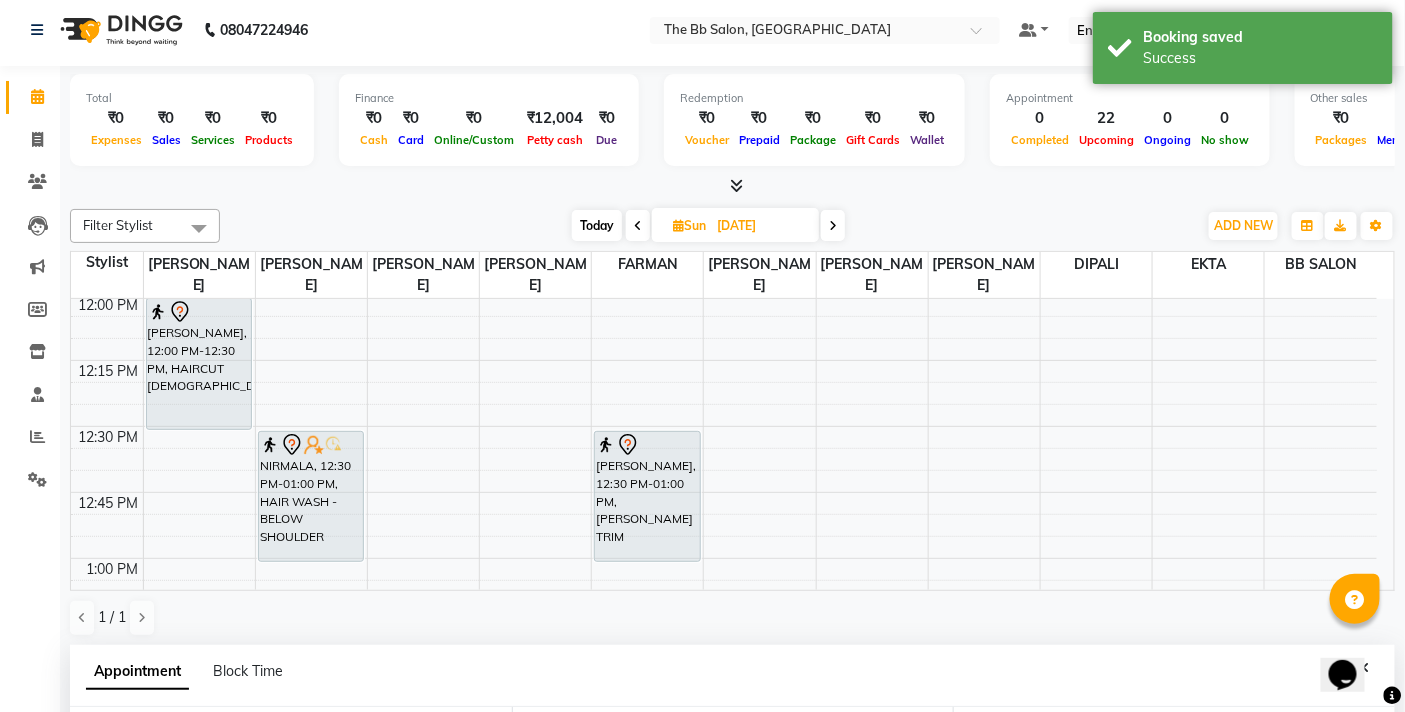 scroll, scrollTop: 0, scrollLeft: 0, axis: both 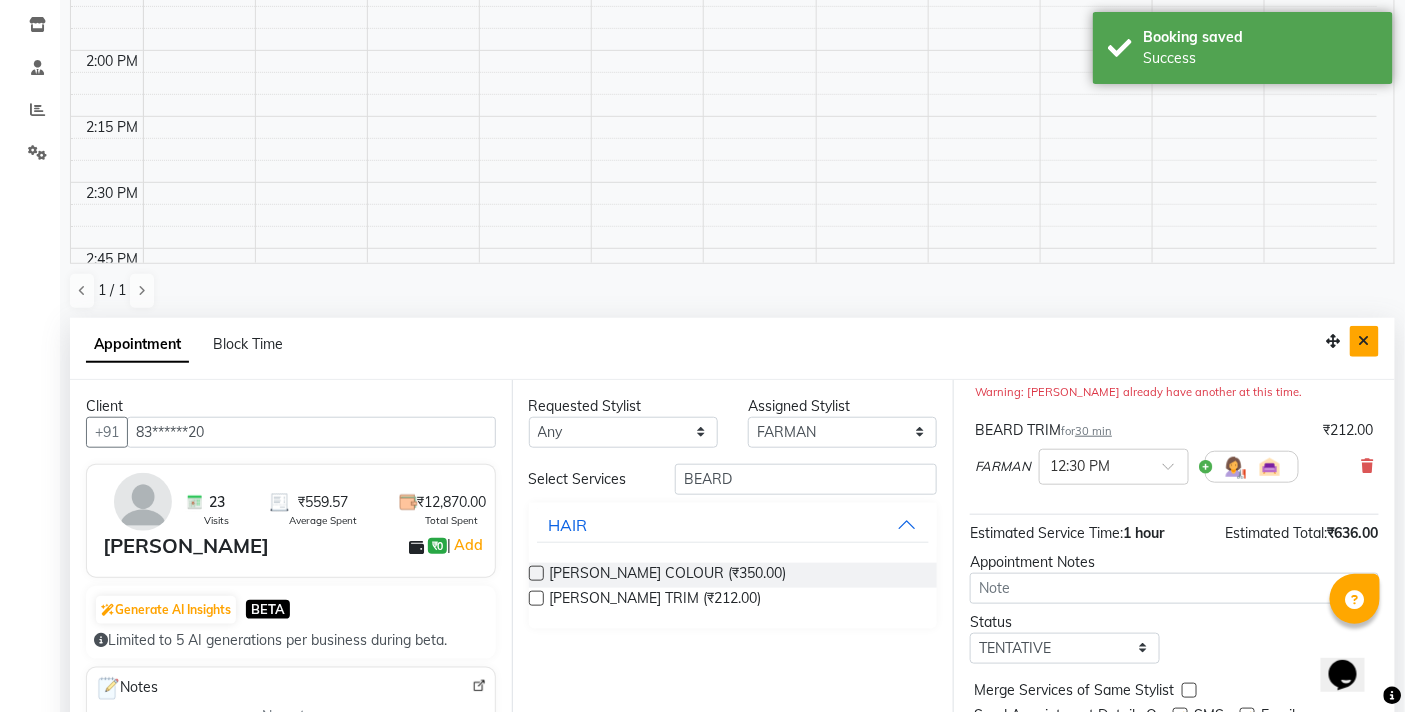 click at bounding box center [1364, 341] 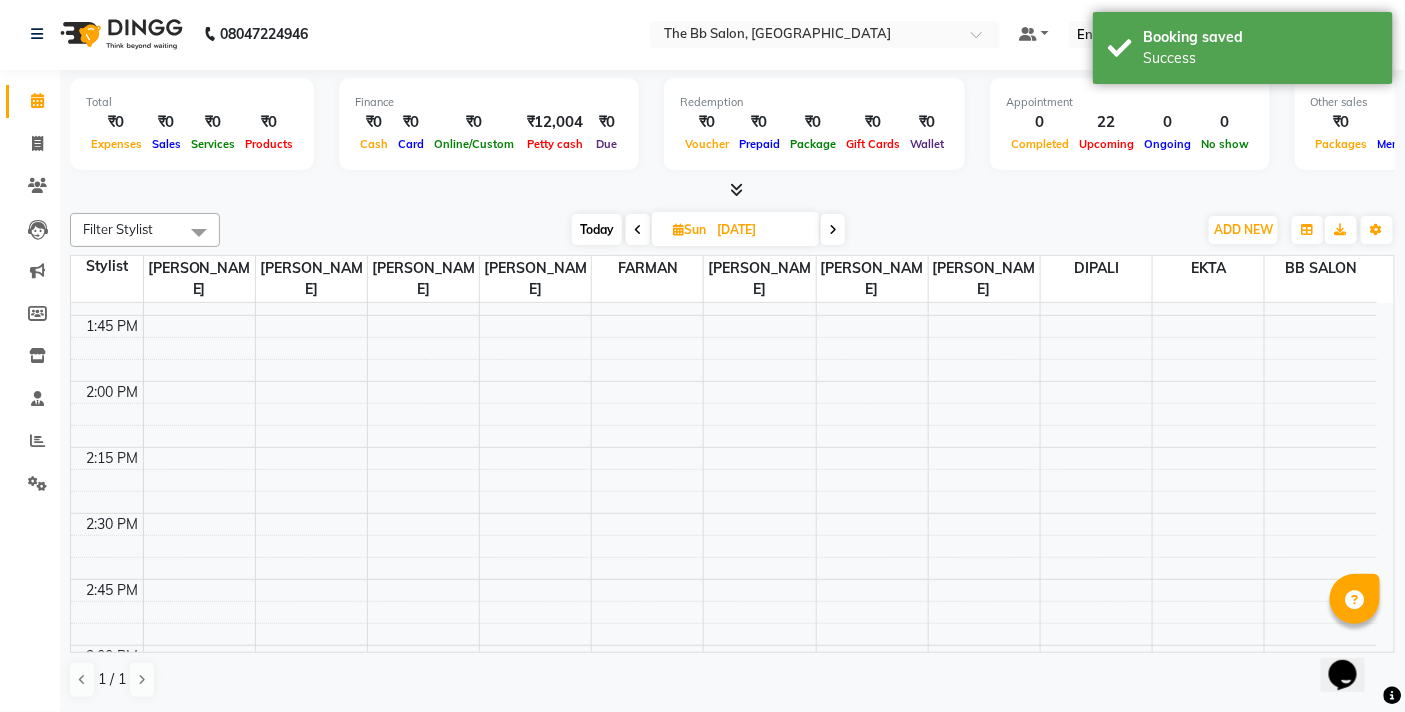 scroll, scrollTop: 1, scrollLeft: 0, axis: vertical 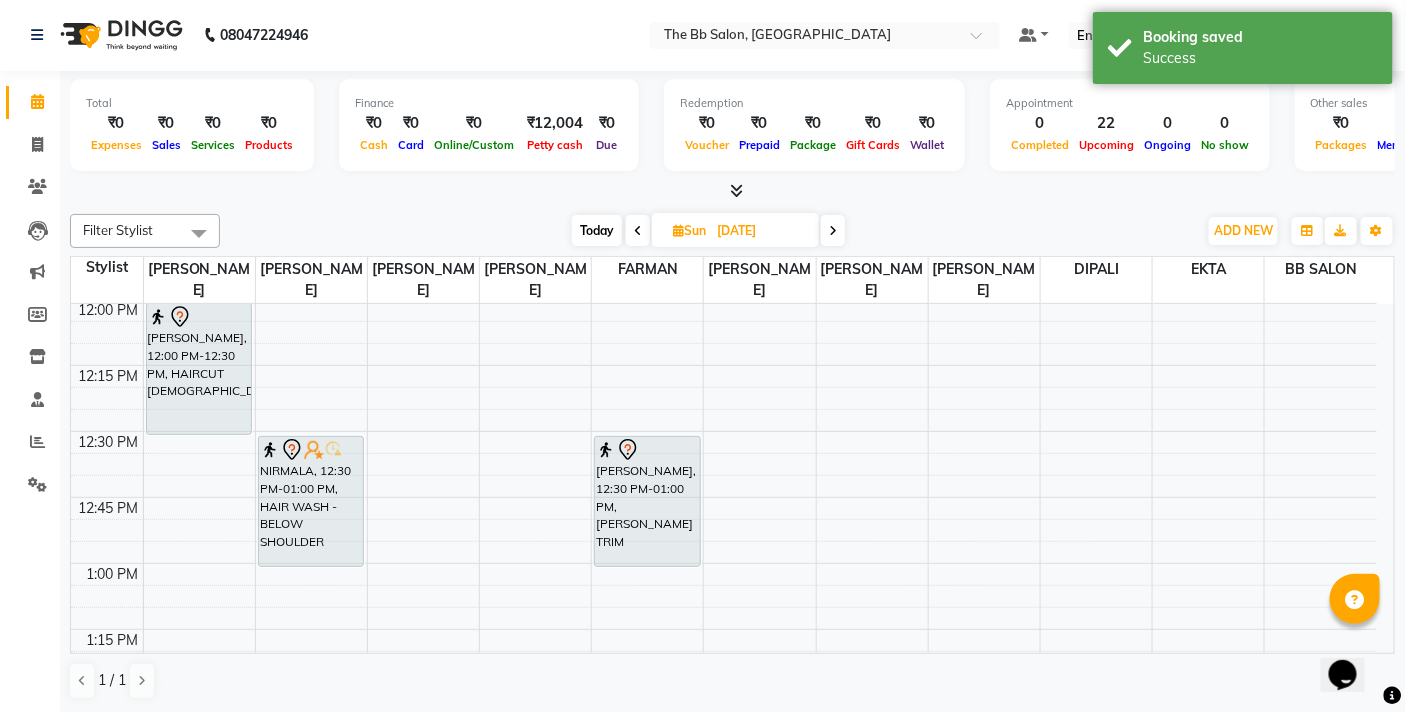 click on "Today" at bounding box center (597, 230) 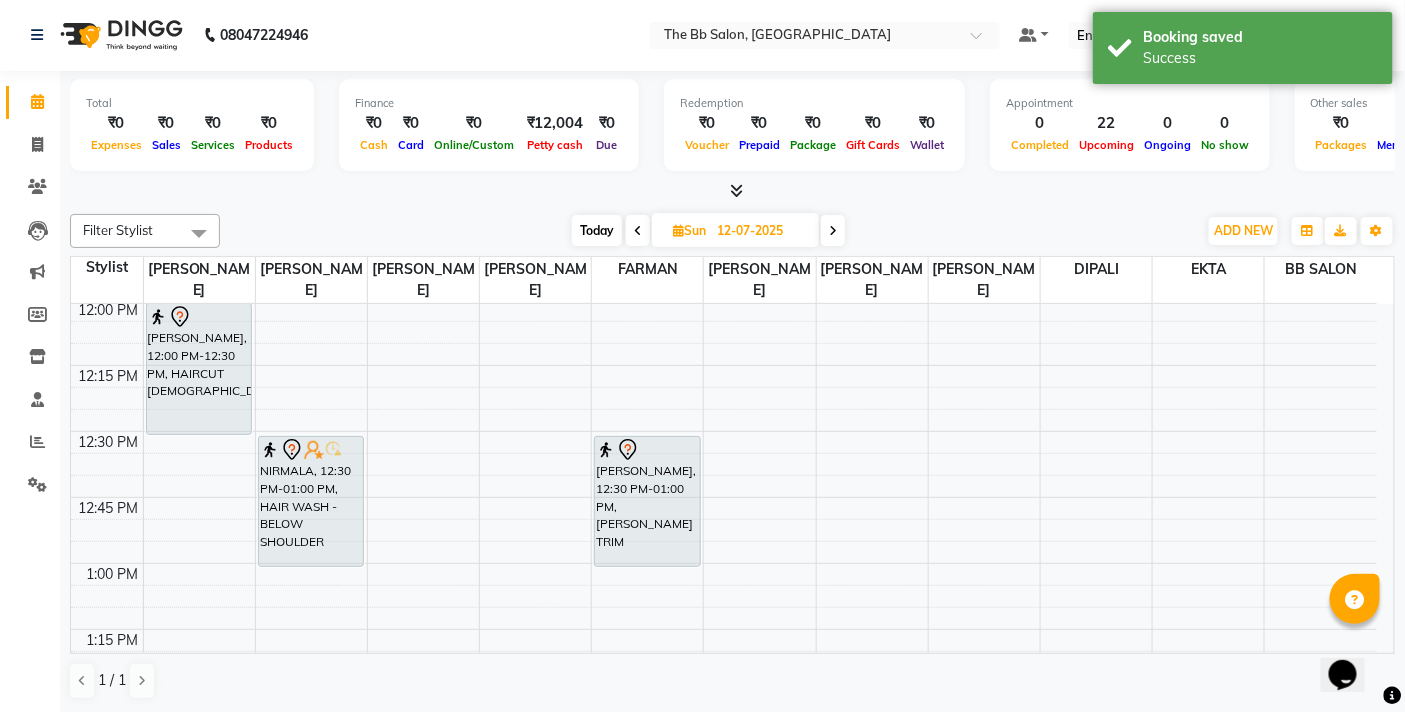 scroll, scrollTop: 796, scrollLeft: 0, axis: vertical 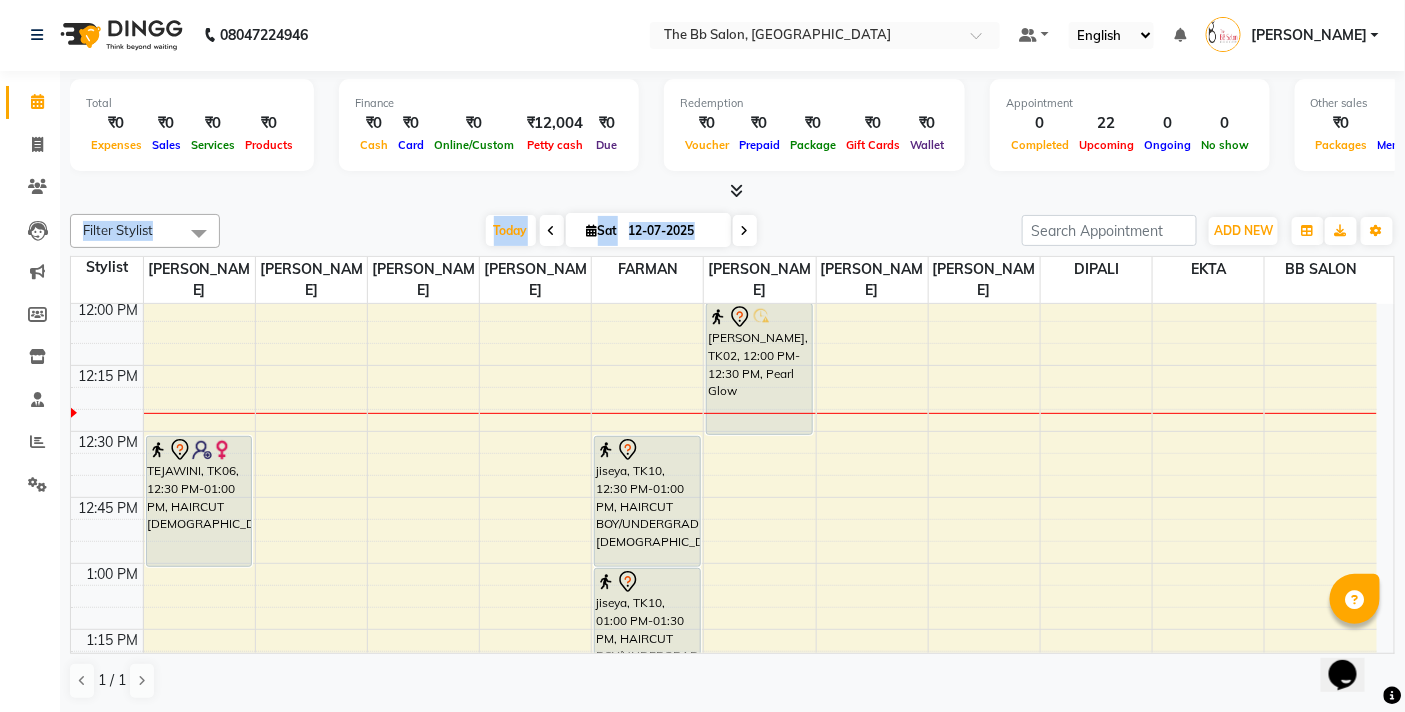 click on "Total  ₹0  Expenses ₹0  Sales ₹0  Services ₹0  Products Finance  ₹0  Cash ₹0  Card ₹0  Online/Custom ₹12,004 Petty cash ₹0 Due  Redemption  ₹0 Voucher ₹0 Prepaid ₹0 Package ₹0  Gift Cards ₹0  Wallet  Appointment  0 Completed 22 Upcoming 0 Ongoing 0 No show  Other sales  ₹0  Packages ₹0  Memberships ₹0  Vouchers ₹0  Prepaids ₹0  Gift Cards Filter Stylist Select All BB SALON DIPALI EKTA FARMAN GOUSIYA SHAIKH MANGESH TAVARE Nazim Shaikh Rupesh Chavan Sanjay Pawar SHILPA YADAV WILSON Today  Sat 12-07-2025 Toggle Dropdown Add Appointment Add Invoice Add Expense Add Attendance Add Client Add Transaction Toggle Dropdown Add Appointment Add Invoice Add Expense Add Attendance Add Client ADD NEW Toggle Dropdown Add Appointment Add Invoice Add Expense Add Attendance Add Client Add Transaction Filter Stylist Select All BB SALON DIPALI EKTA FARMAN GOUSIYA SHAIKH MANGESH TAVARE Nazim Shaikh Rupesh Chavan Sanjay Pawar SHILPA YADAV WILSON Group By  Staff View   Room View  View as List" 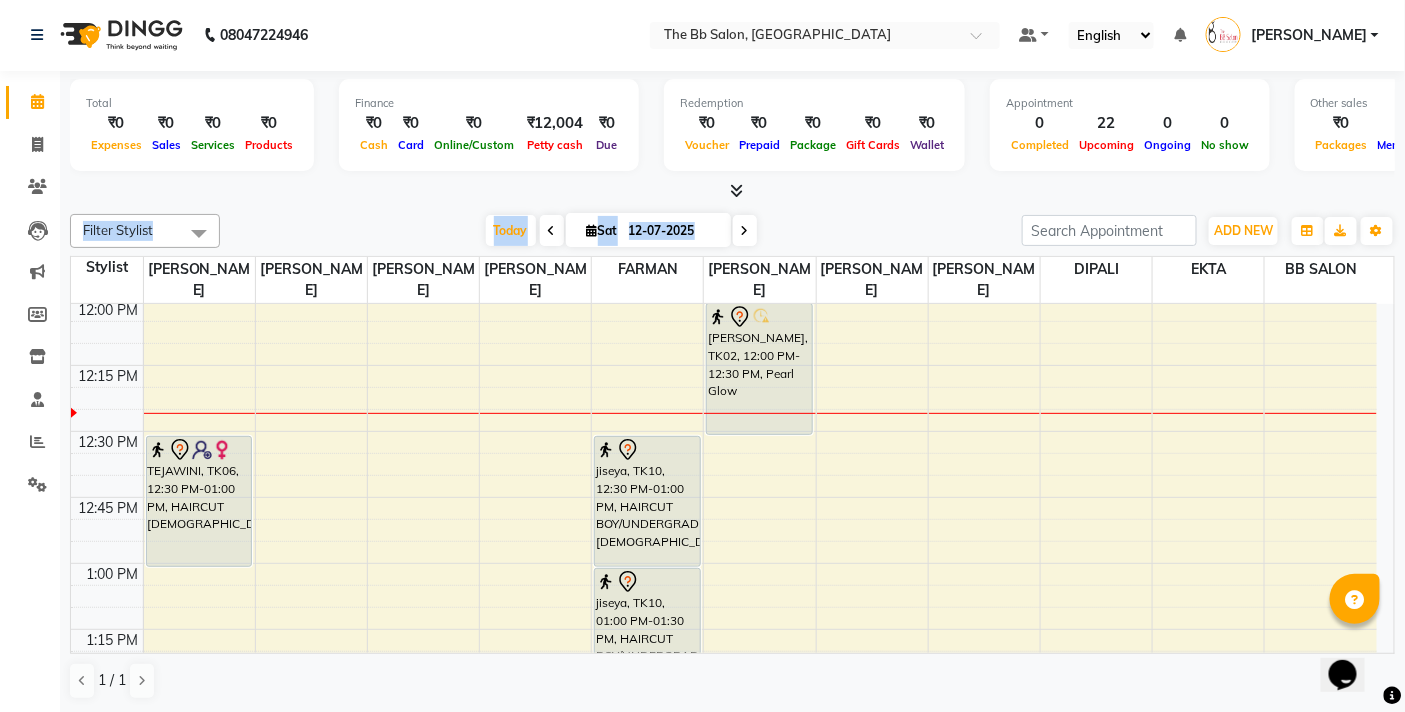 click at bounding box center (732, 191) 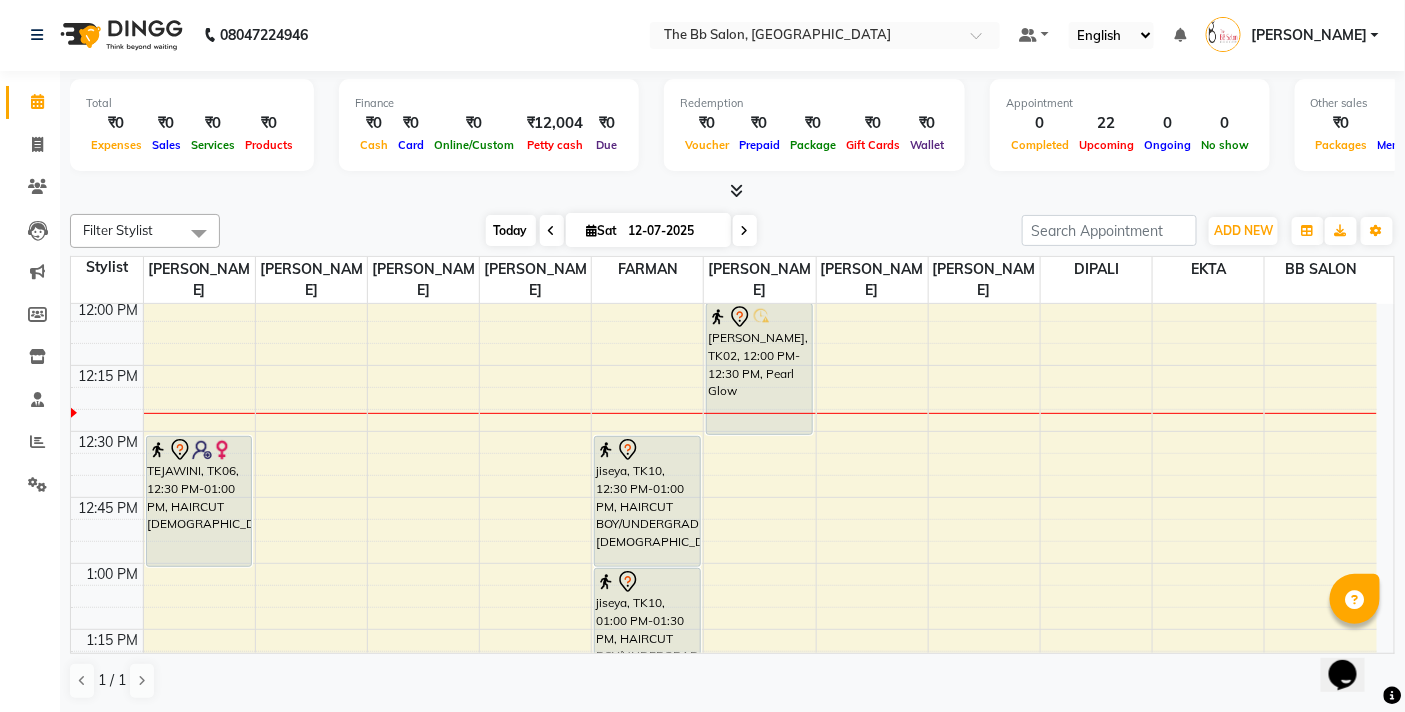 click on "Today" at bounding box center [511, 230] 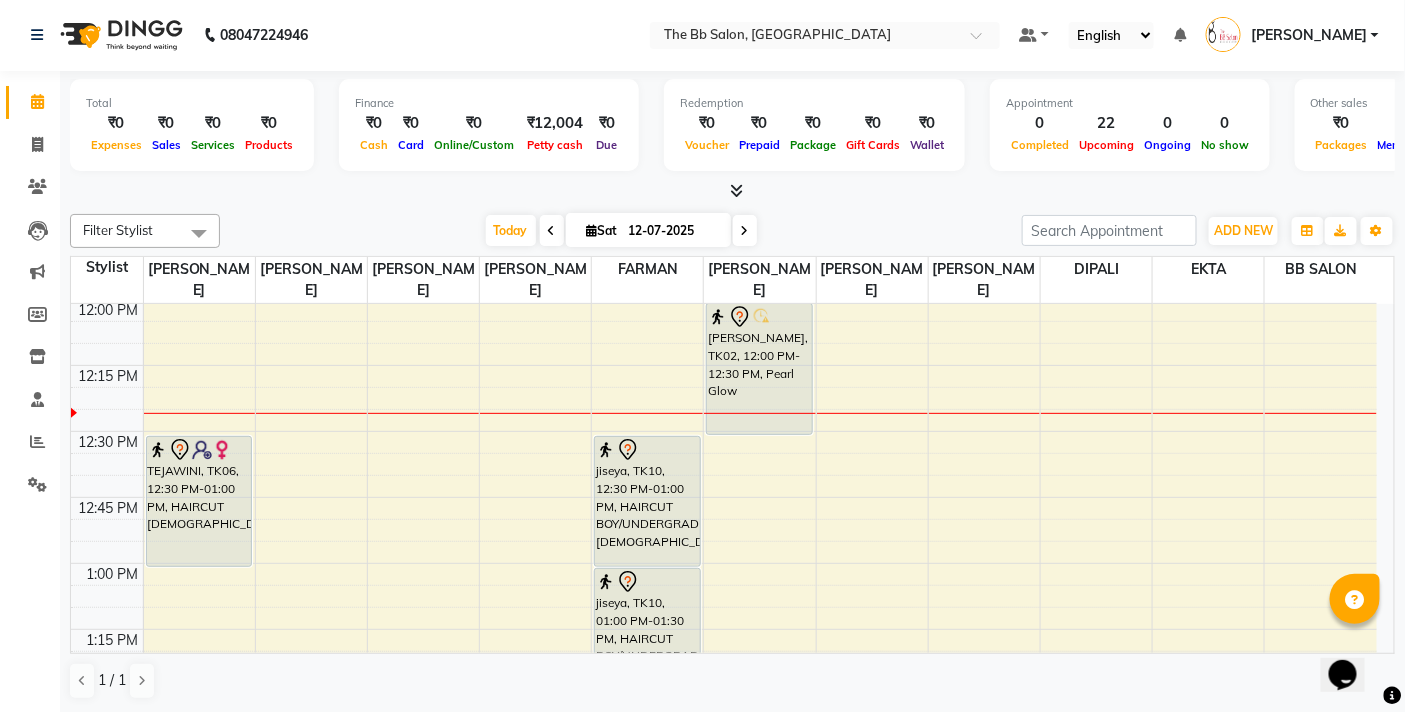 scroll, scrollTop: 685, scrollLeft: 0, axis: vertical 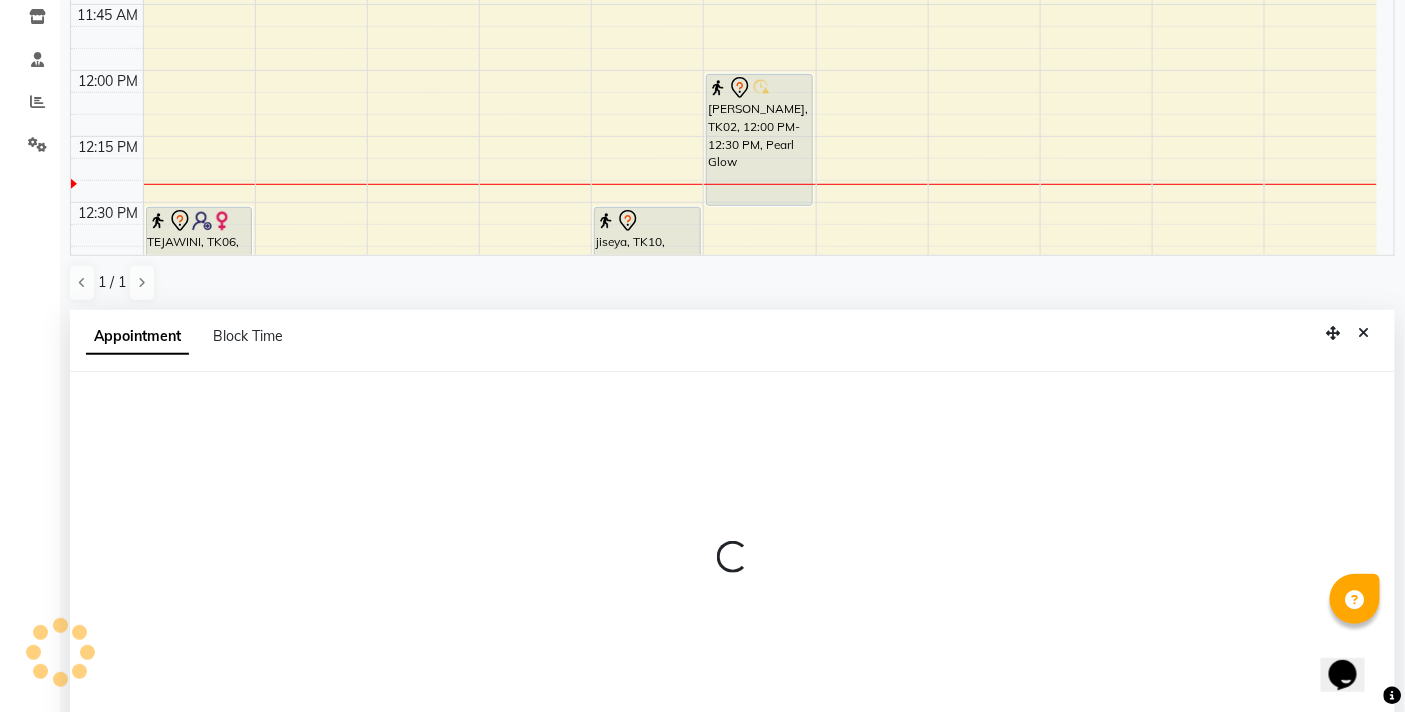select on "83513" 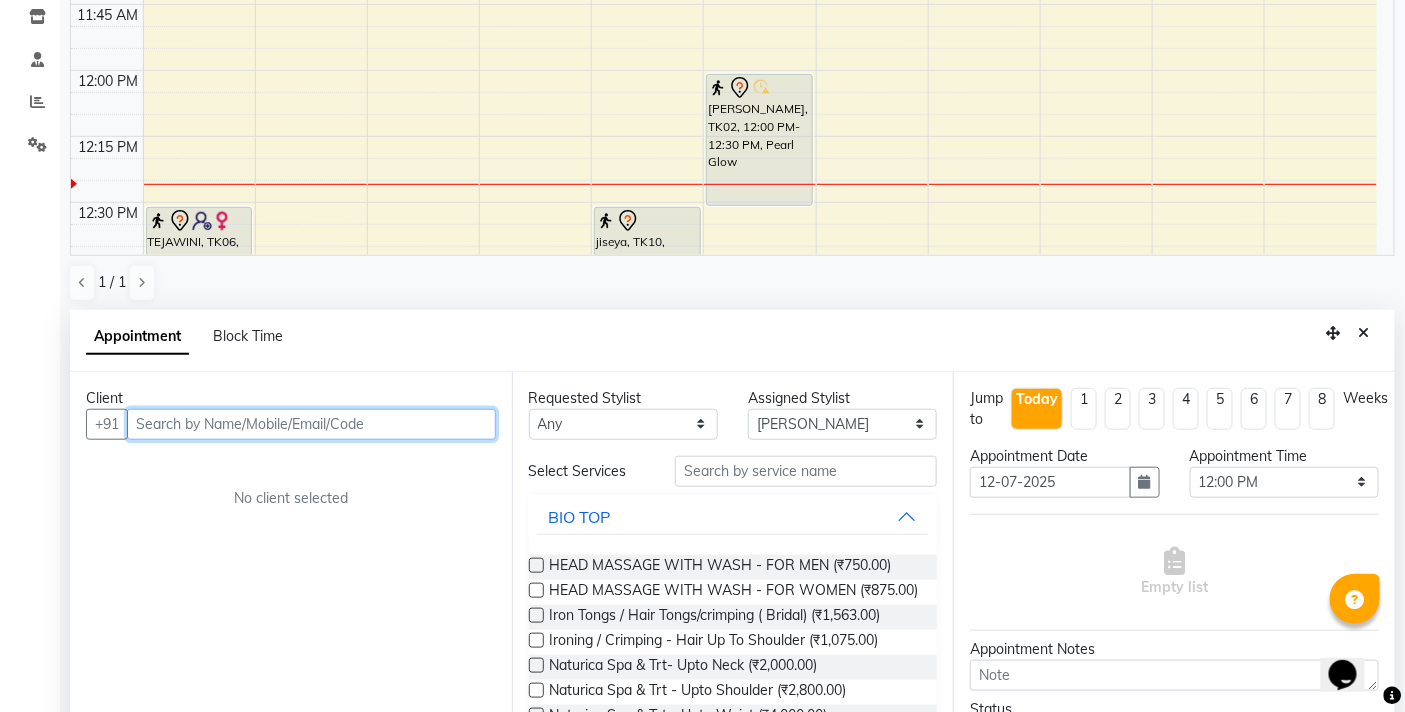 scroll, scrollTop: 392, scrollLeft: 0, axis: vertical 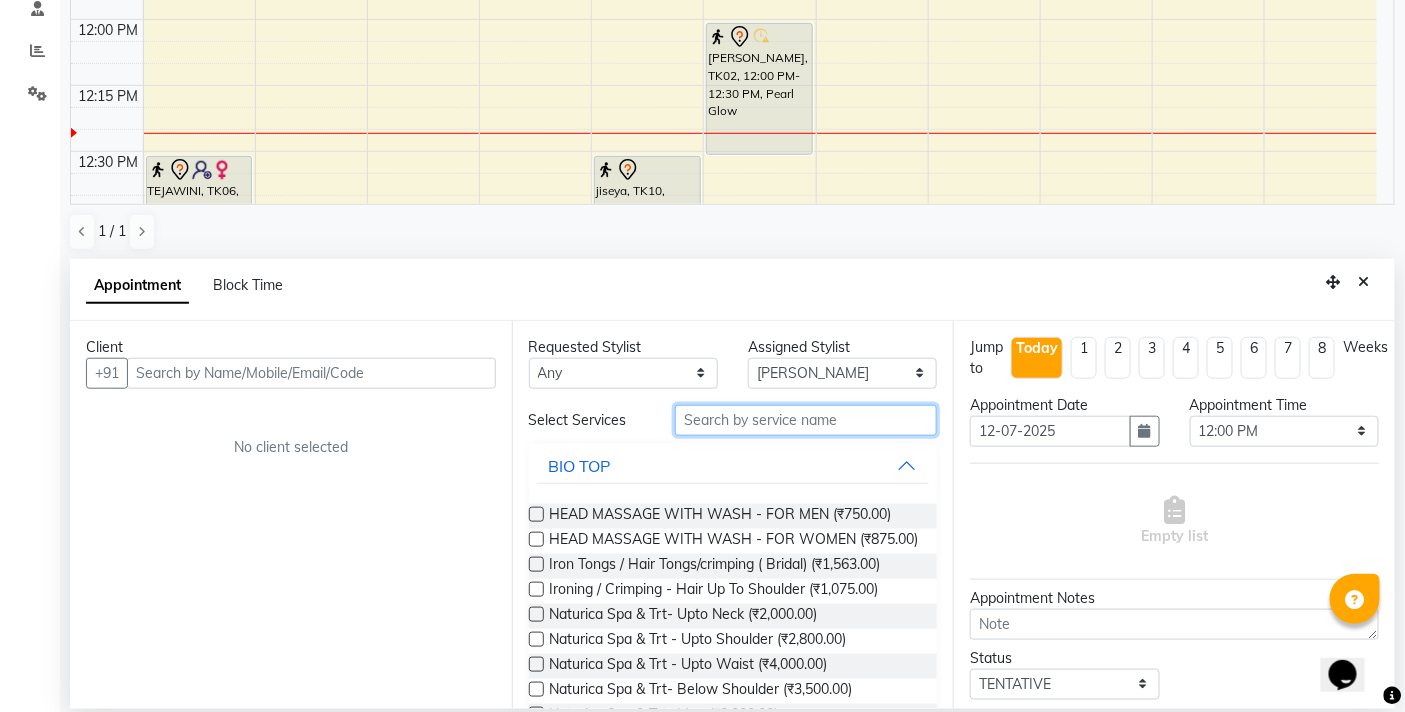 click at bounding box center [806, 420] 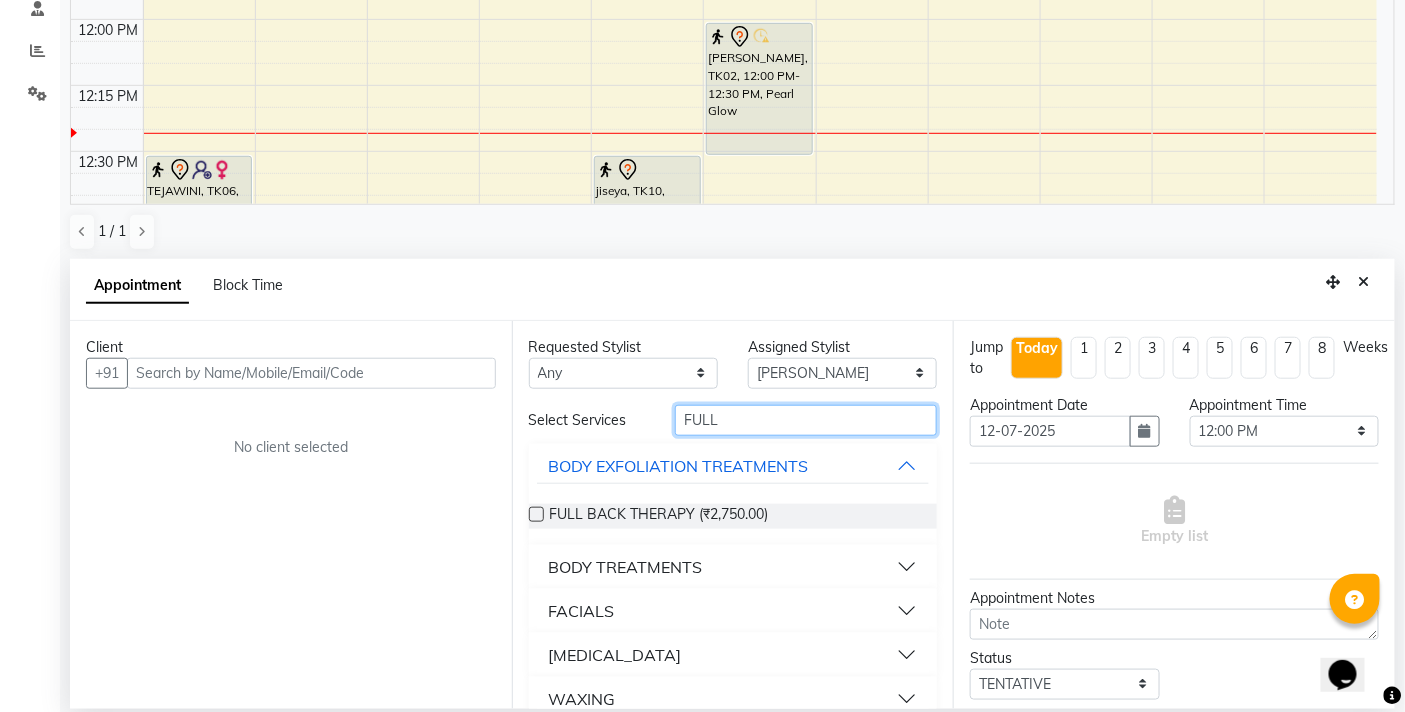 type on "FULL" 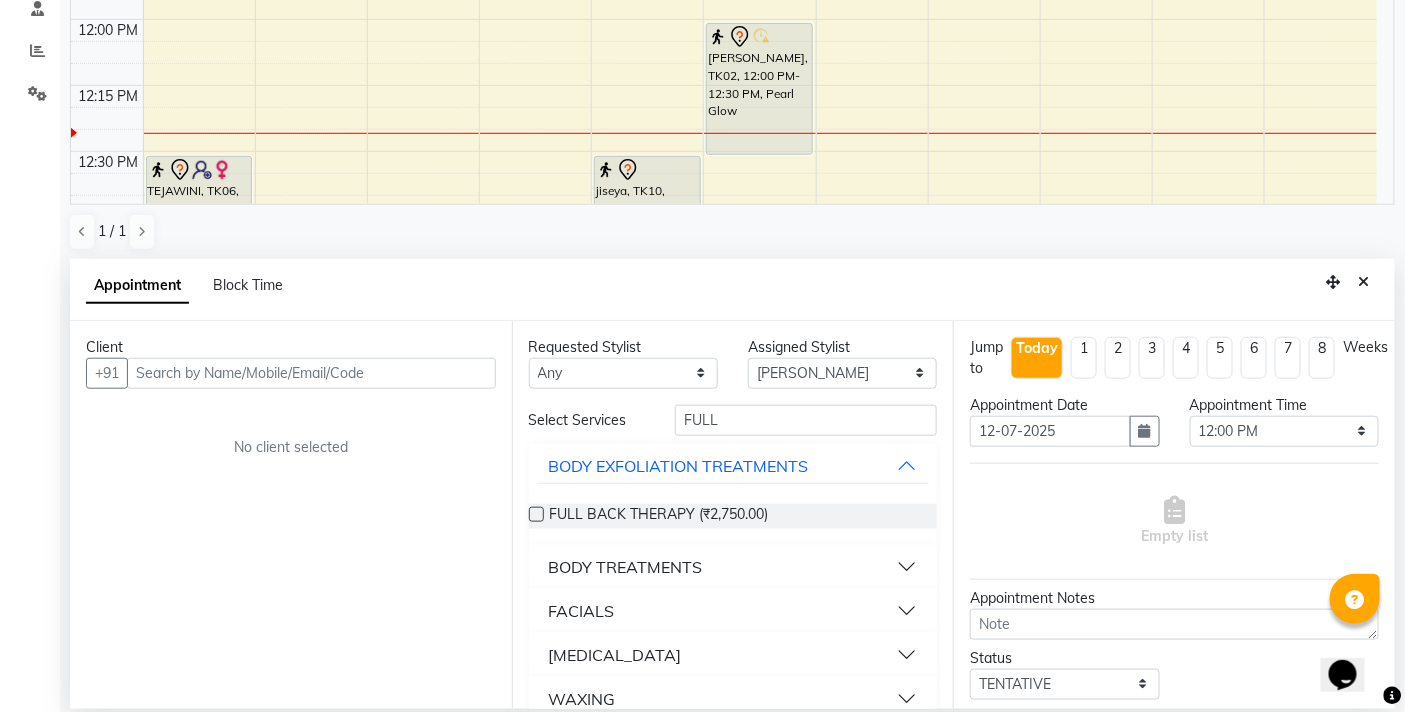 click on "BODY TREATMENTS" at bounding box center [733, 567] 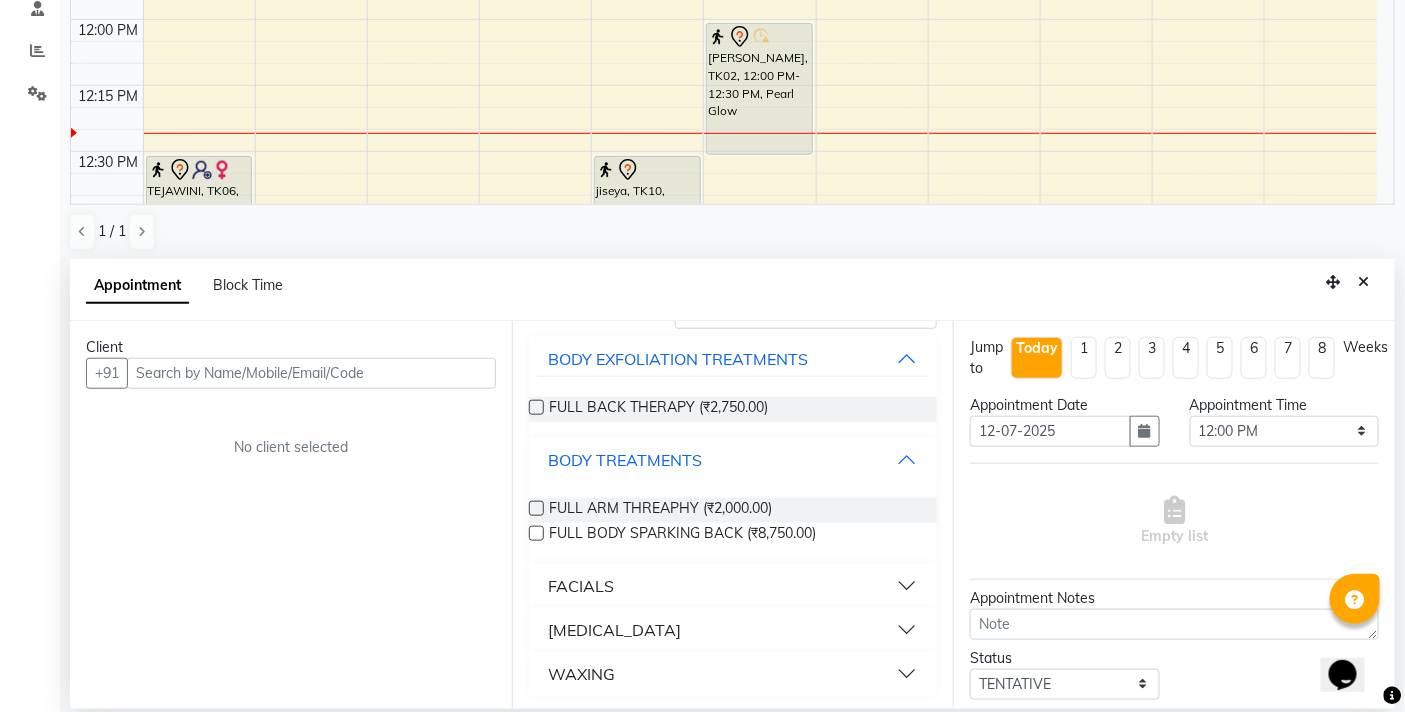 scroll, scrollTop: 110, scrollLeft: 0, axis: vertical 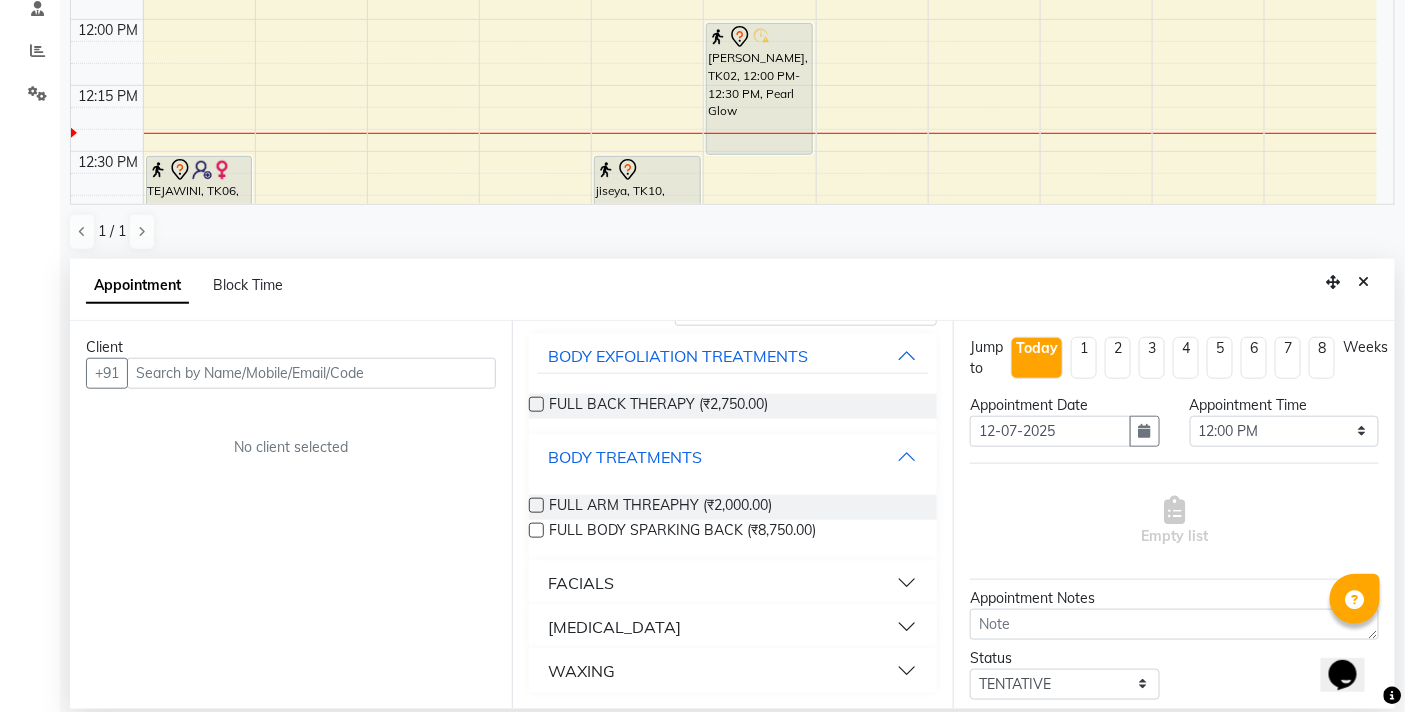 click on "BODY TREATMENTS" at bounding box center [626, 457] 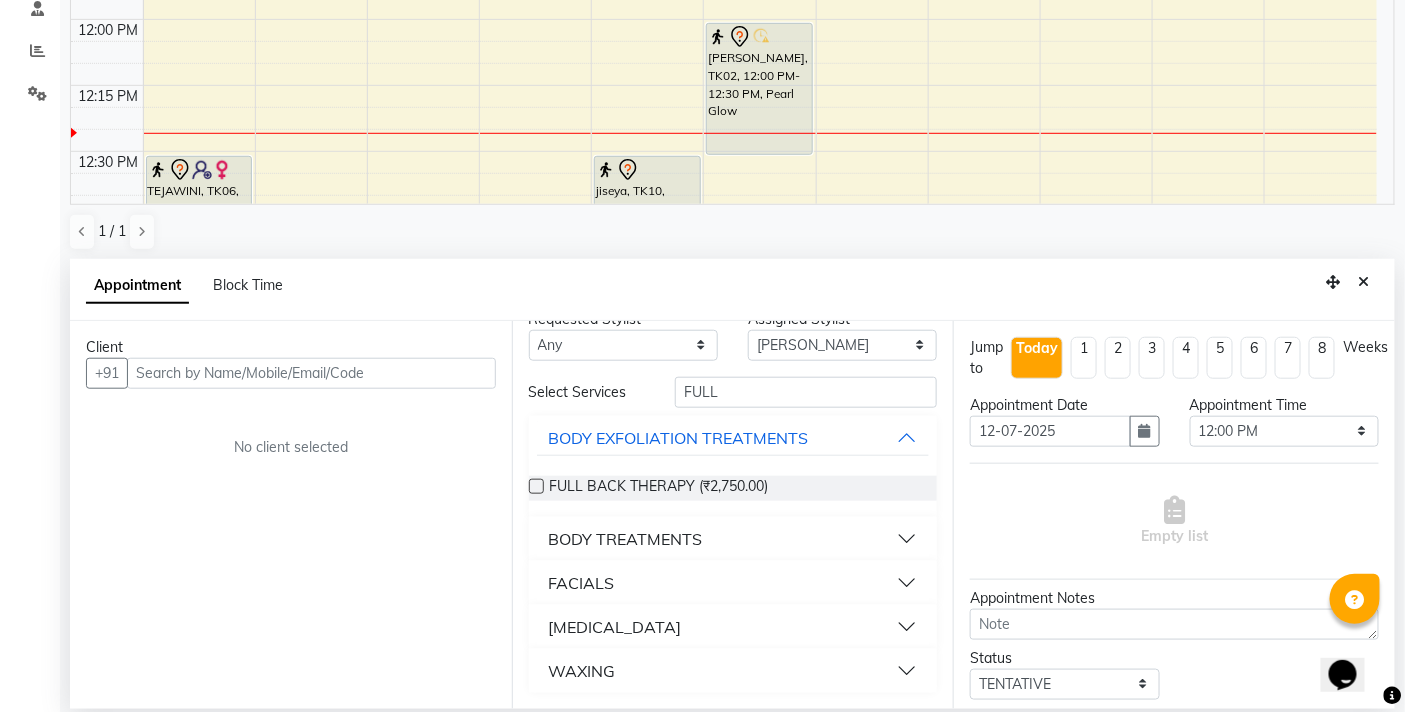 scroll, scrollTop: 27, scrollLeft: 0, axis: vertical 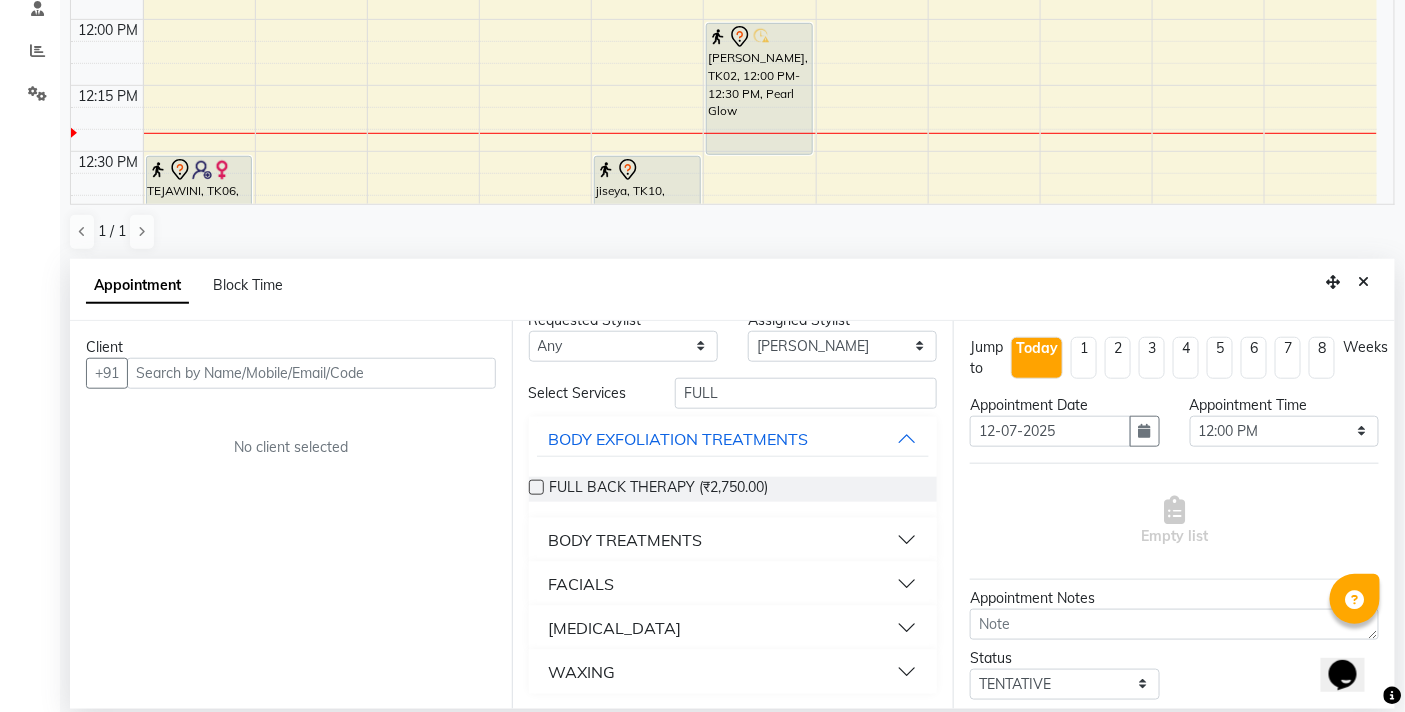 click on "[MEDICAL_DATA]" at bounding box center (615, 628) 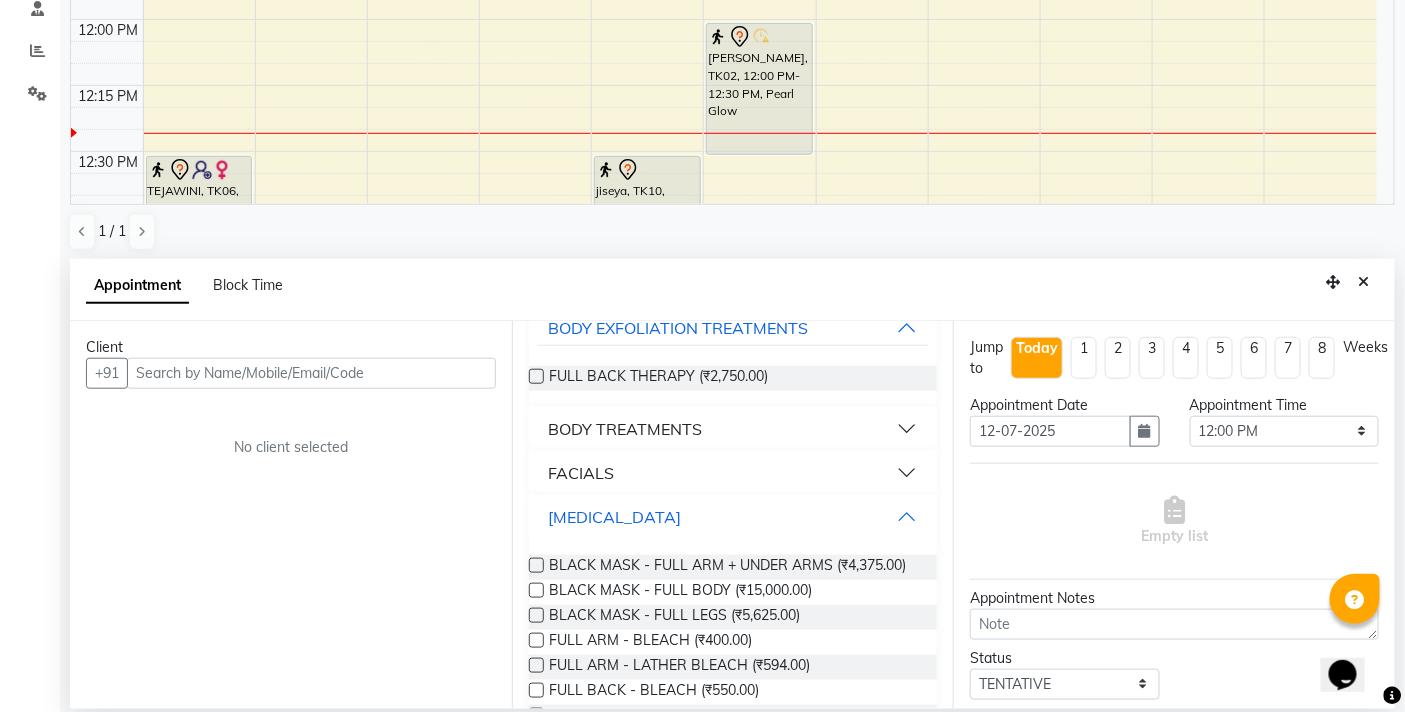 click on "[MEDICAL_DATA]" at bounding box center [615, 517] 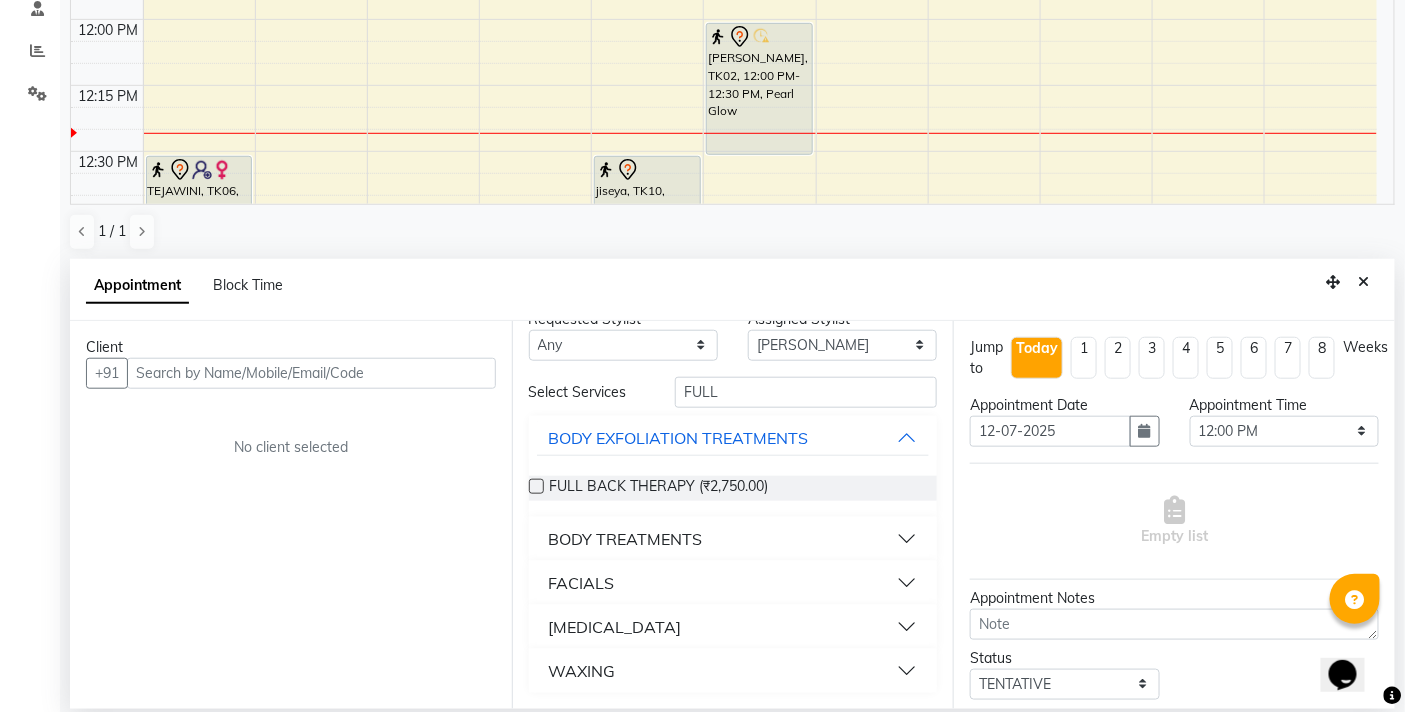 scroll, scrollTop: 27, scrollLeft: 0, axis: vertical 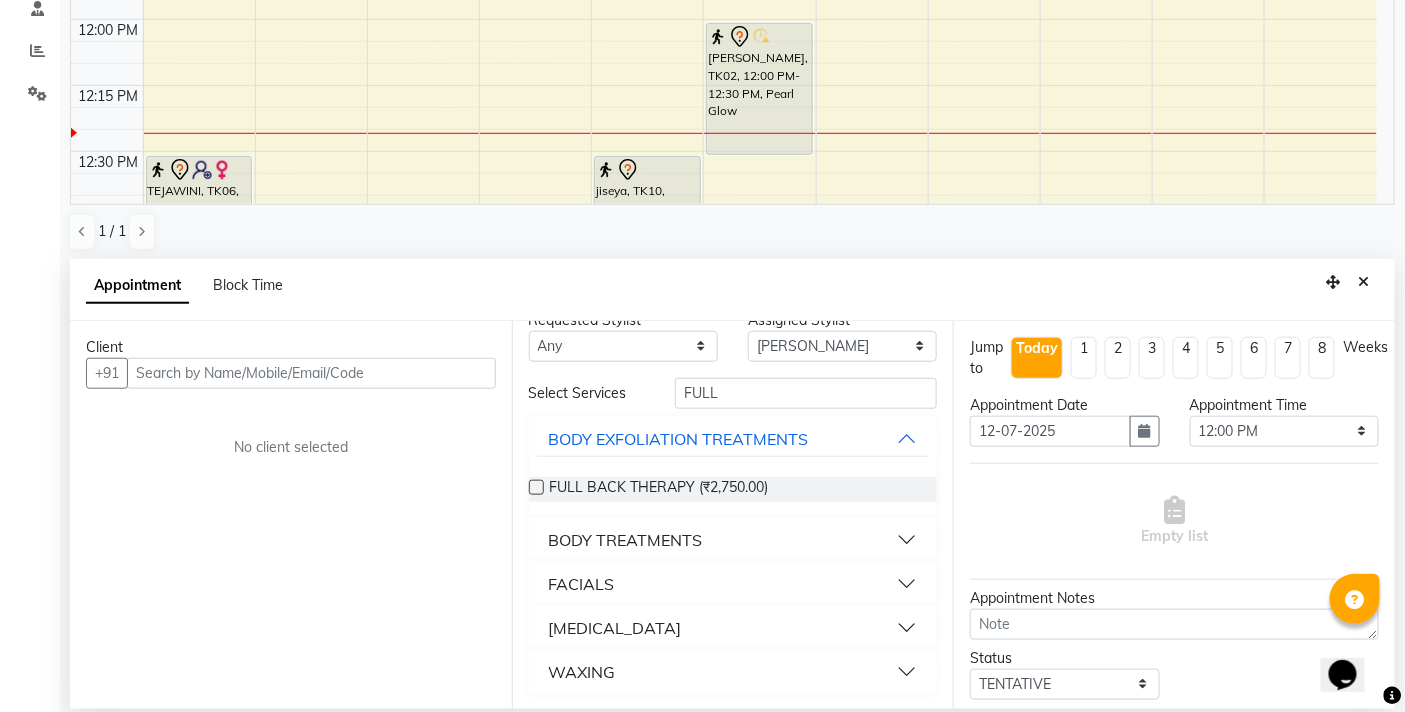 click on "WAXING" at bounding box center (582, 672) 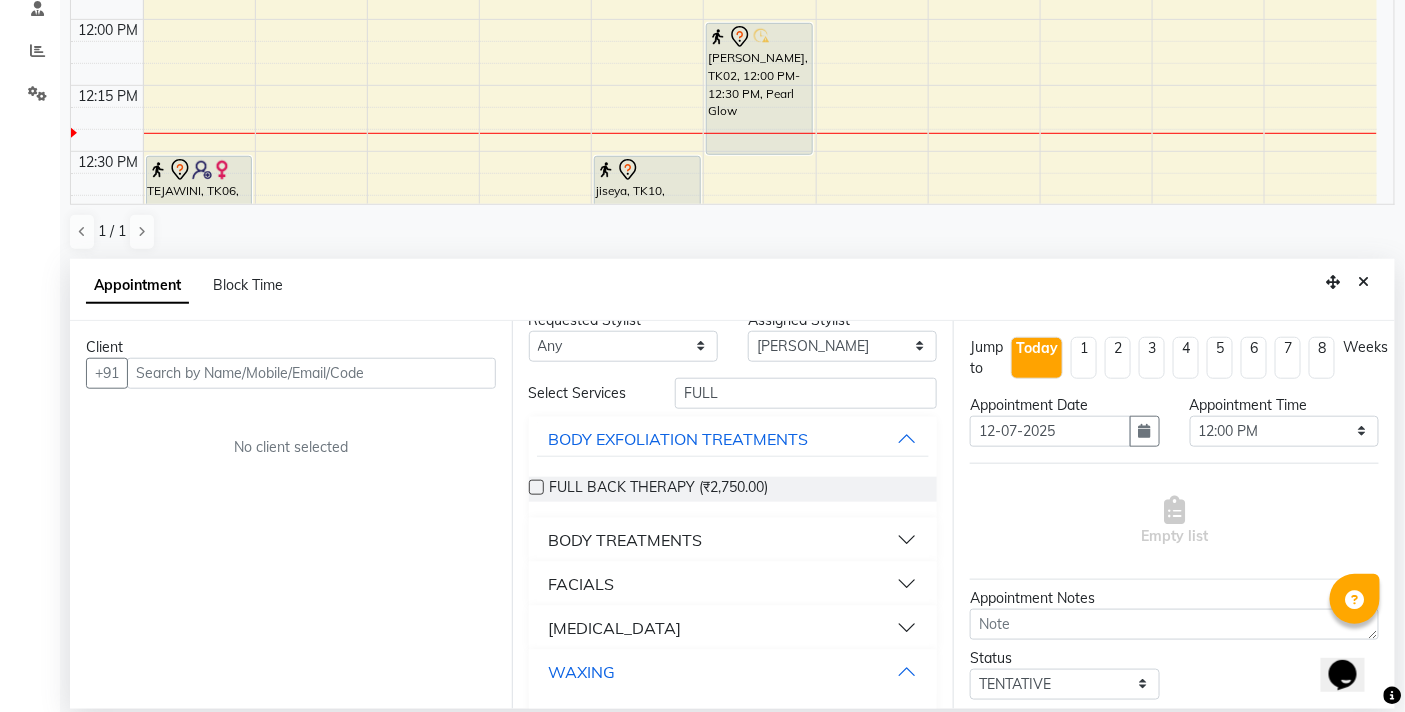 drag, startPoint x: 578, startPoint y: 671, endPoint x: 614, endPoint y: 525, distance: 150.37286 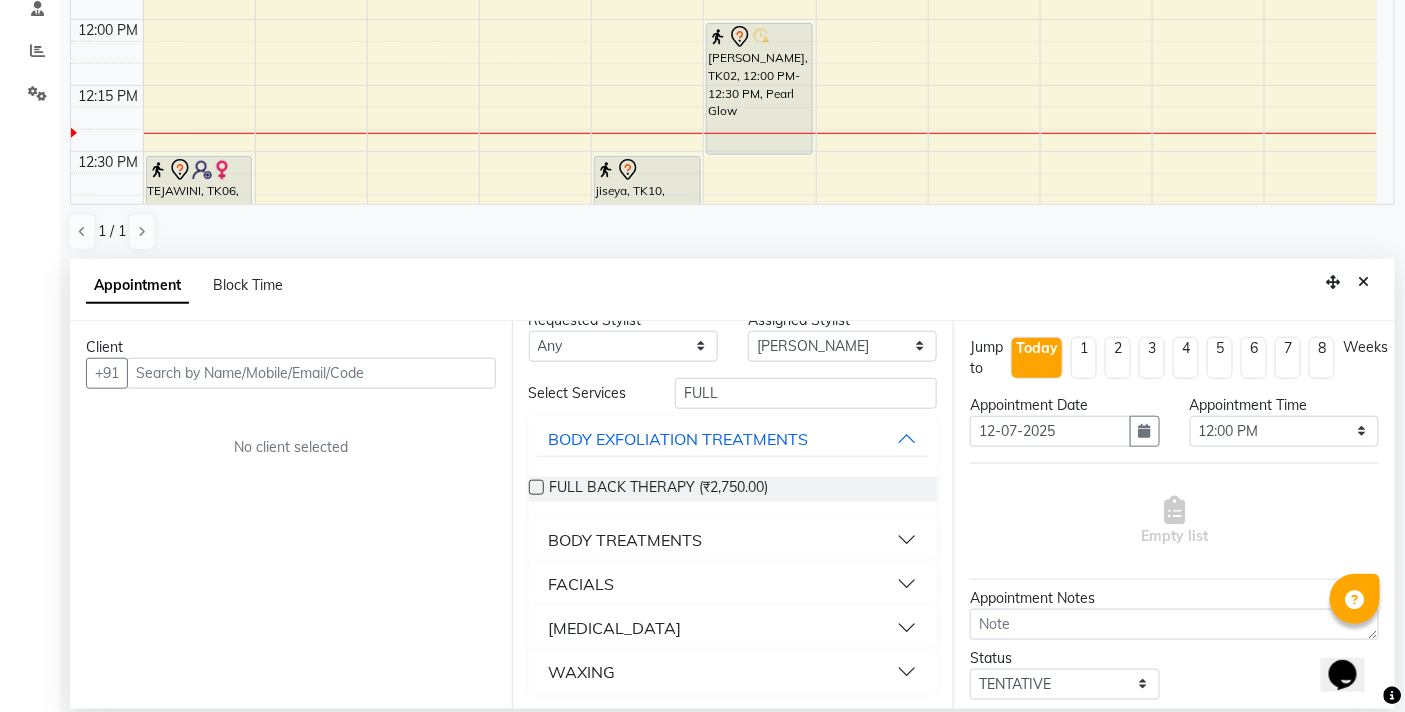 click on "BODY TREATMENTS" at bounding box center [626, 540] 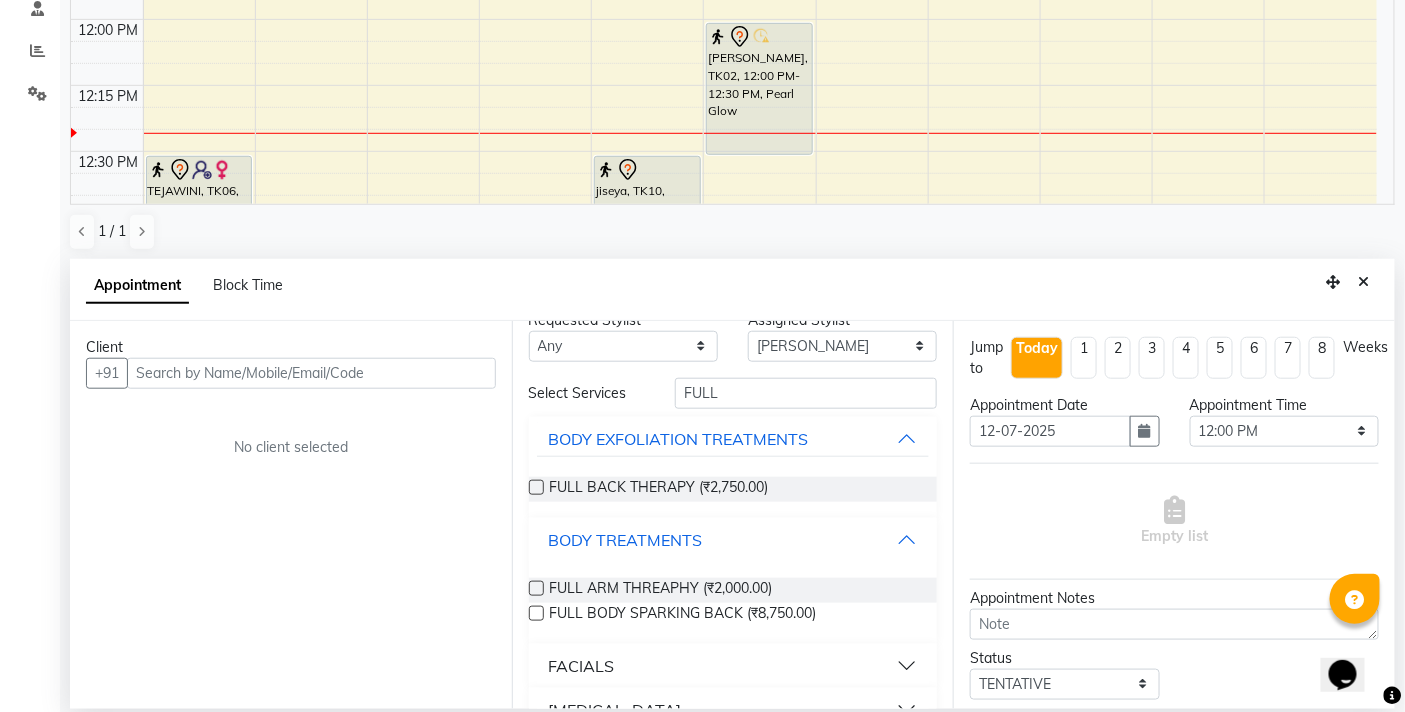 click on "BODY TREATMENTS" at bounding box center (626, 540) 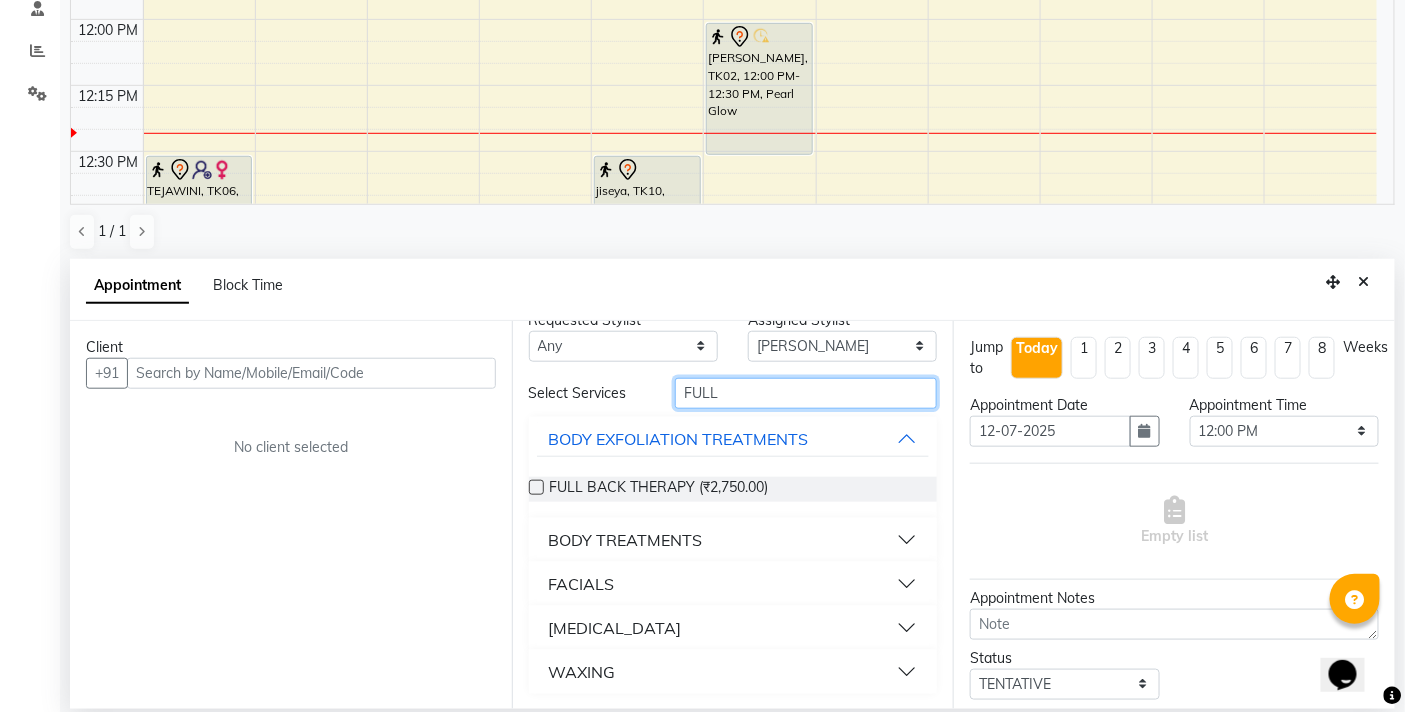 drag, startPoint x: 733, startPoint y: 383, endPoint x: 578, endPoint y: 391, distance: 155.20631 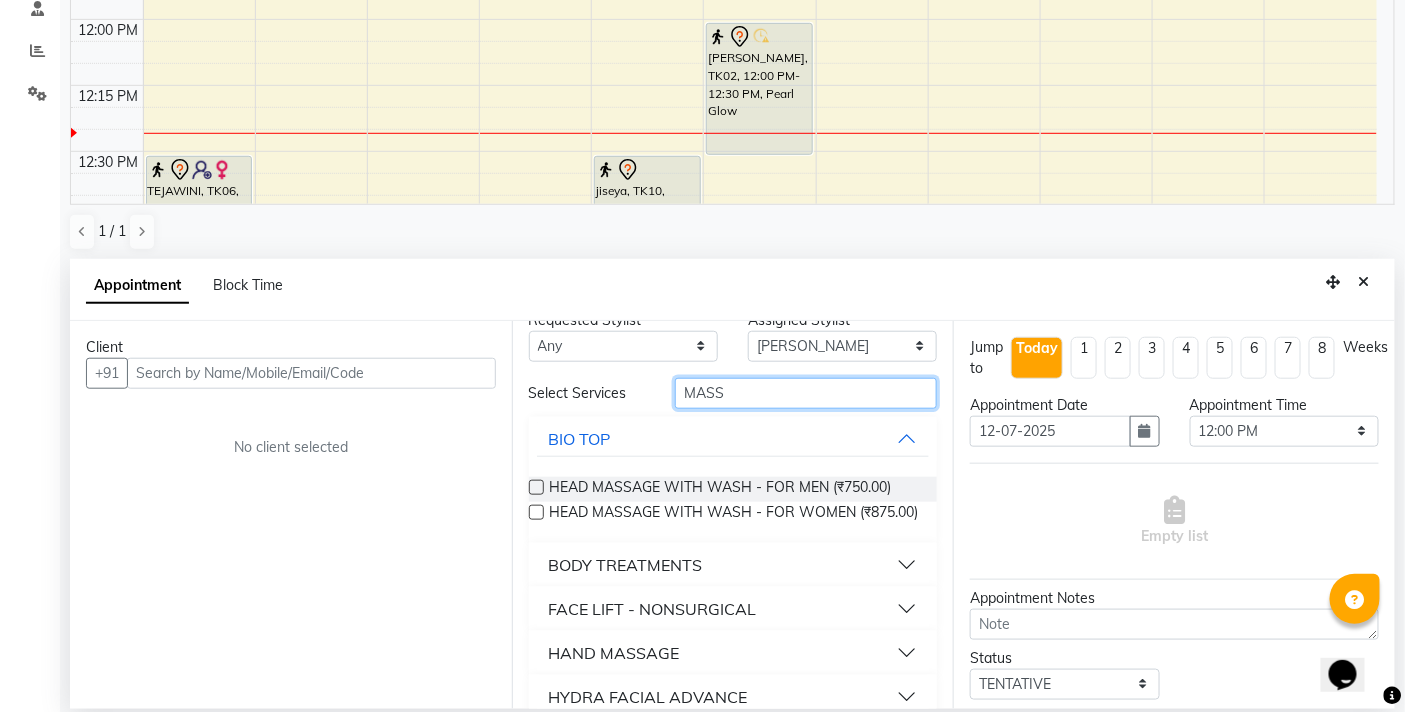 scroll, scrollTop: 0, scrollLeft: 0, axis: both 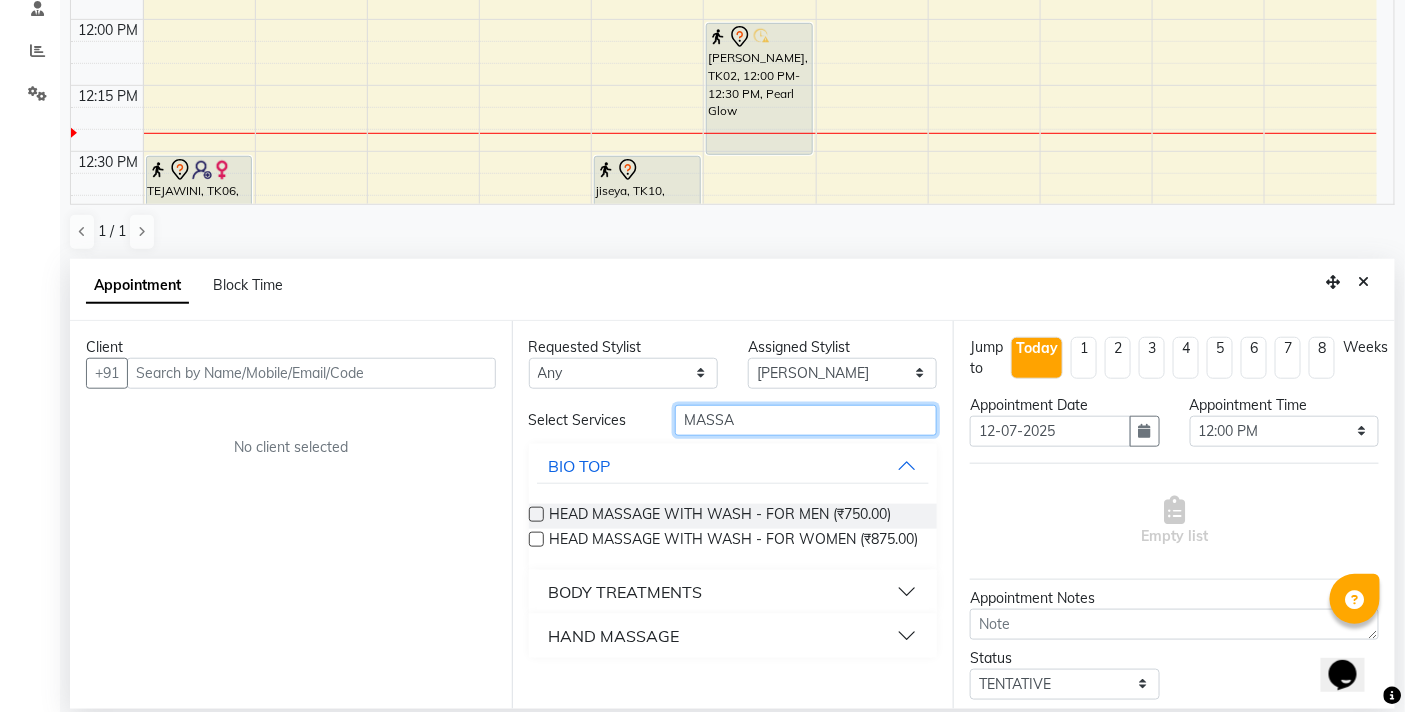 type on "MASSA" 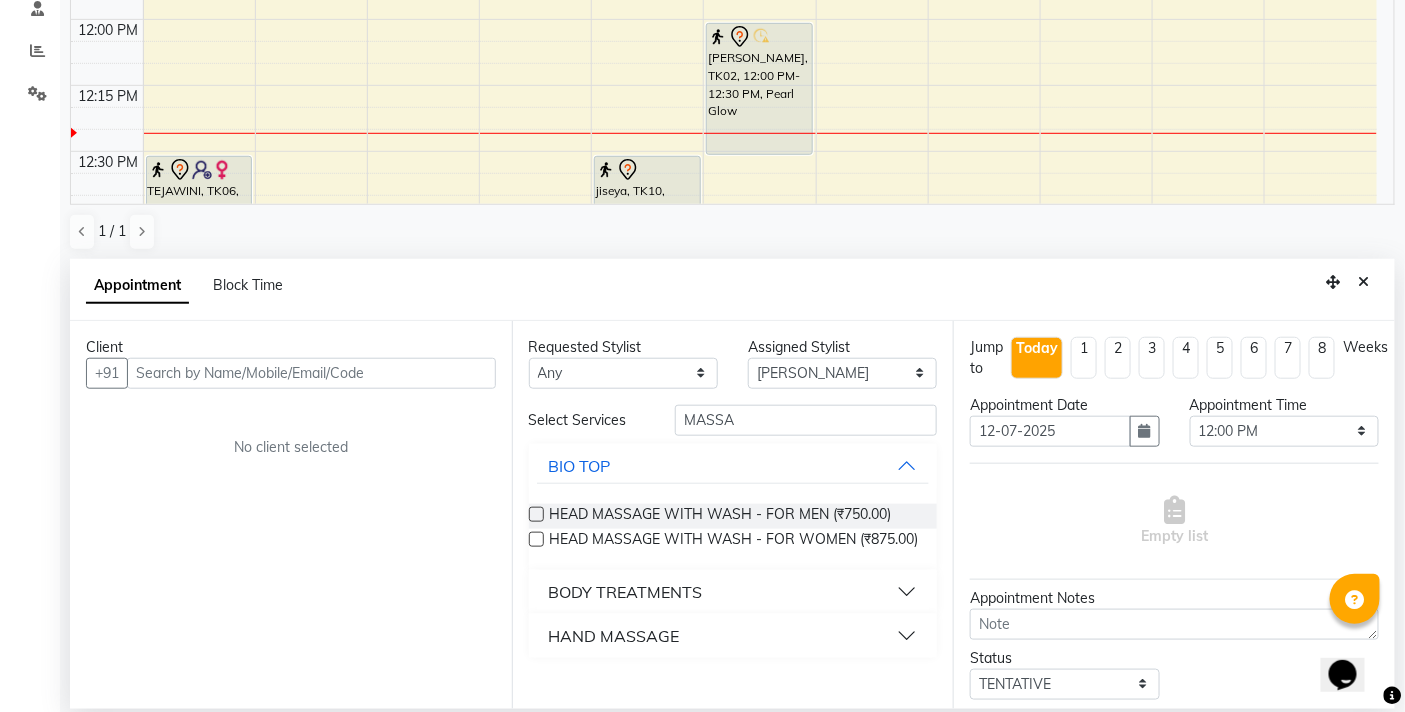 click on "BODY TREATMENTS" at bounding box center (626, 592) 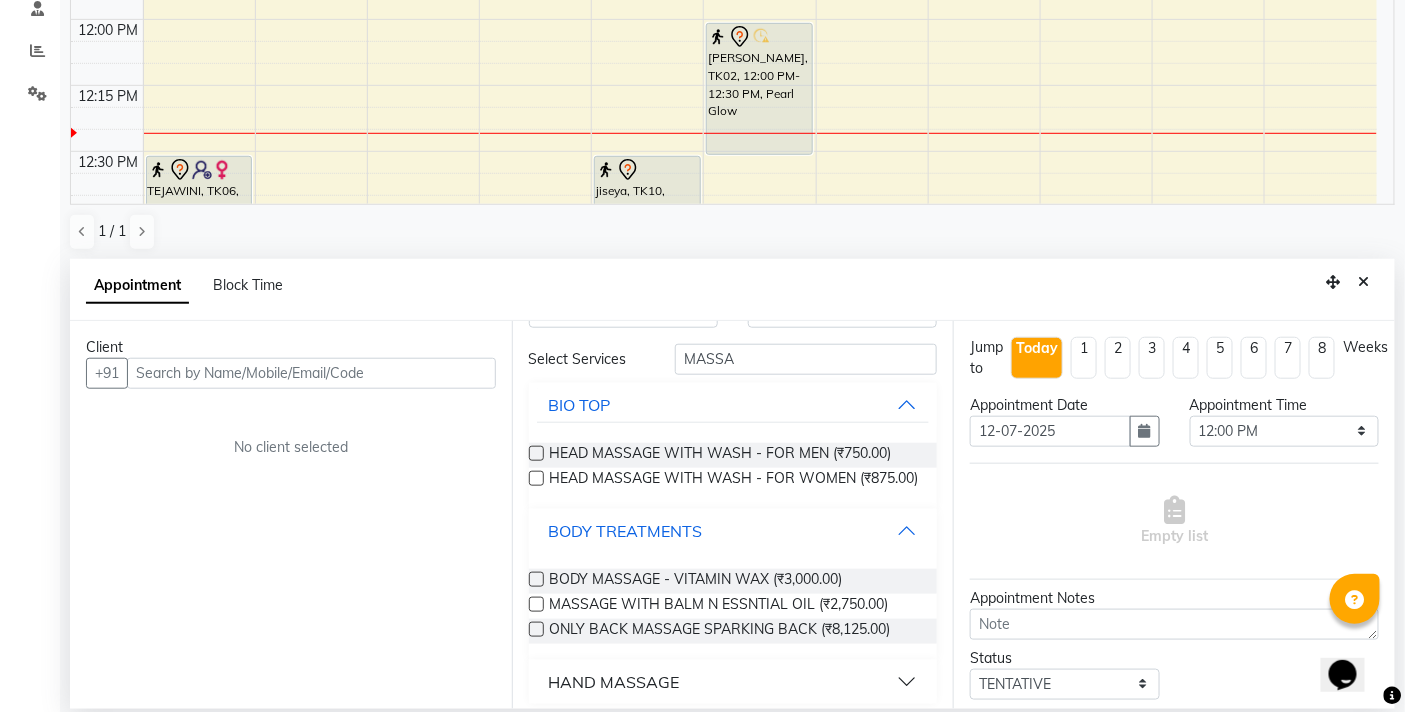scroll, scrollTop: 88, scrollLeft: 0, axis: vertical 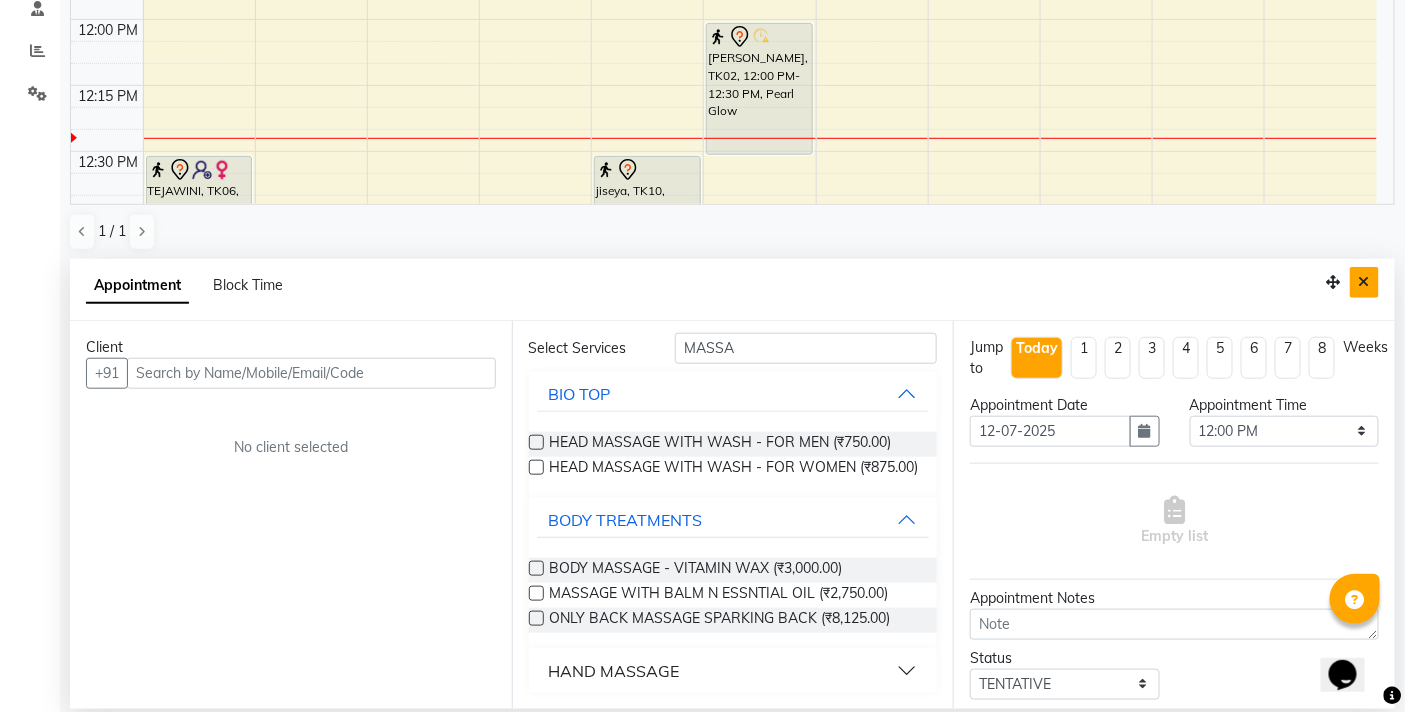 click at bounding box center [1364, 282] 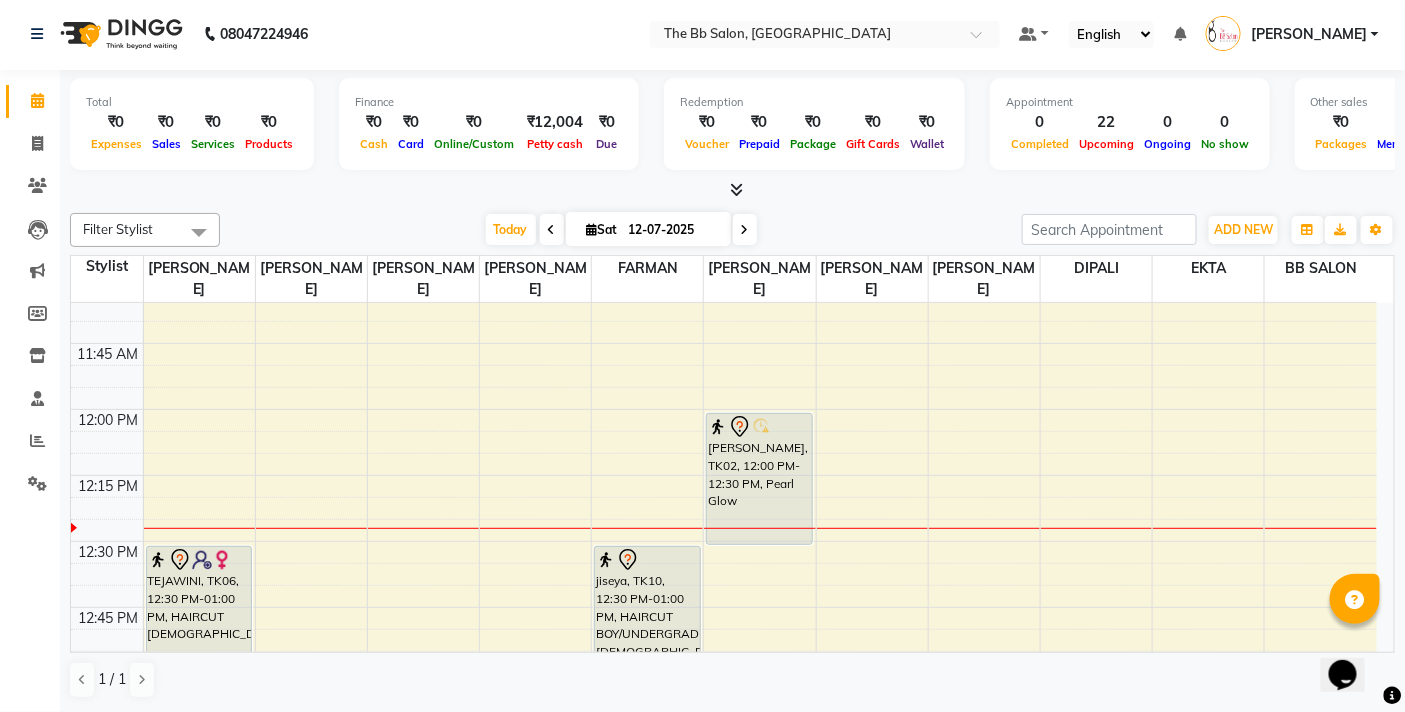 scroll, scrollTop: 1, scrollLeft: 0, axis: vertical 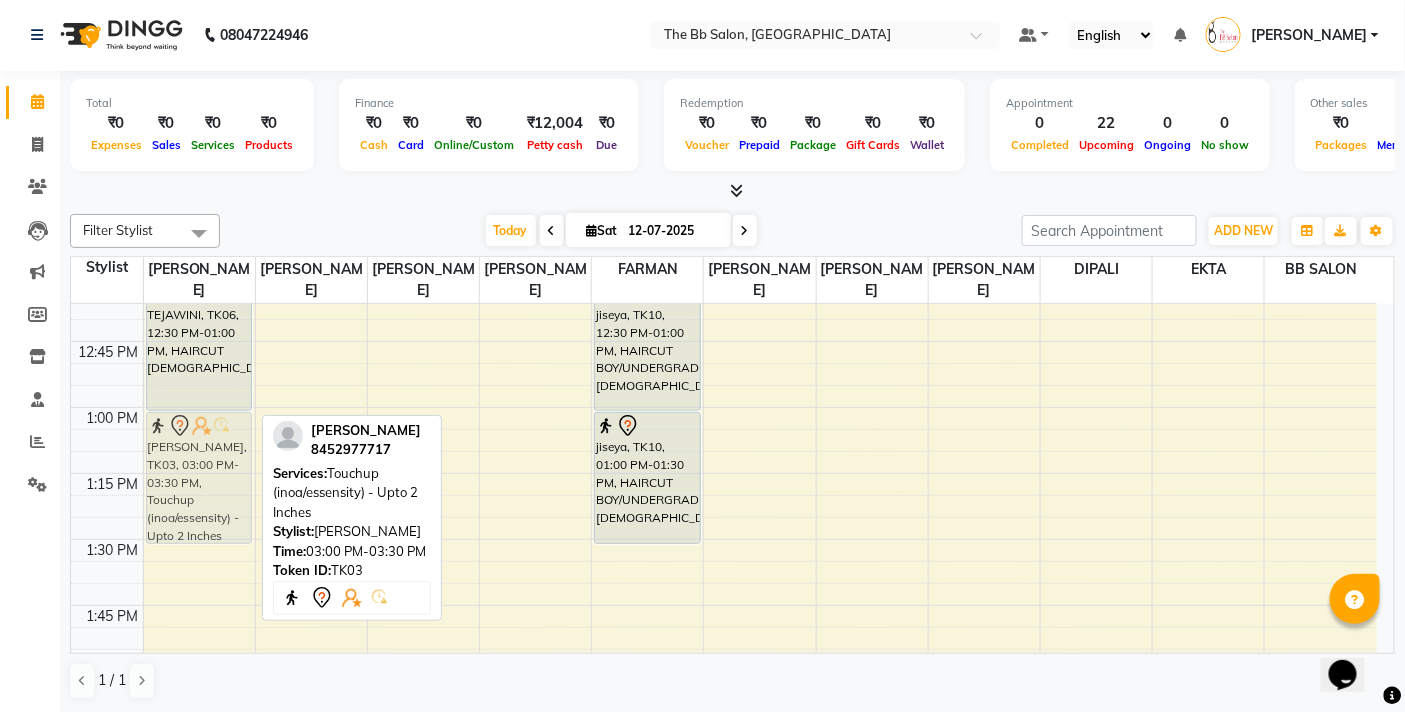 drag, startPoint x: 194, startPoint y: 565, endPoint x: 150, endPoint y: 438, distance: 134.4061 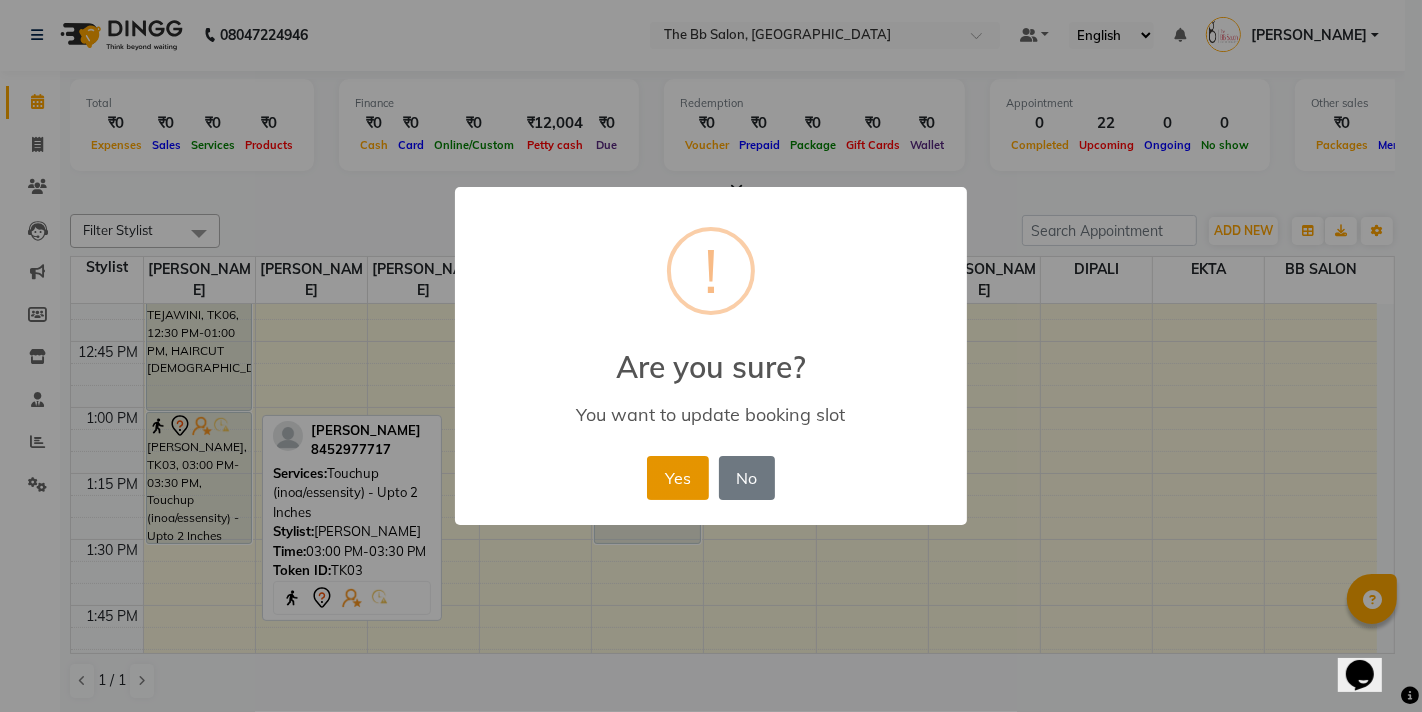 click on "Yes" at bounding box center (677, 478) 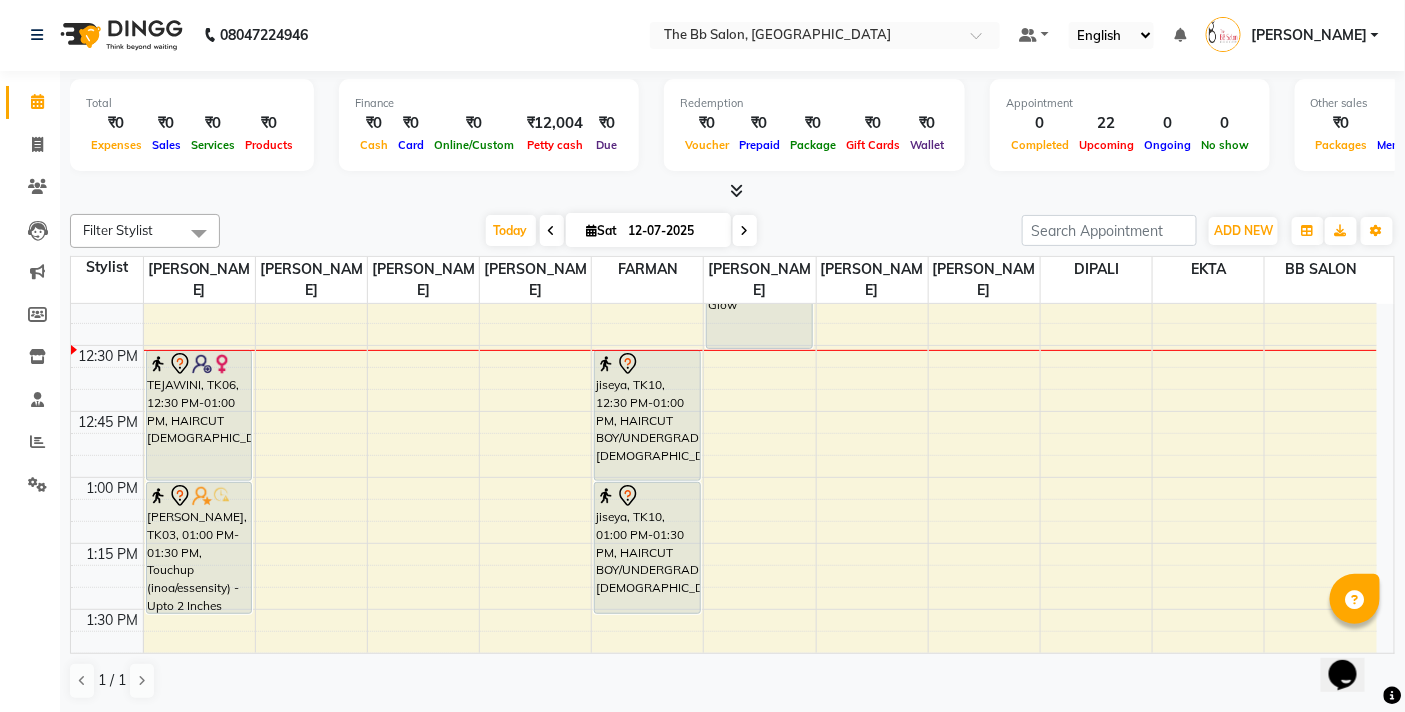 scroll, scrollTop: 888, scrollLeft: 0, axis: vertical 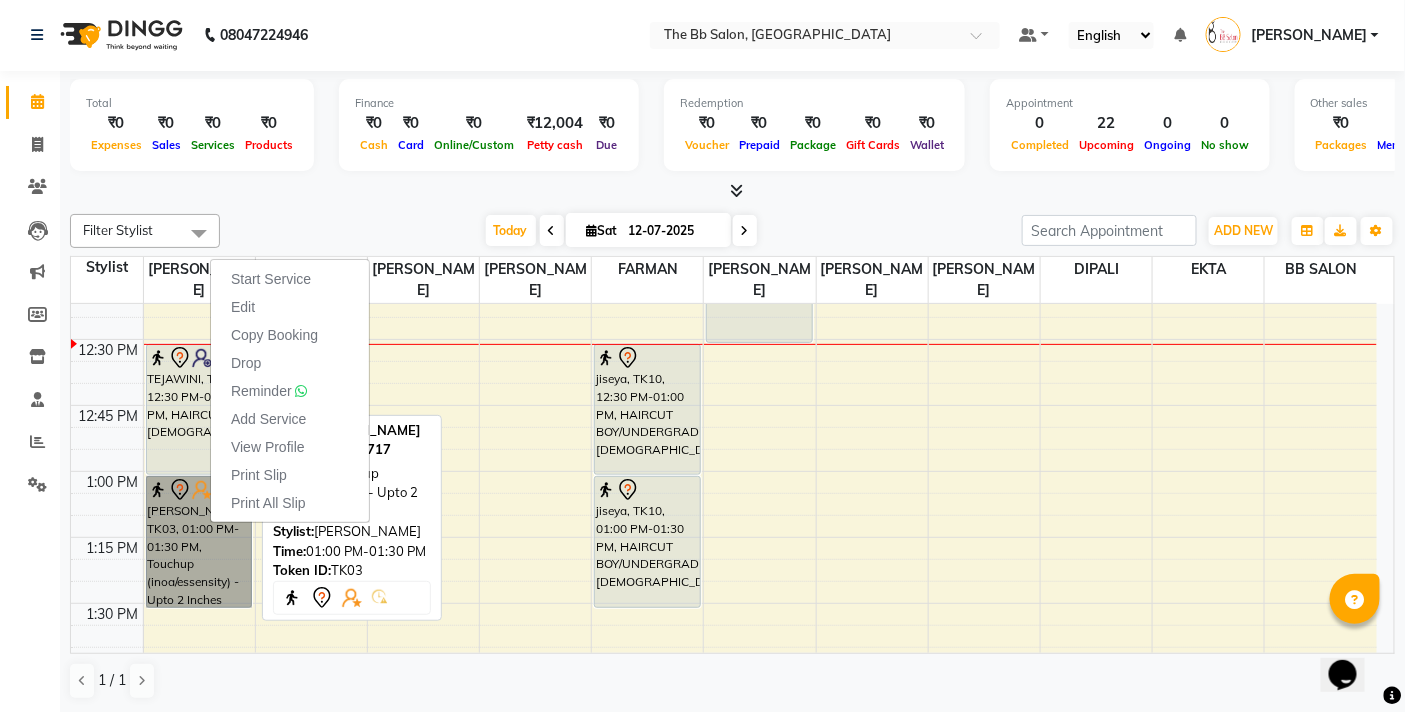 click on "[PERSON_NAME], TK03, 01:00 PM-01:30 PM, Touchup (inoa/essensity) - Upto 2 Inches" at bounding box center [199, 542] 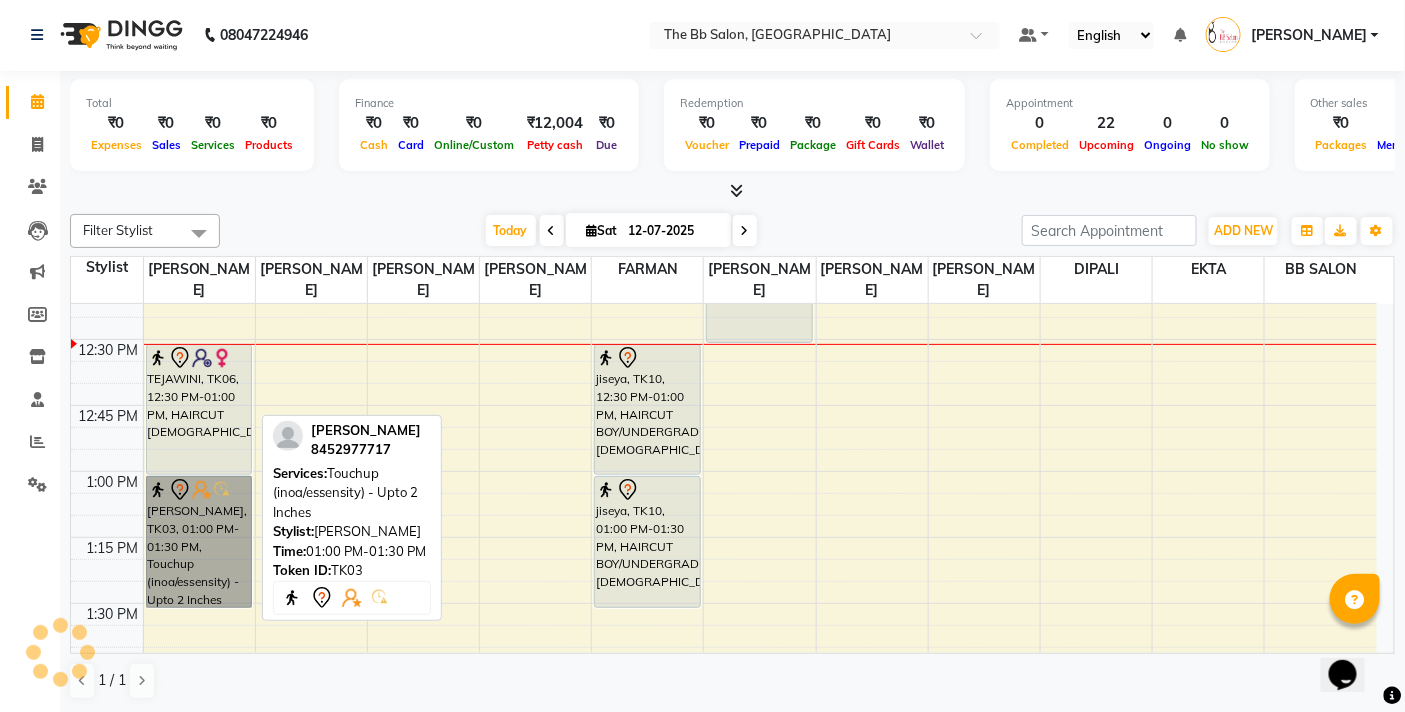 click on "[PERSON_NAME], TK03, 01:00 PM-01:30 PM, Touchup (inoa/essensity) - Upto 2 Inches" at bounding box center (199, 542) 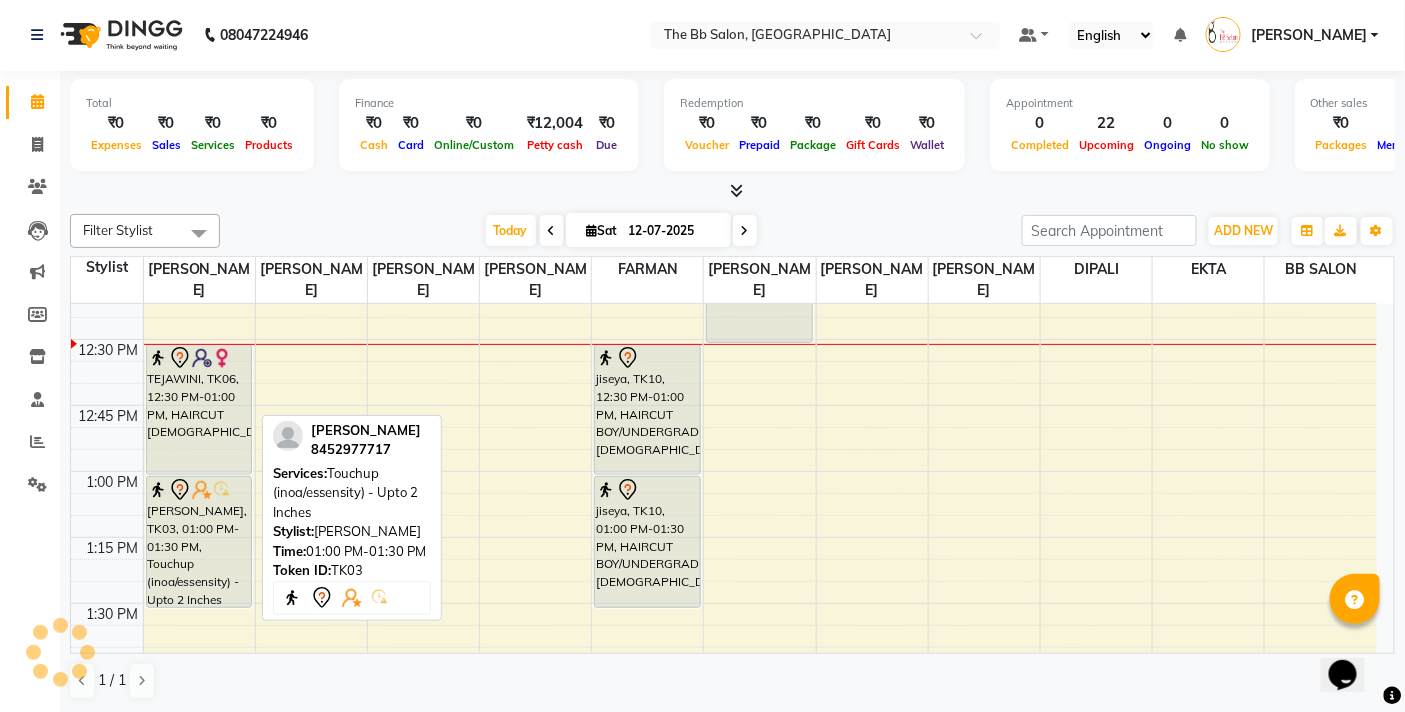 select on "7" 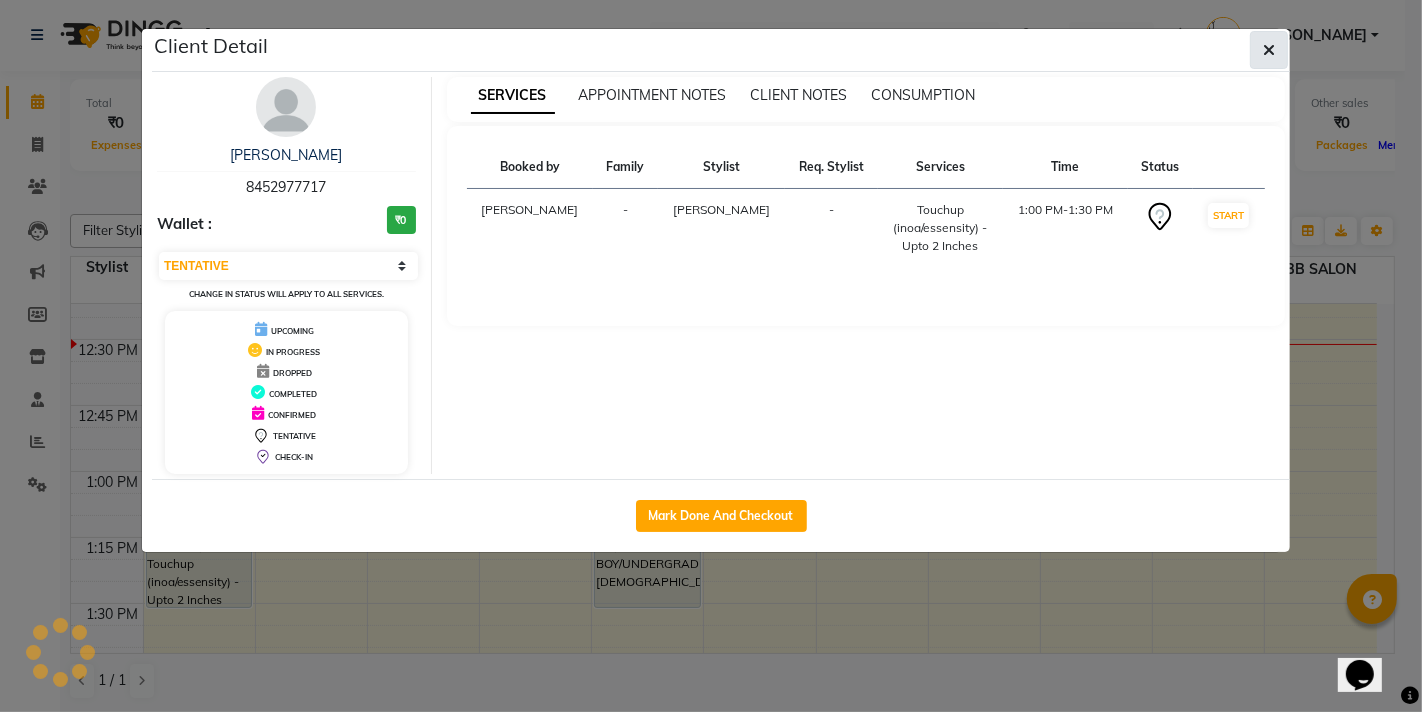 click 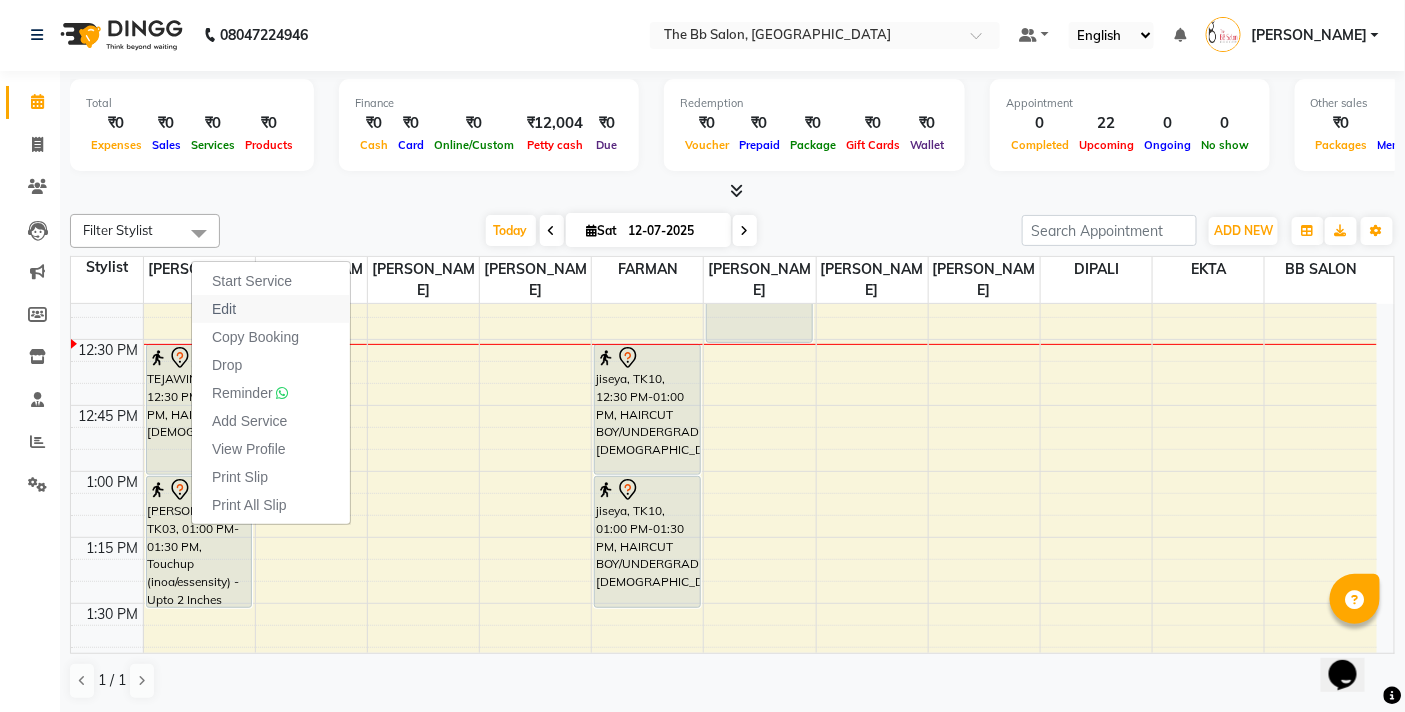 click on "Edit" at bounding box center [271, 309] 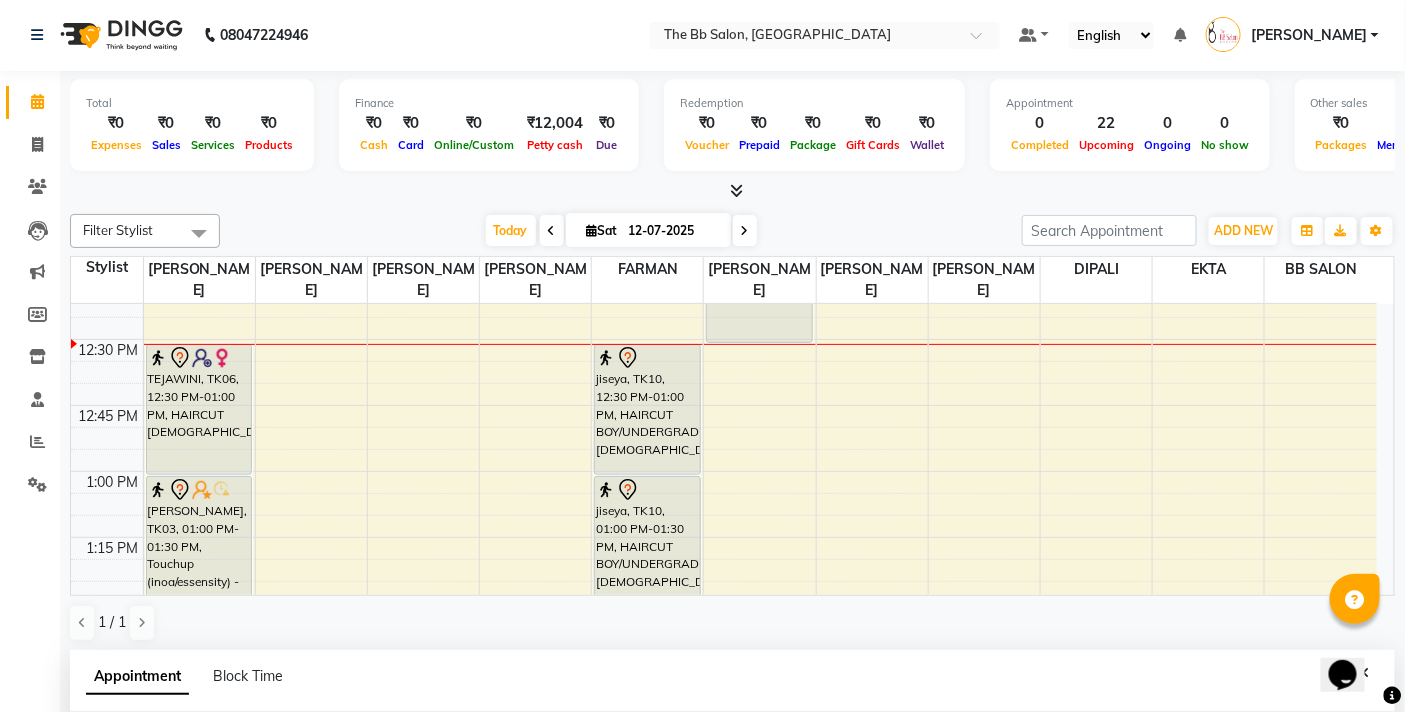 select on "tentative" 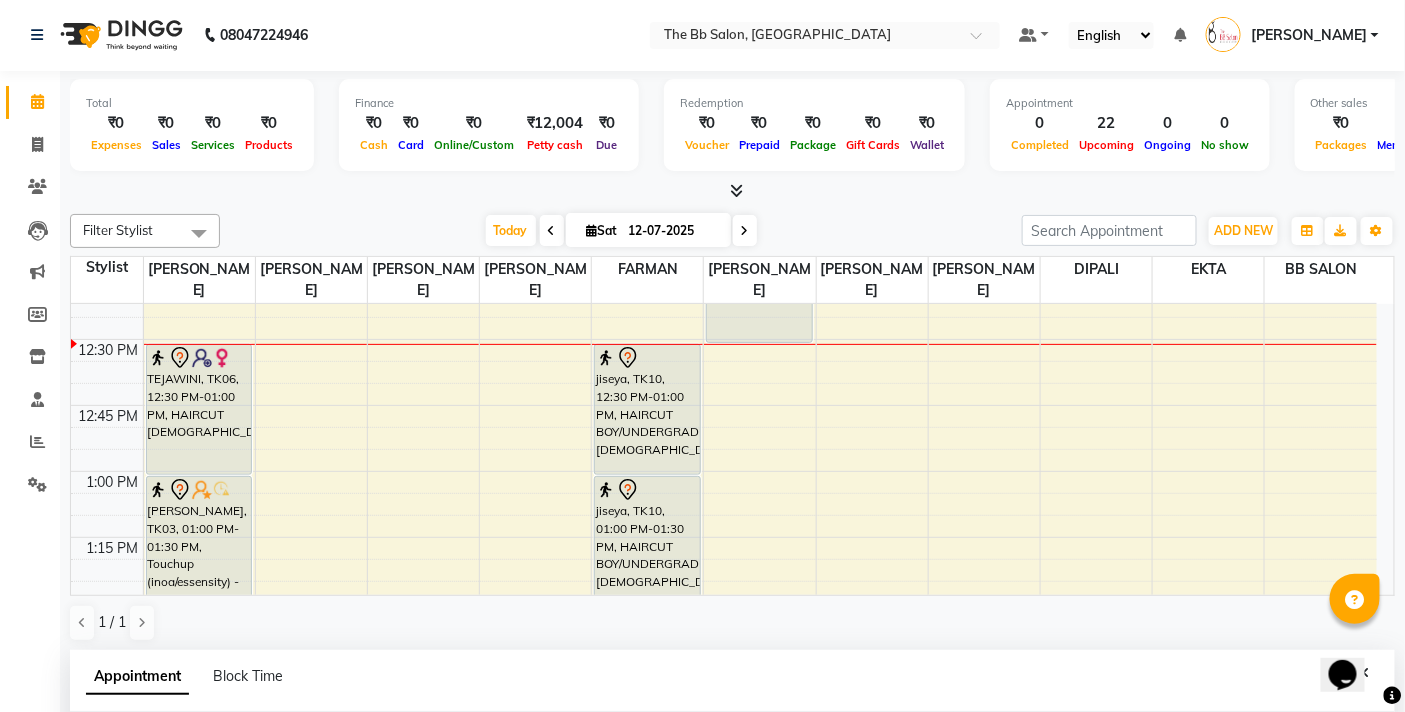 select on "780" 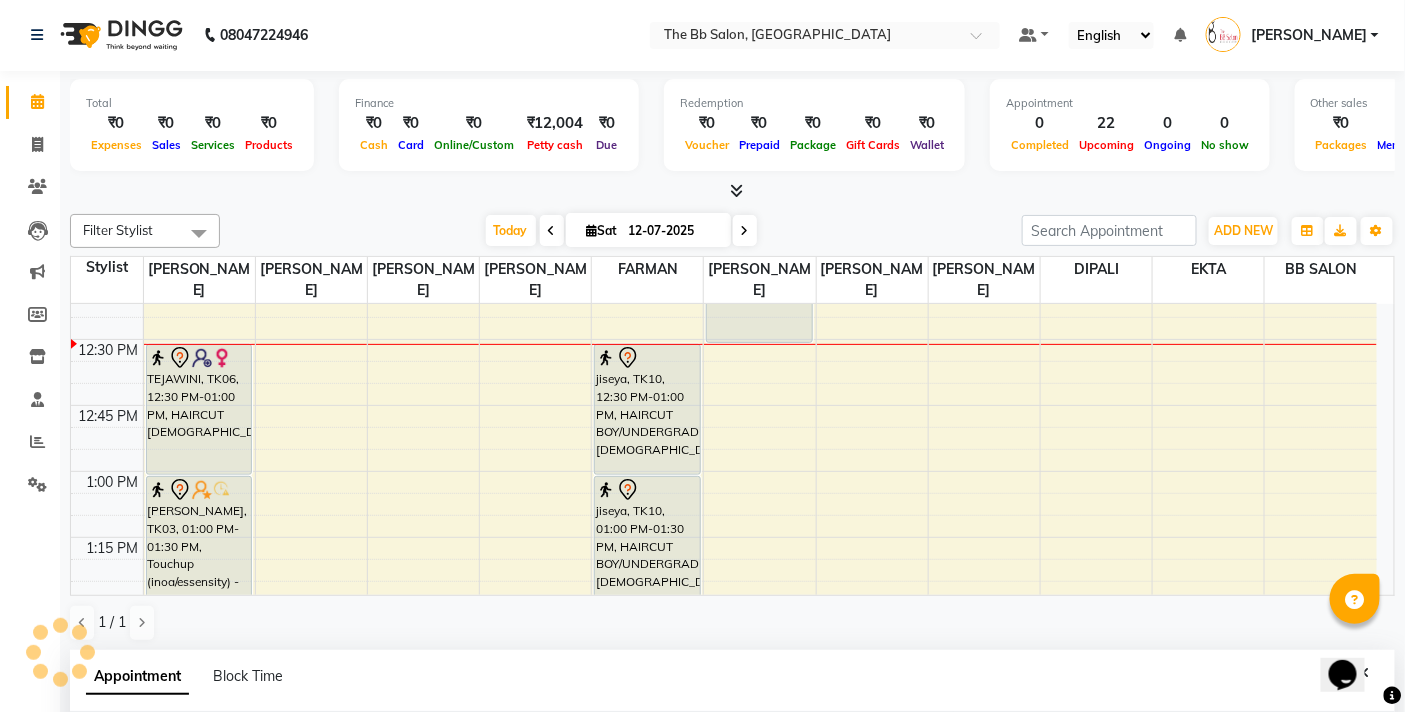 select on "83660" 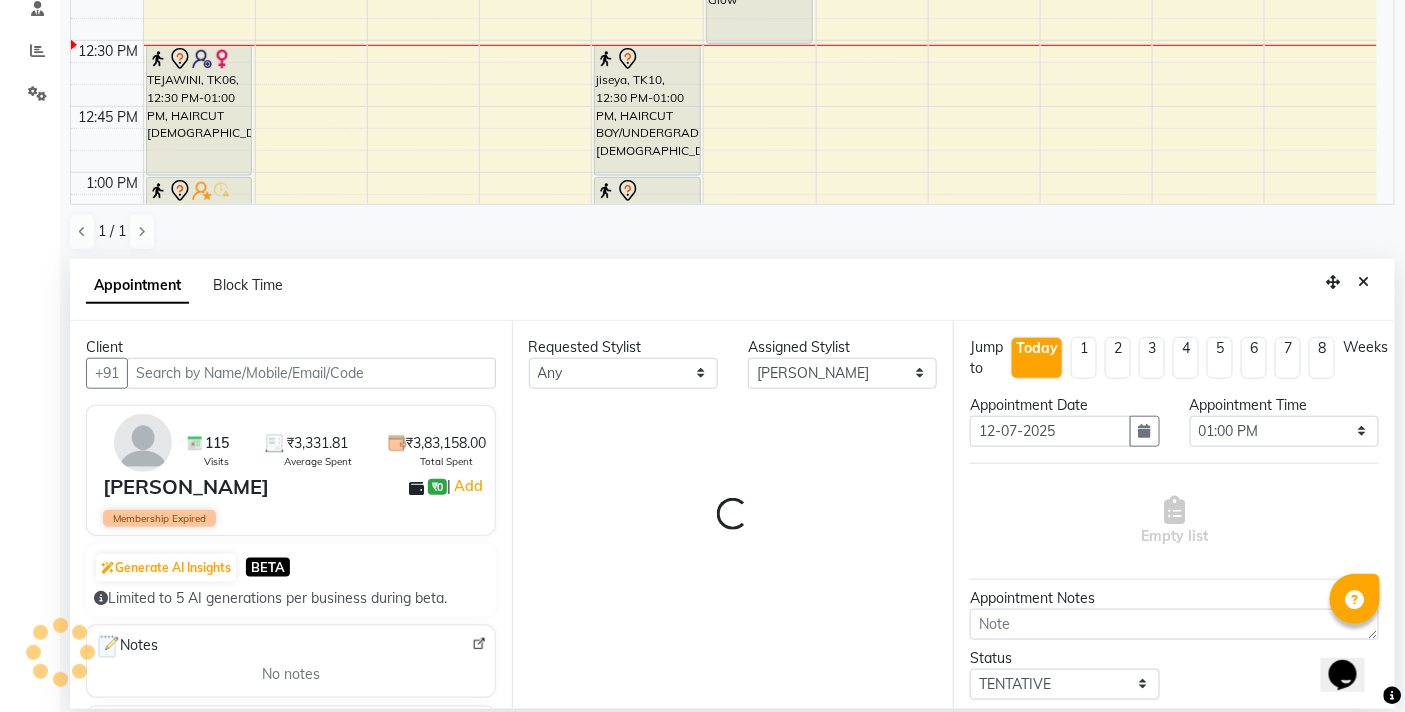 select on "3065" 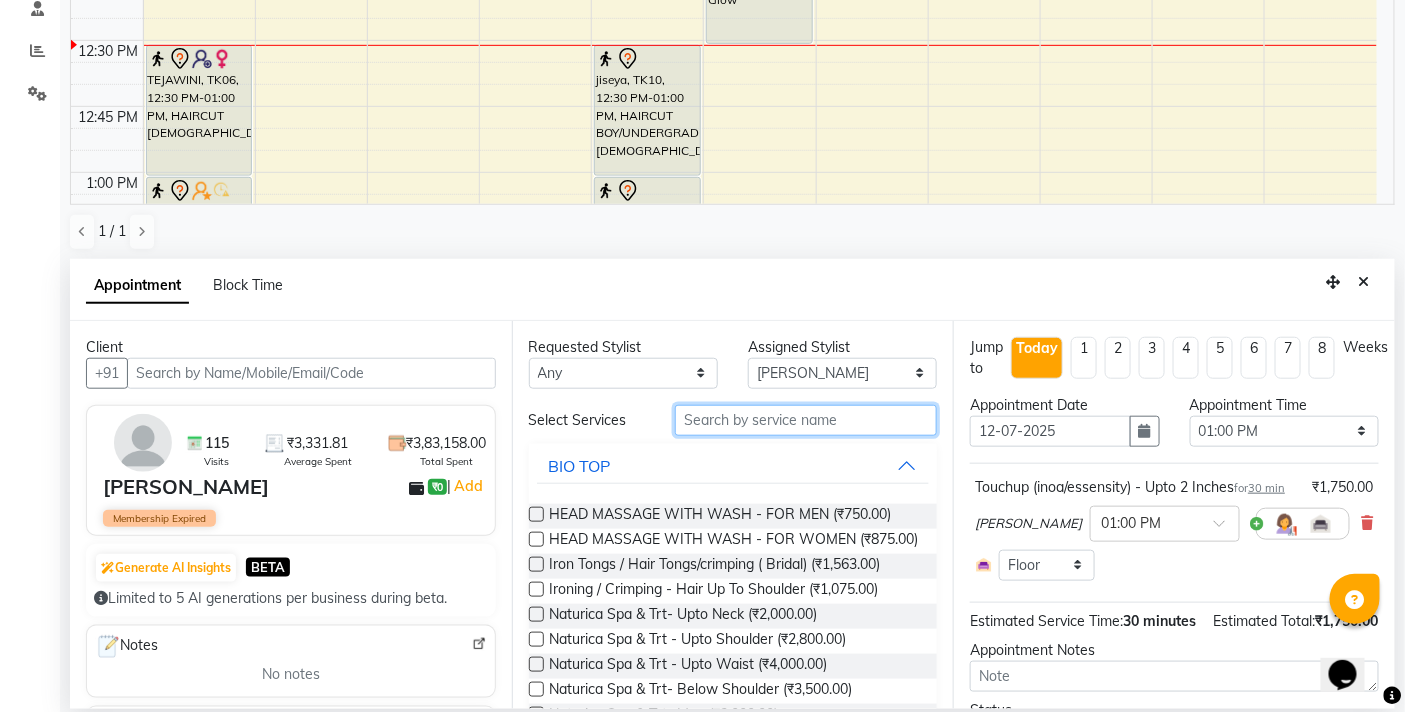 click at bounding box center [806, 420] 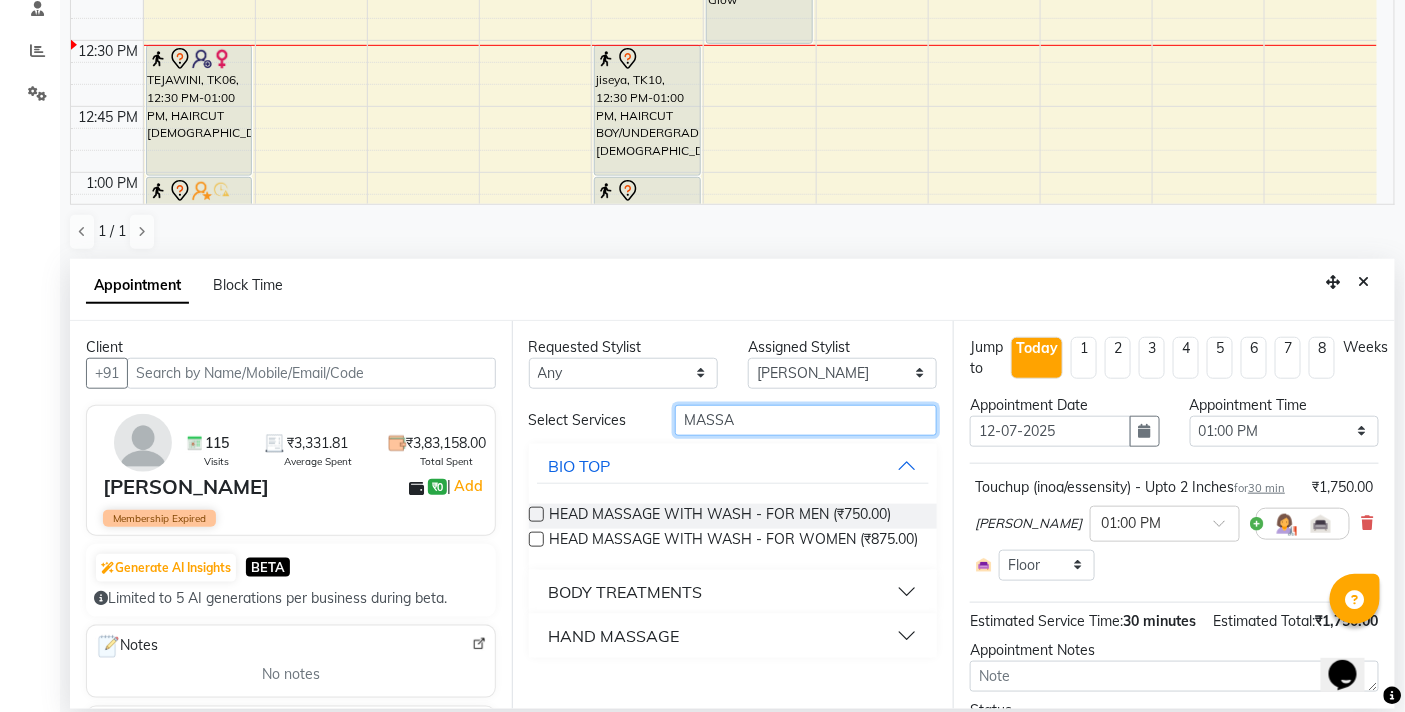 type on "MASSA" 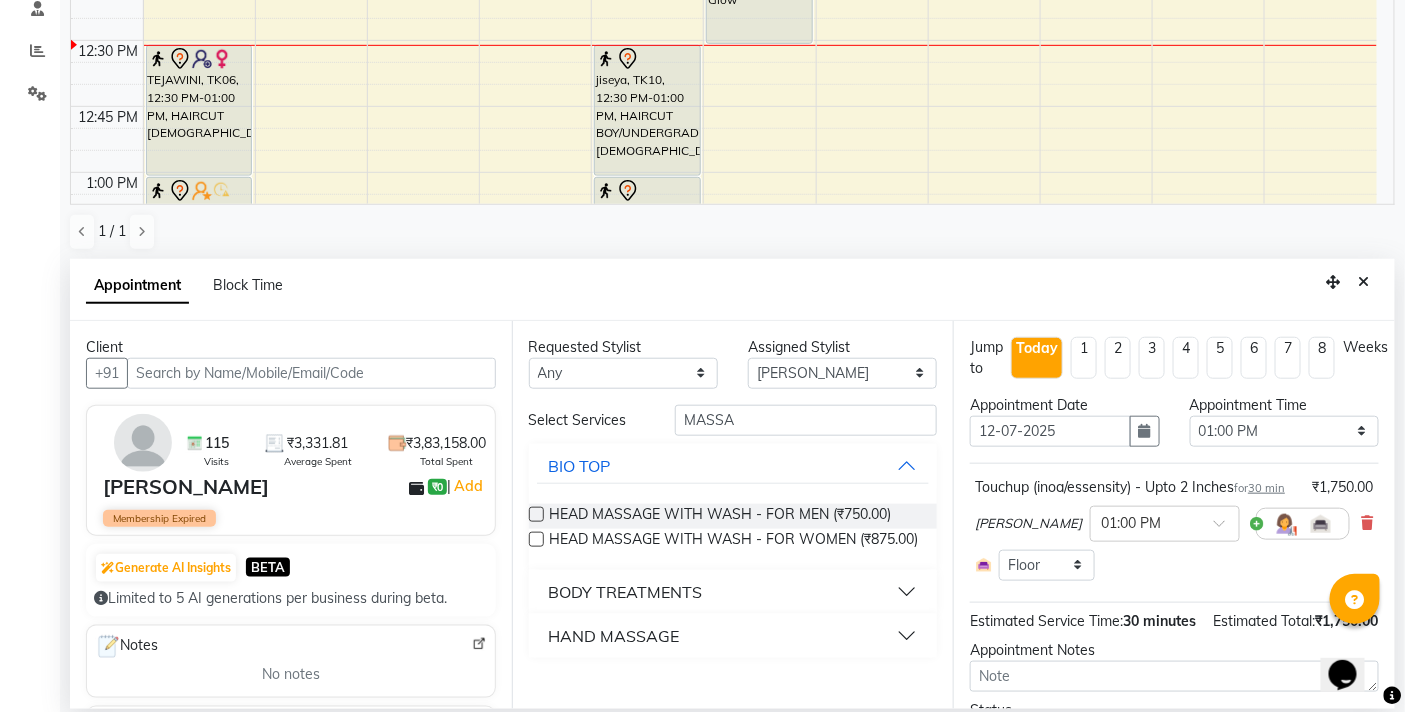 click on "BODY TREATMENTS" at bounding box center (626, 592) 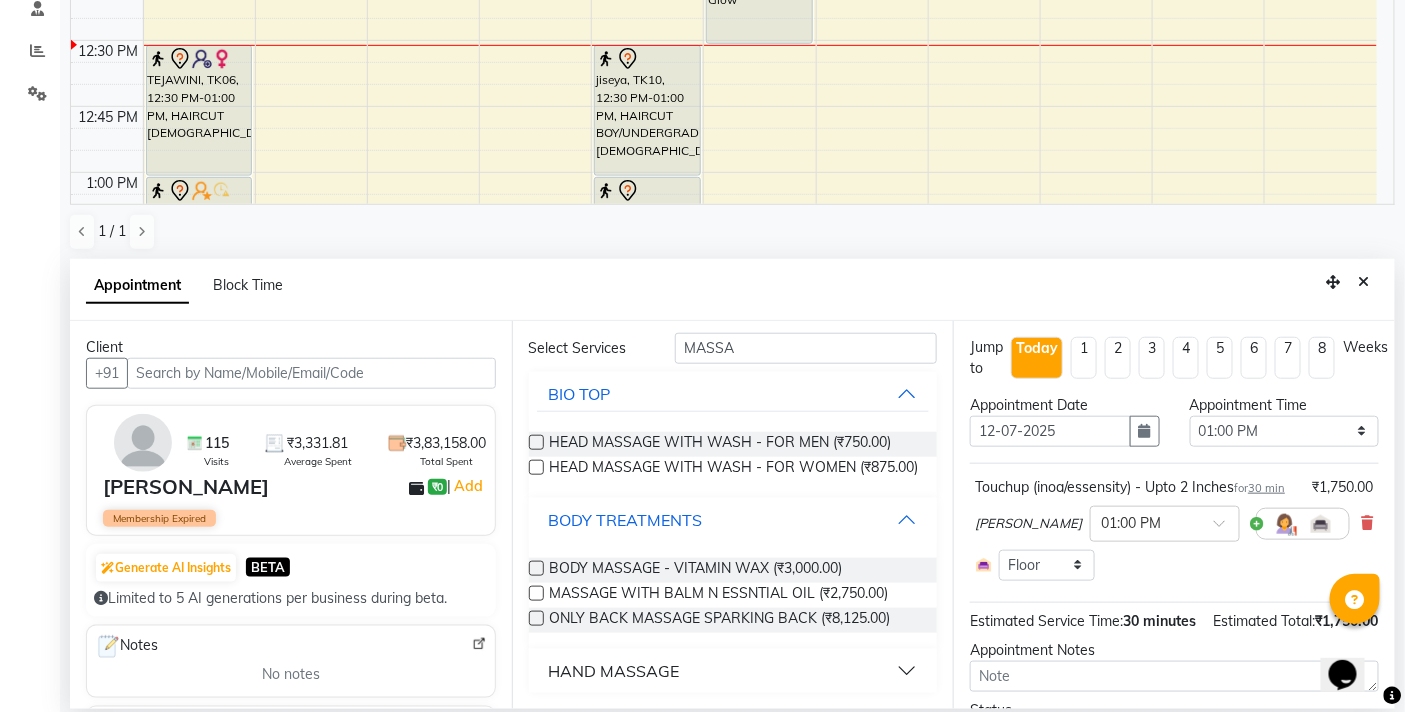 scroll, scrollTop: 86, scrollLeft: 0, axis: vertical 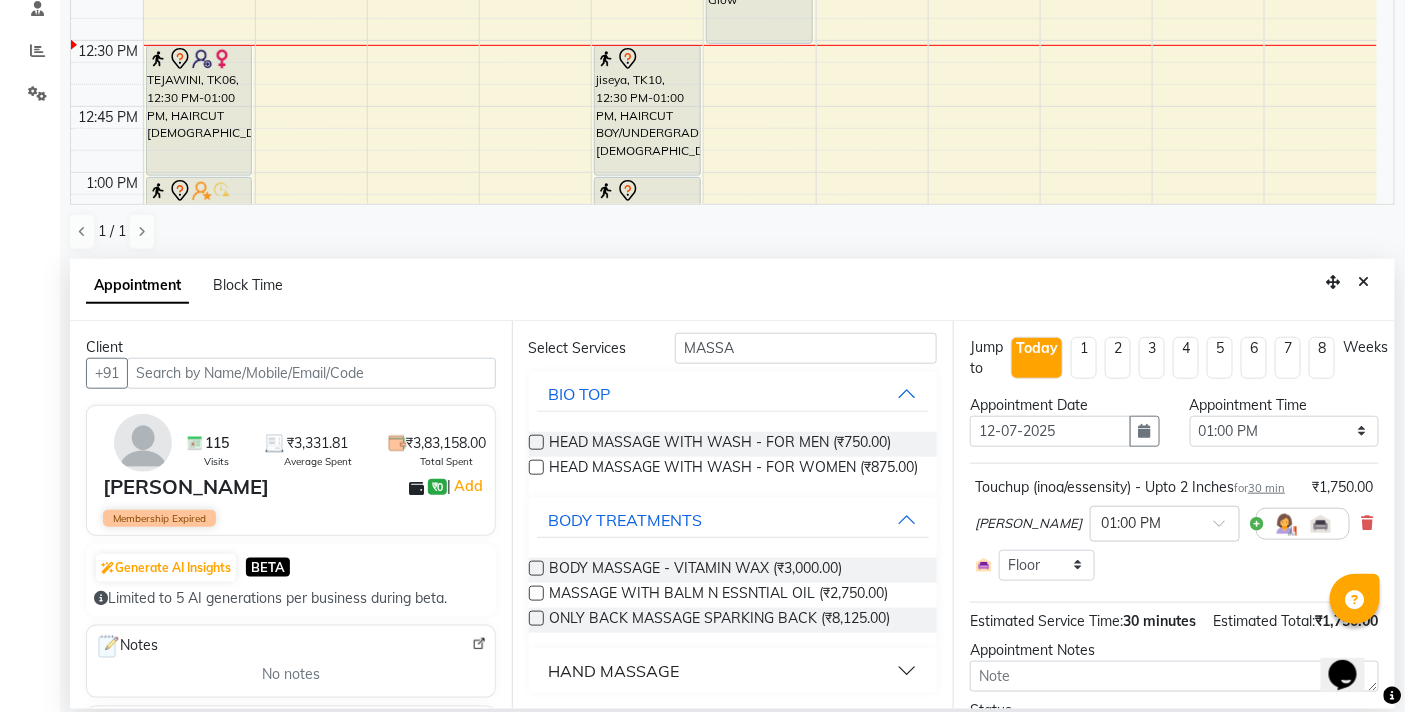 click at bounding box center [536, 593] 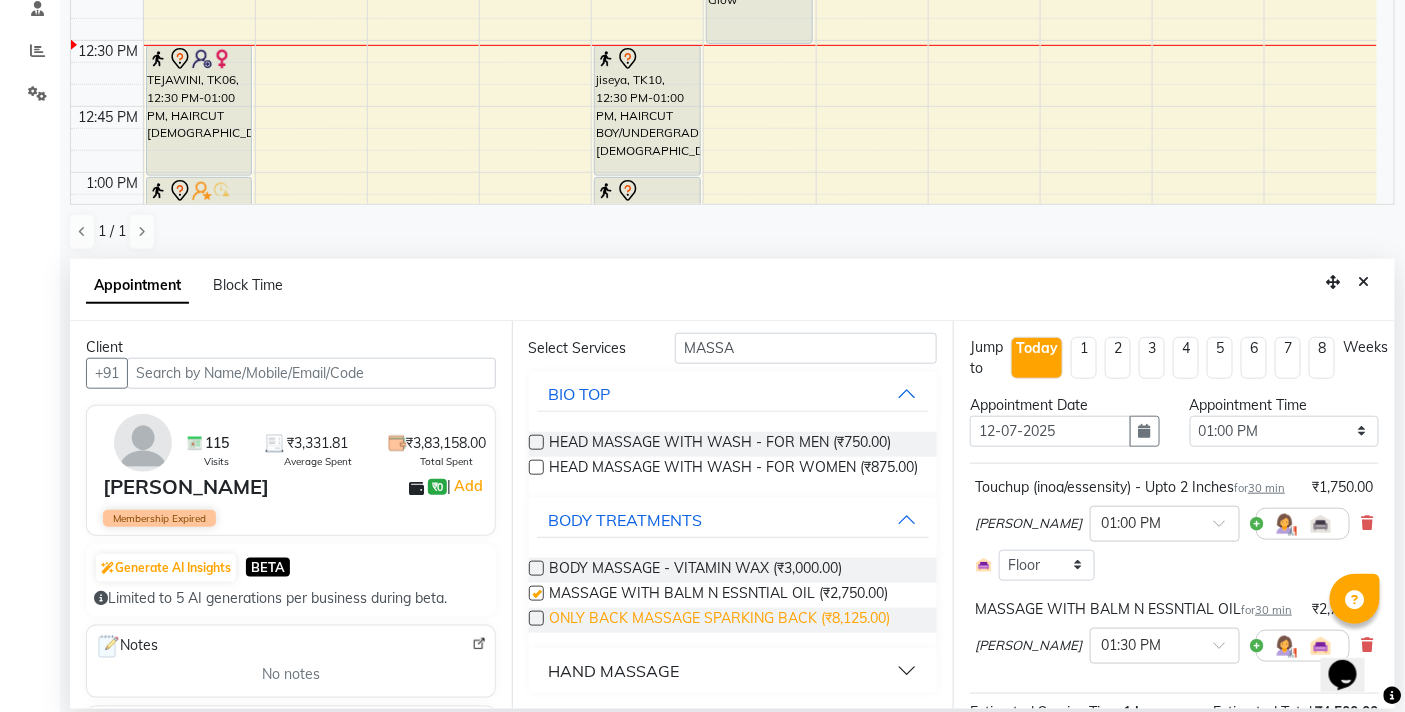 checkbox on "false" 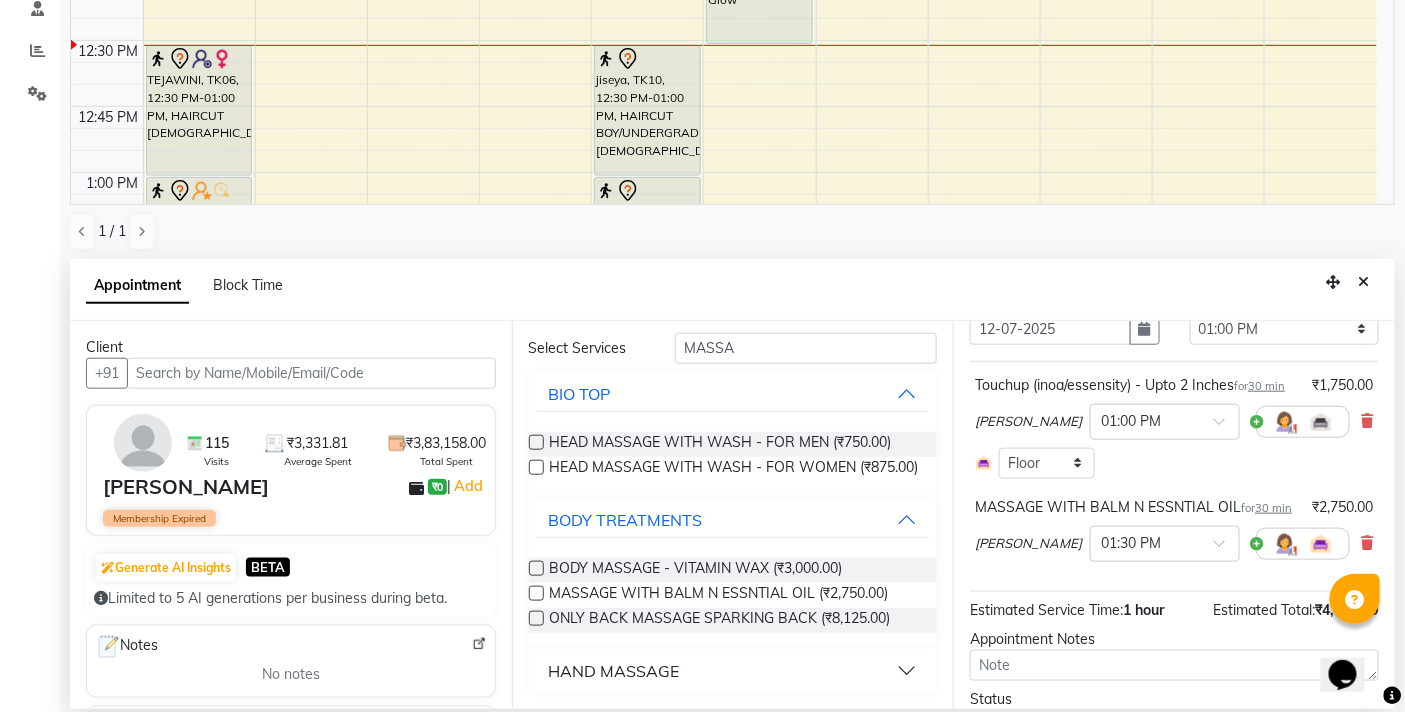 scroll, scrollTop: 244, scrollLeft: 0, axis: vertical 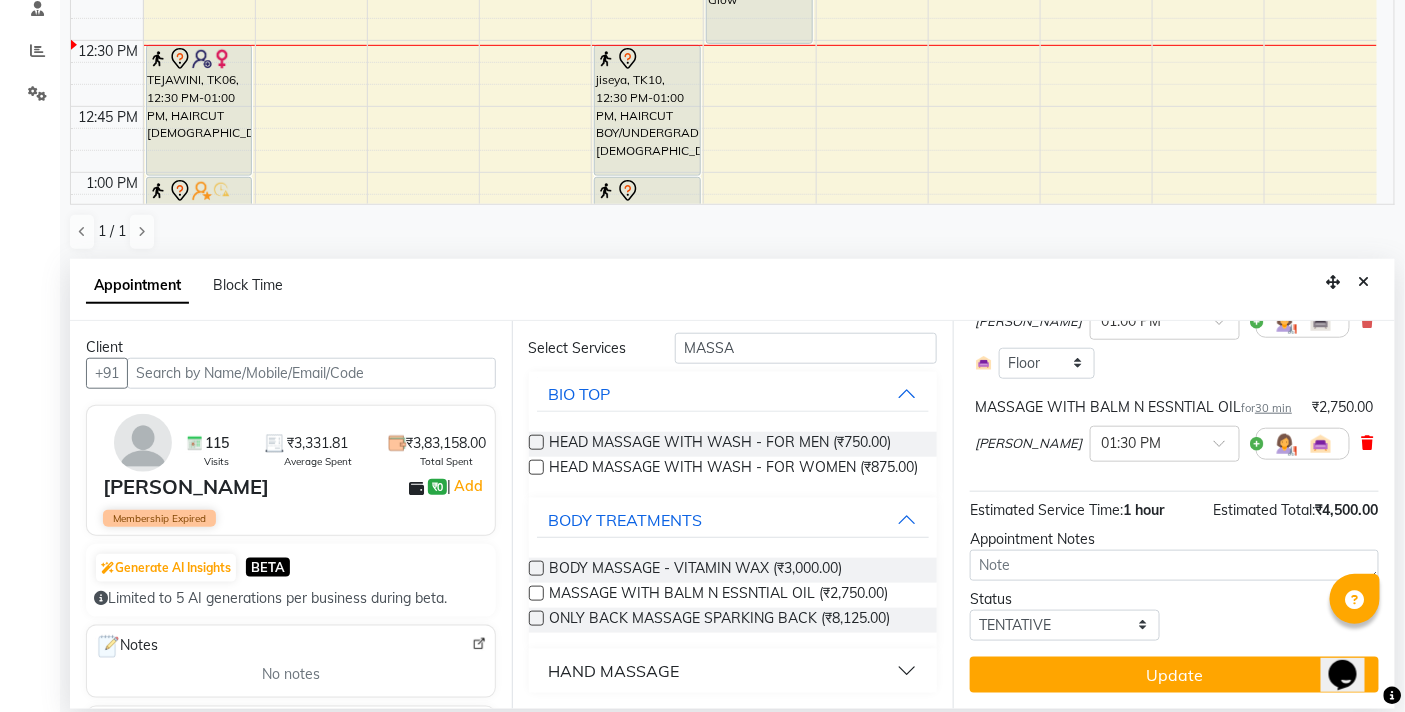 click at bounding box center (1368, 443) 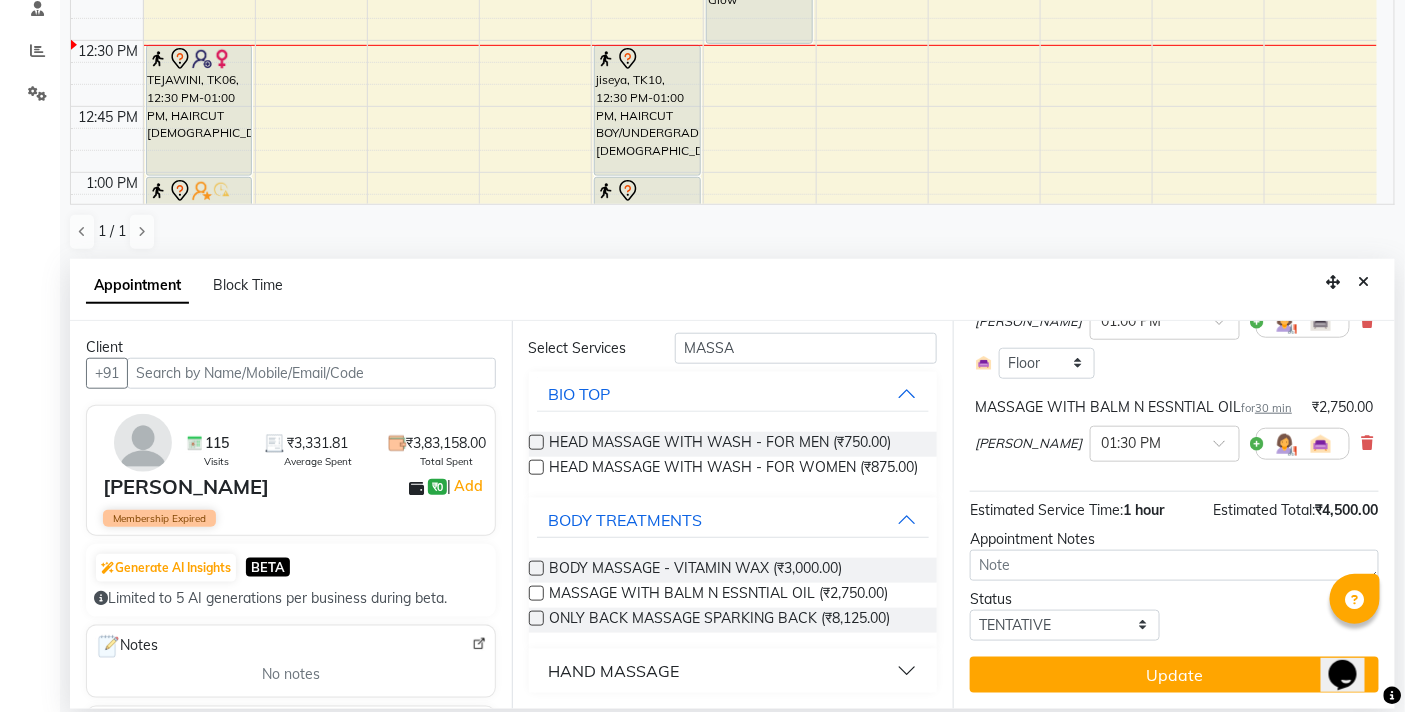 scroll, scrollTop: 153, scrollLeft: 0, axis: vertical 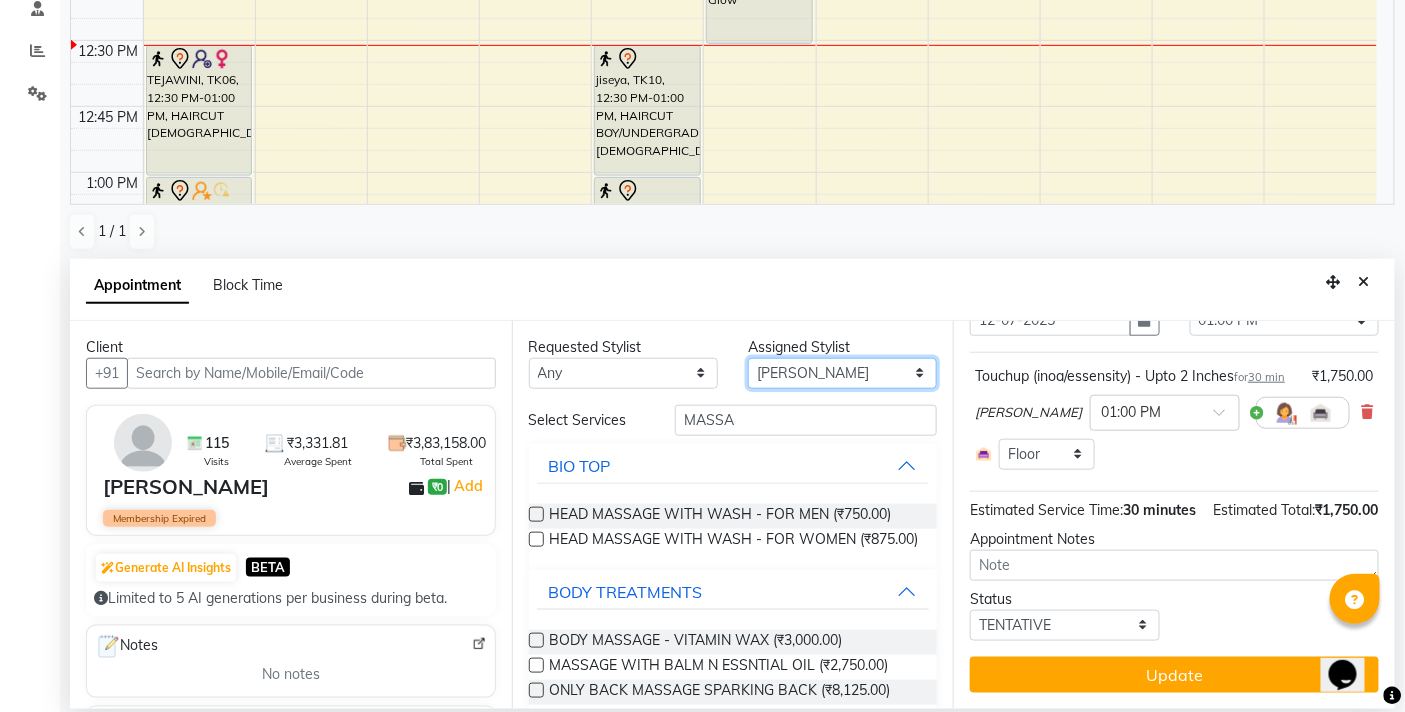 click on "Select BB SALON DIPALI EKTA FARMAN GOUSIYA SHAIKH MANGESH TAVARE Nazim Shaikh Rupesh Chavan Sanjay Pawar SHILPA YADAV WILSON" at bounding box center (842, 373) 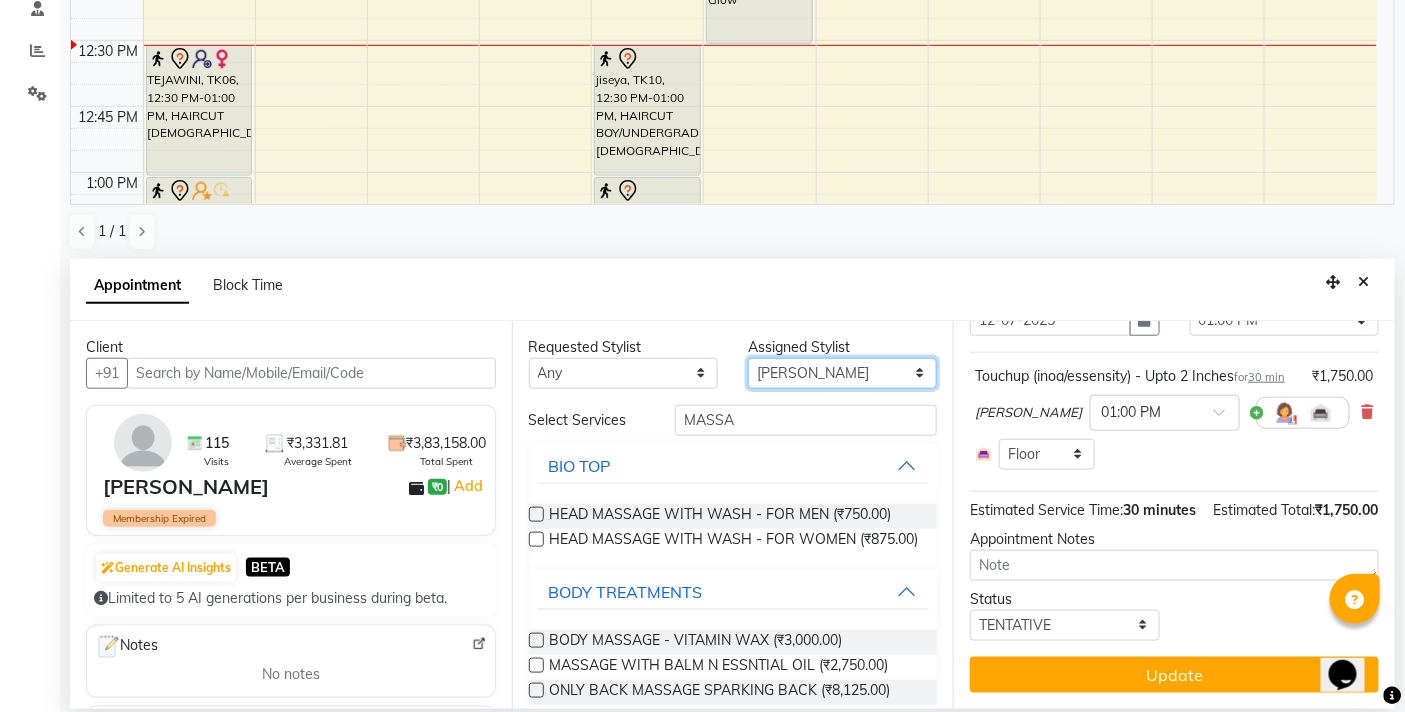 select on "83513" 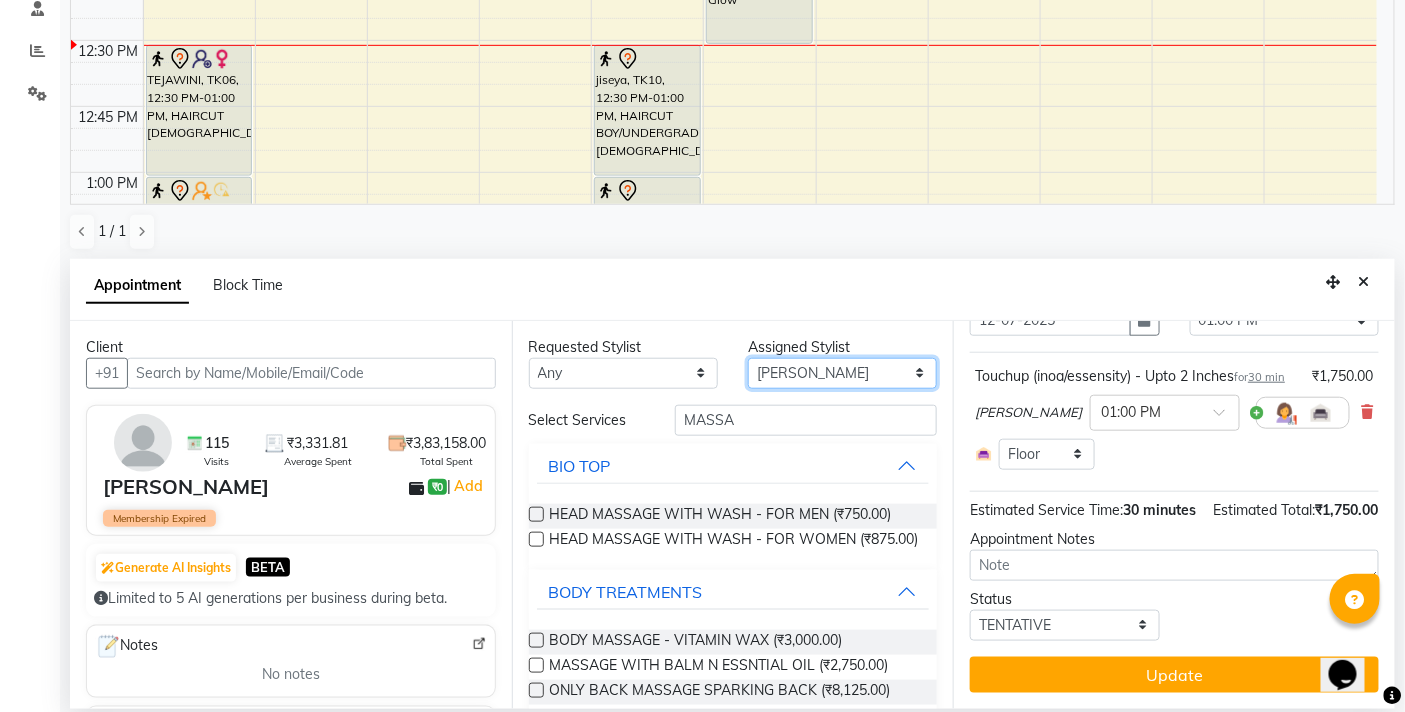 click on "Select BB SALON DIPALI EKTA FARMAN GOUSIYA SHAIKH MANGESH TAVARE Nazim Shaikh Rupesh Chavan Sanjay Pawar SHILPA YADAV WILSON" at bounding box center [842, 373] 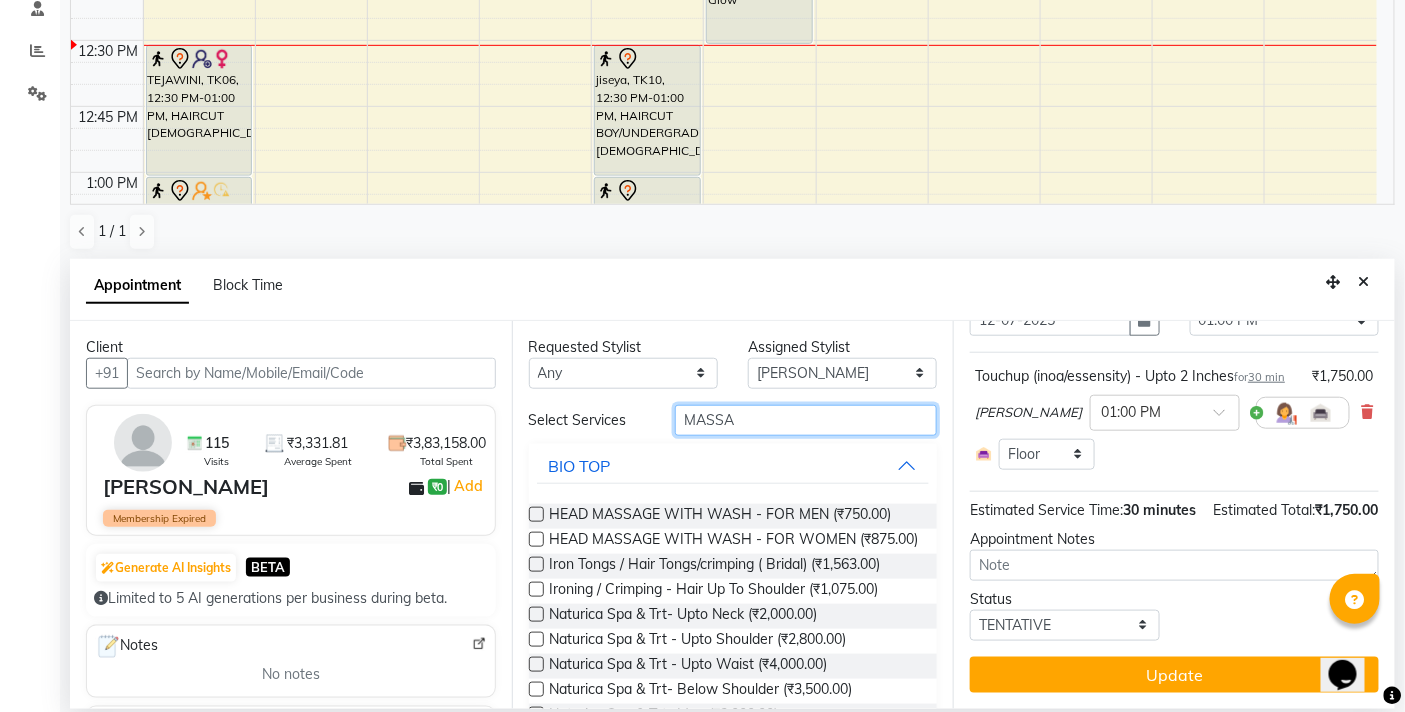 drag, startPoint x: 793, startPoint y: 427, endPoint x: 545, endPoint y: 427, distance: 248 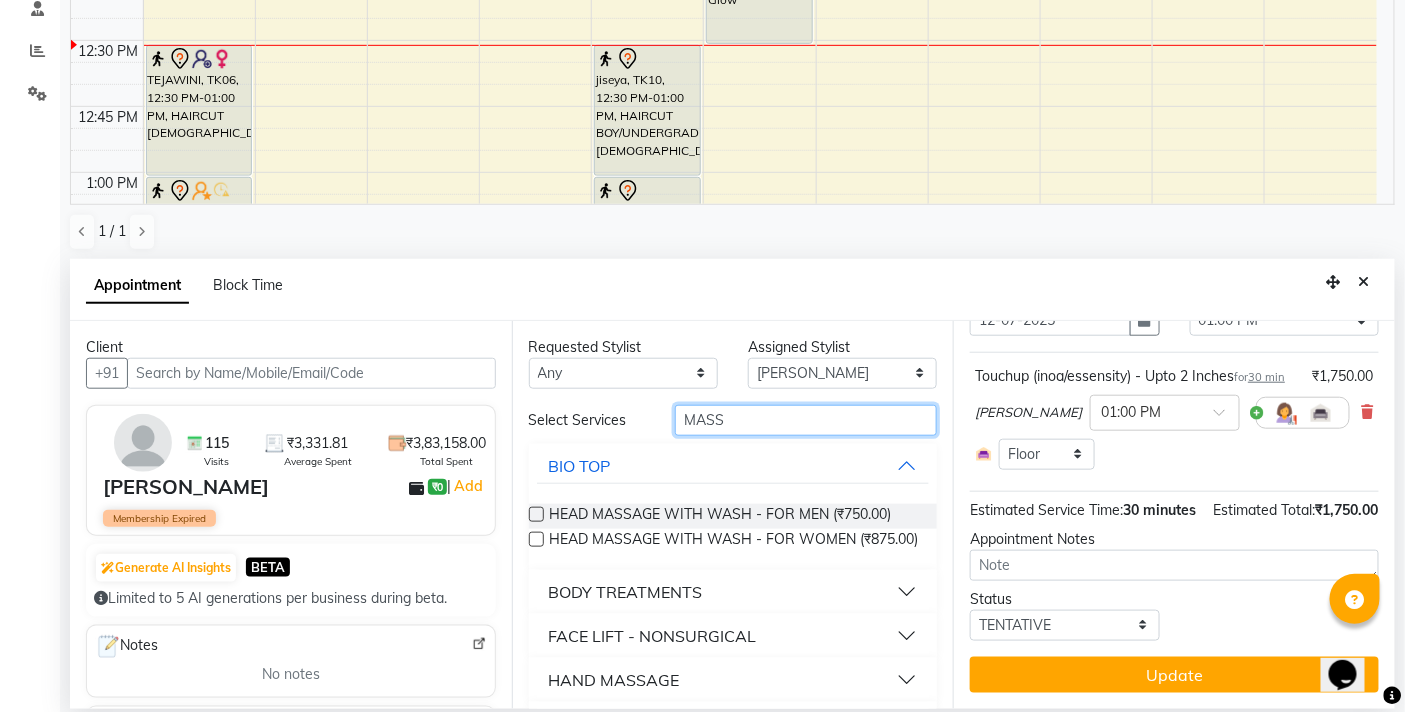 type on "MASSA" 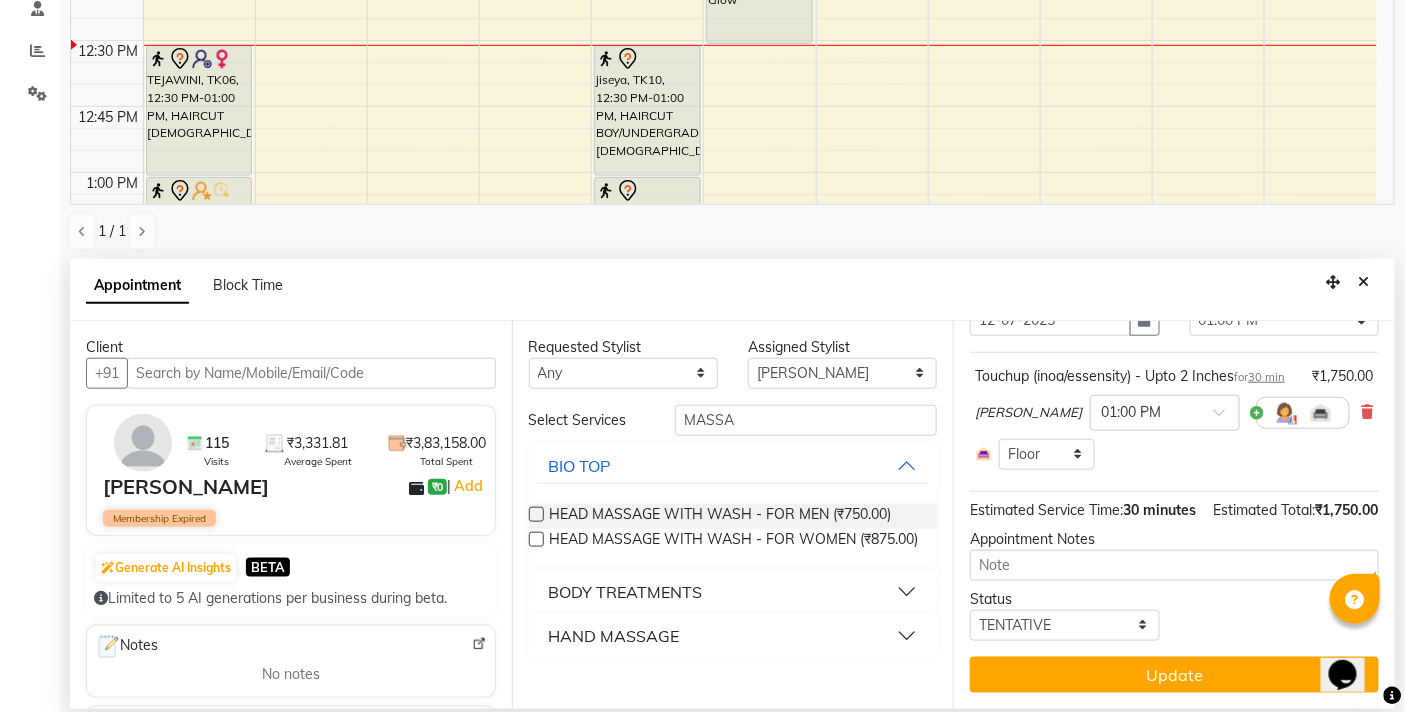 click on "HAND MASSAGE" at bounding box center (733, 636) 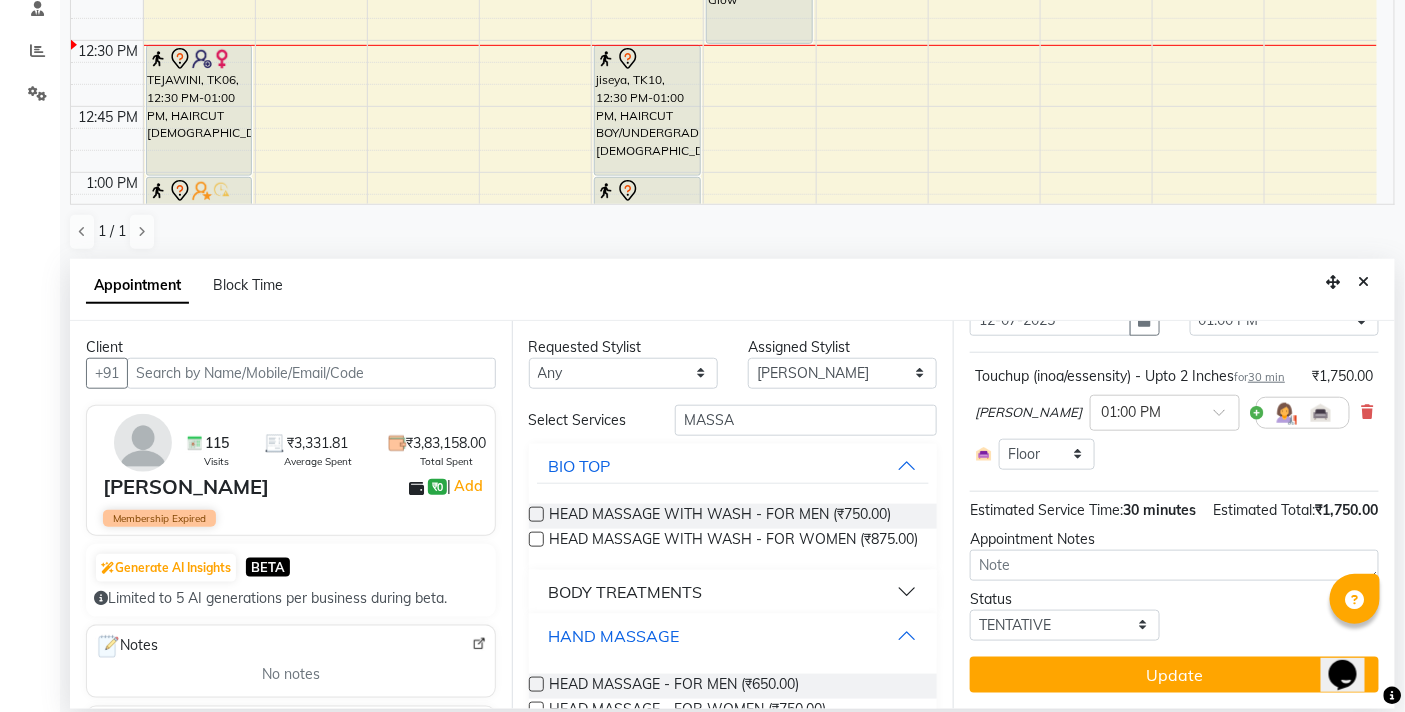 scroll, scrollTop: 88, scrollLeft: 0, axis: vertical 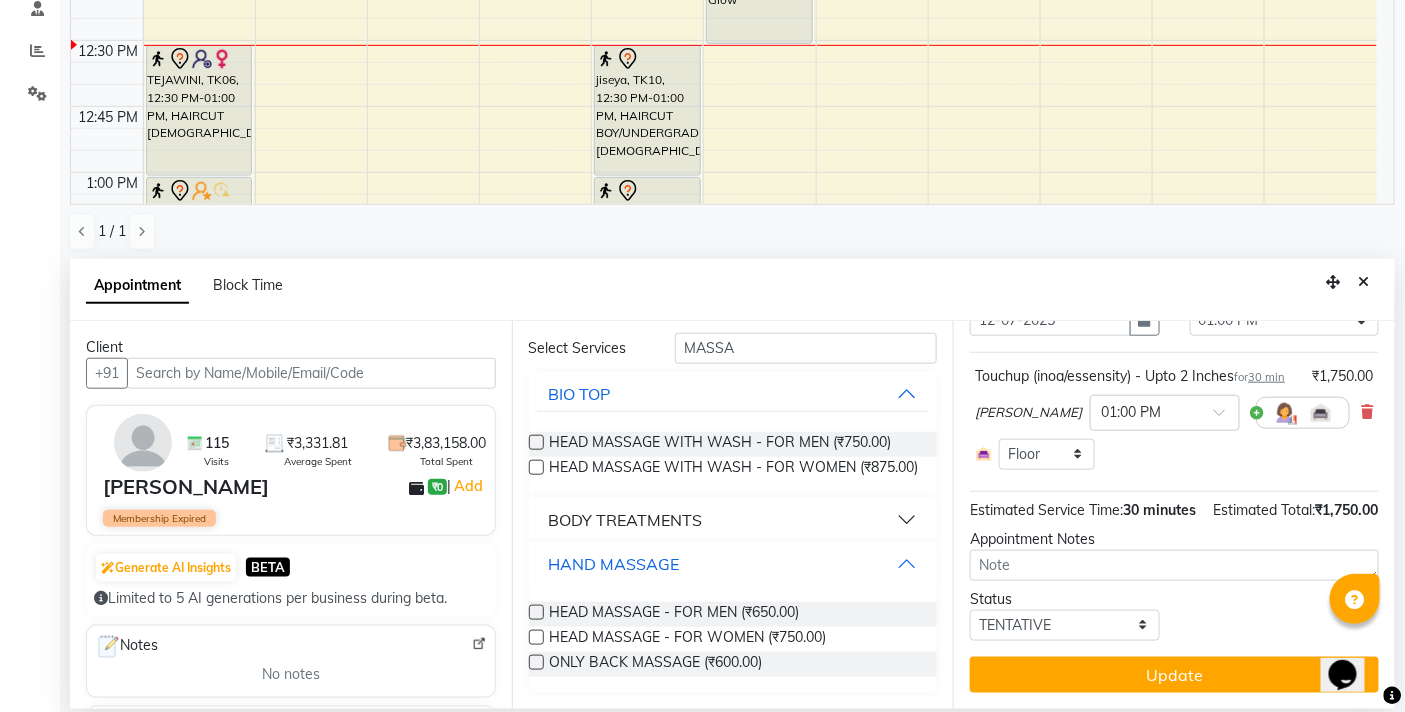 click on "HAND MASSAGE" at bounding box center (614, 564) 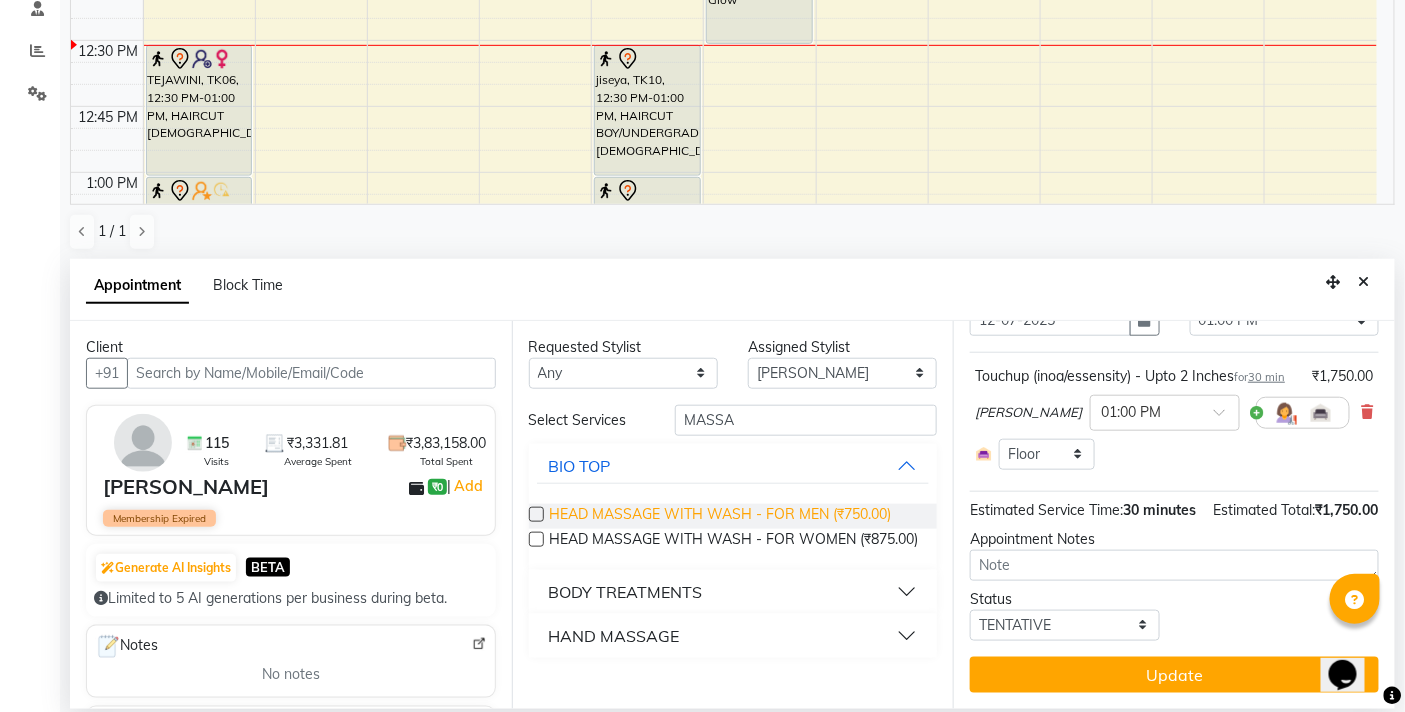 scroll, scrollTop: 0, scrollLeft: 0, axis: both 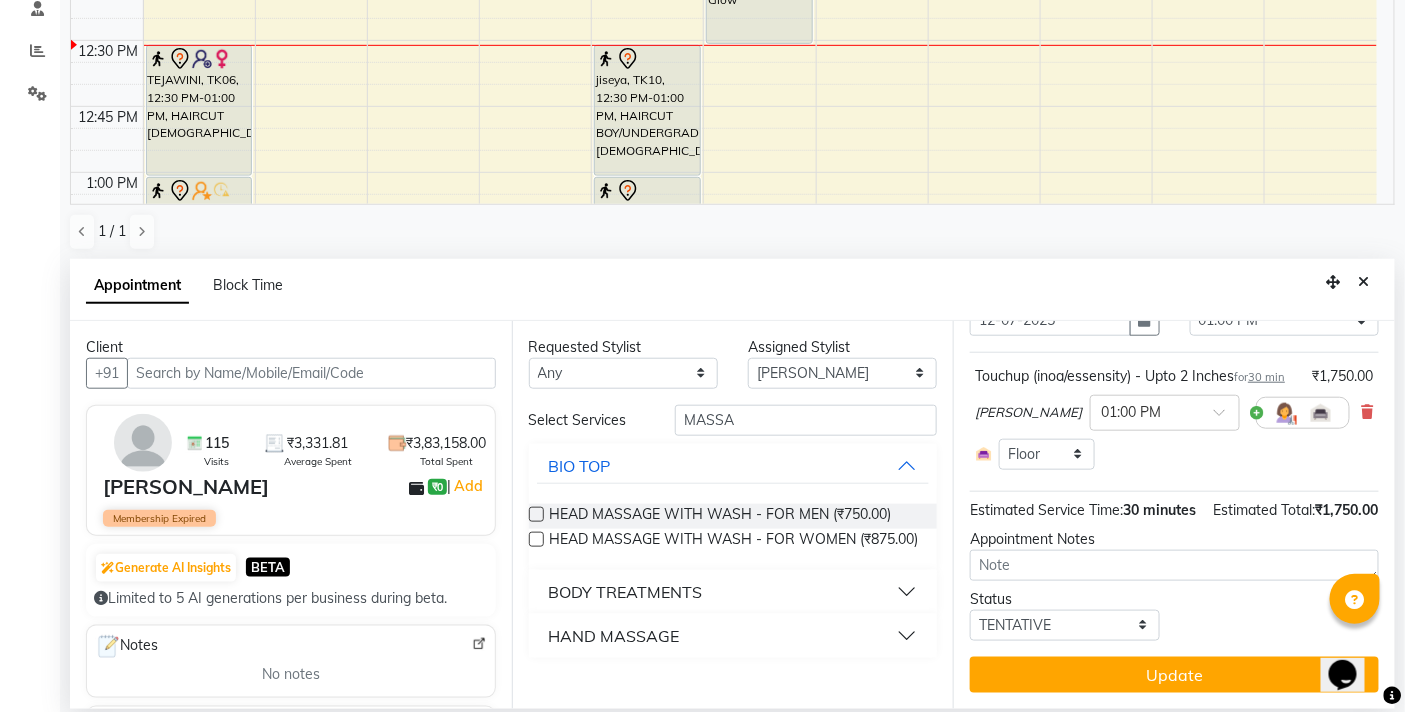 click on "BODY TREATMENTS" at bounding box center (626, 592) 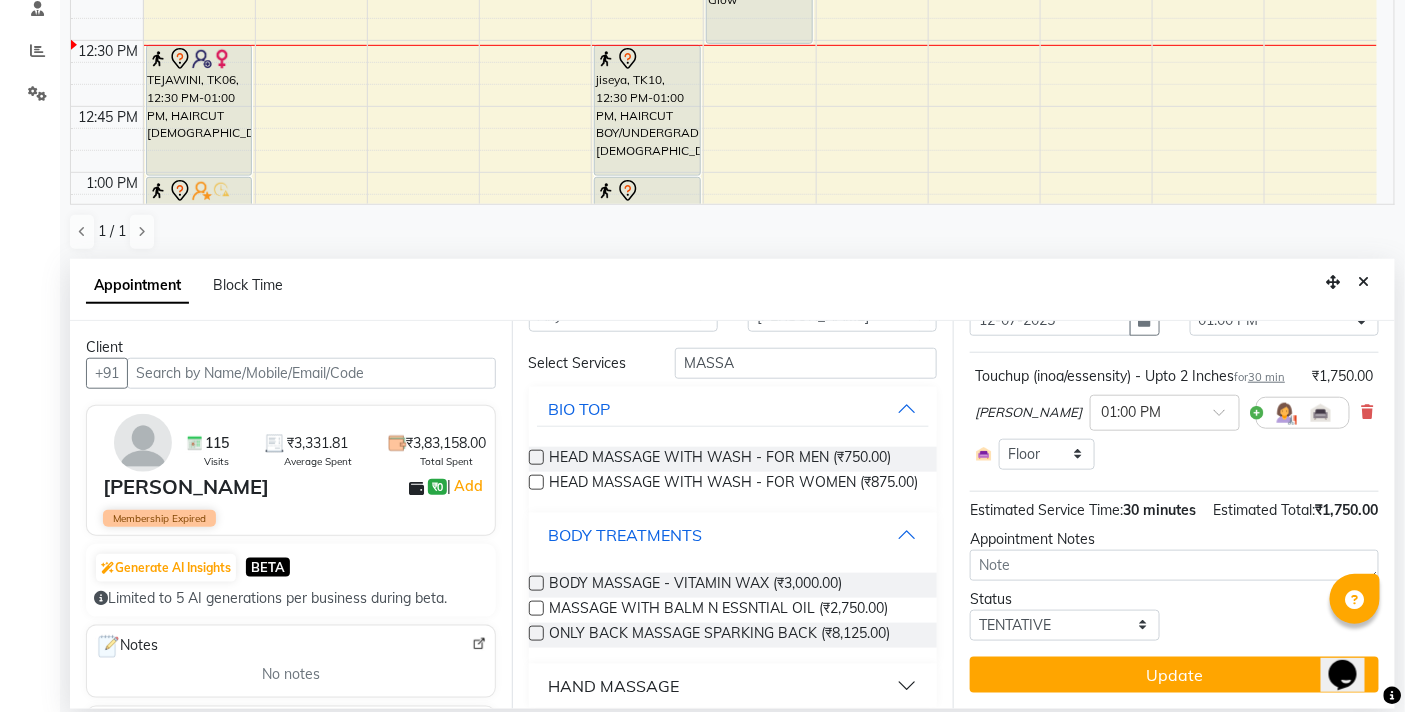 scroll, scrollTop: 88, scrollLeft: 0, axis: vertical 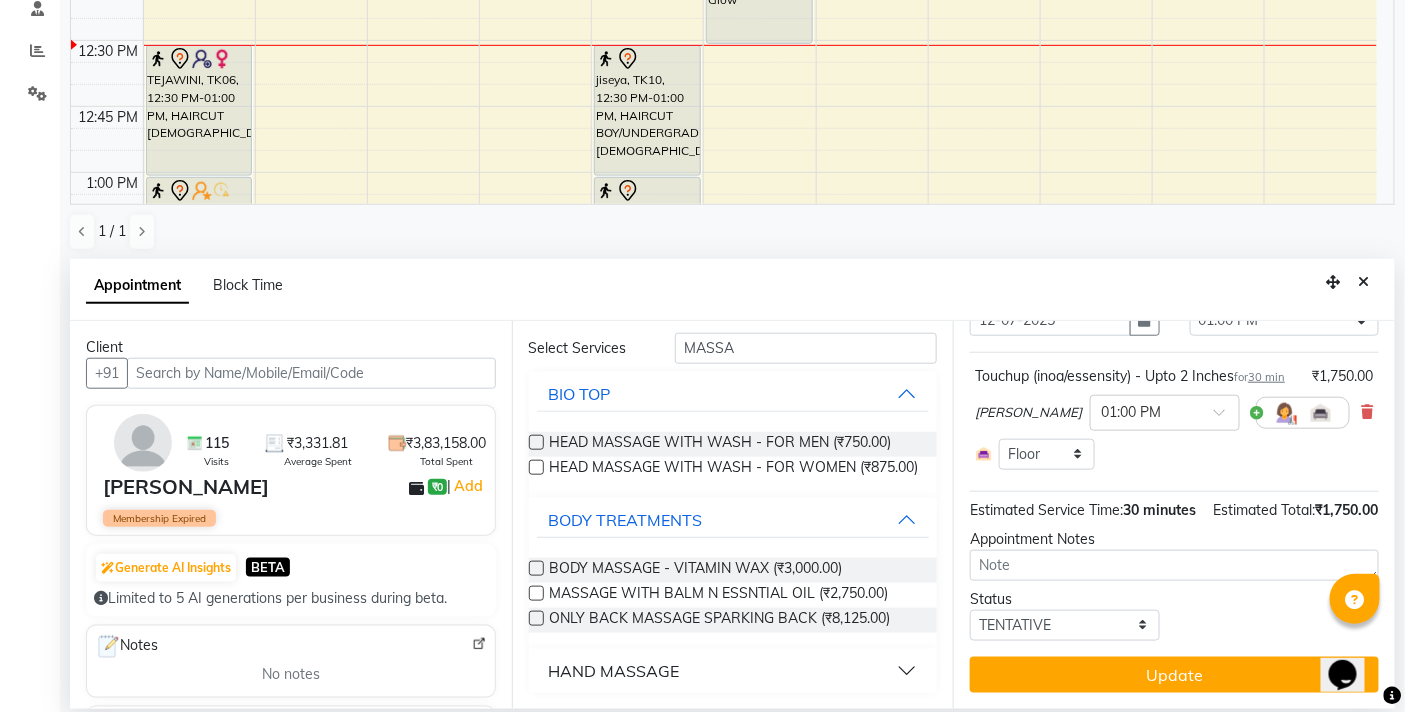 click at bounding box center [536, 593] 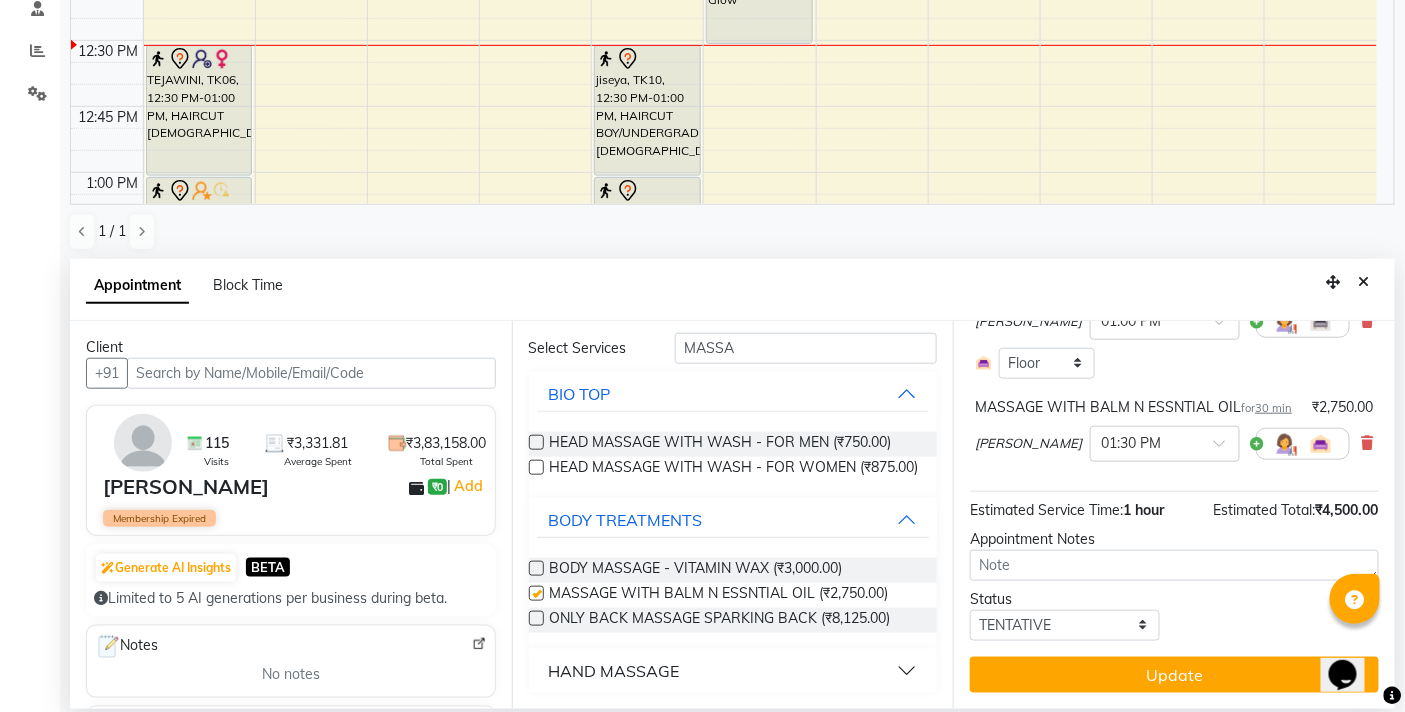 checkbox on "false" 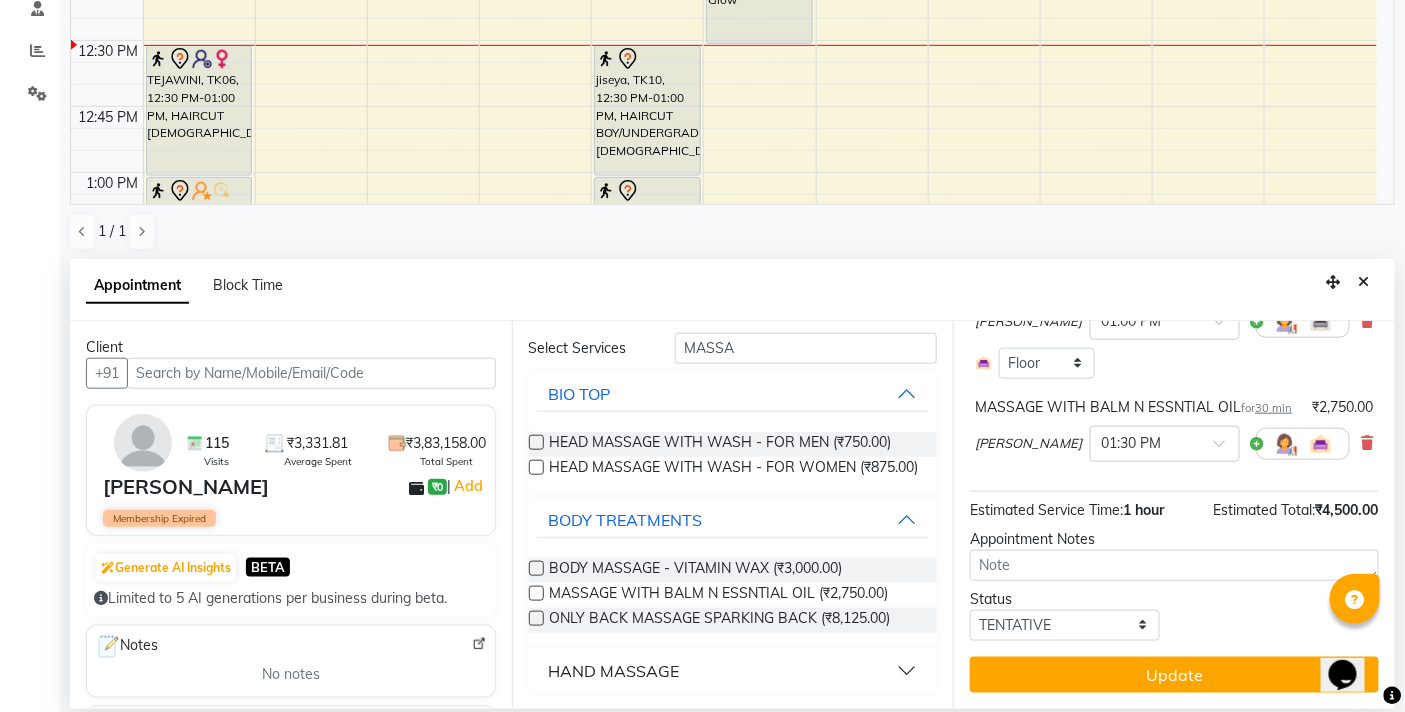 scroll, scrollTop: 247, scrollLeft: 0, axis: vertical 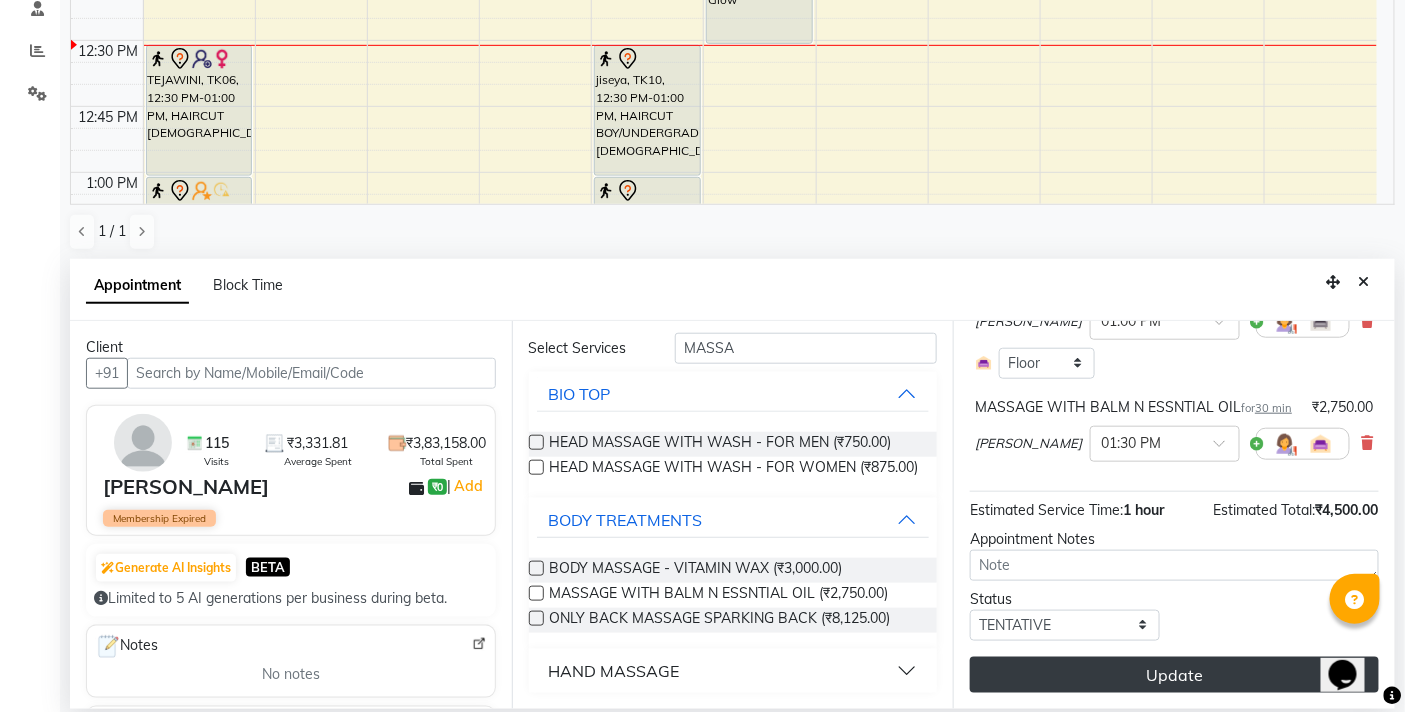 click on "Update" at bounding box center (1174, 675) 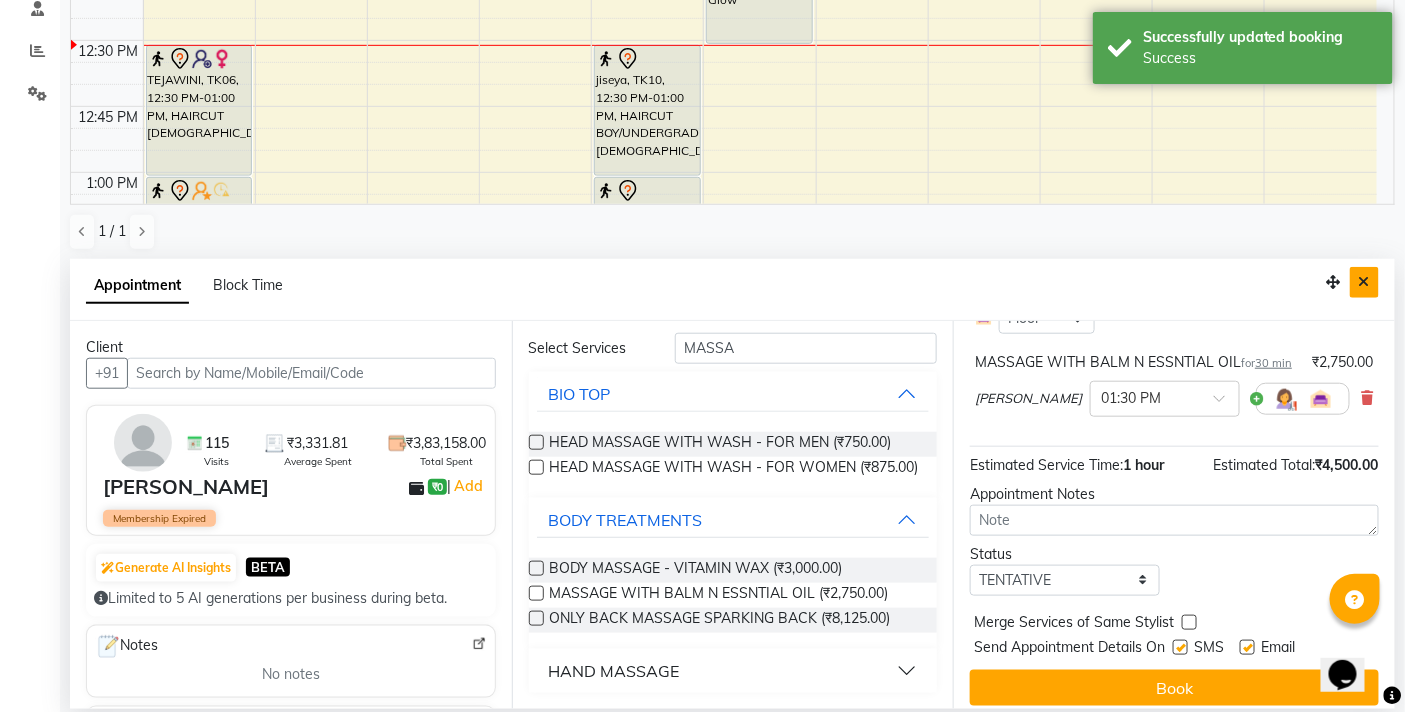 click at bounding box center (1364, 282) 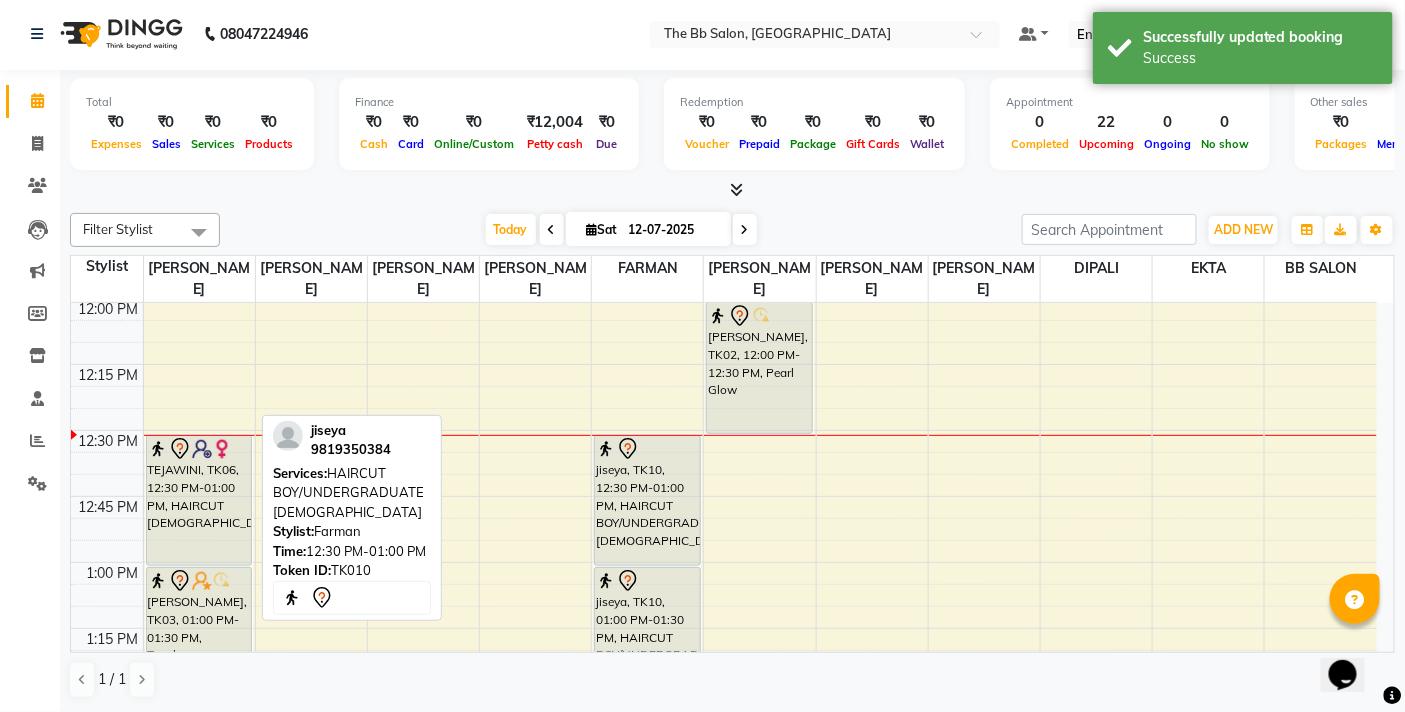 scroll, scrollTop: 1, scrollLeft: 0, axis: vertical 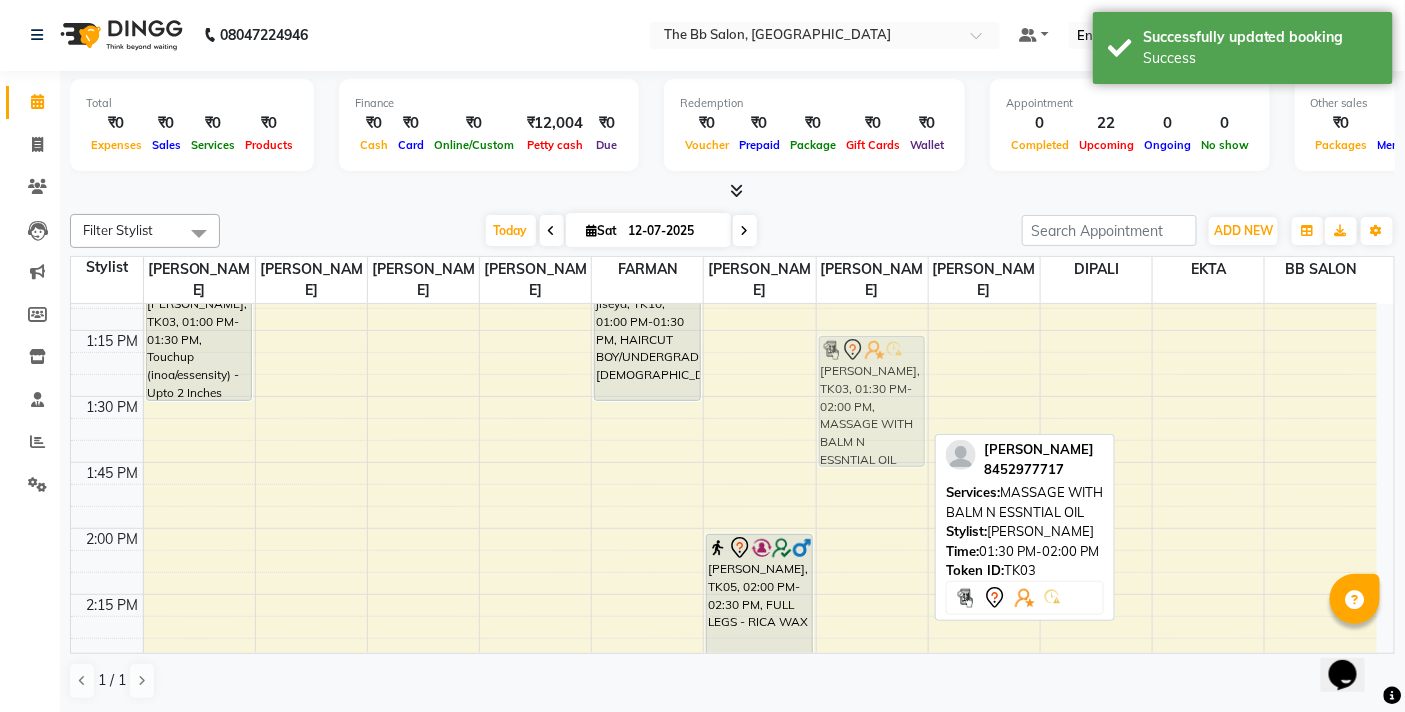 drag, startPoint x: 861, startPoint y: 375, endPoint x: 852, endPoint y: 337, distance: 39.051247 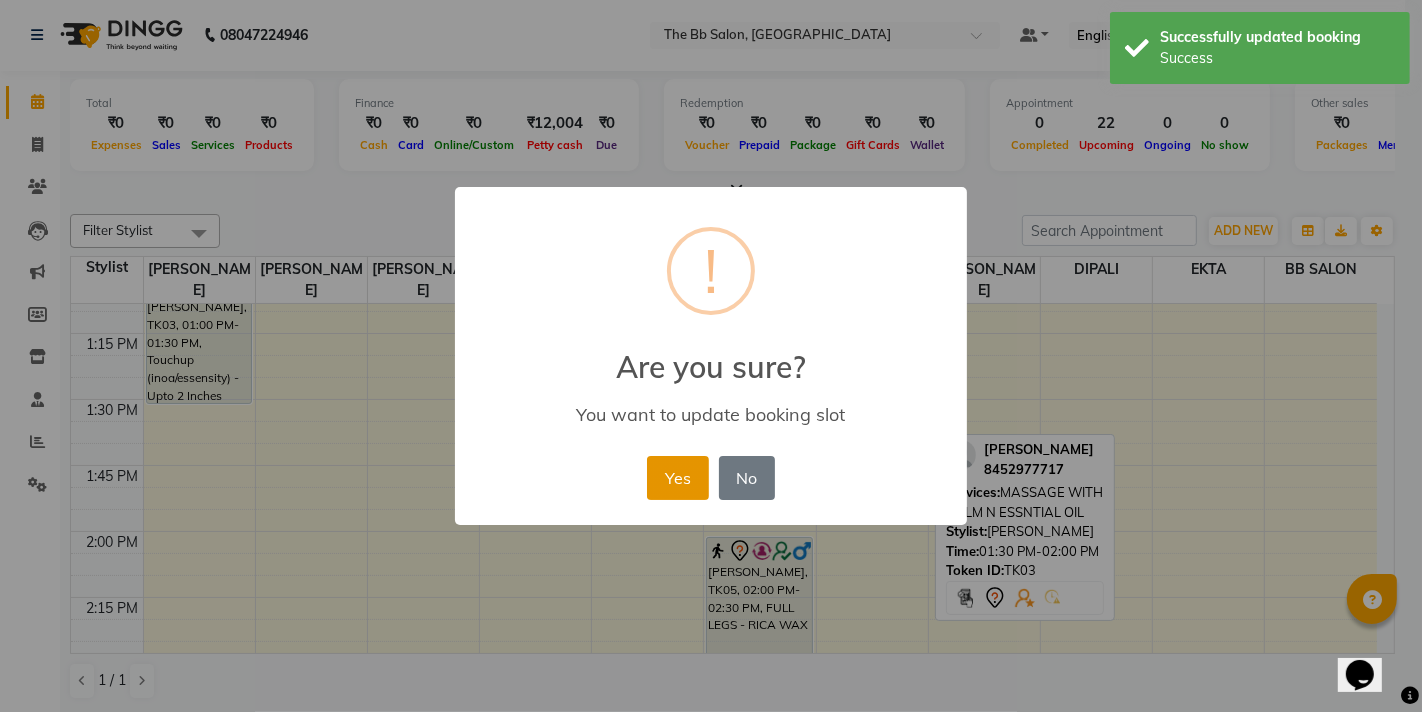click on "Yes" at bounding box center (677, 478) 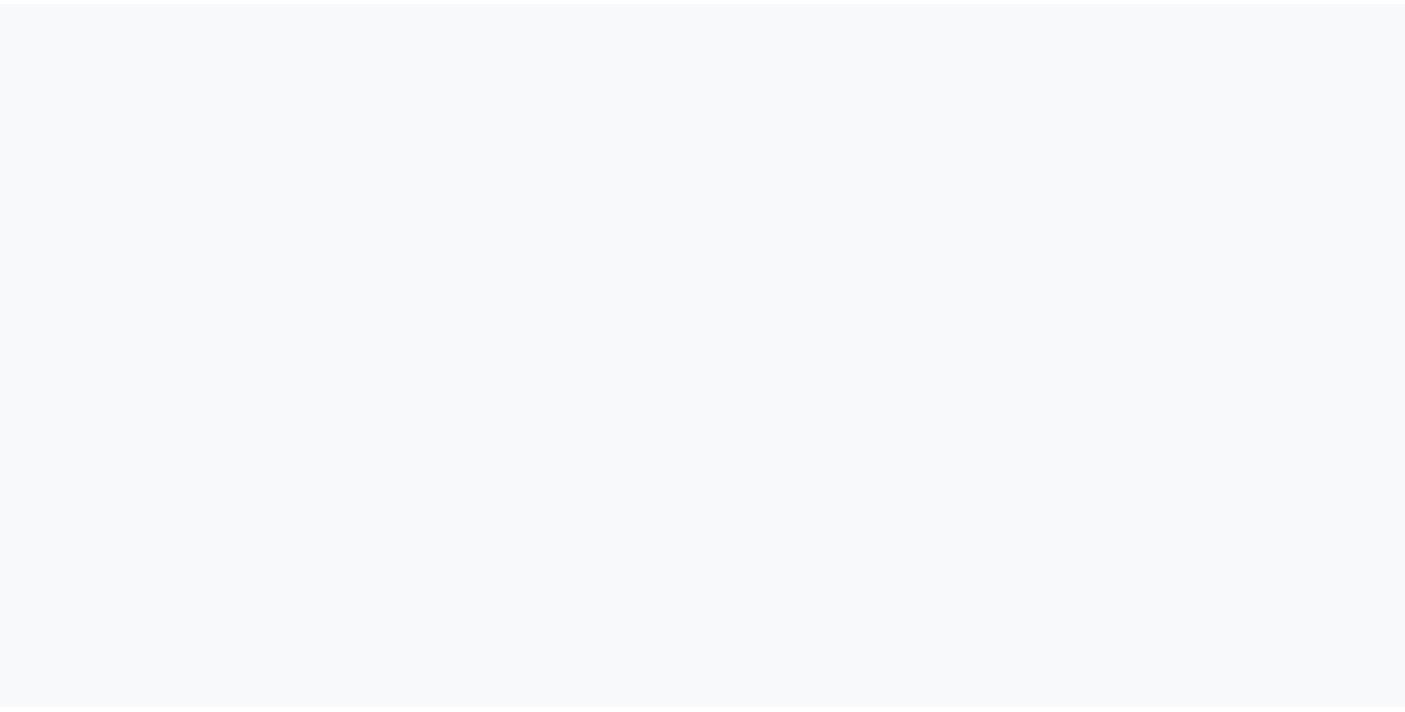 scroll, scrollTop: 0, scrollLeft: 0, axis: both 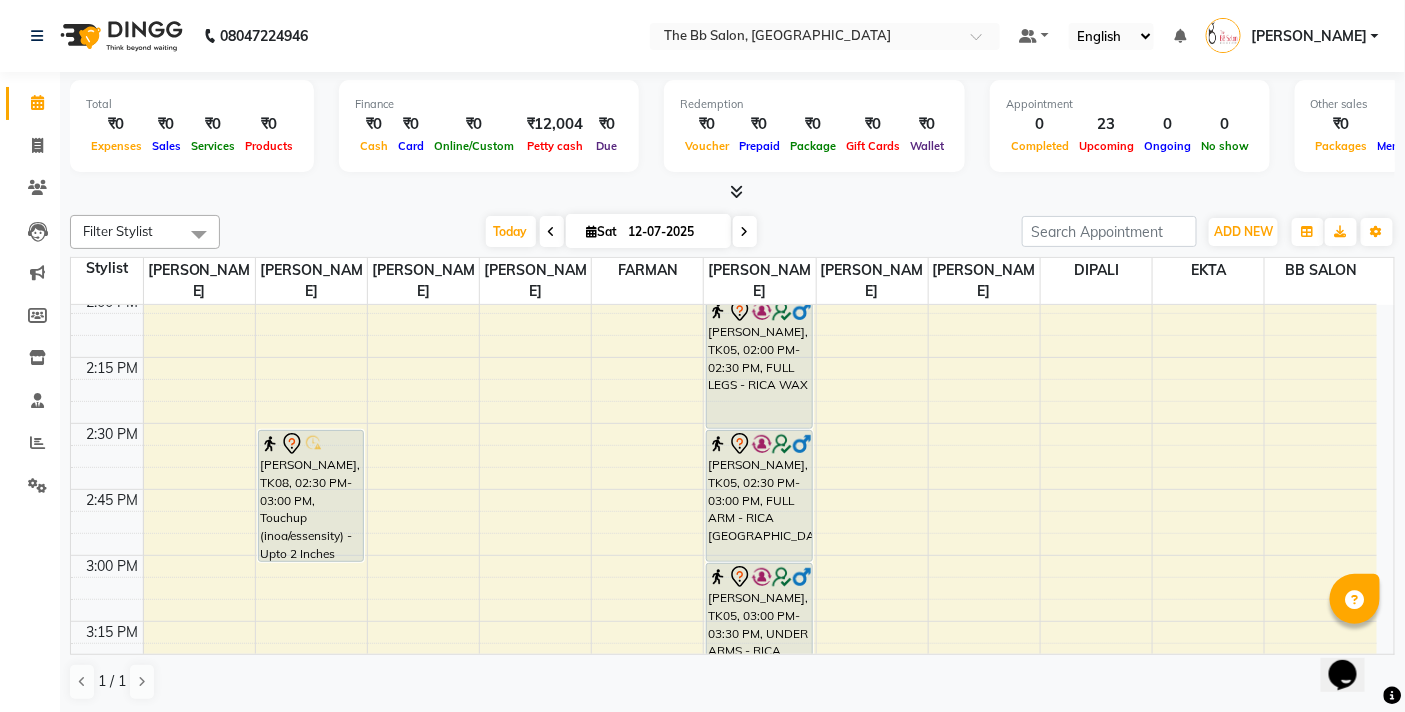 click at bounding box center [745, 231] 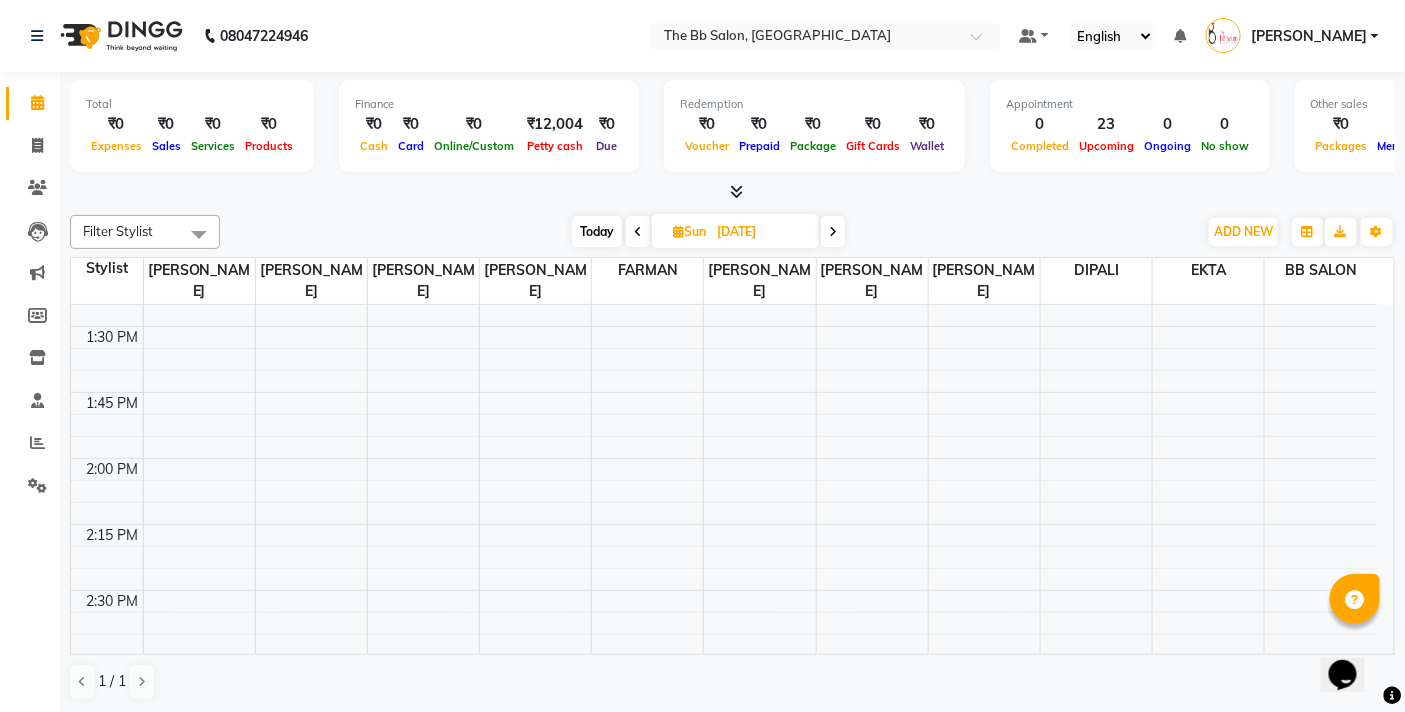 scroll, scrollTop: 1222, scrollLeft: 0, axis: vertical 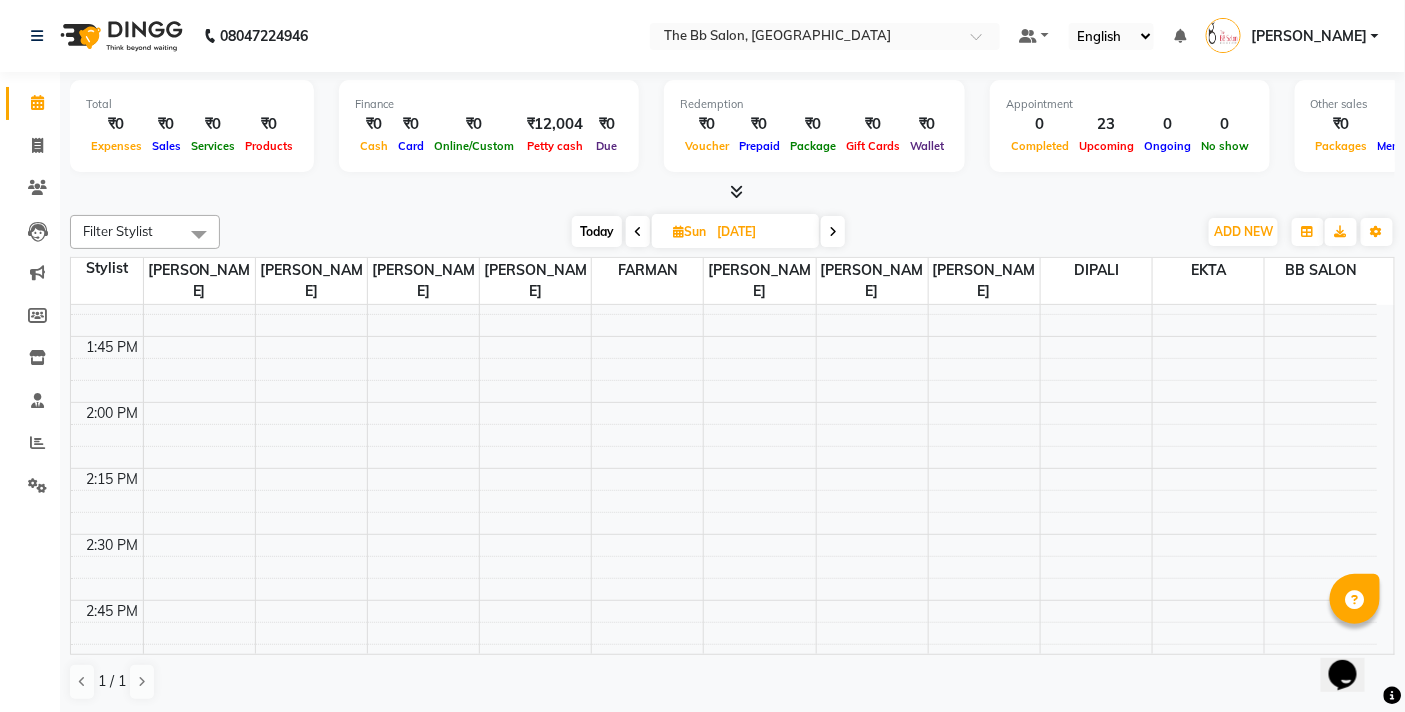 click on "Today" at bounding box center [597, 231] 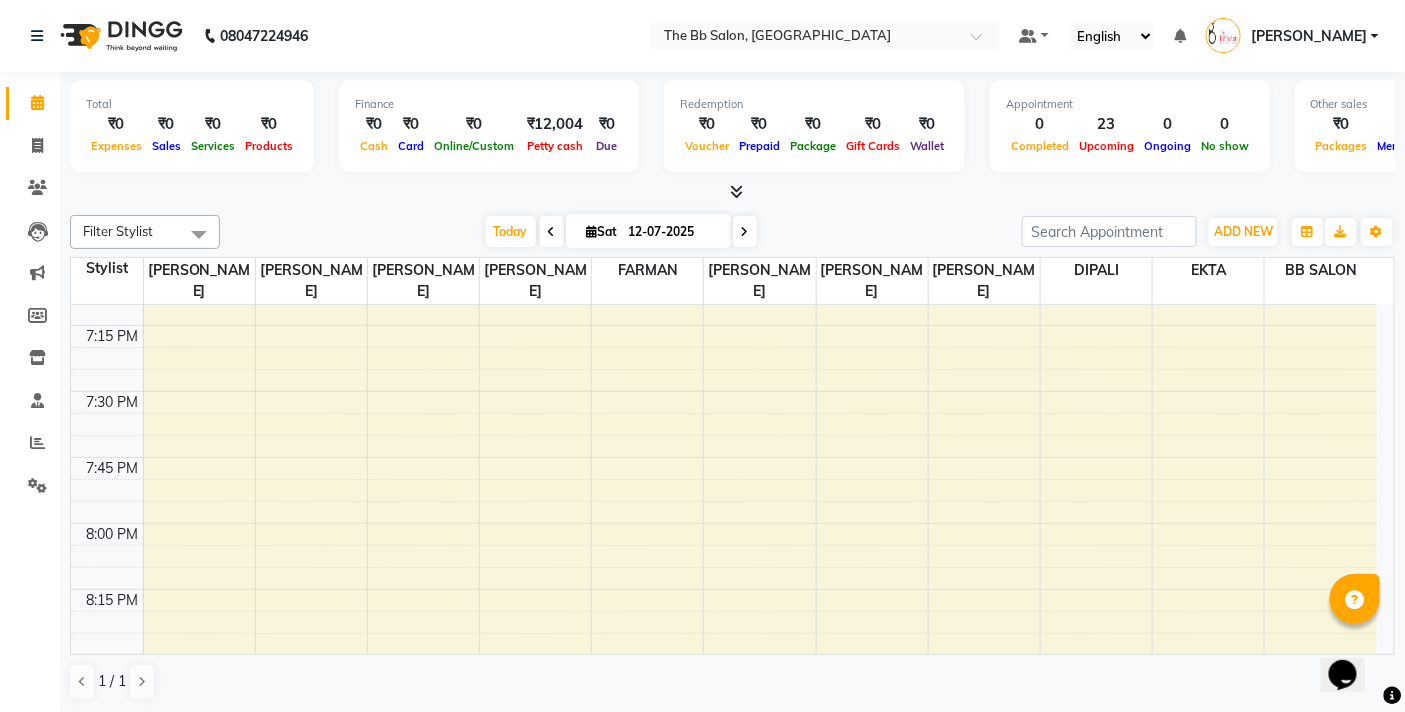 scroll, scrollTop: 2463, scrollLeft: 0, axis: vertical 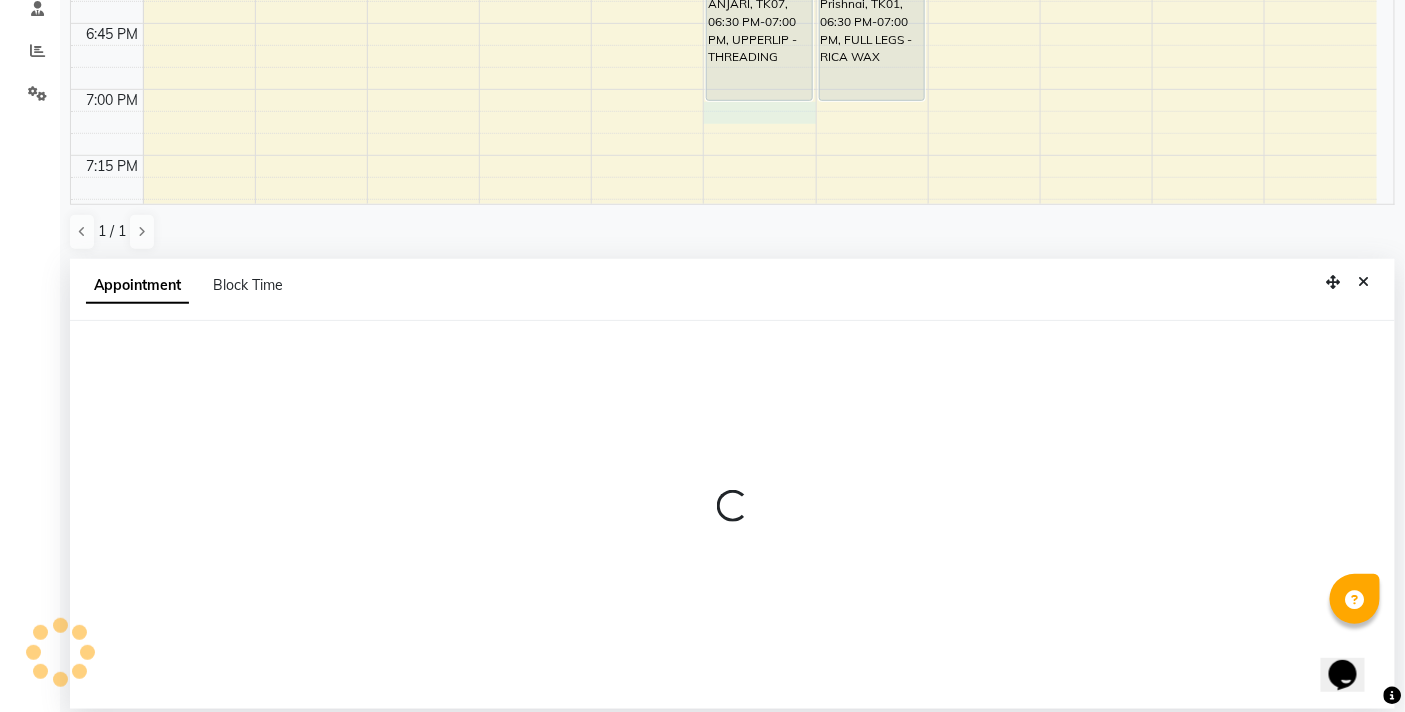 select on "83516" 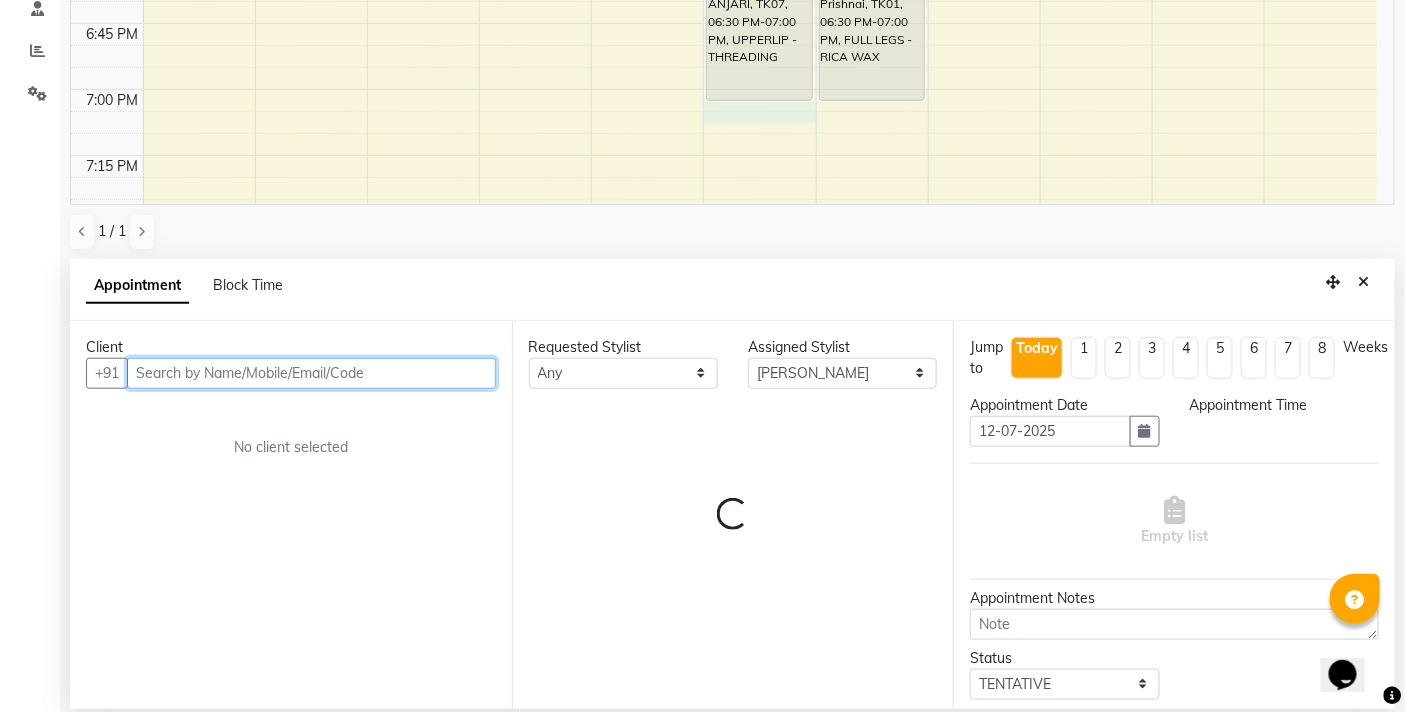 select on "1140" 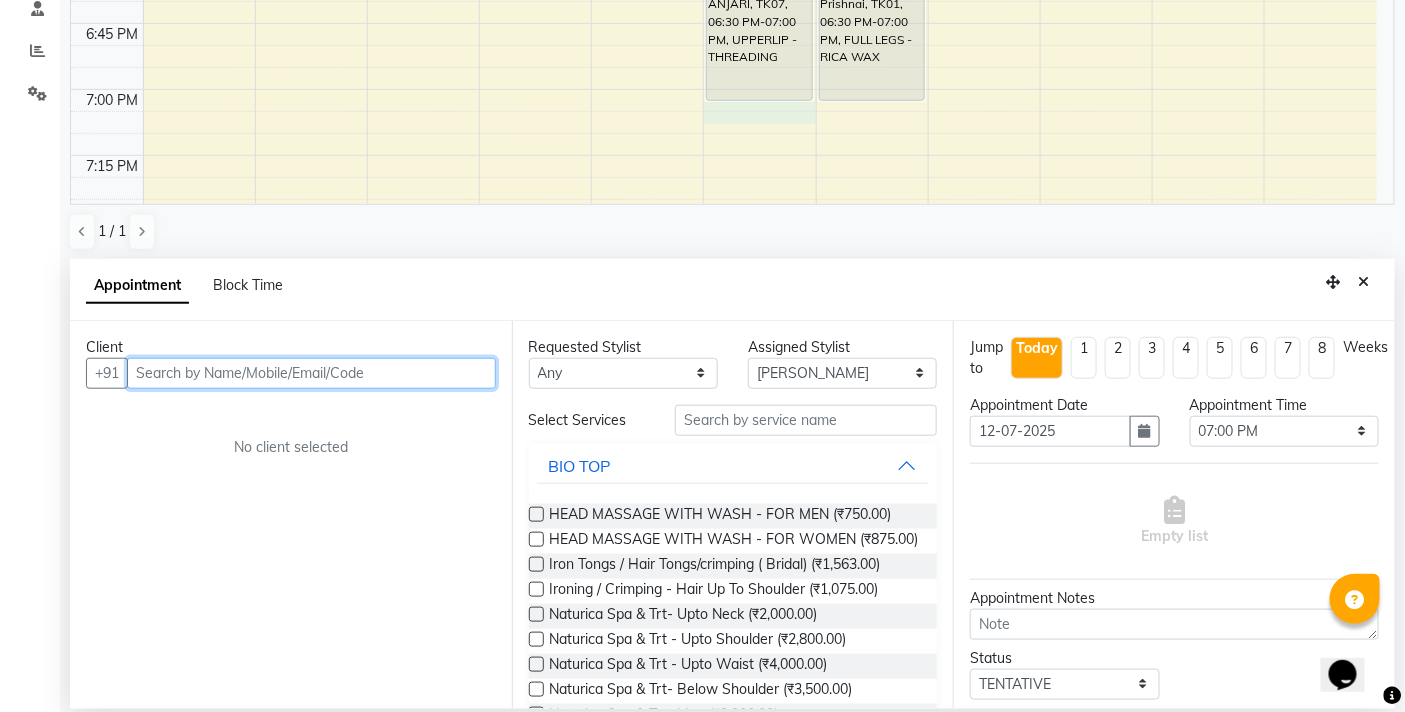 click at bounding box center (311, 373) 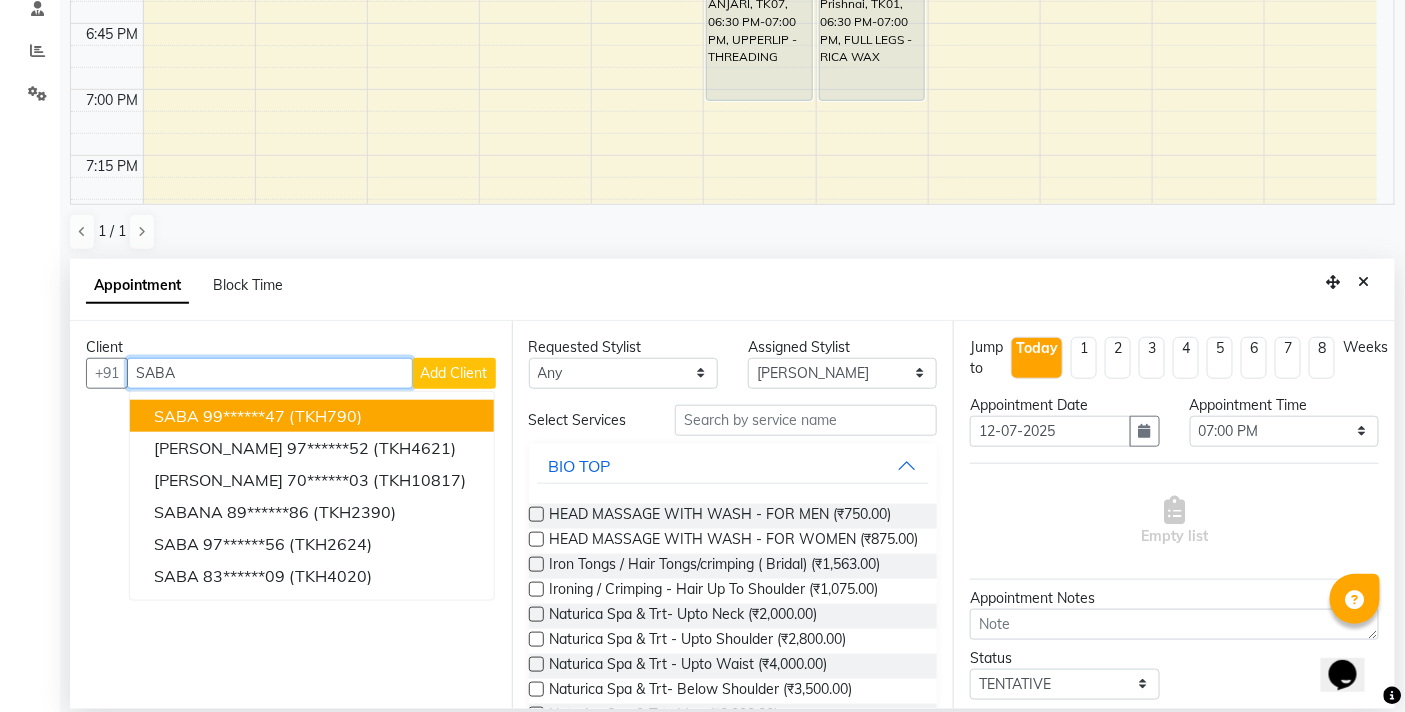 click on "99******47" at bounding box center [244, 416] 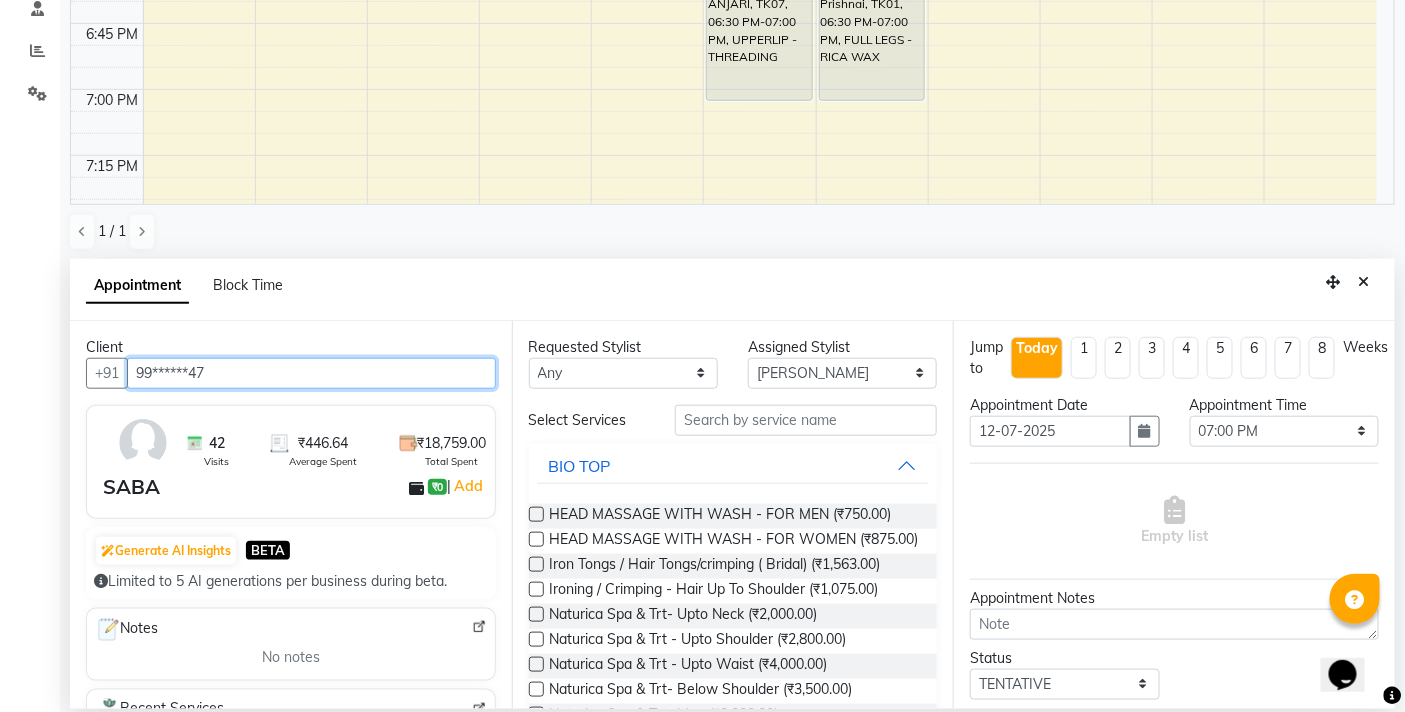 type on "99******47" 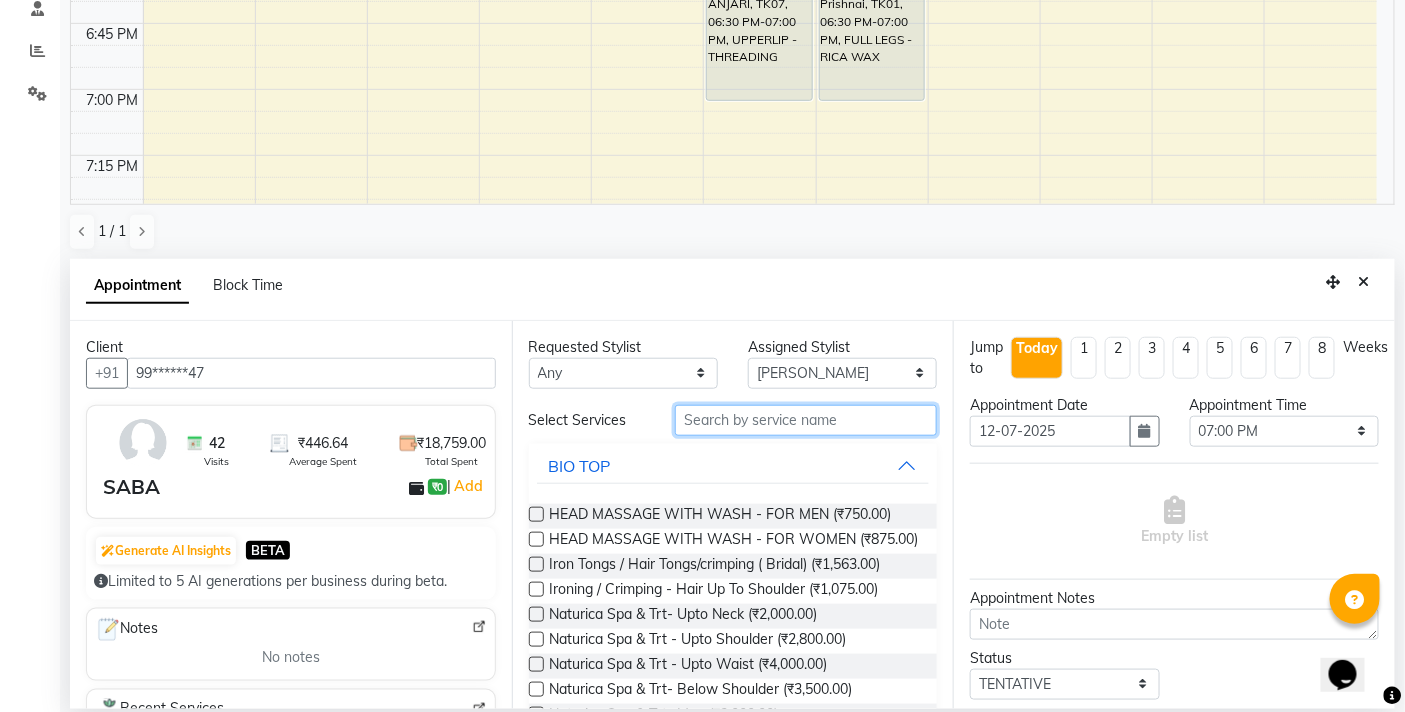 click at bounding box center (806, 420) 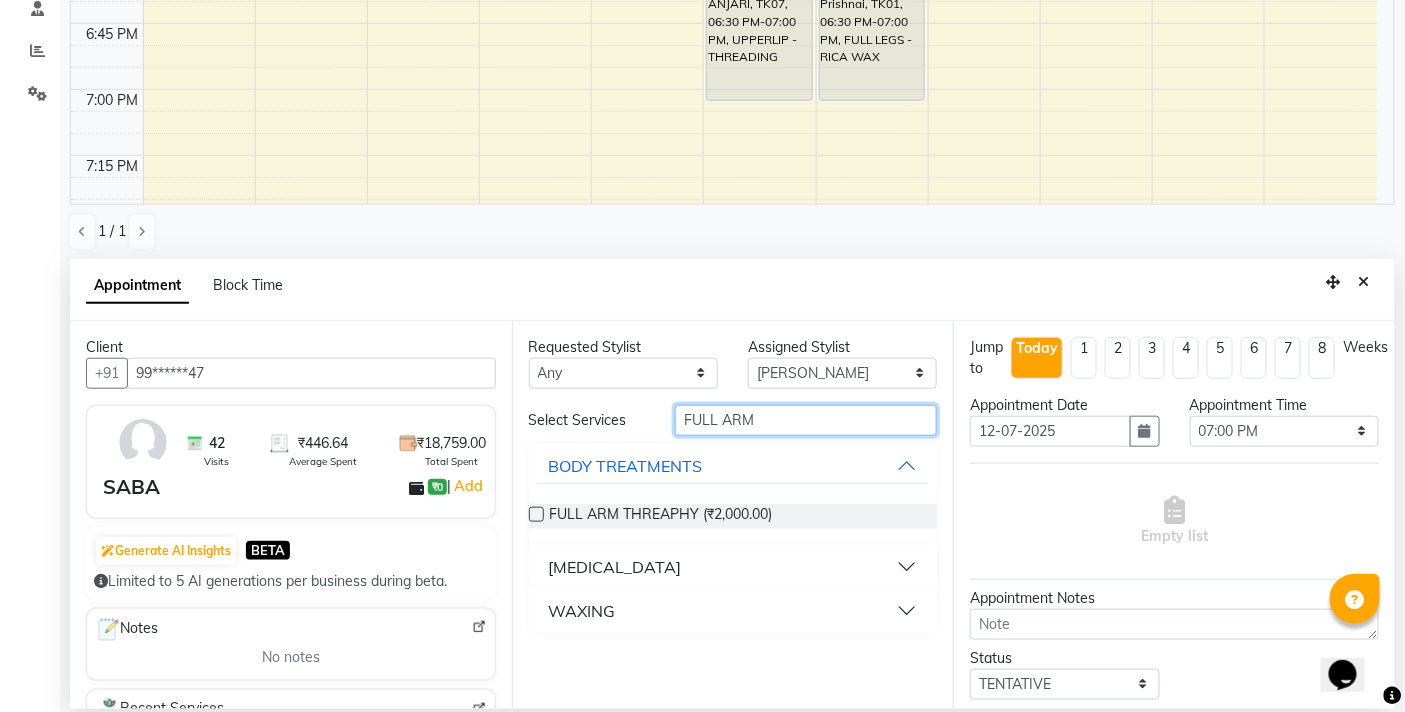 type on "FULL ARM" 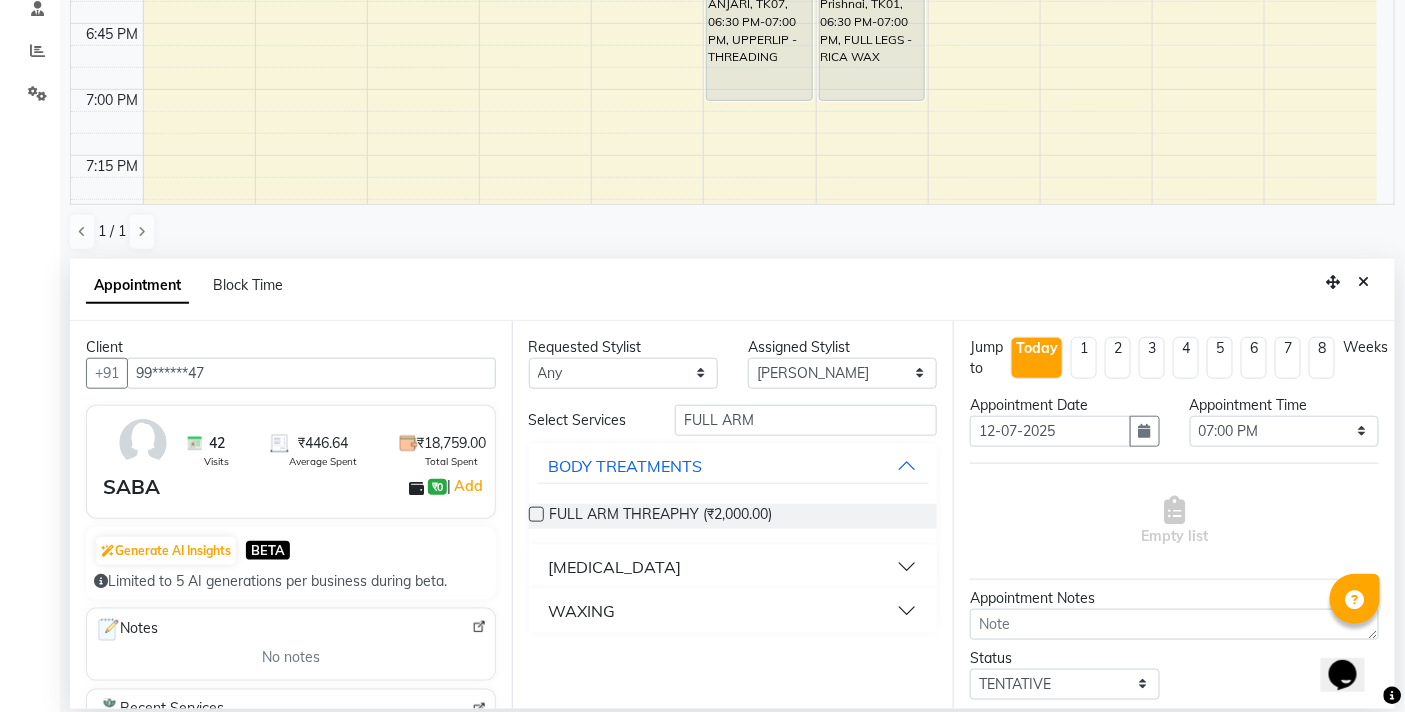 click on "WAXING" at bounding box center [733, 611] 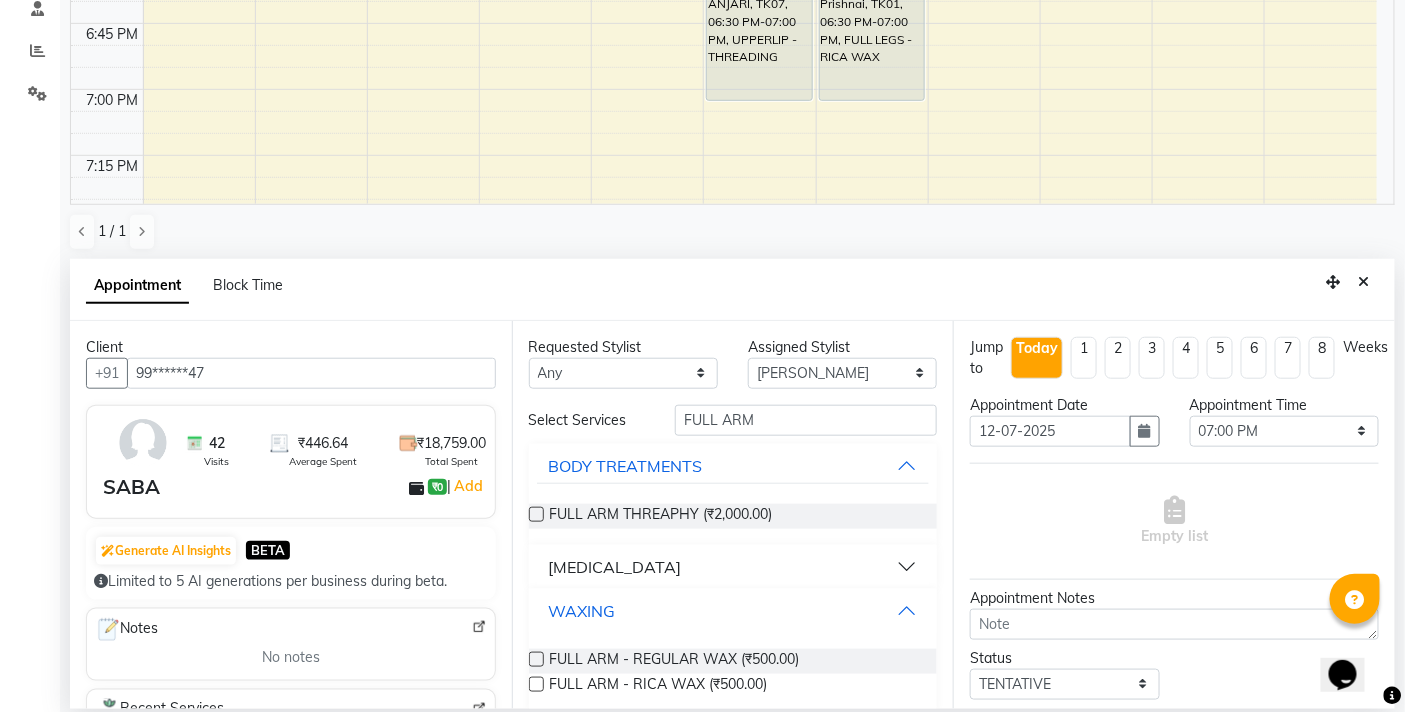 scroll, scrollTop: 18, scrollLeft: 0, axis: vertical 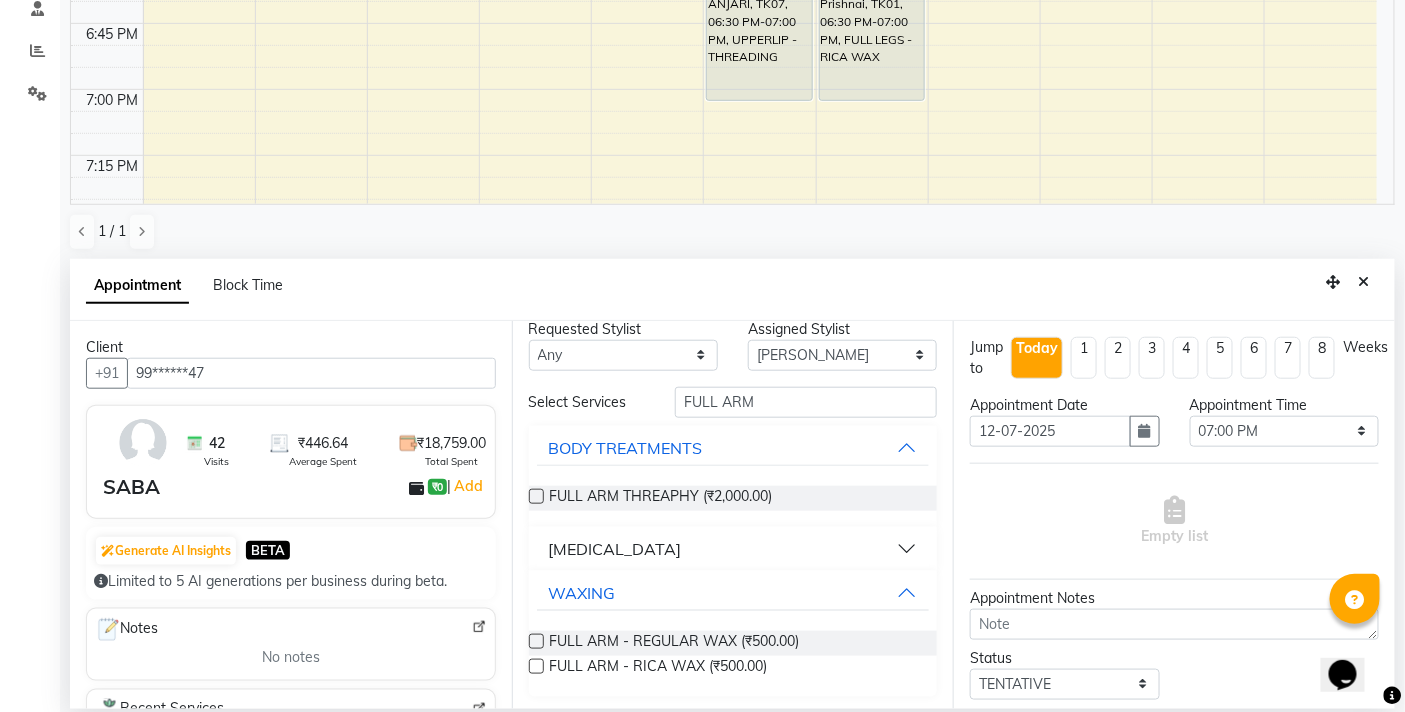 click at bounding box center (536, 666) 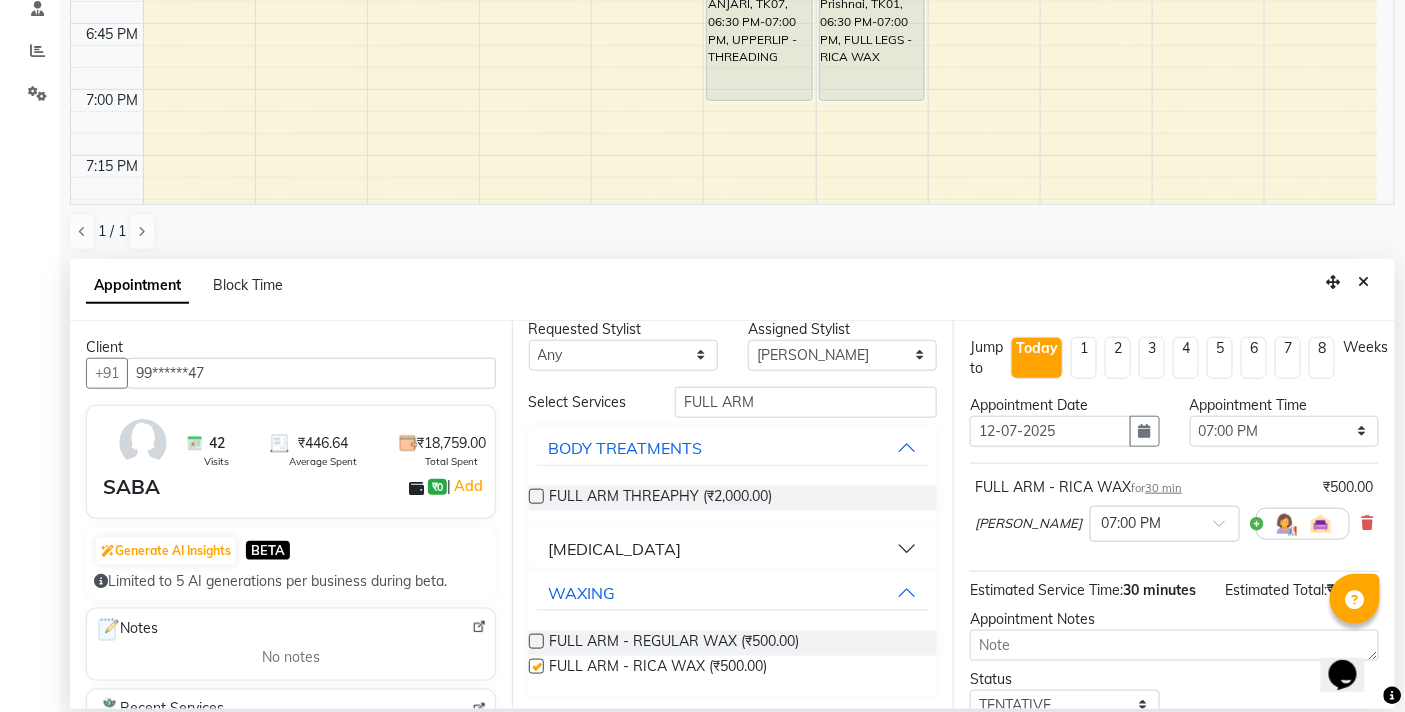 checkbox on "false" 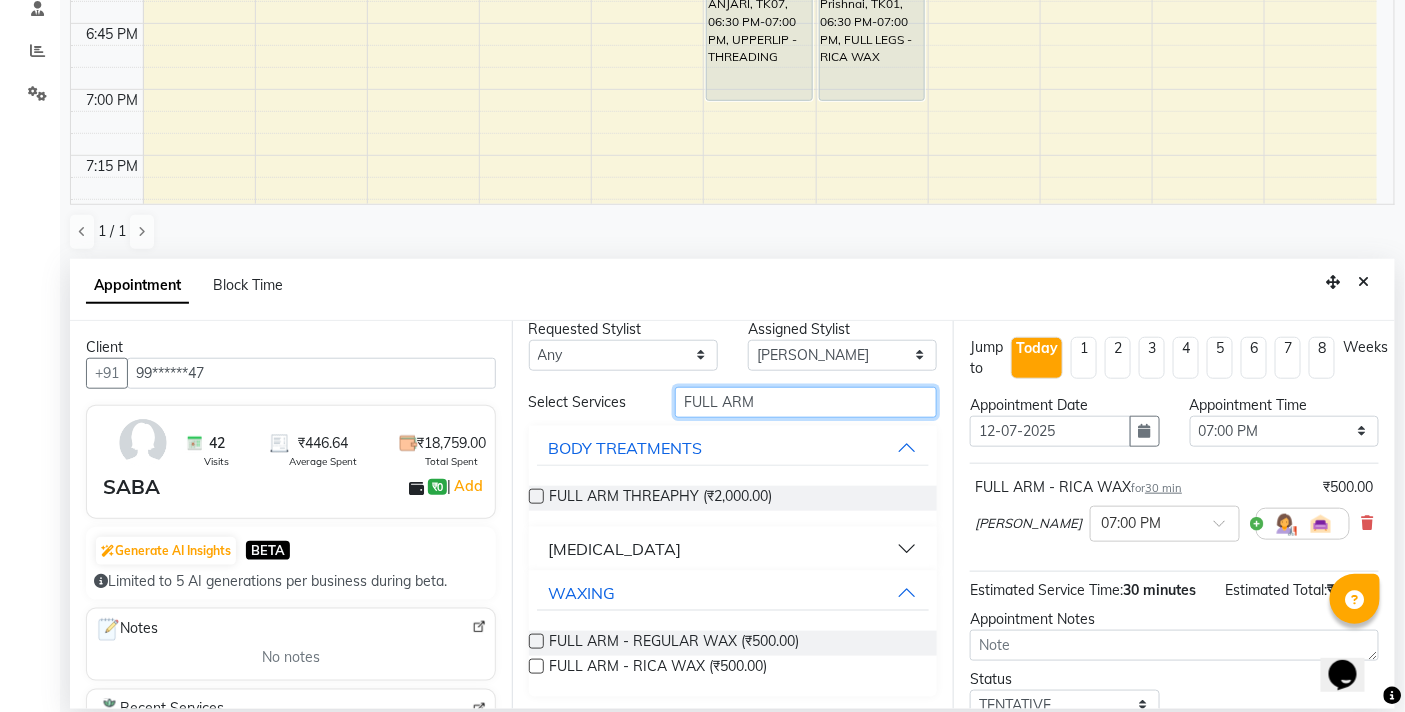 drag, startPoint x: 793, startPoint y: 406, endPoint x: 530, endPoint y: 412, distance: 263.06842 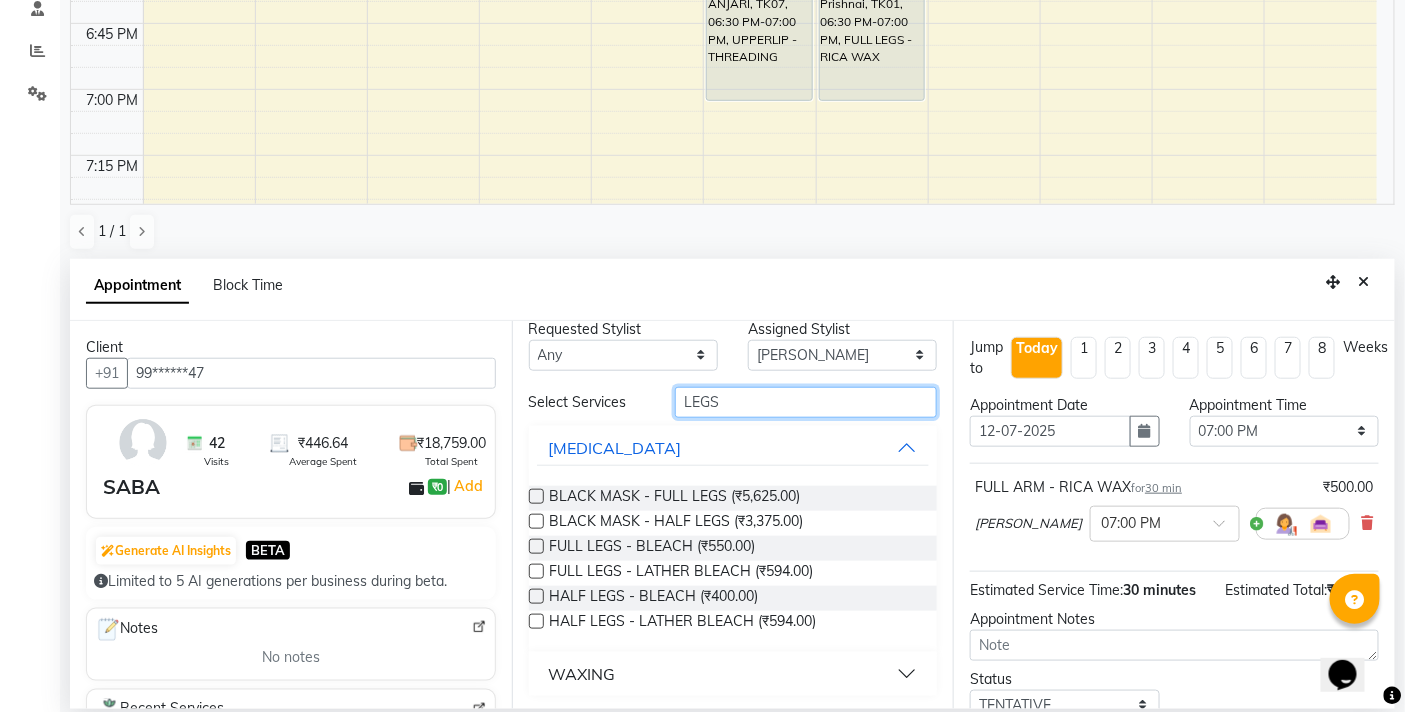 type on "LEGS" 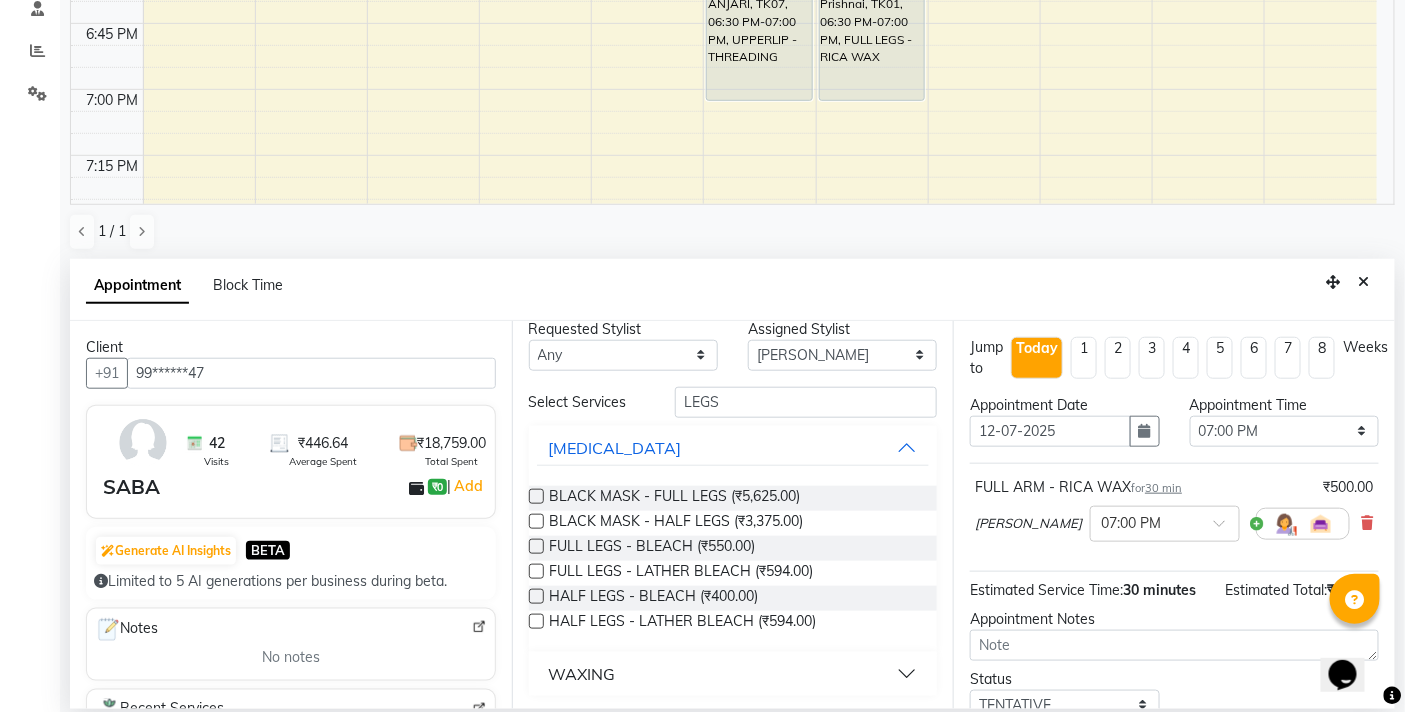 click on "WAXING" at bounding box center [582, 674] 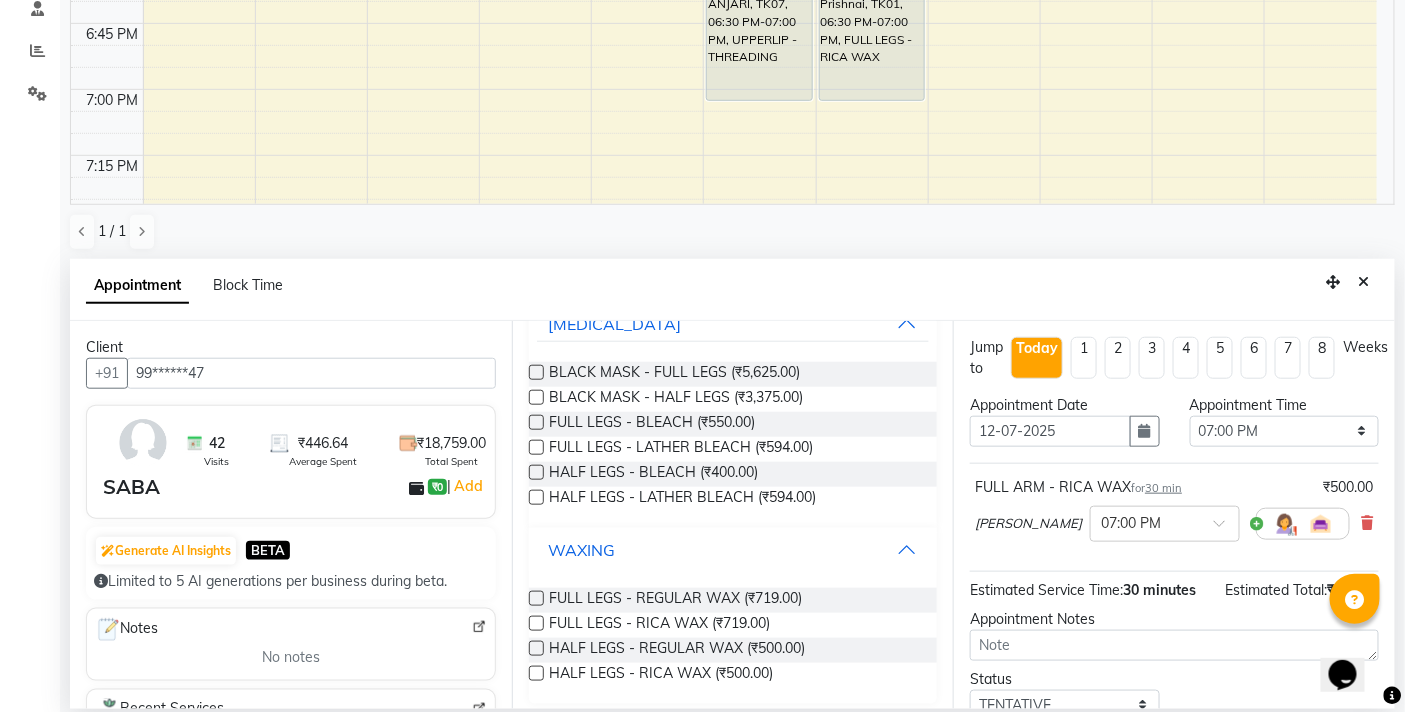 scroll, scrollTop: 145, scrollLeft: 0, axis: vertical 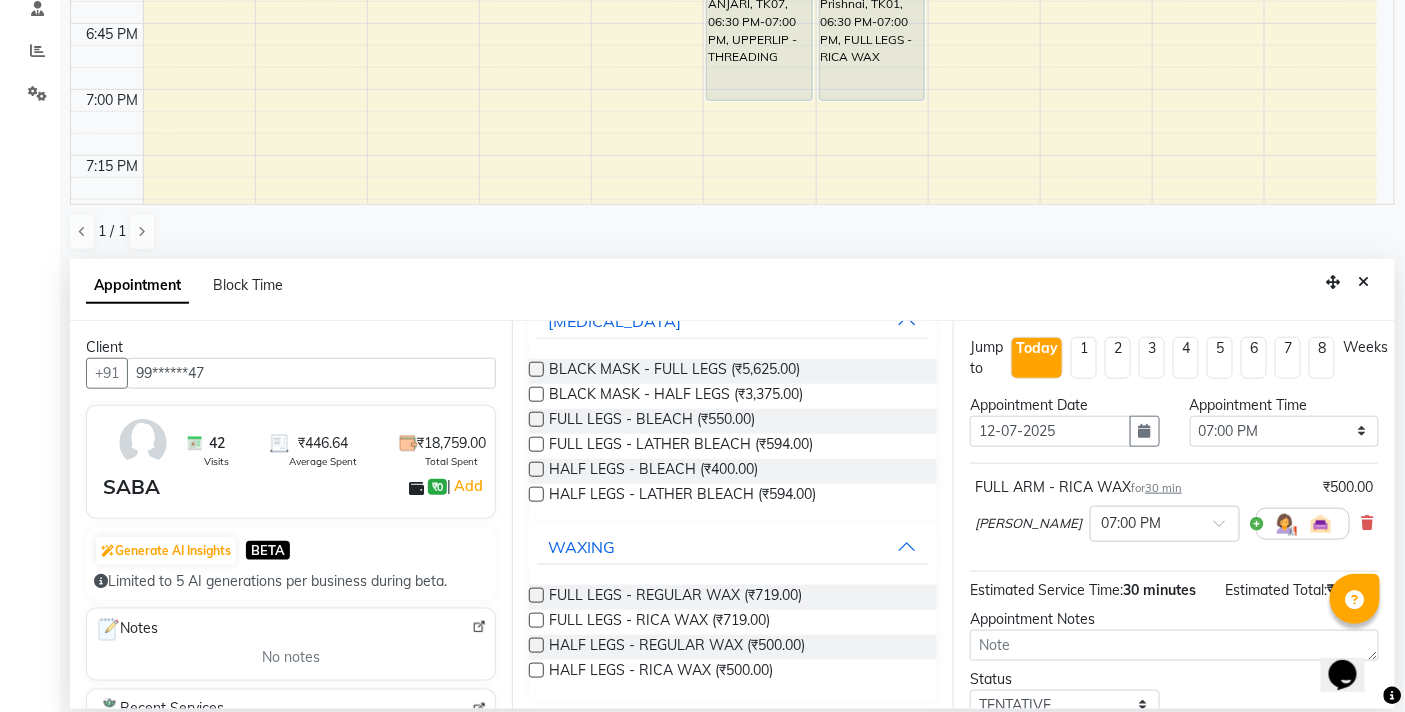 click at bounding box center [536, 670] 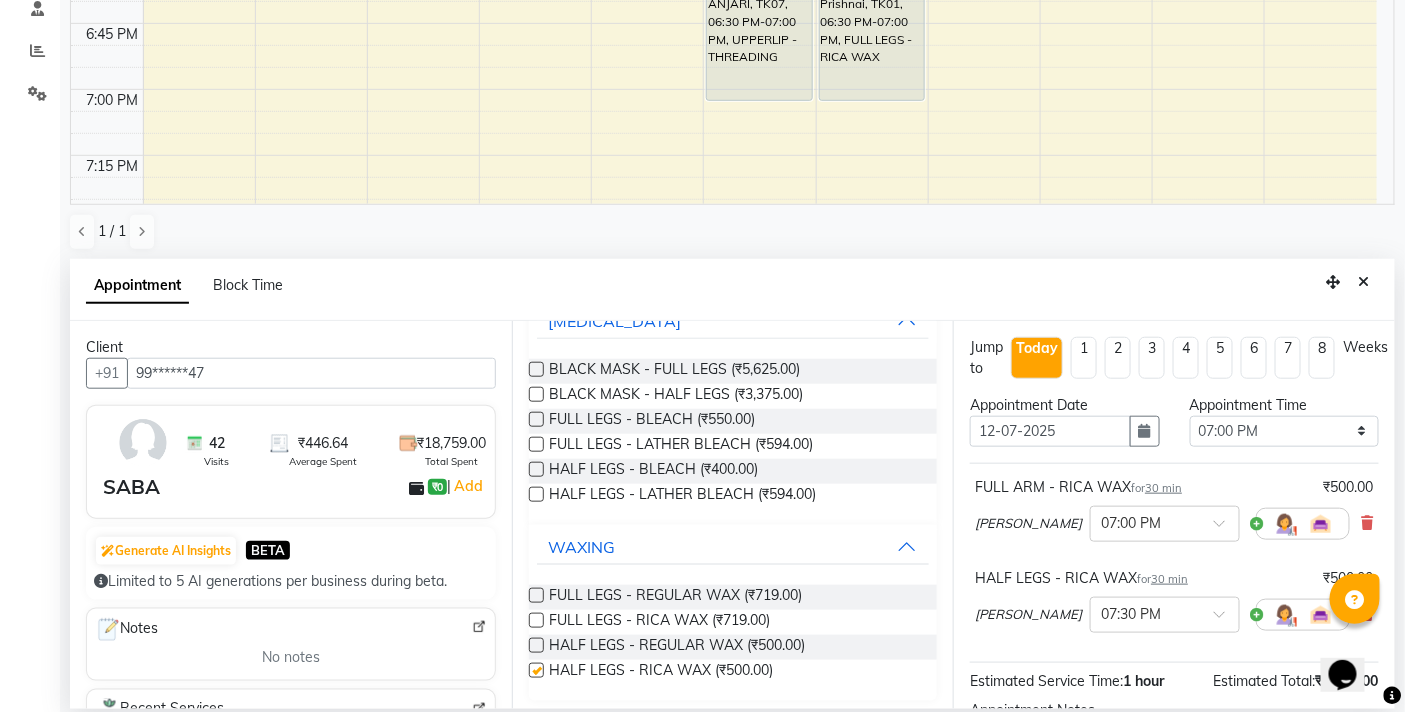 checkbox on "false" 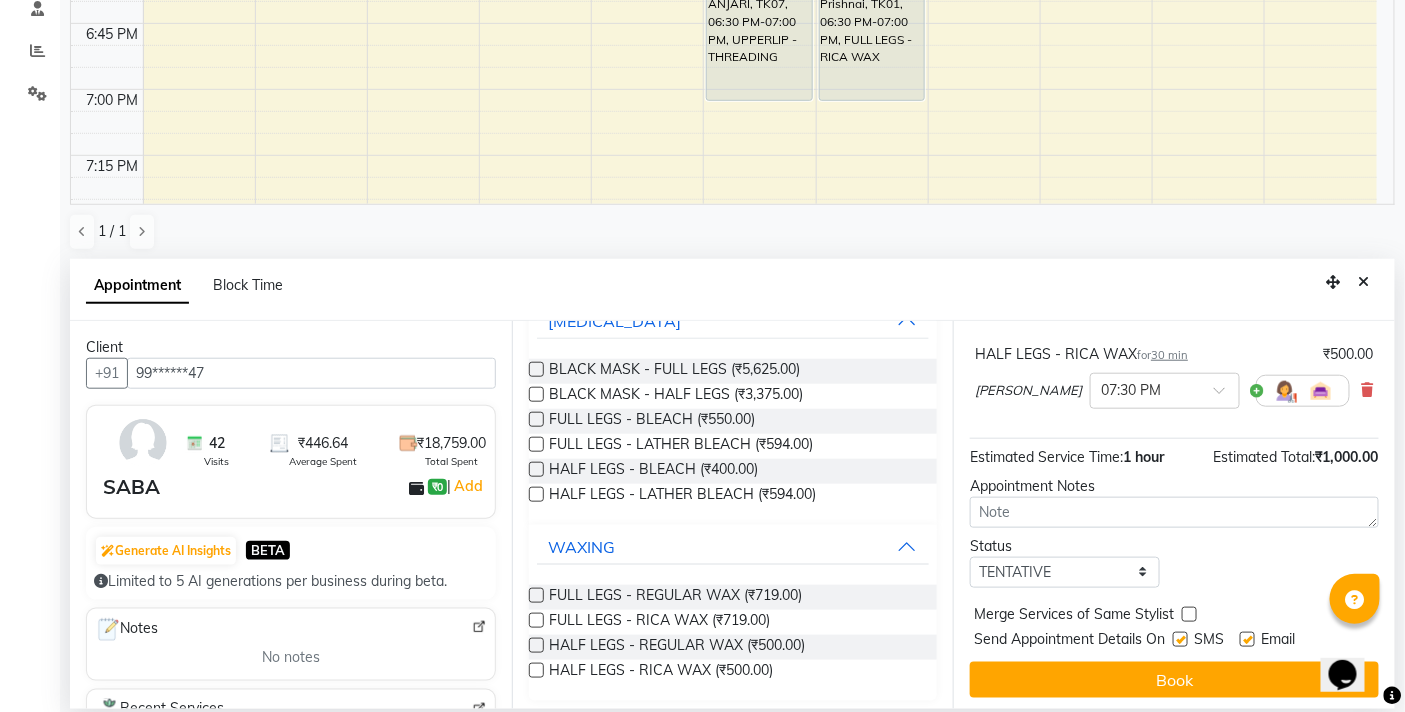 scroll, scrollTop: 228, scrollLeft: 0, axis: vertical 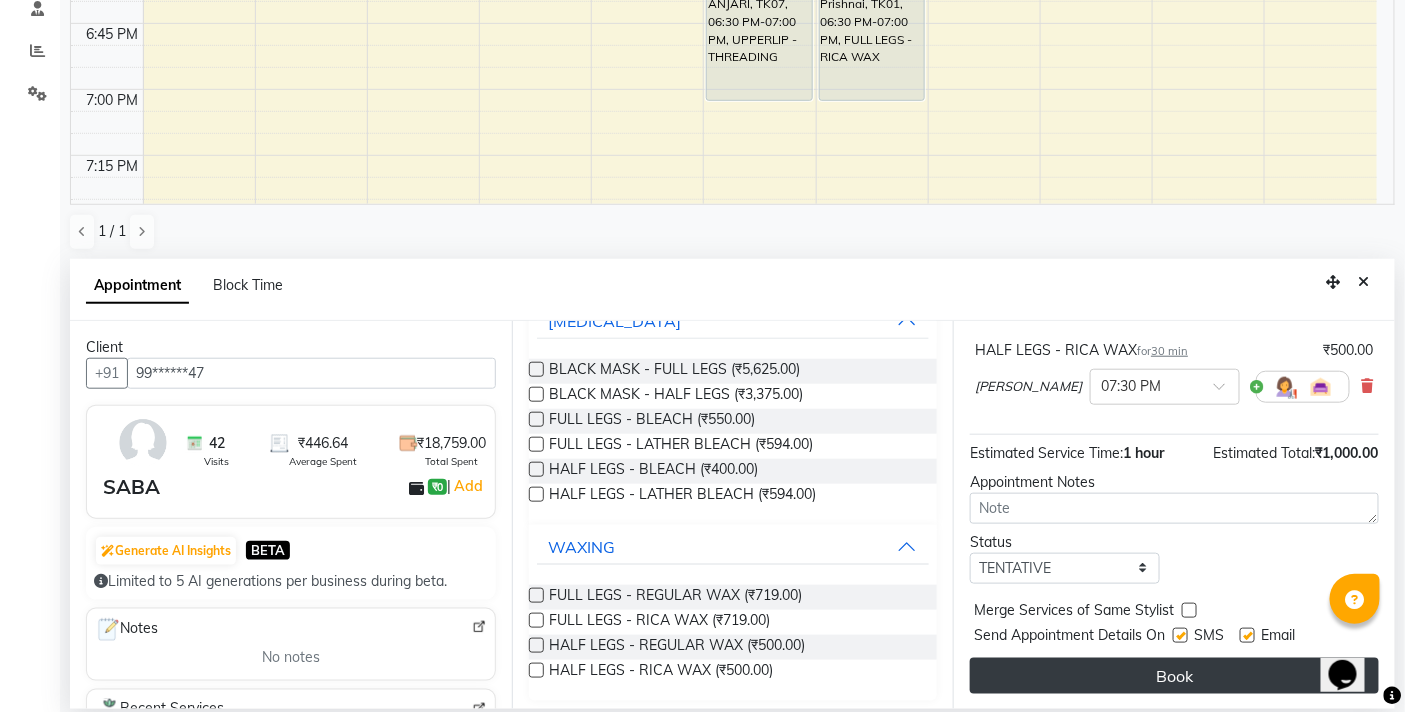 click on "Book" at bounding box center [1174, 676] 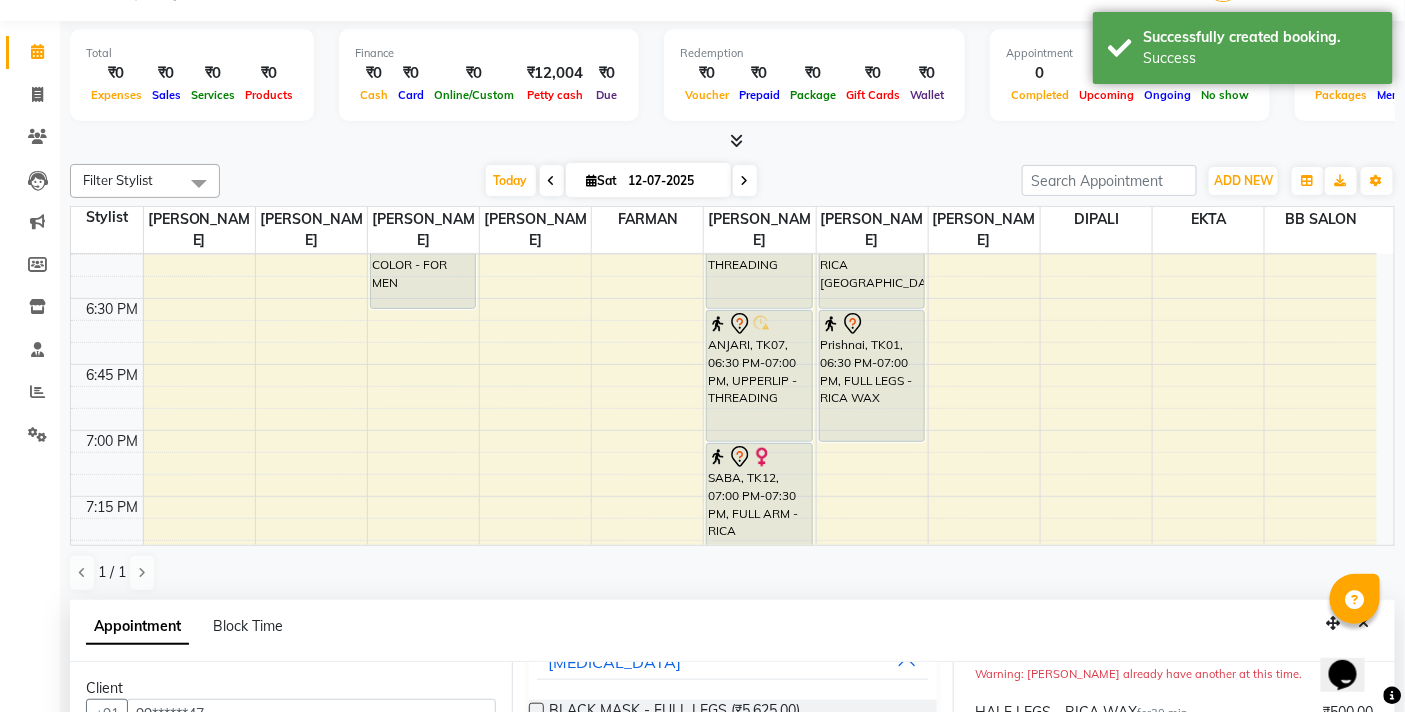 scroll, scrollTop: 0, scrollLeft: 0, axis: both 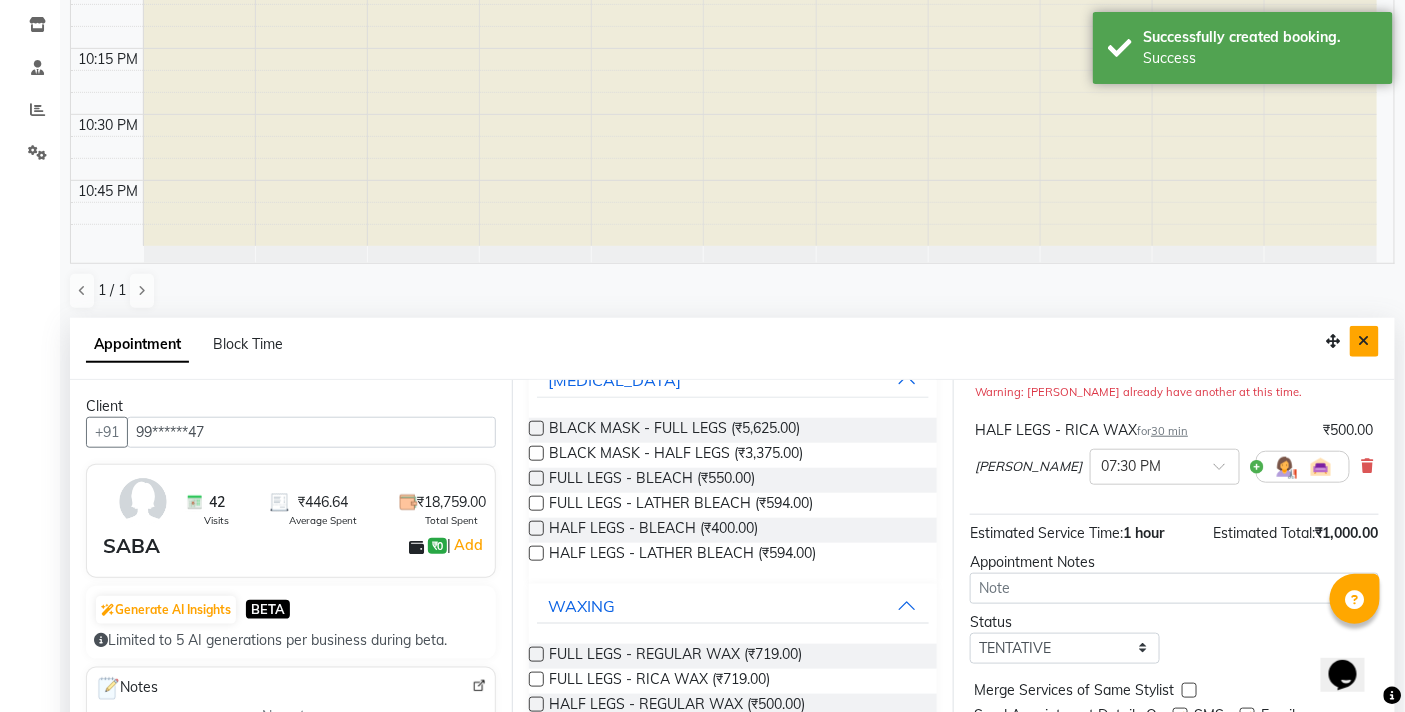 click at bounding box center [1364, 341] 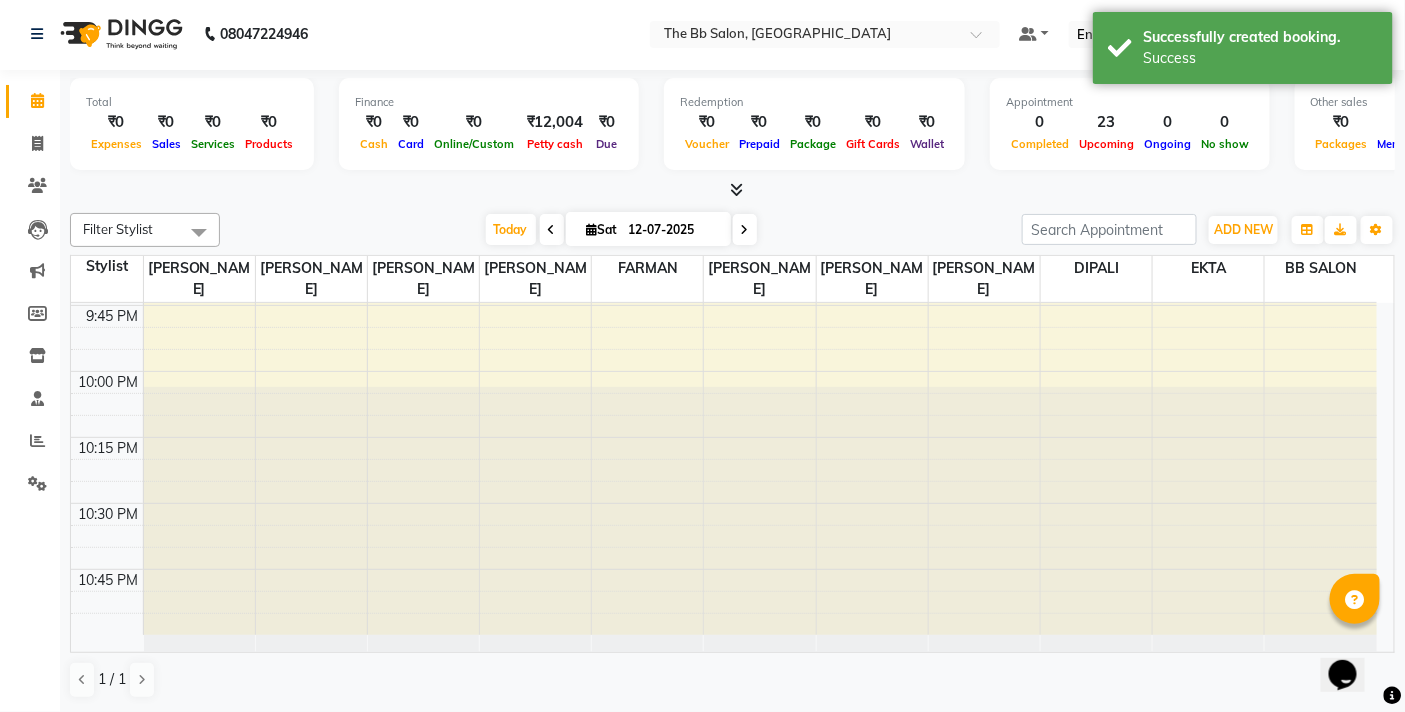 scroll, scrollTop: 1, scrollLeft: 0, axis: vertical 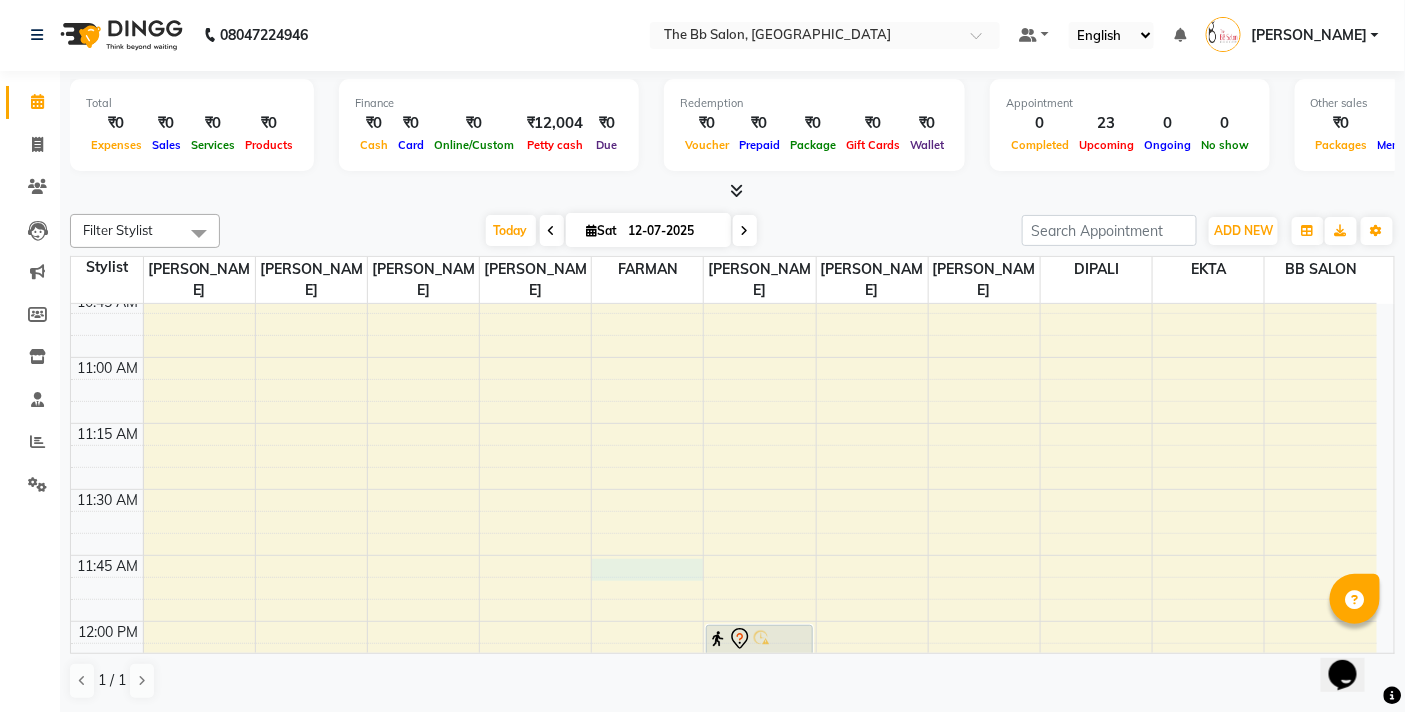 select on "83521" 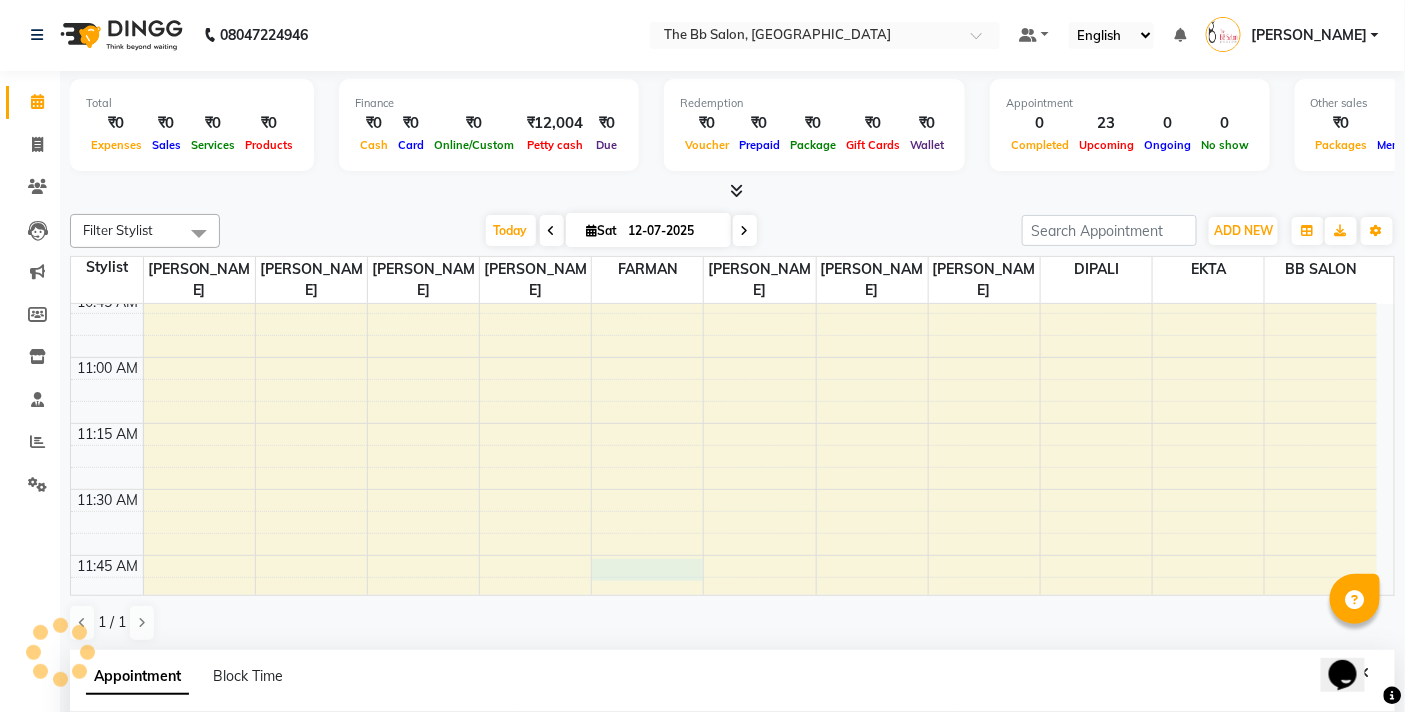 select on "705" 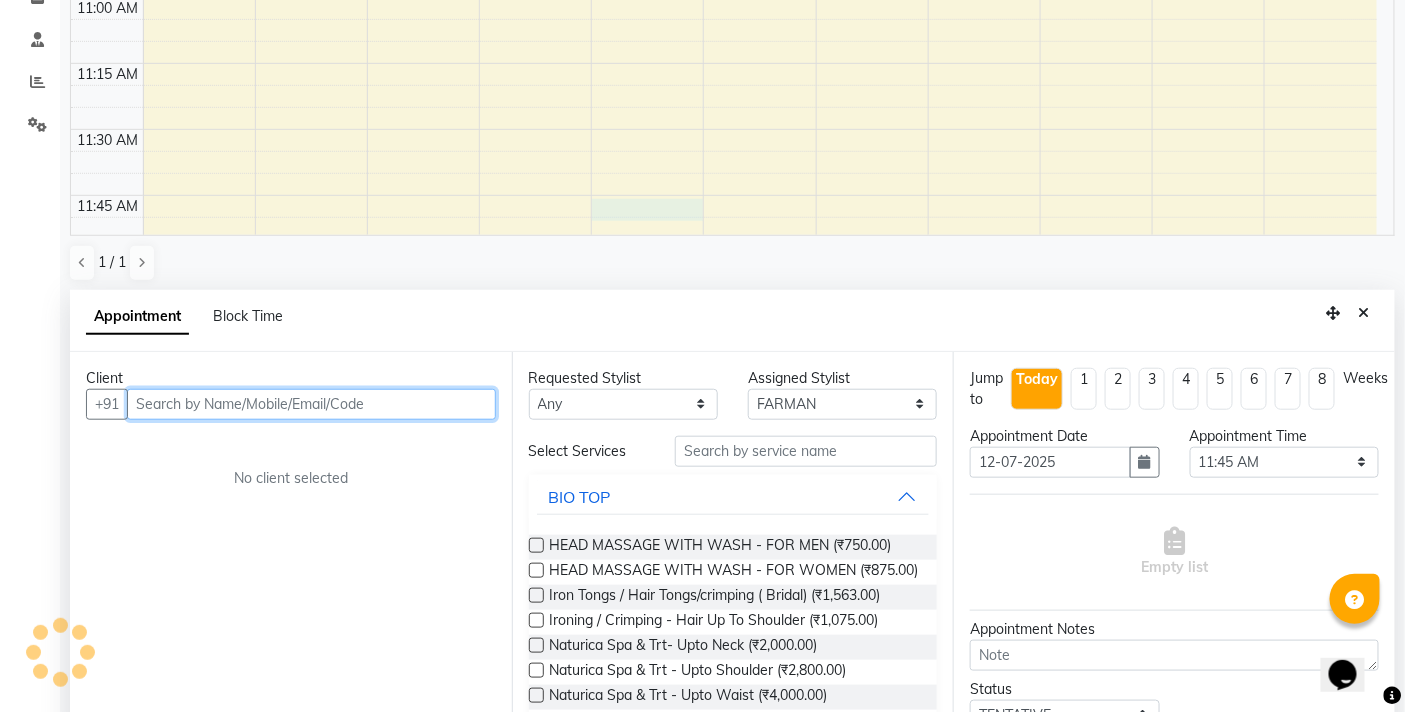 scroll, scrollTop: 392, scrollLeft: 0, axis: vertical 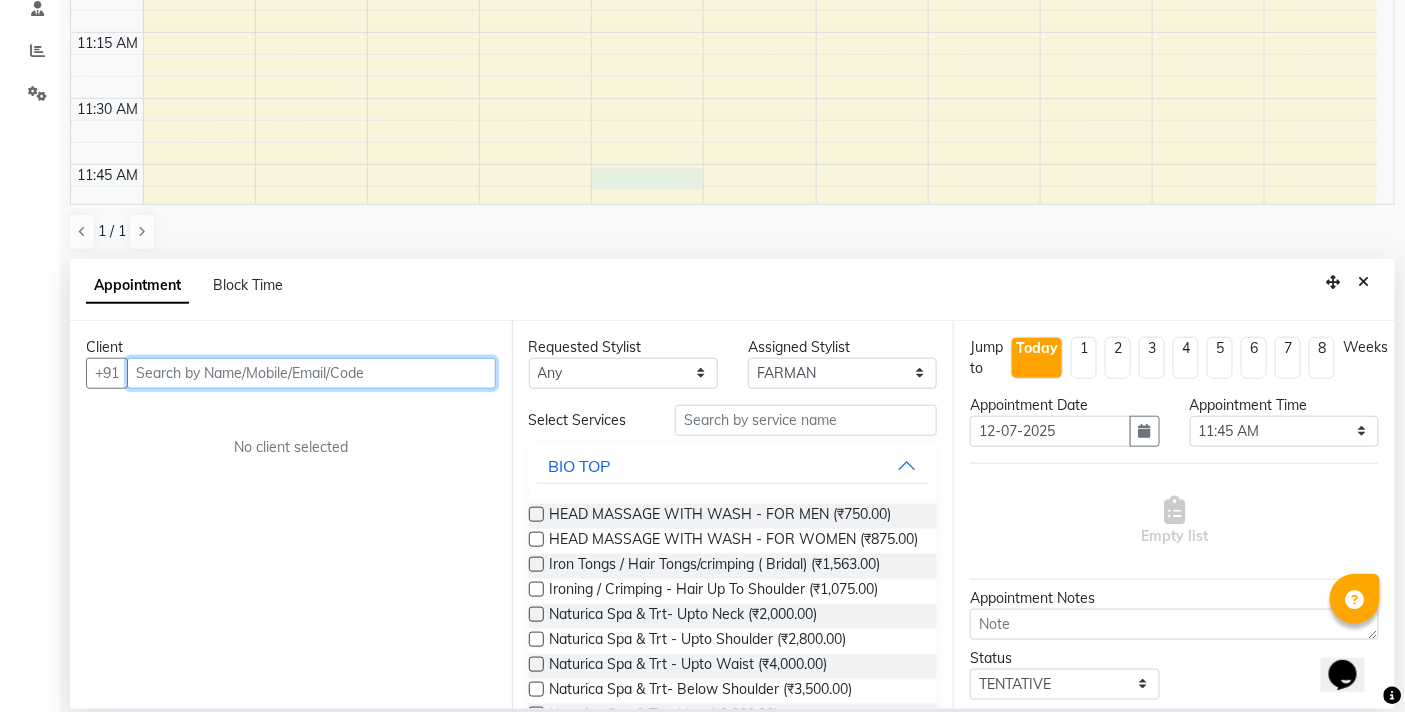 click at bounding box center [311, 373] 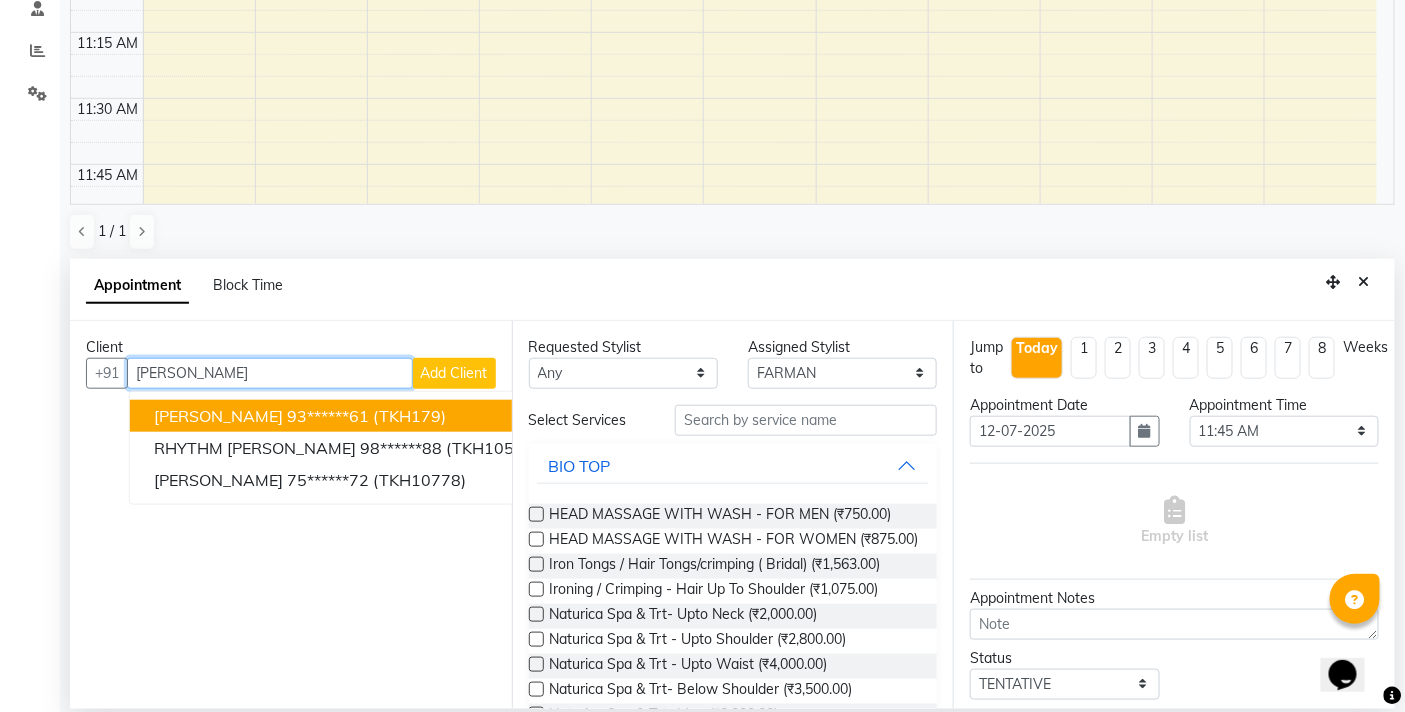 click on "93******61" at bounding box center [328, 416] 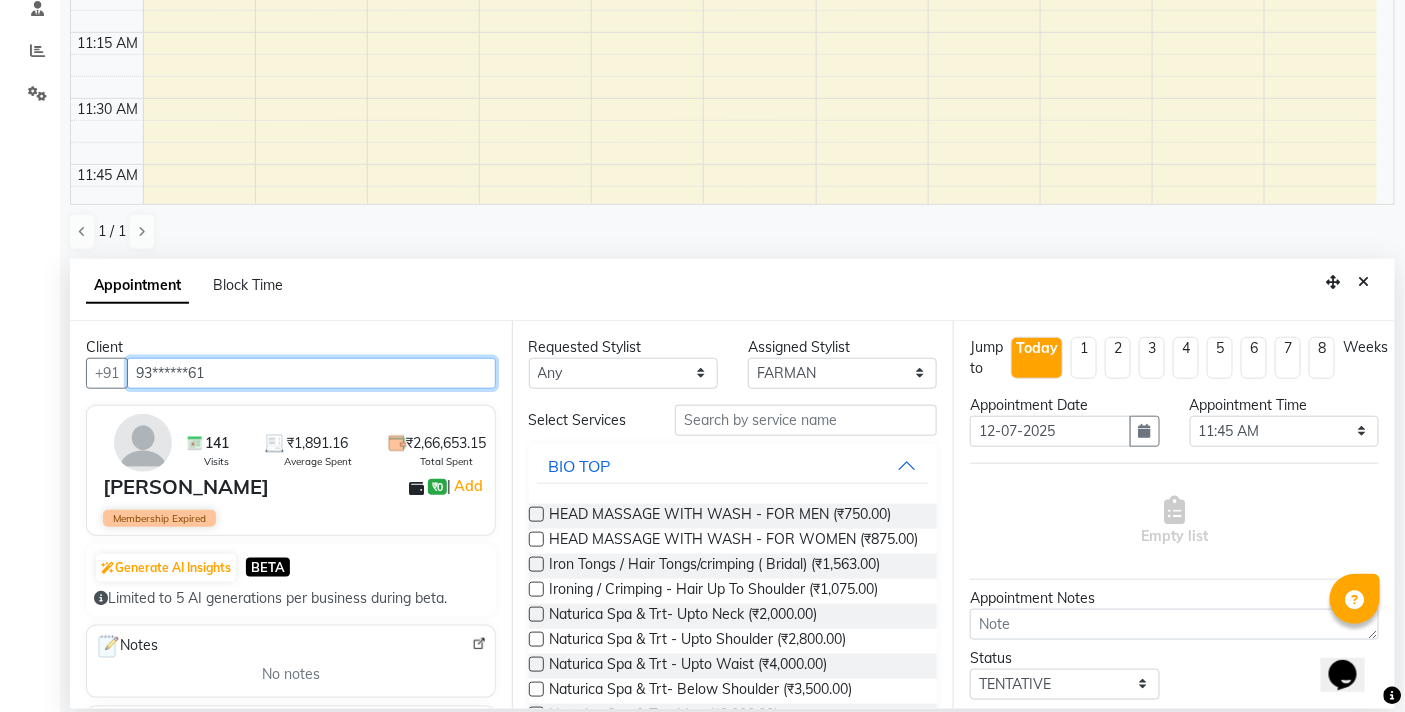type on "93******61" 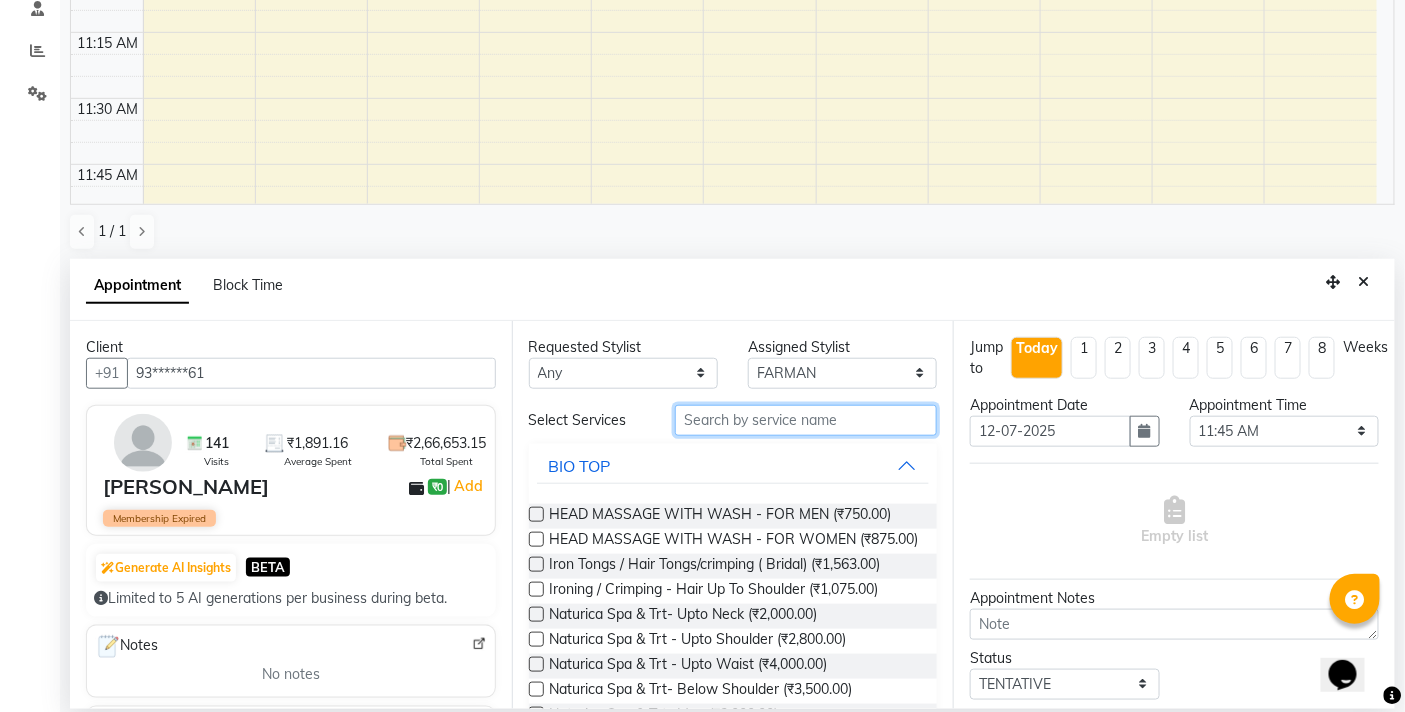 click at bounding box center [806, 420] 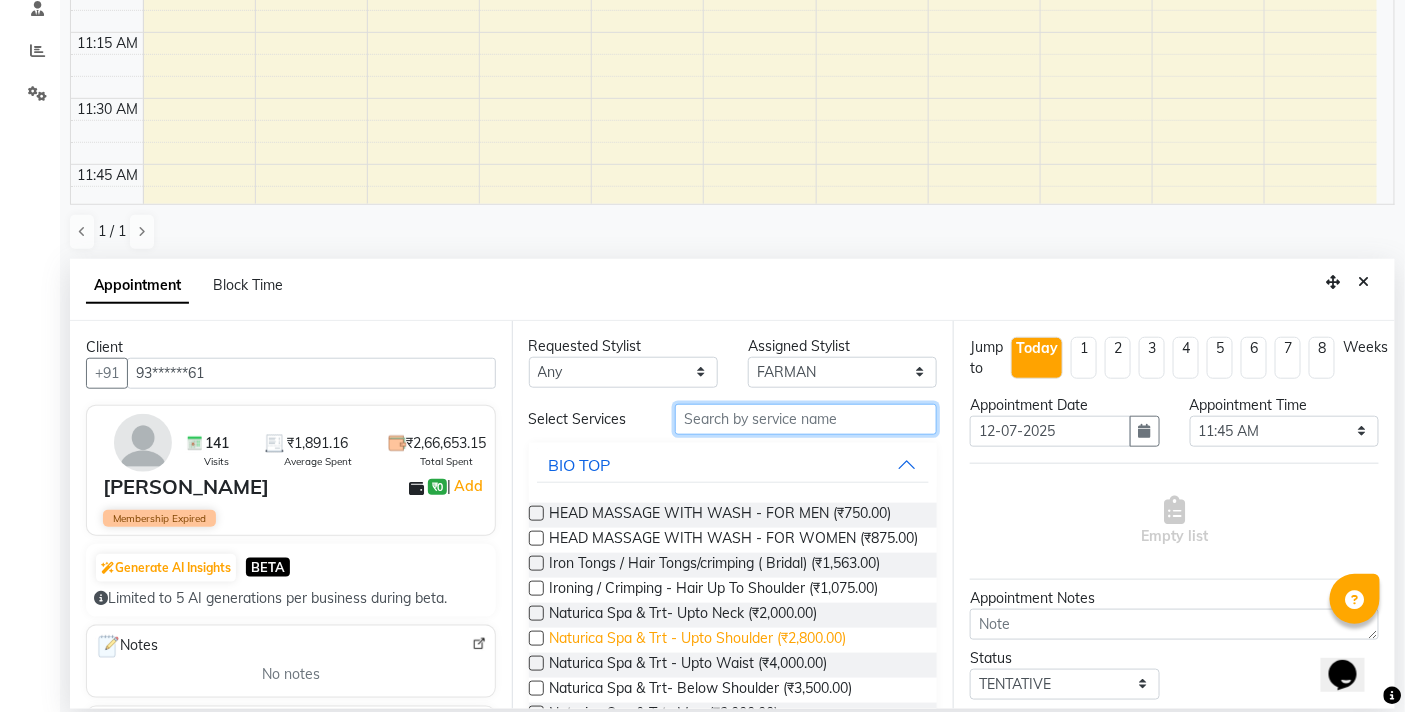 scroll, scrollTop: 0, scrollLeft: 0, axis: both 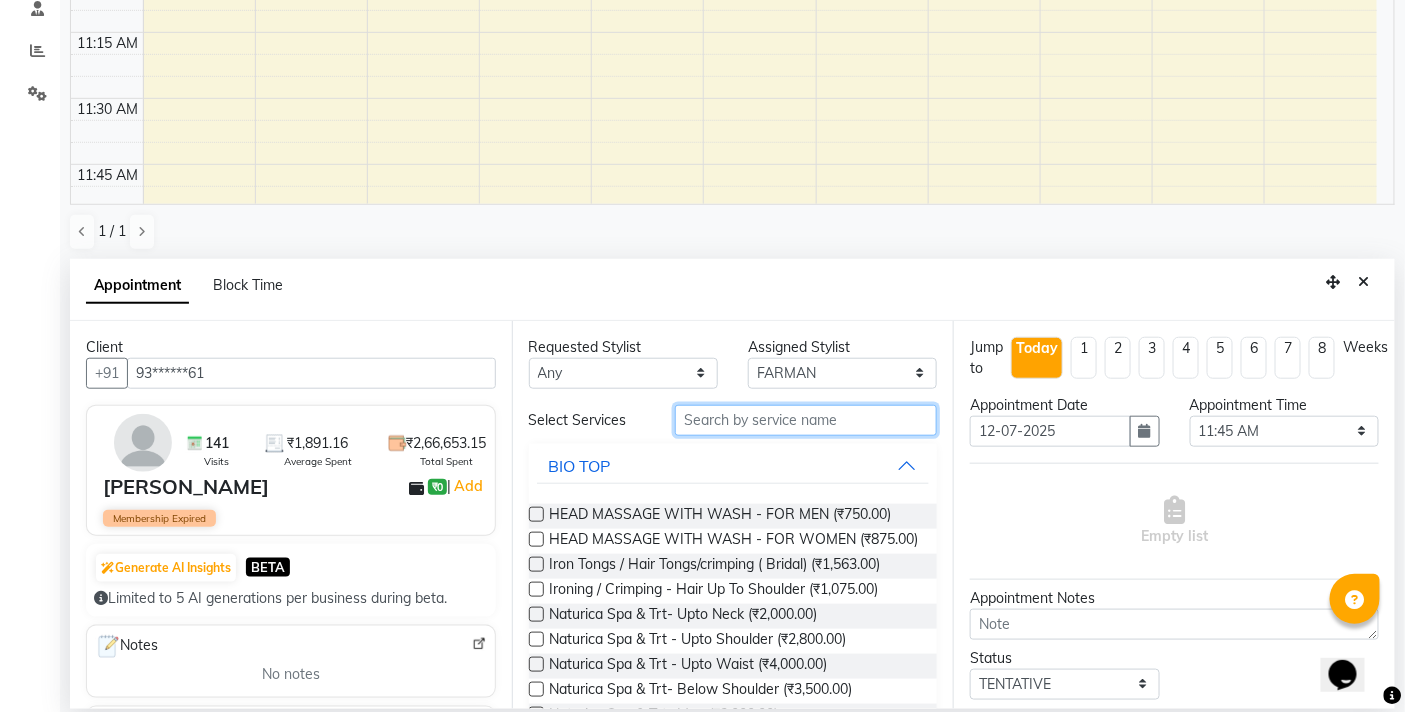 click at bounding box center [806, 420] 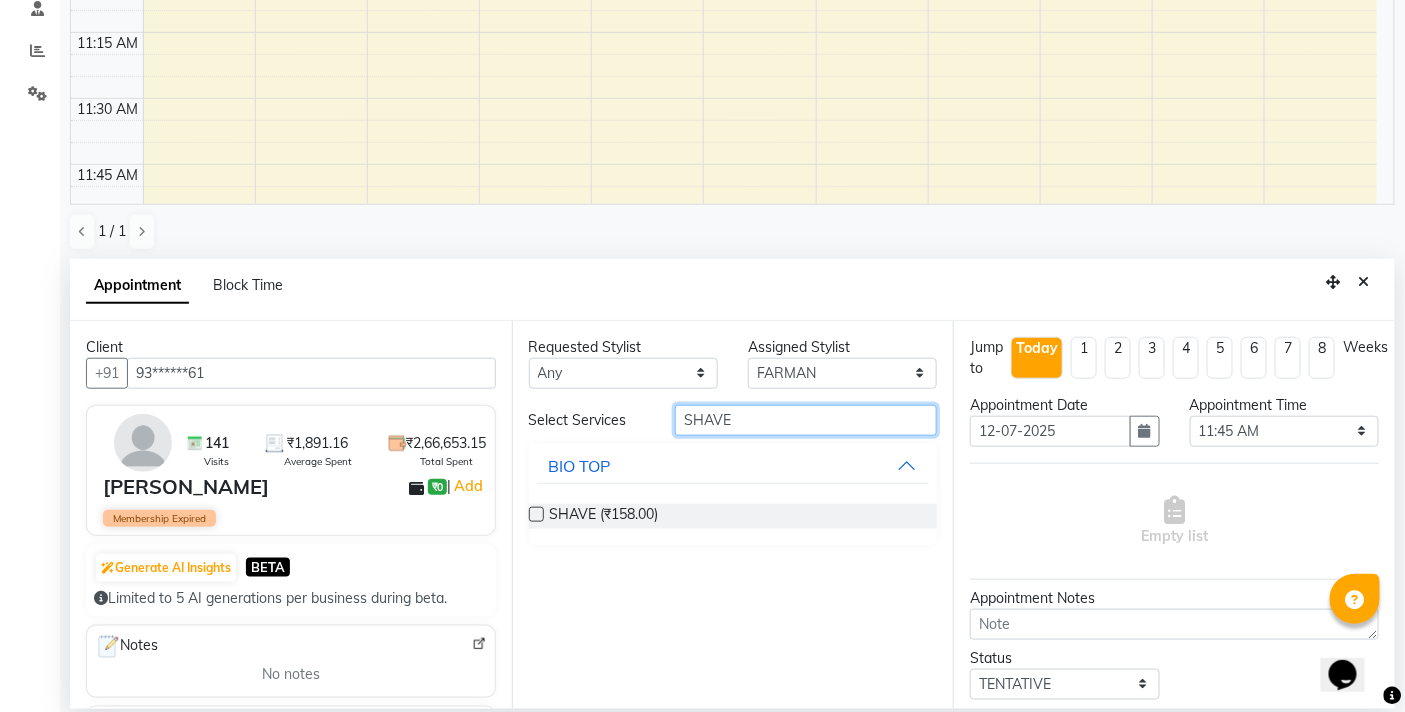 type on "SHAVE" 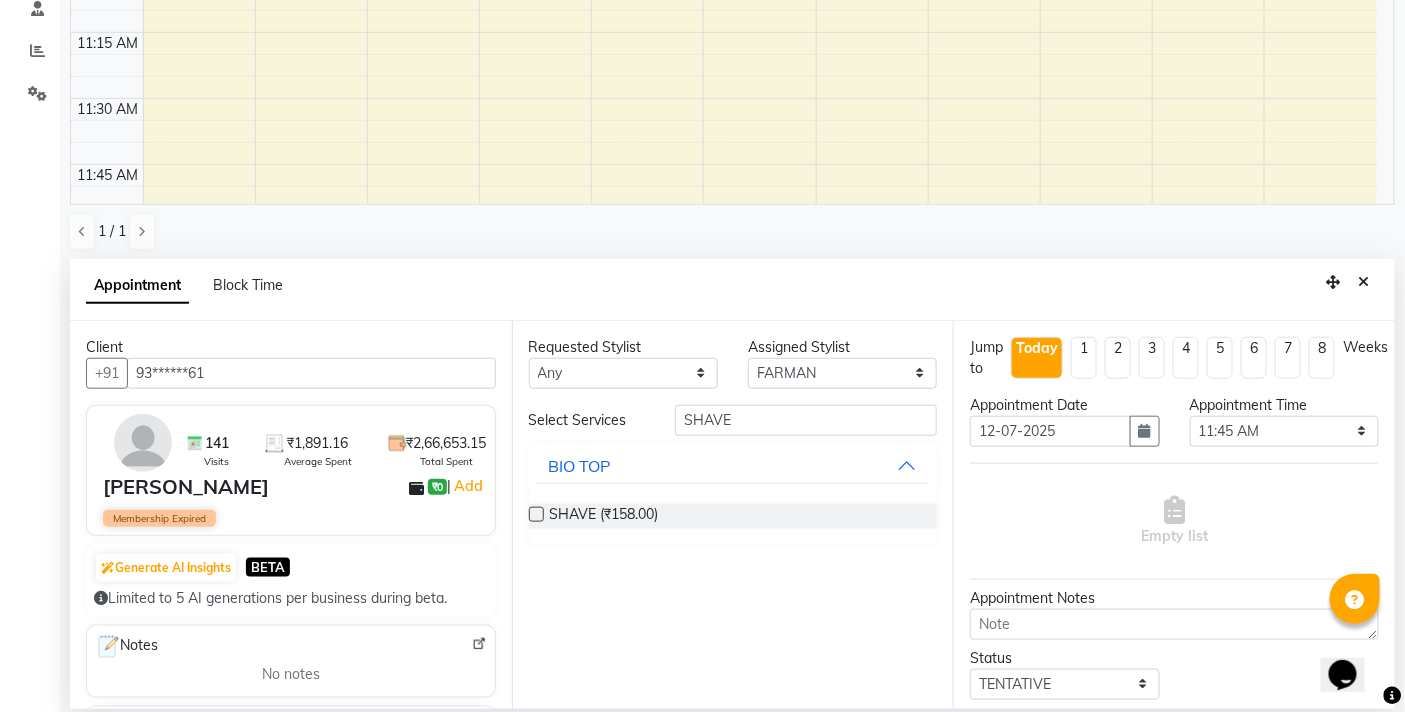 click at bounding box center [536, 514] 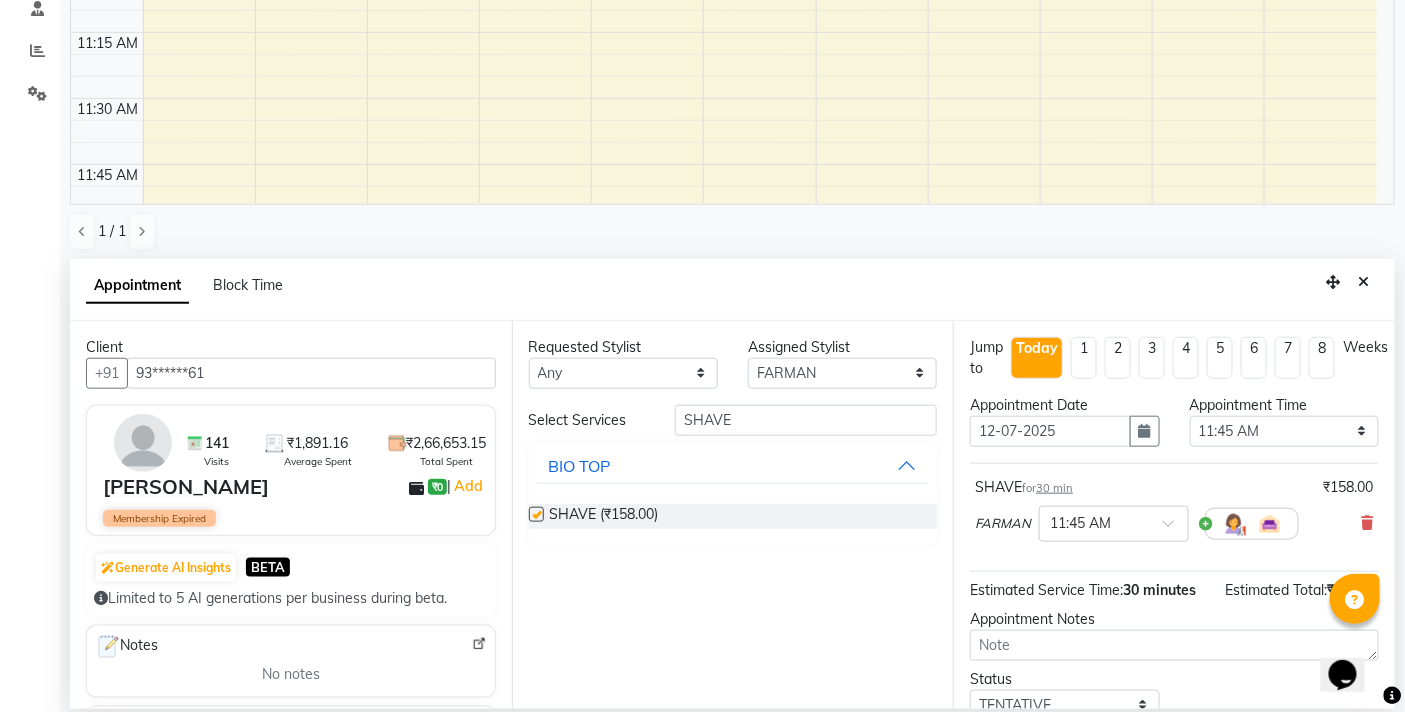 scroll, scrollTop: 158, scrollLeft: 0, axis: vertical 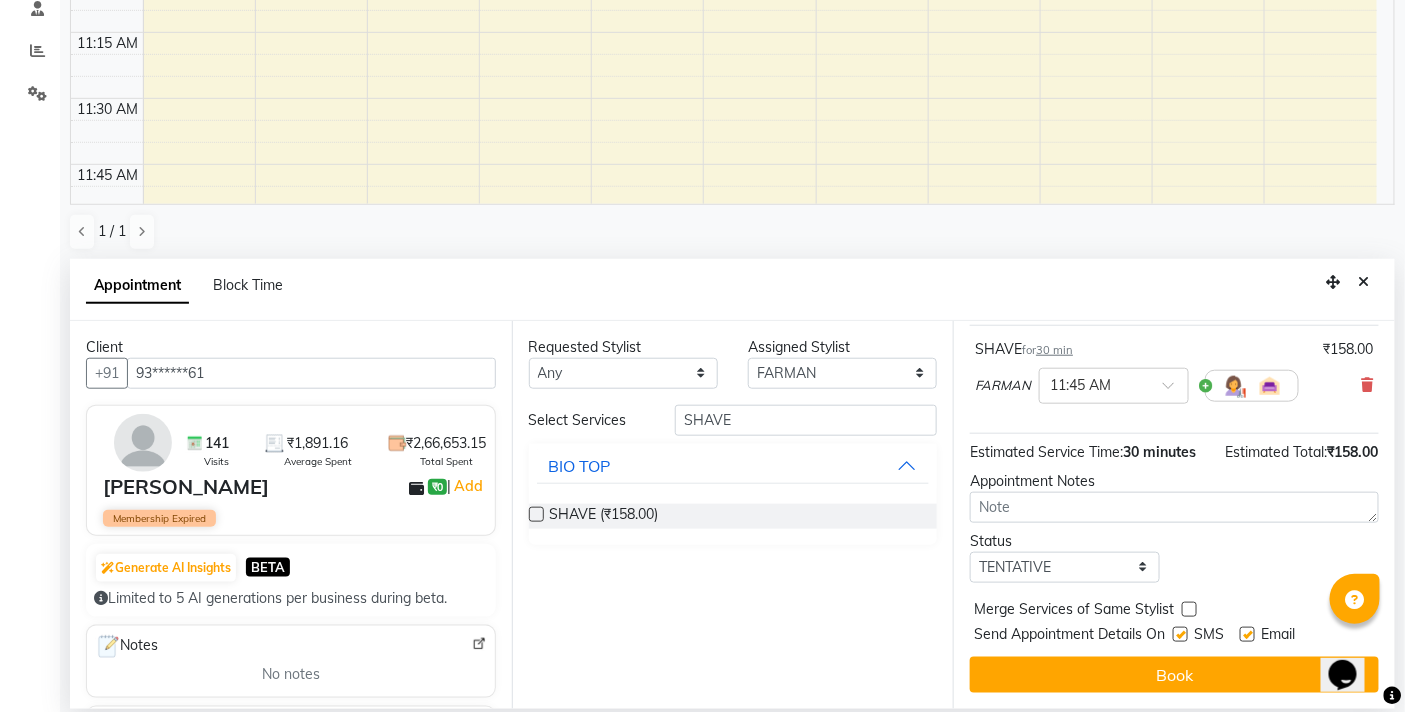 checkbox on "false" 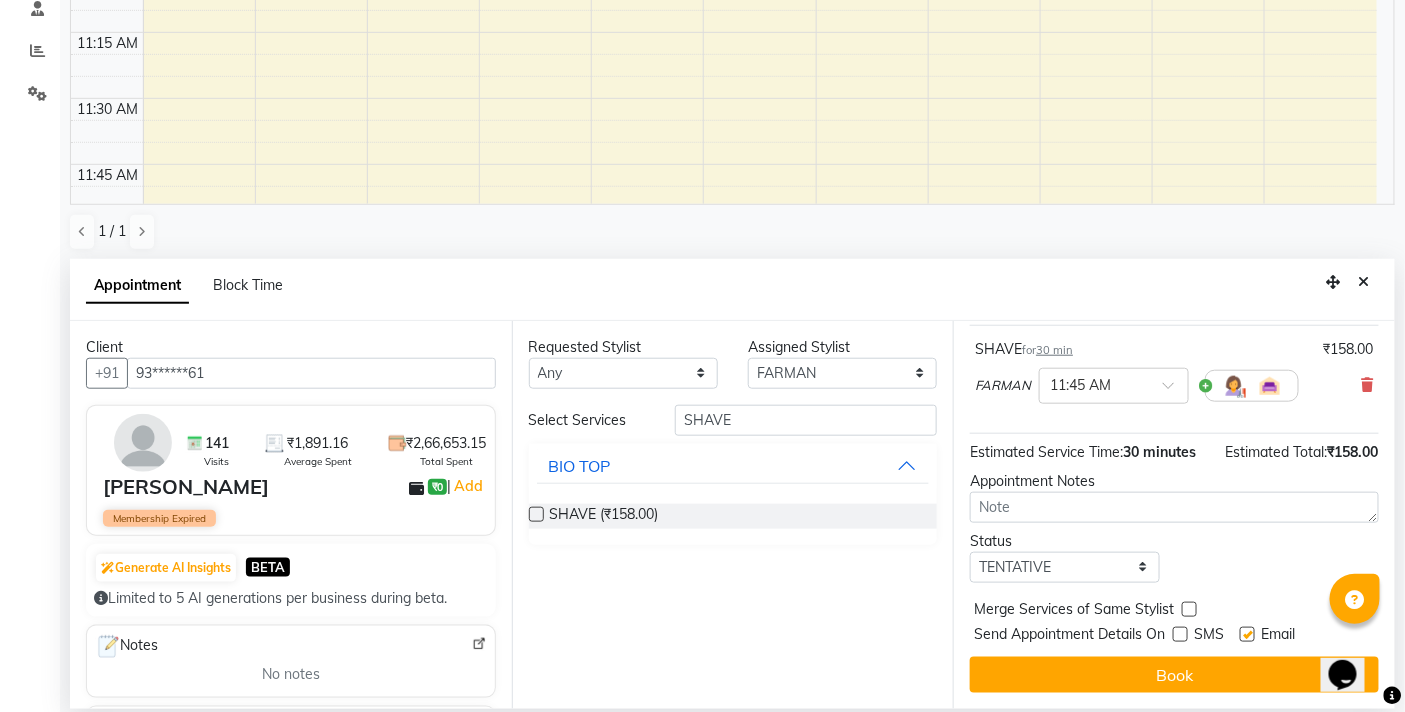 click at bounding box center (1247, 634) 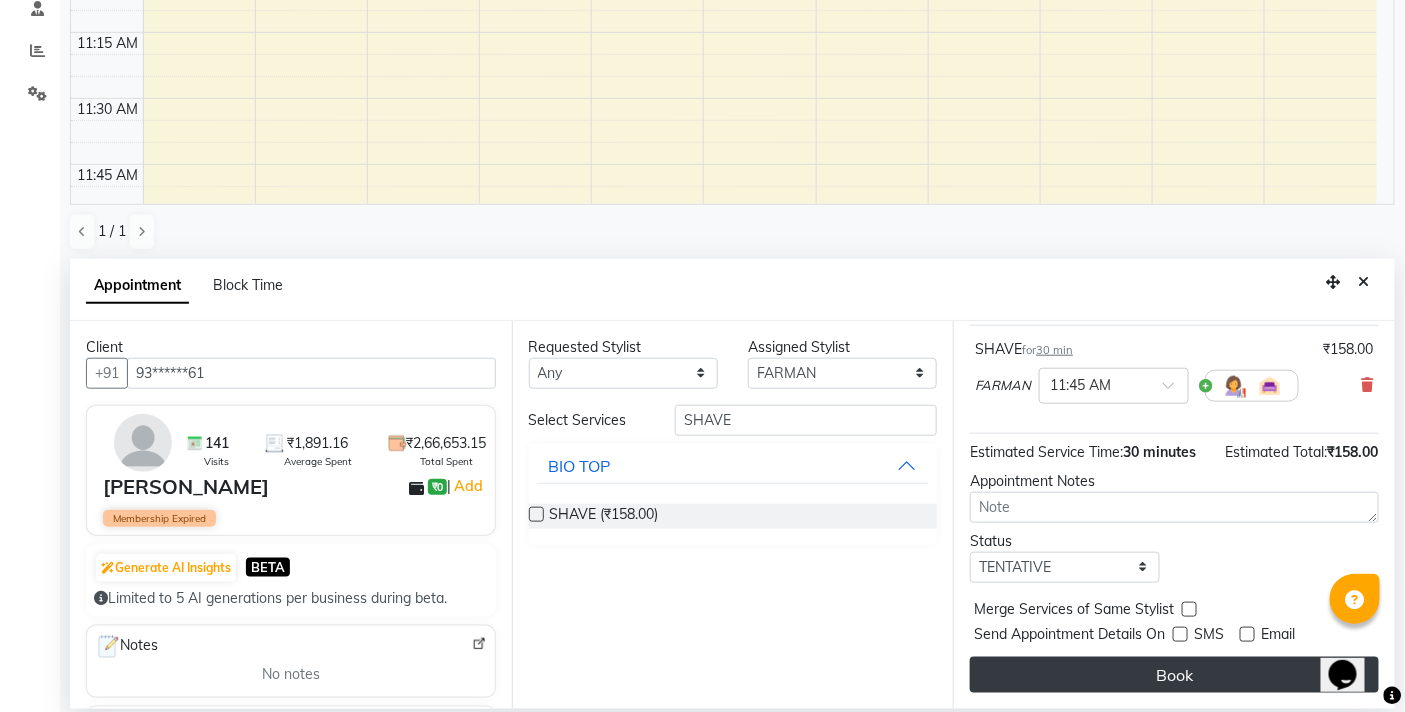 click on "Book" at bounding box center [1174, 675] 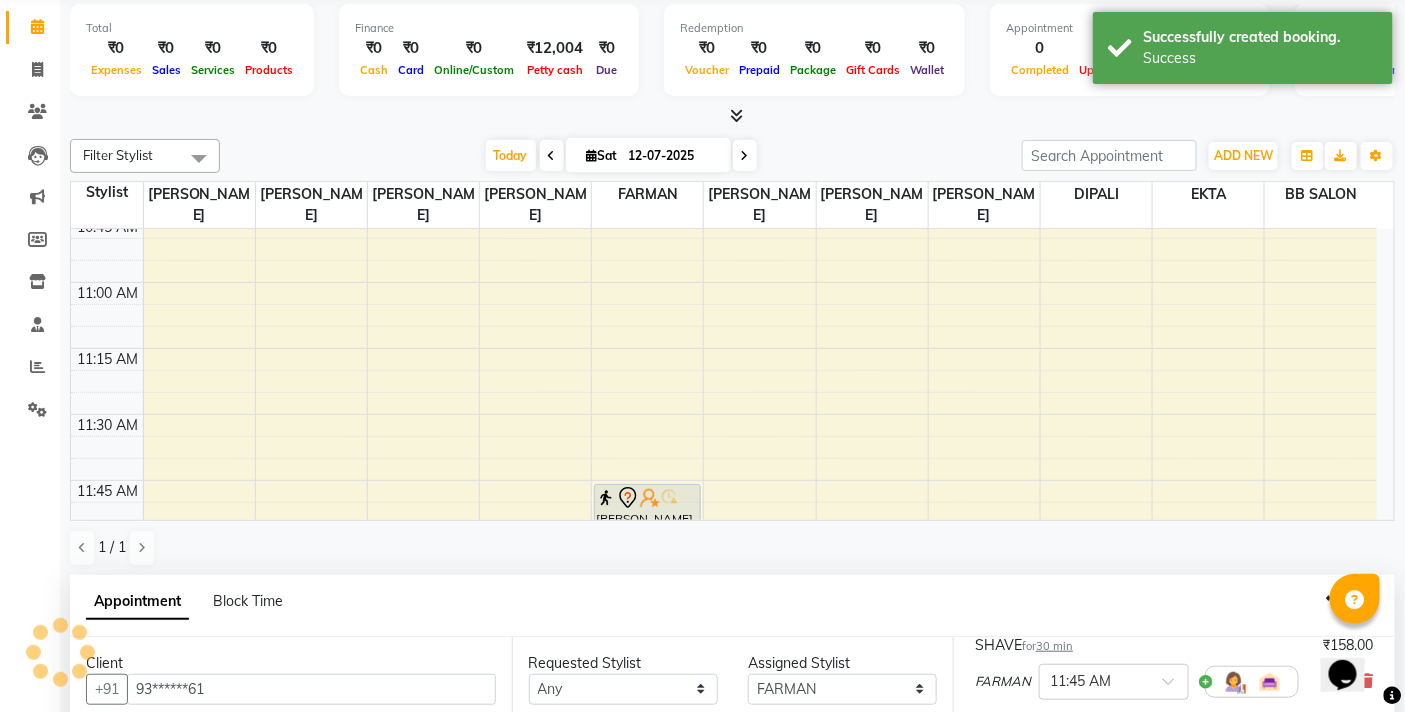scroll, scrollTop: 0, scrollLeft: 0, axis: both 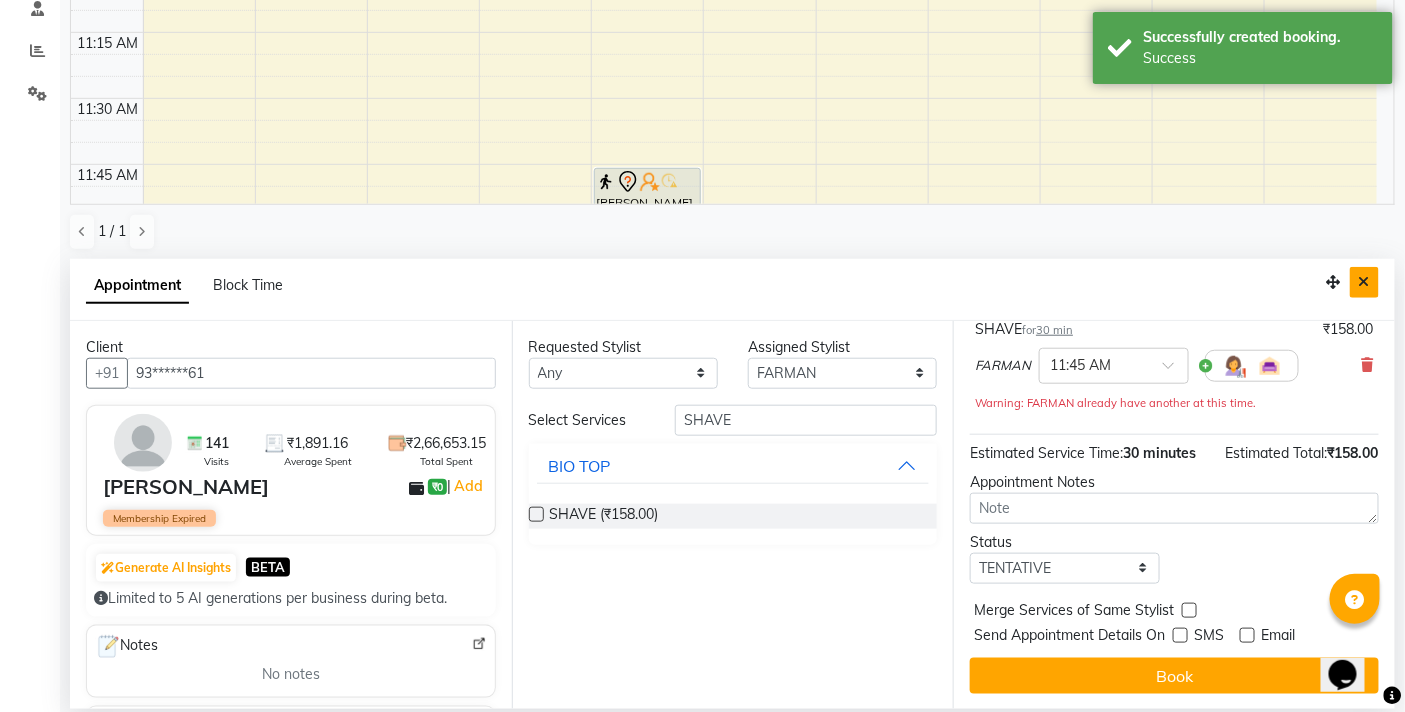 click at bounding box center [1364, 282] 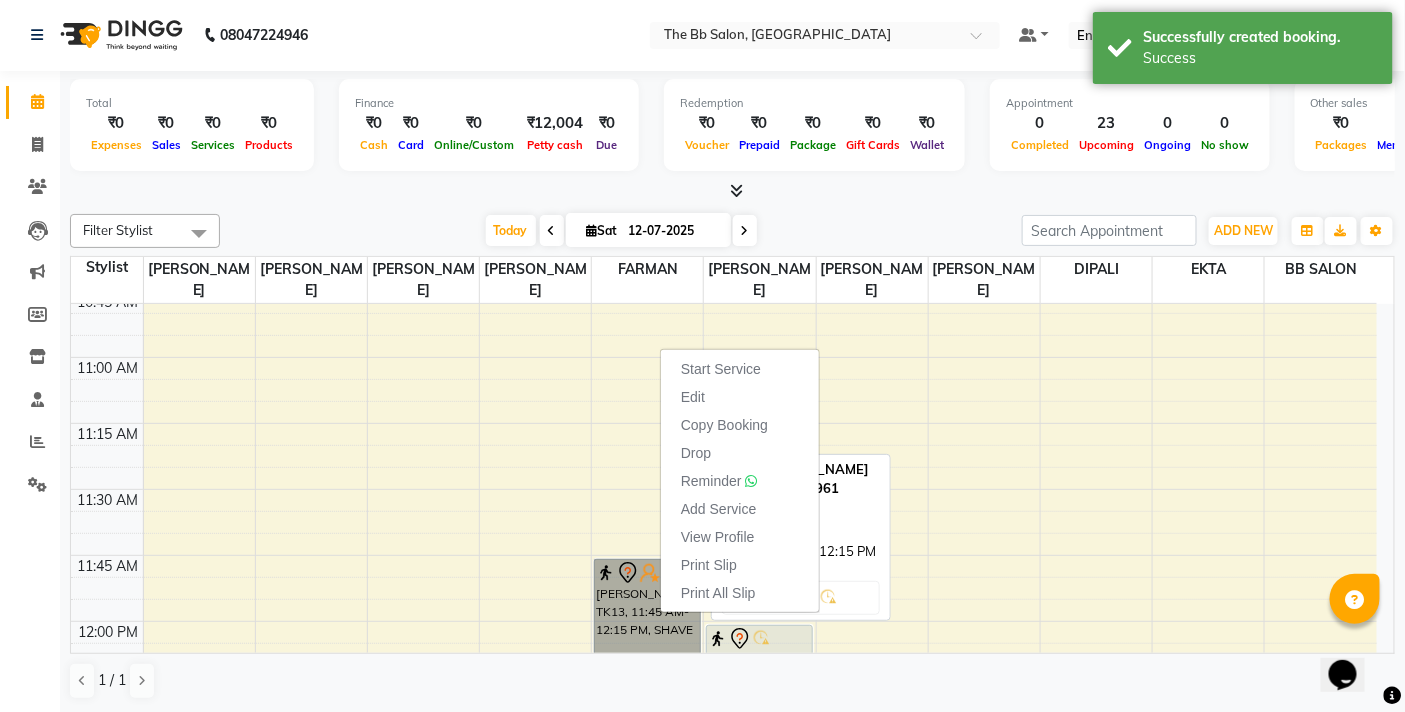 click on "M GUPTA, TK13, 11:45 AM-12:15 PM, SHAVE" at bounding box center [647, 624] 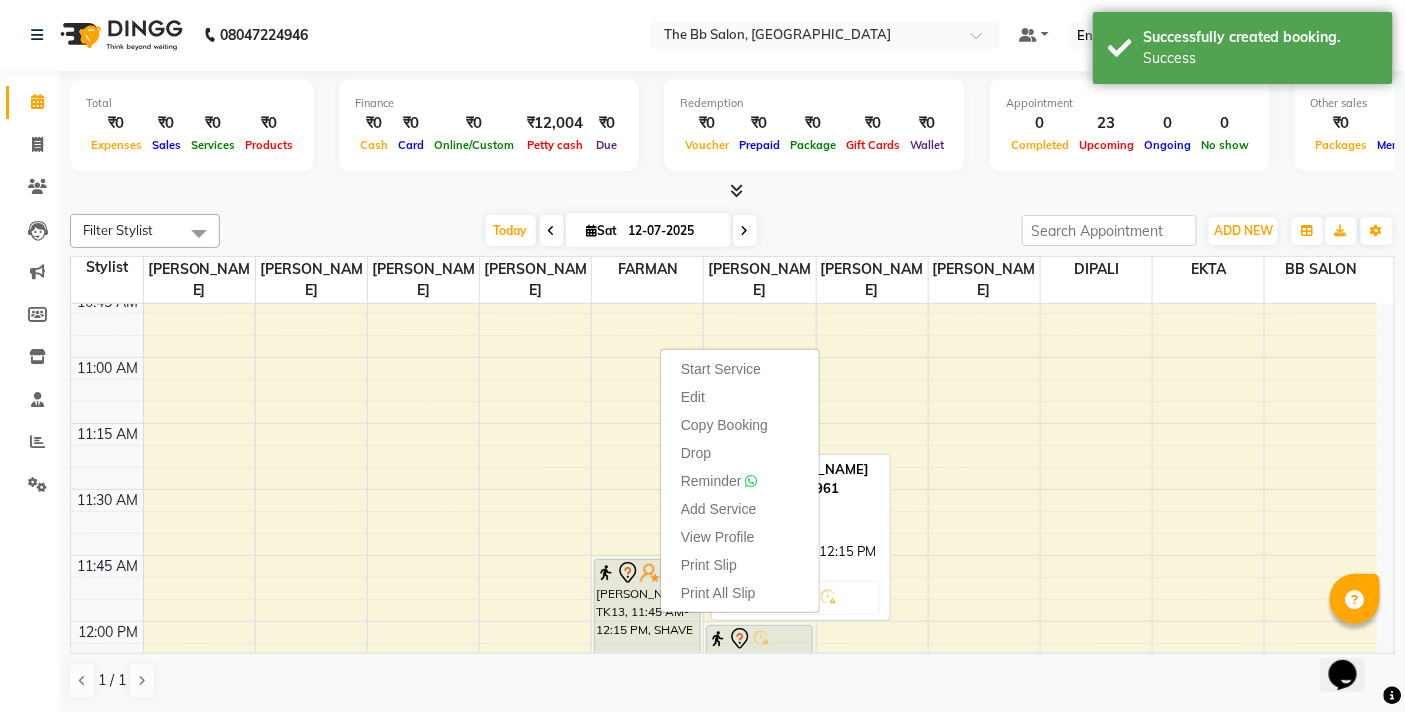 select on "7" 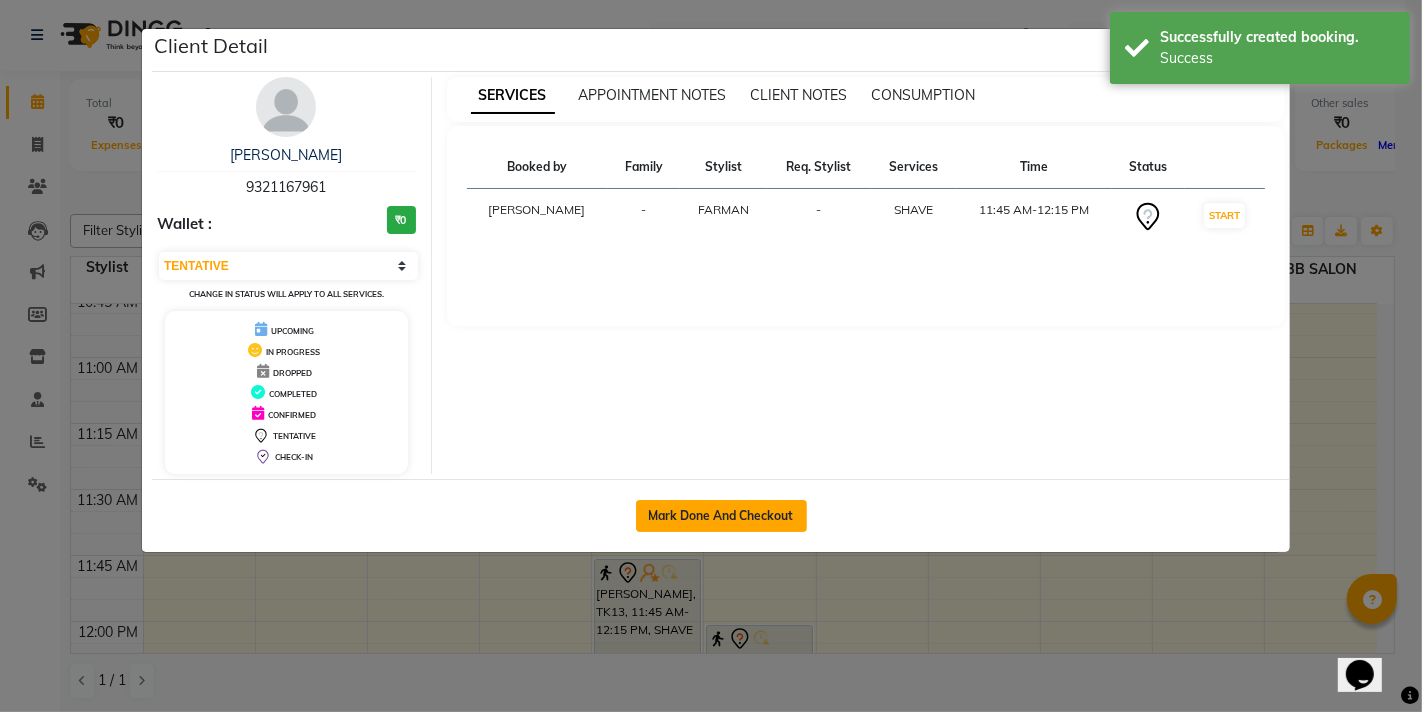 click on "Mark Done And Checkout" 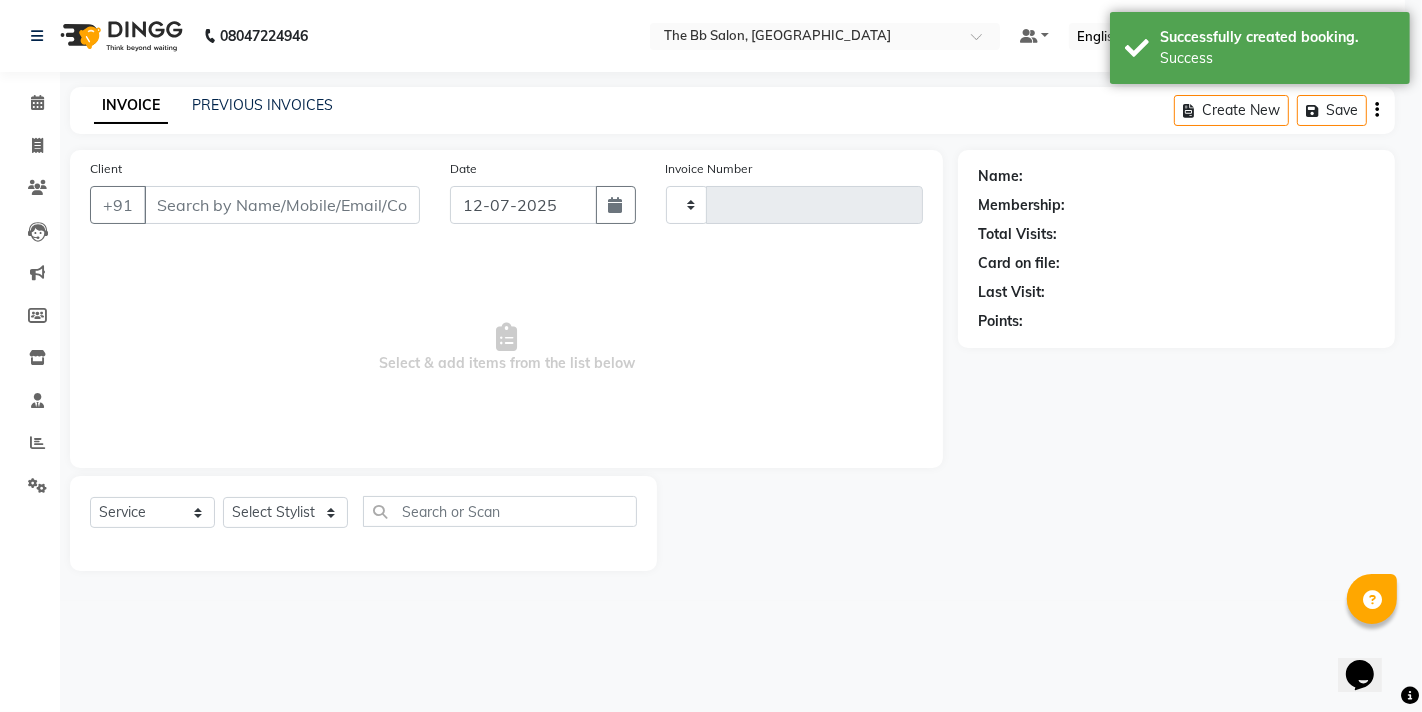 type on "2282" 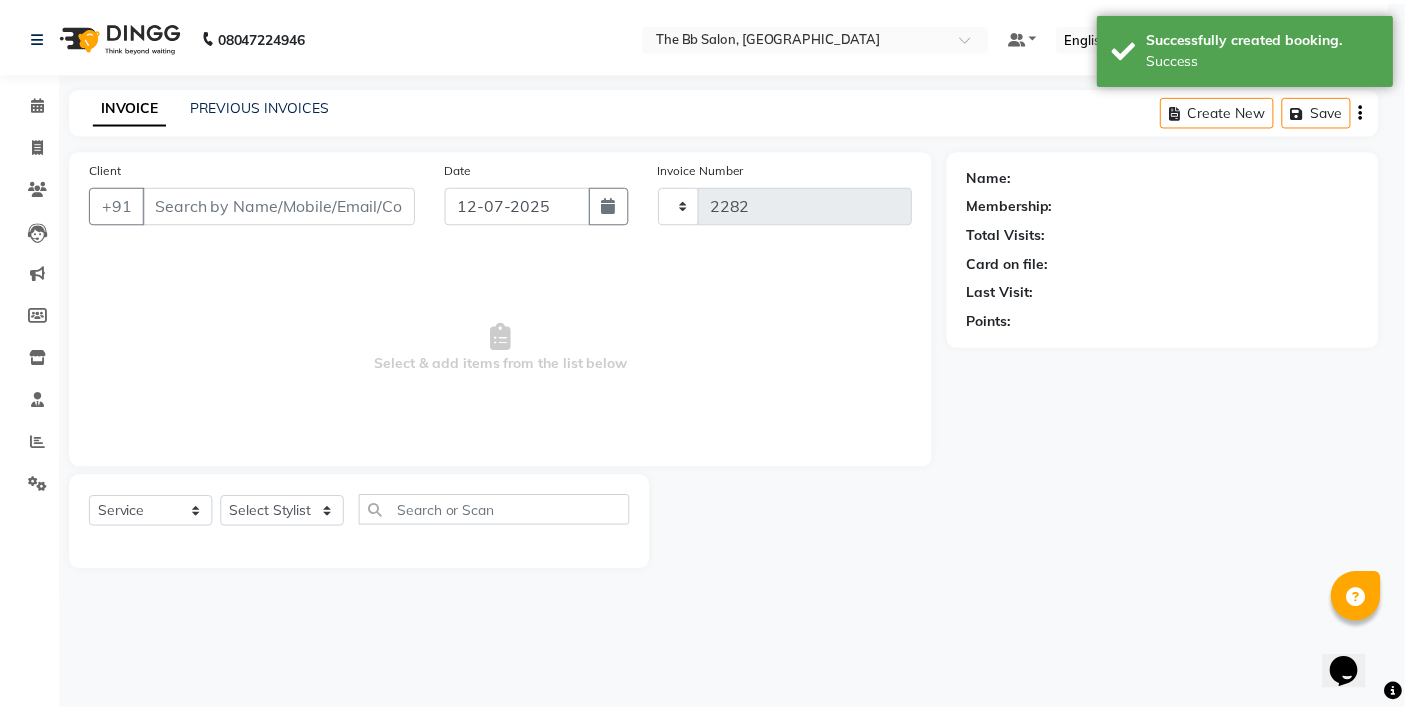 scroll, scrollTop: 0, scrollLeft: 0, axis: both 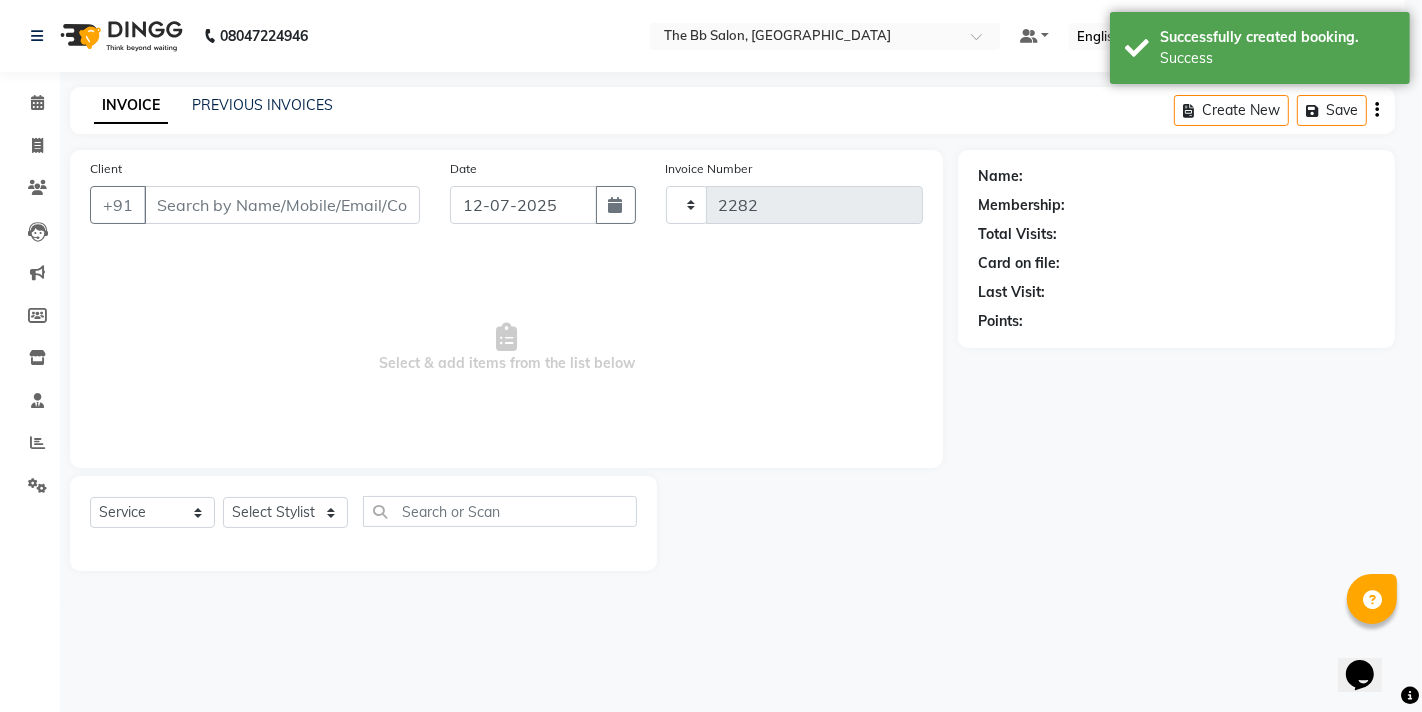 select on "3" 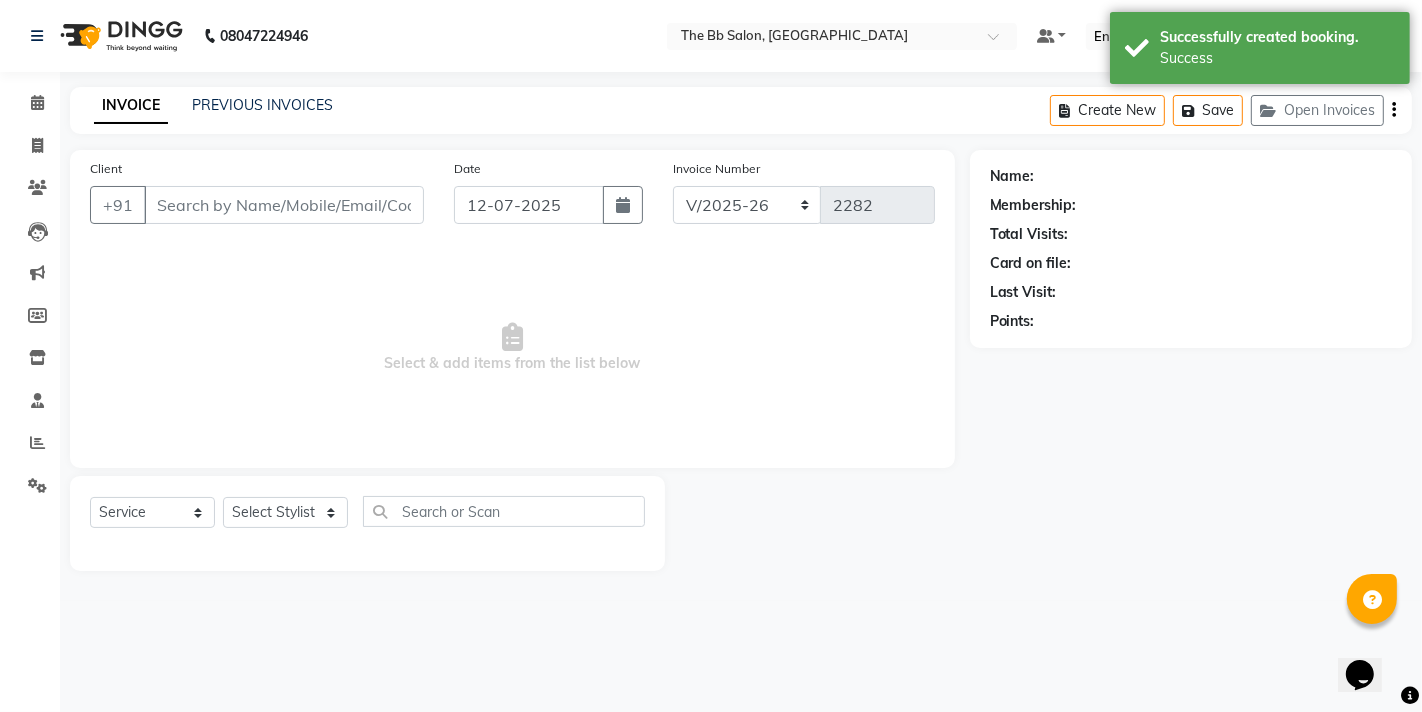 type on "93******61" 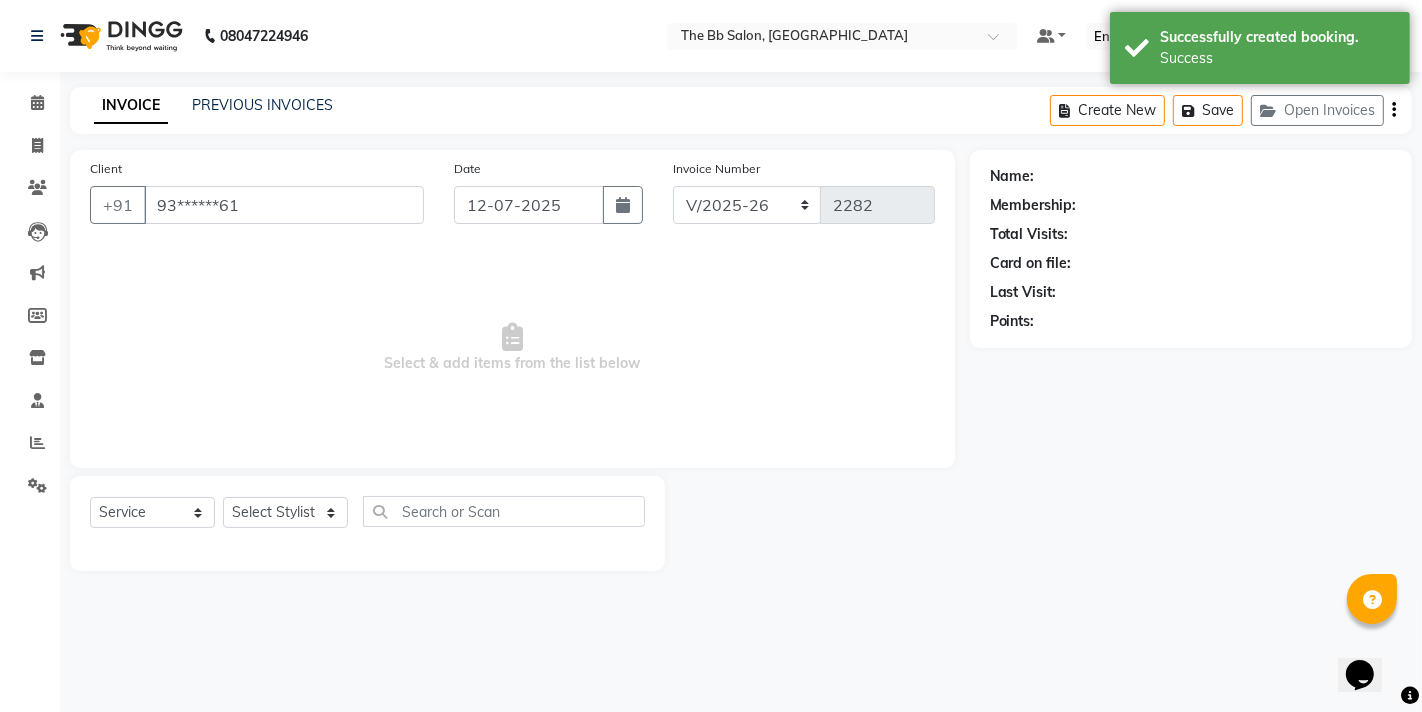 select on "83521" 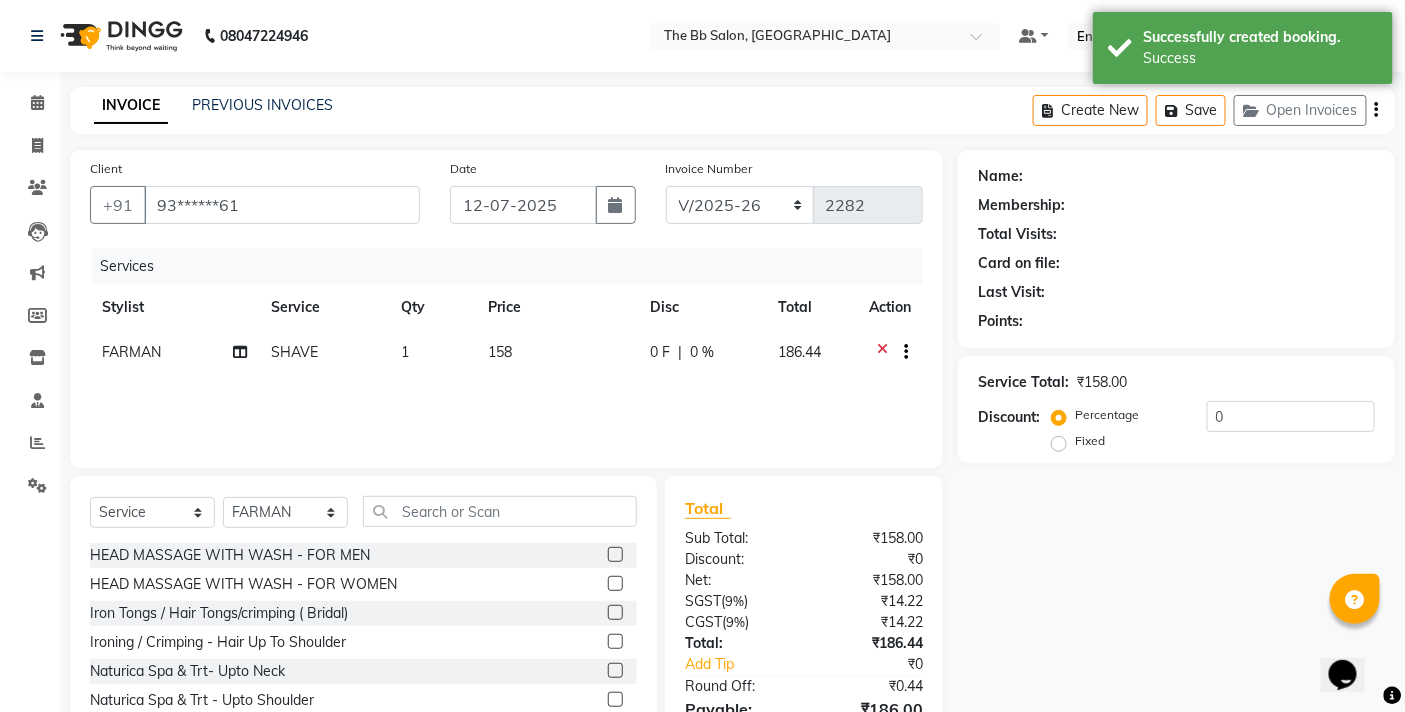 scroll, scrollTop: 108, scrollLeft: 0, axis: vertical 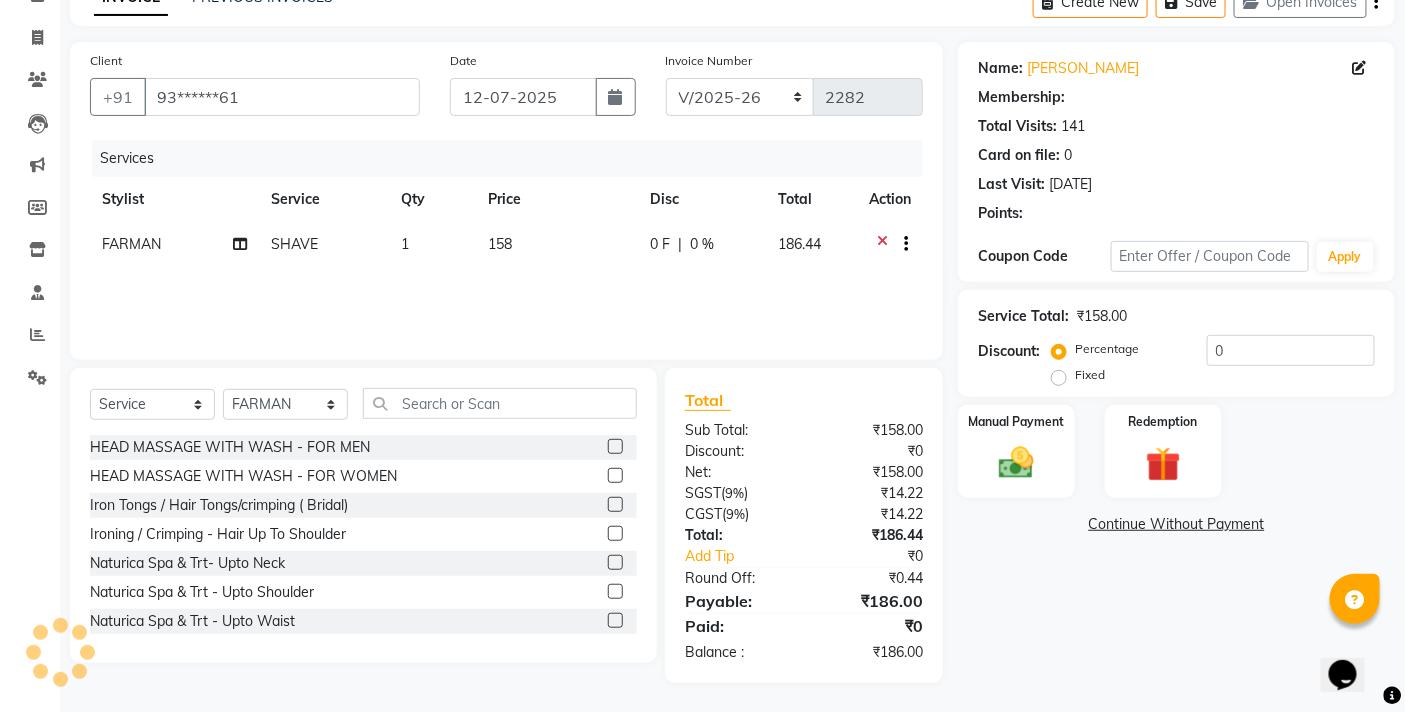 select on "1: Object" 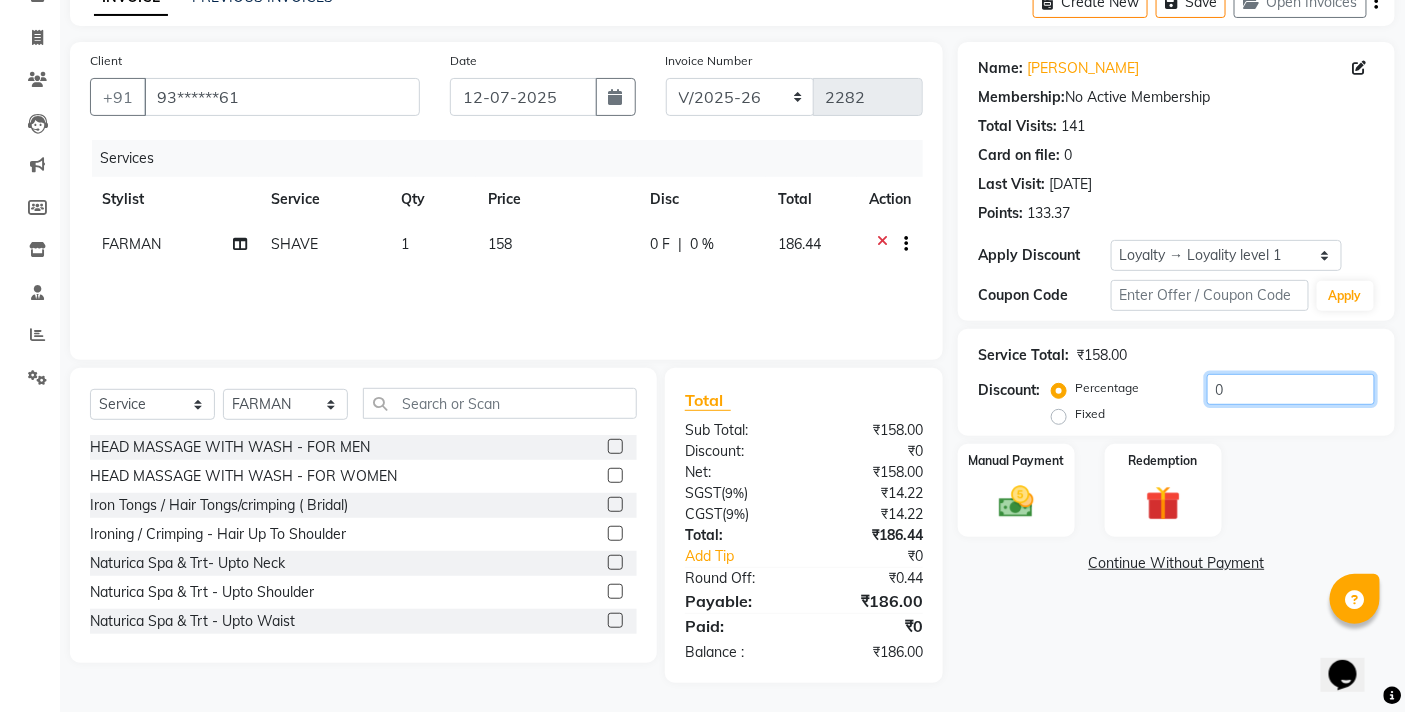 click on "0" 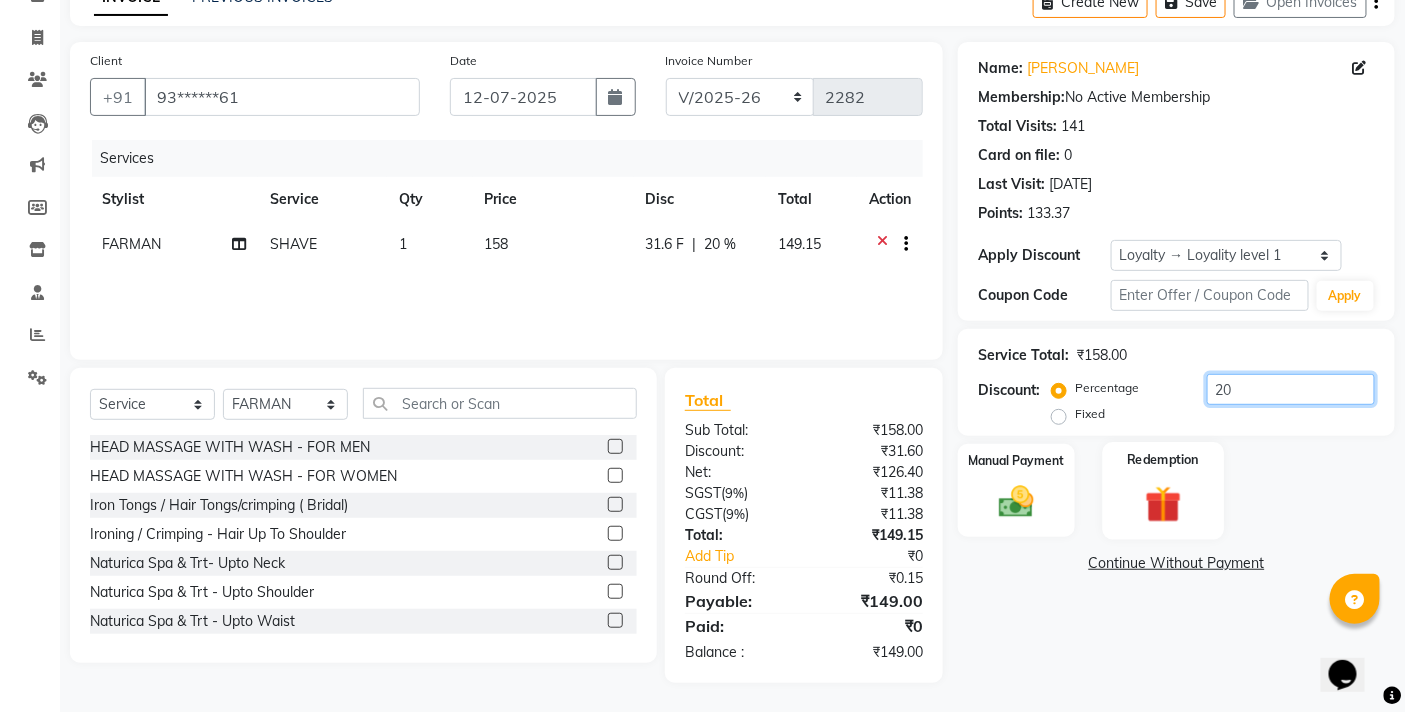 type on "20" 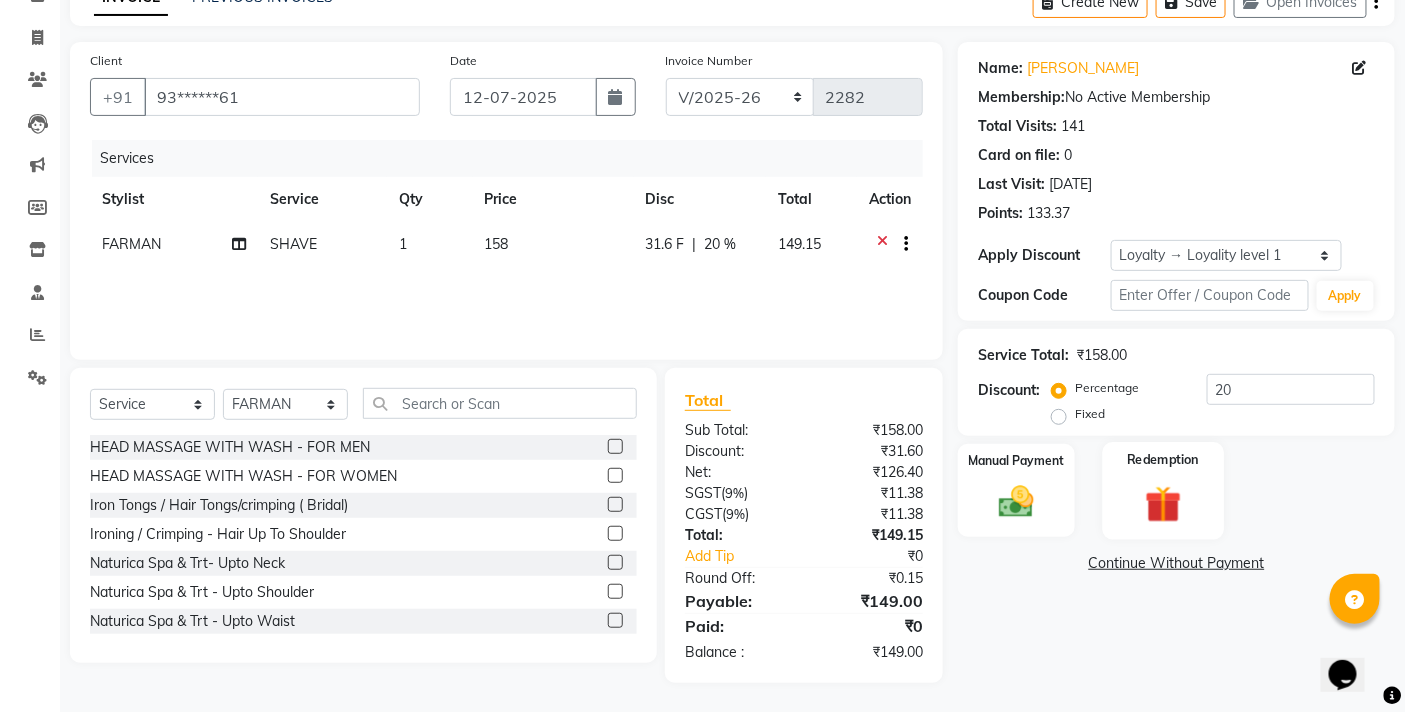 click on "Redemption" 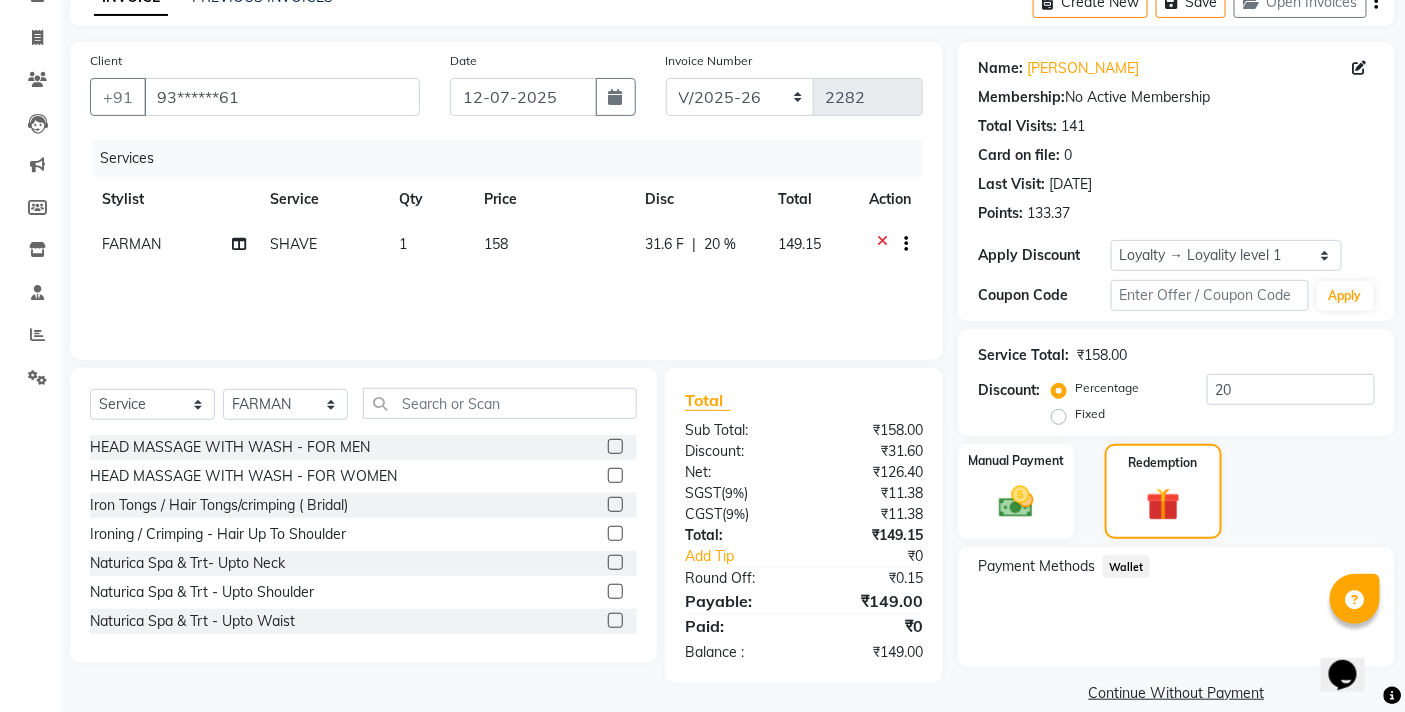 scroll, scrollTop: 133, scrollLeft: 0, axis: vertical 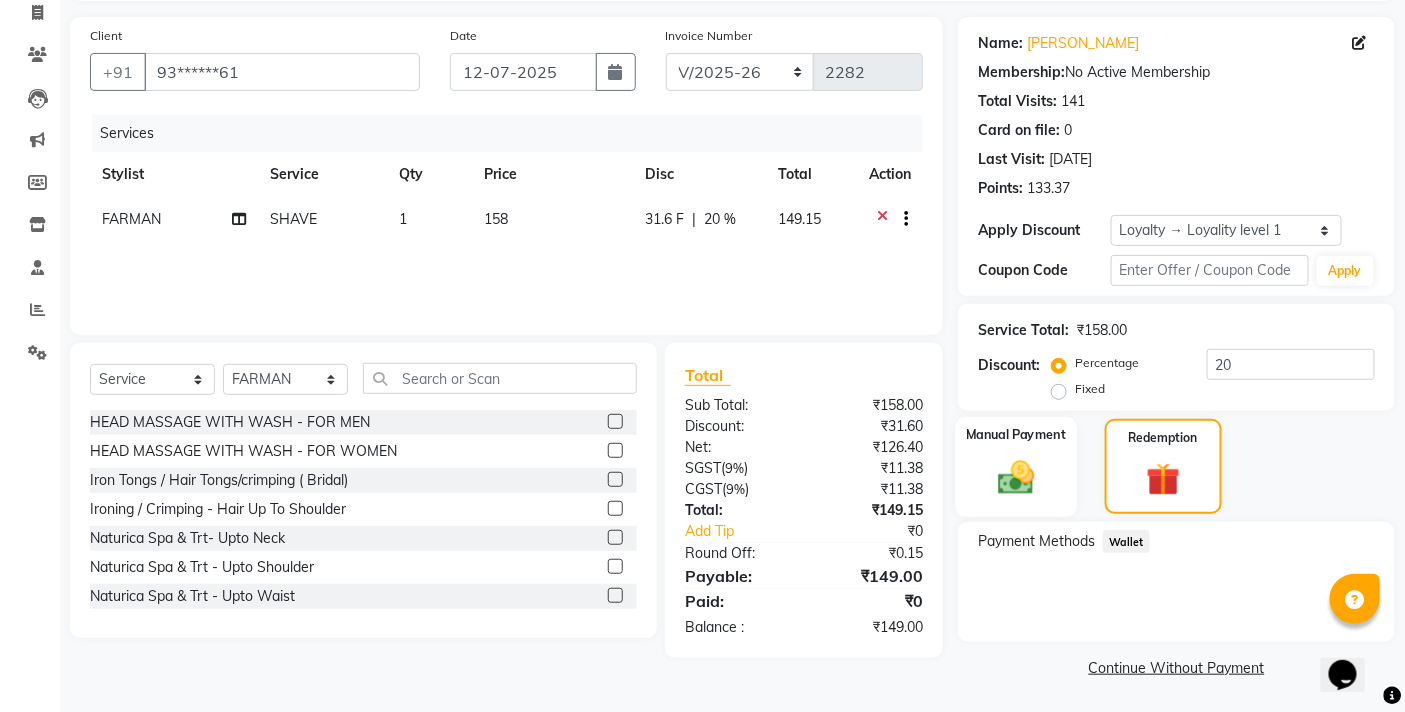 click on "Manual Payment" 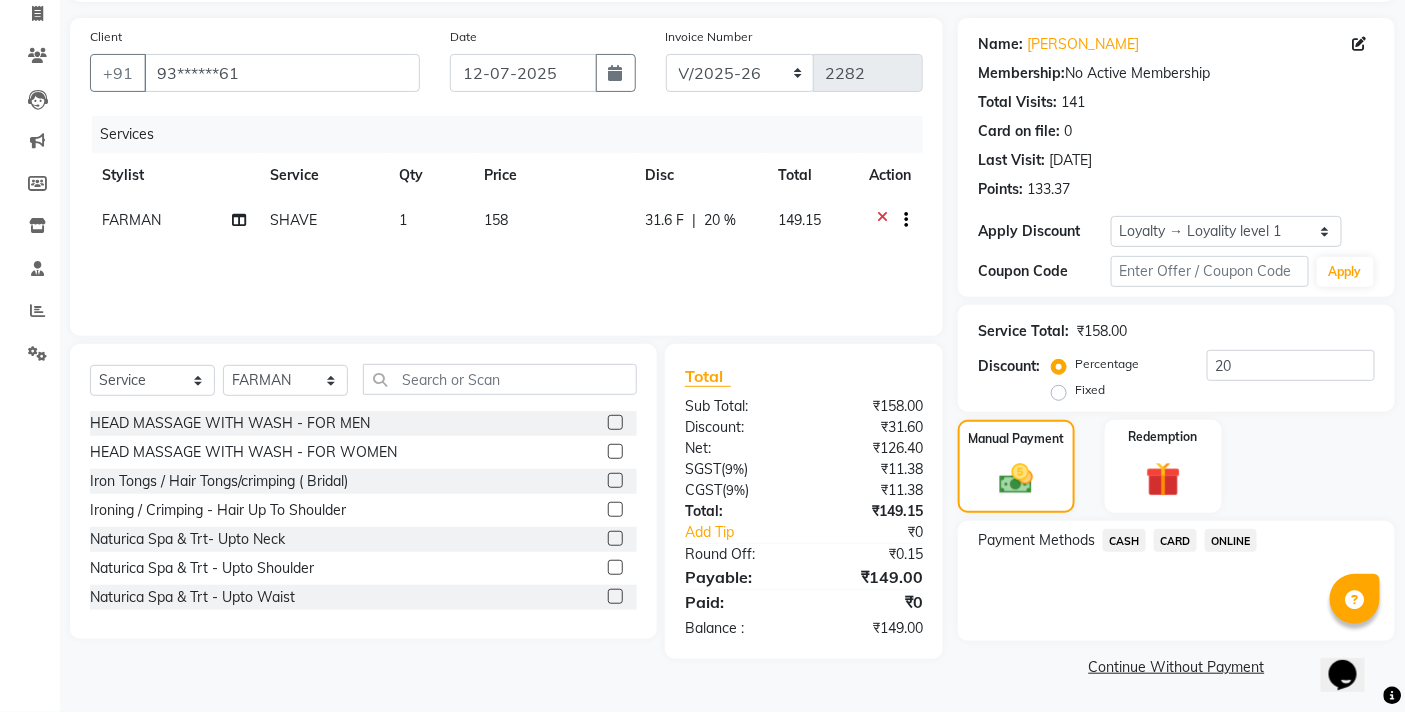 click on "Manual Payment Redemption" 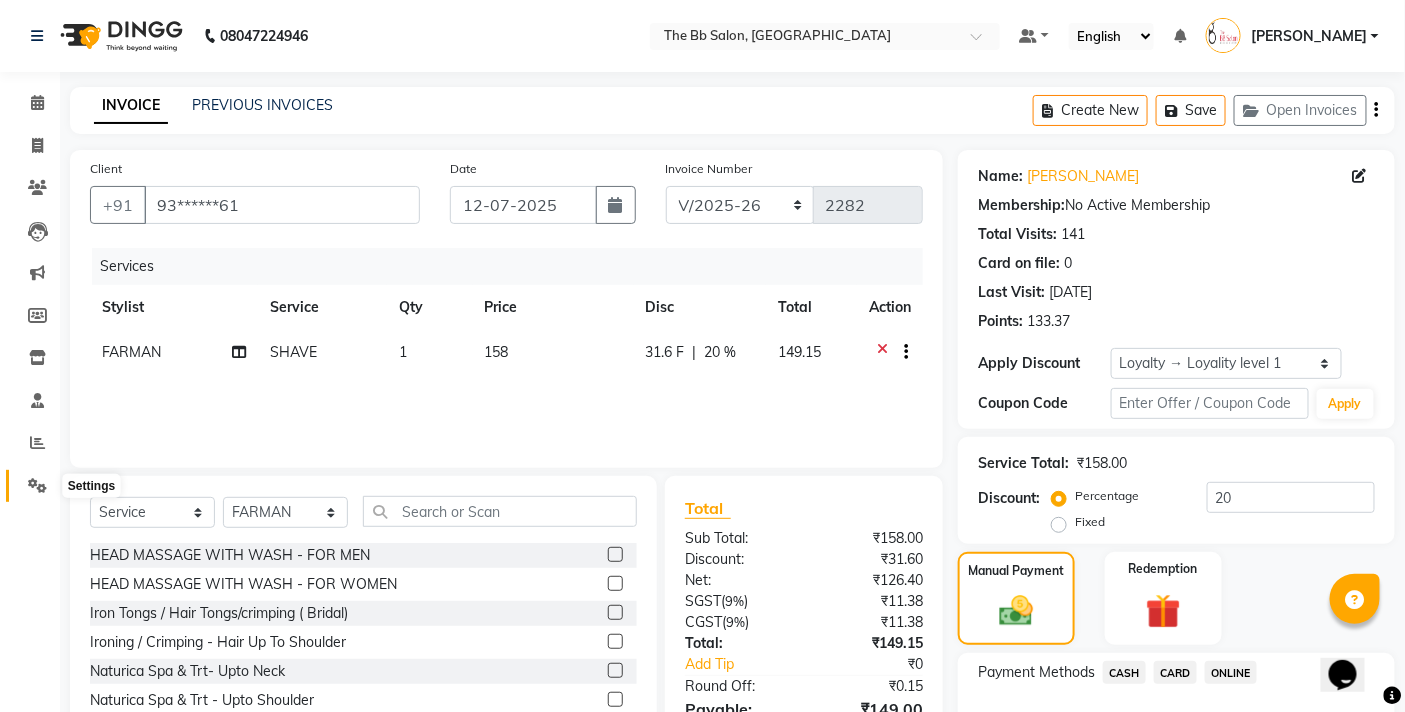 click 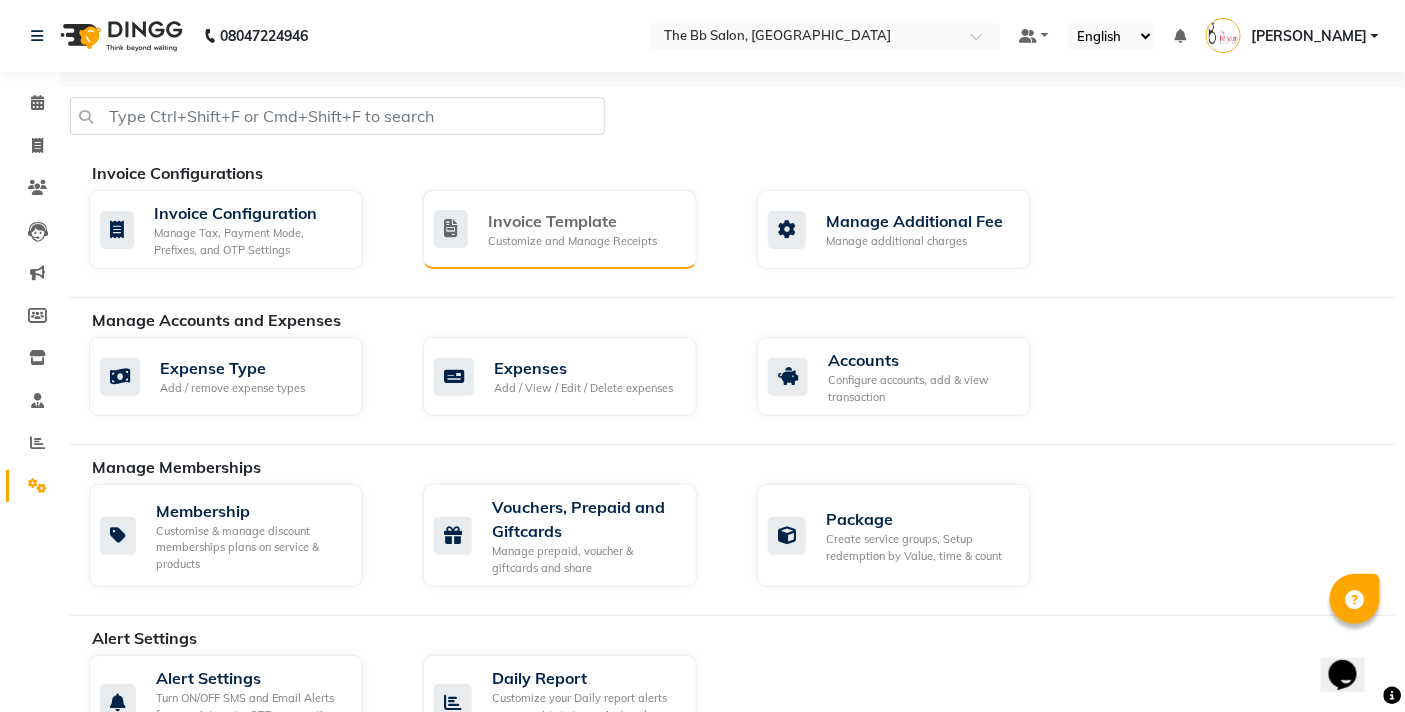 click on "Customize and Manage Receipts" 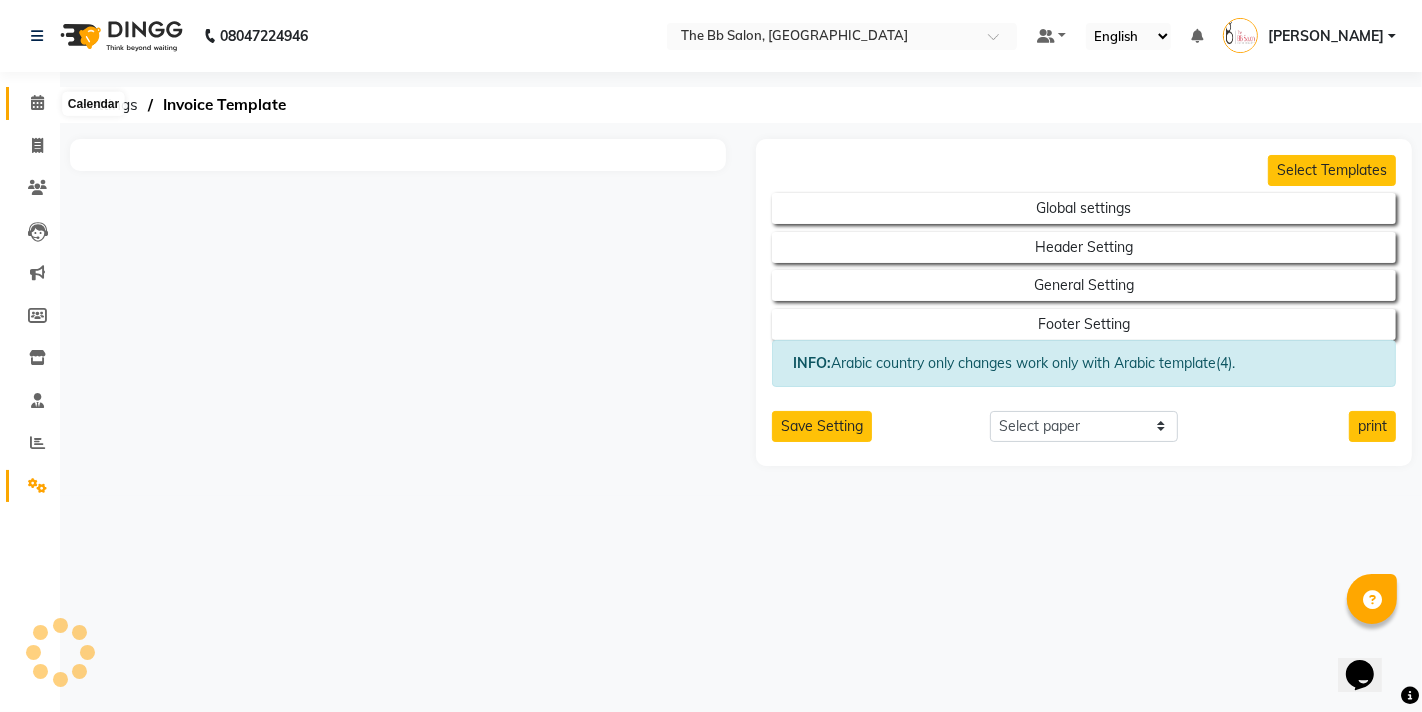 click 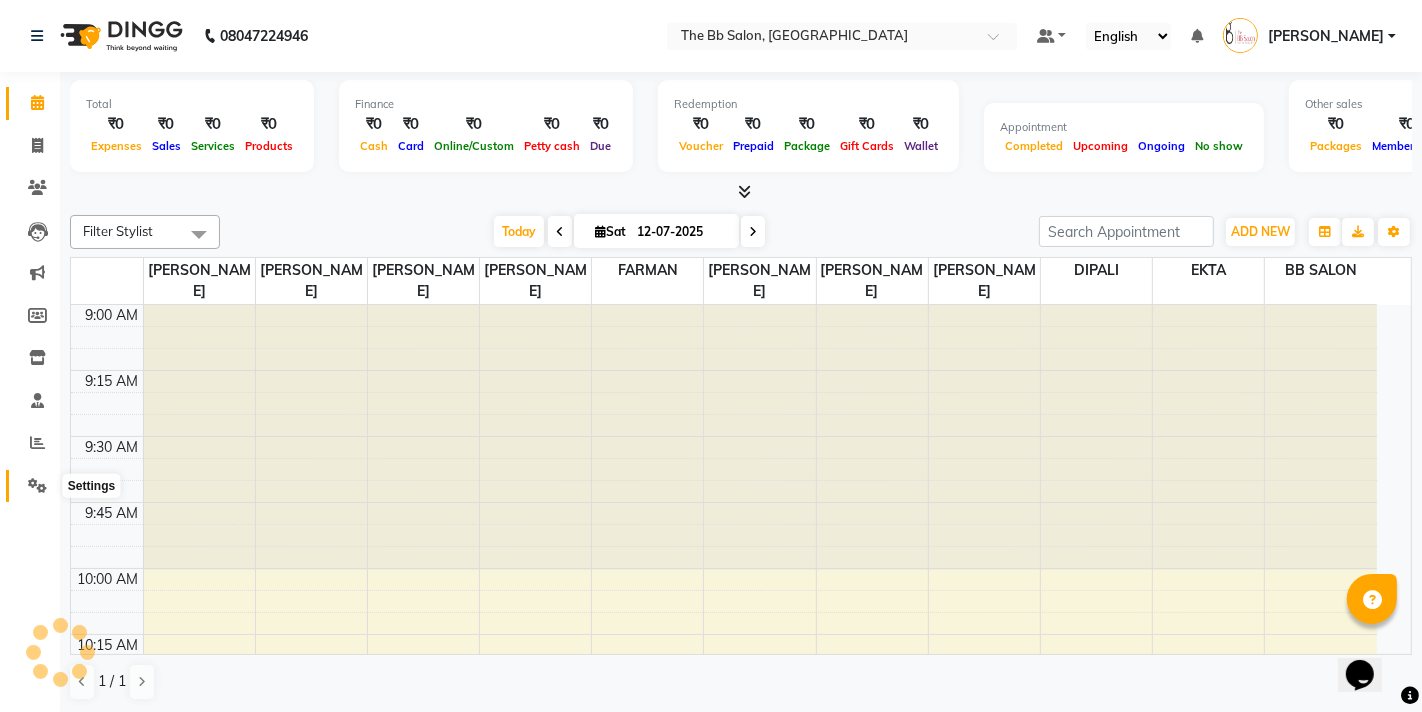click 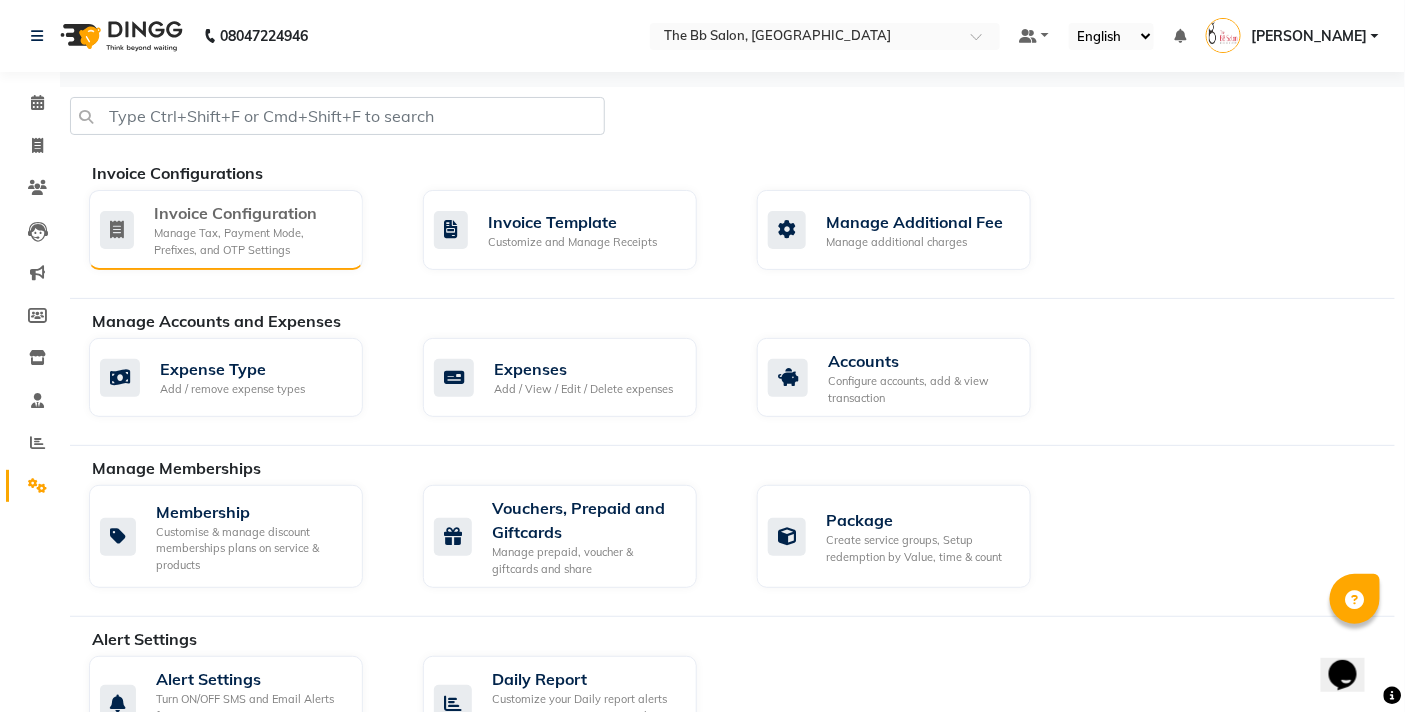 click on "Manage Tax, Payment Mode, Prefixes, and OTP Settings" 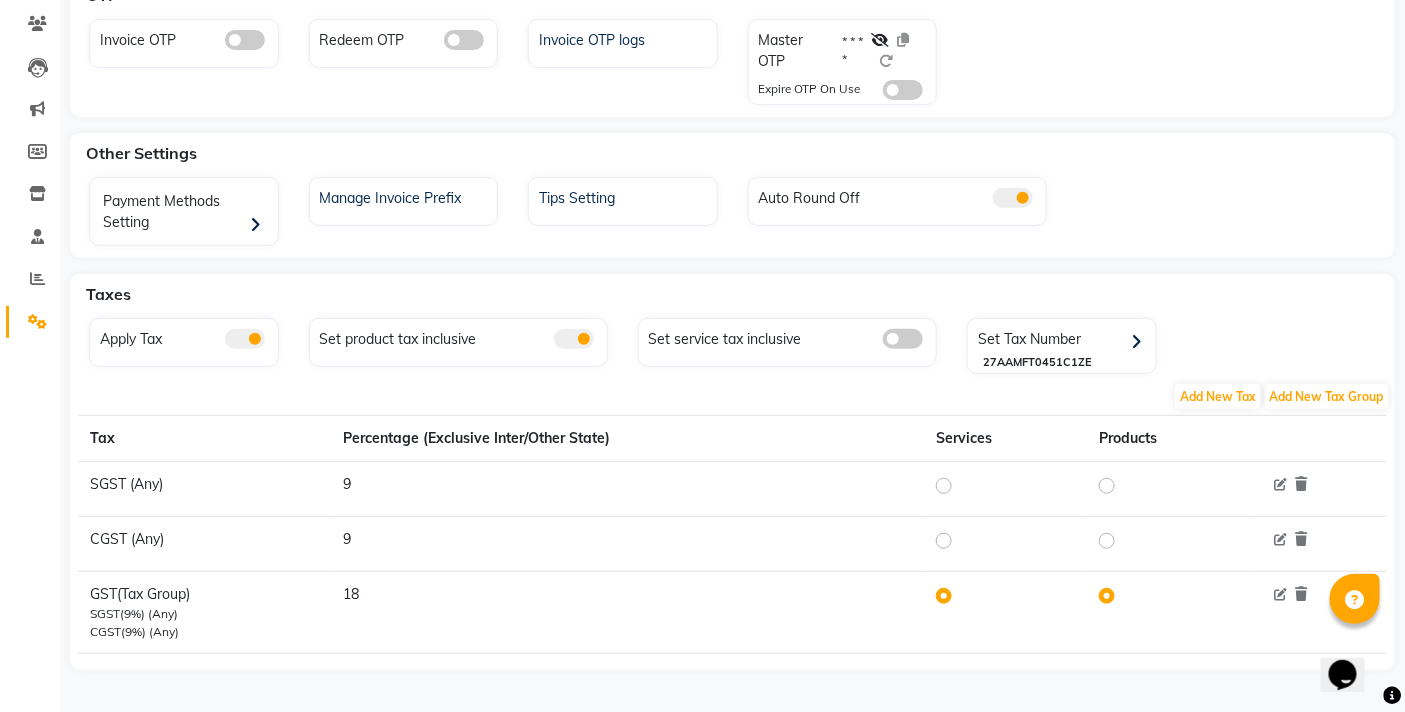 scroll, scrollTop: 167, scrollLeft: 0, axis: vertical 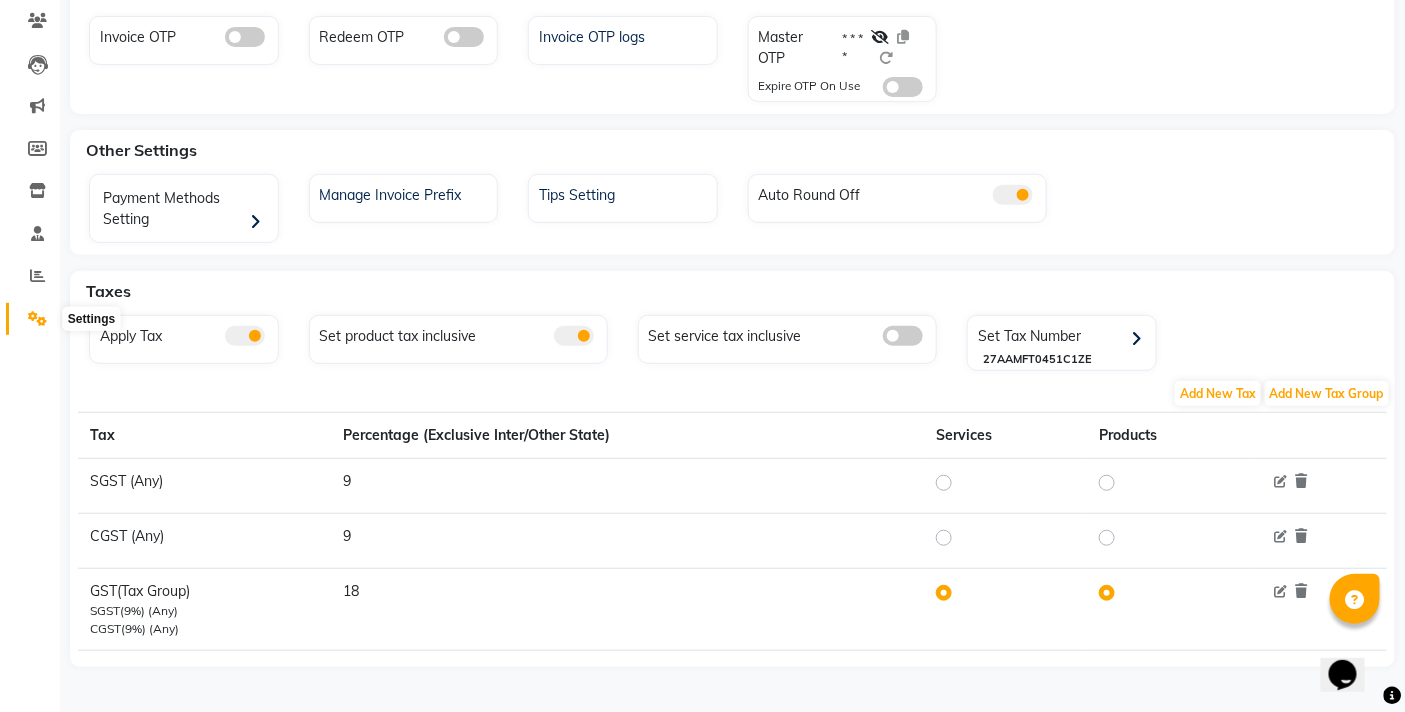 click 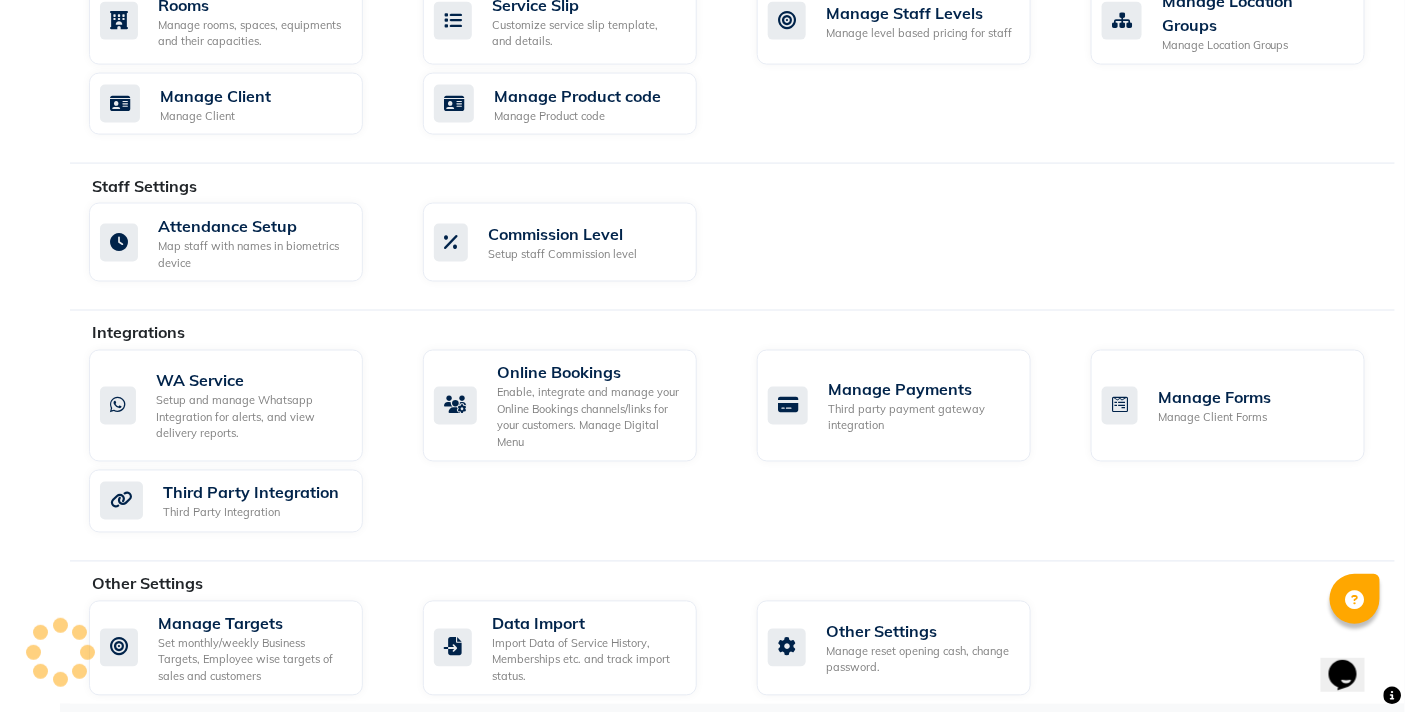 scroll, scrollTop: 958, scrollLeft: 0, axis: vertical 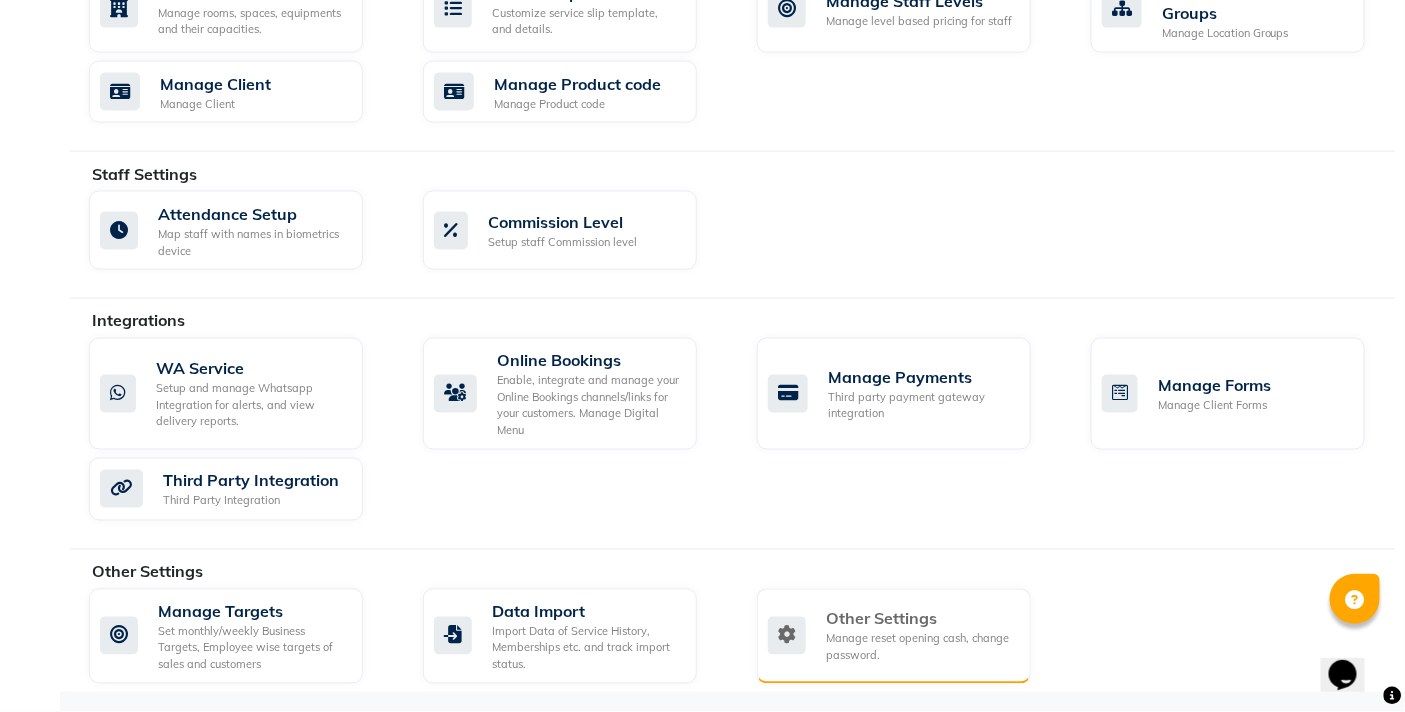 click on "Manage reset opening cash, change password." 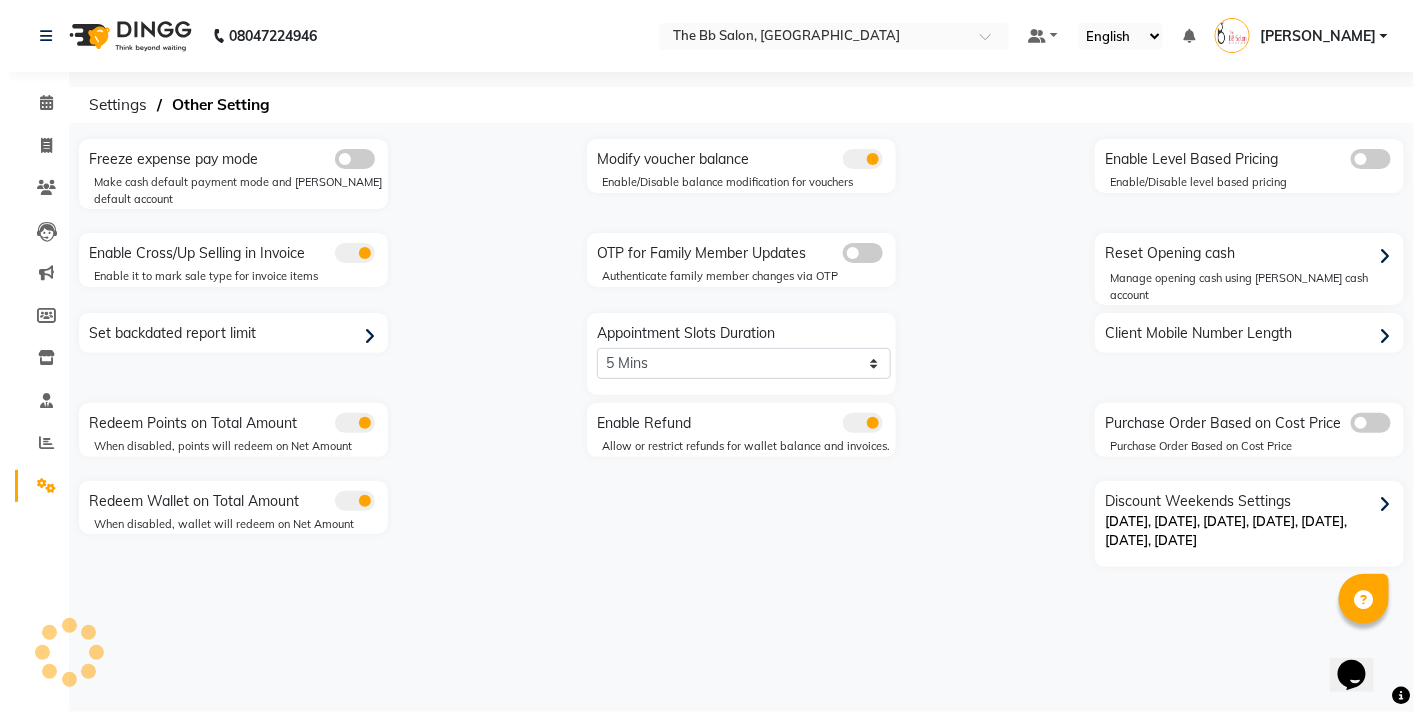 scroll, scrollTop: 0, scrollLeft: 0, axis: both 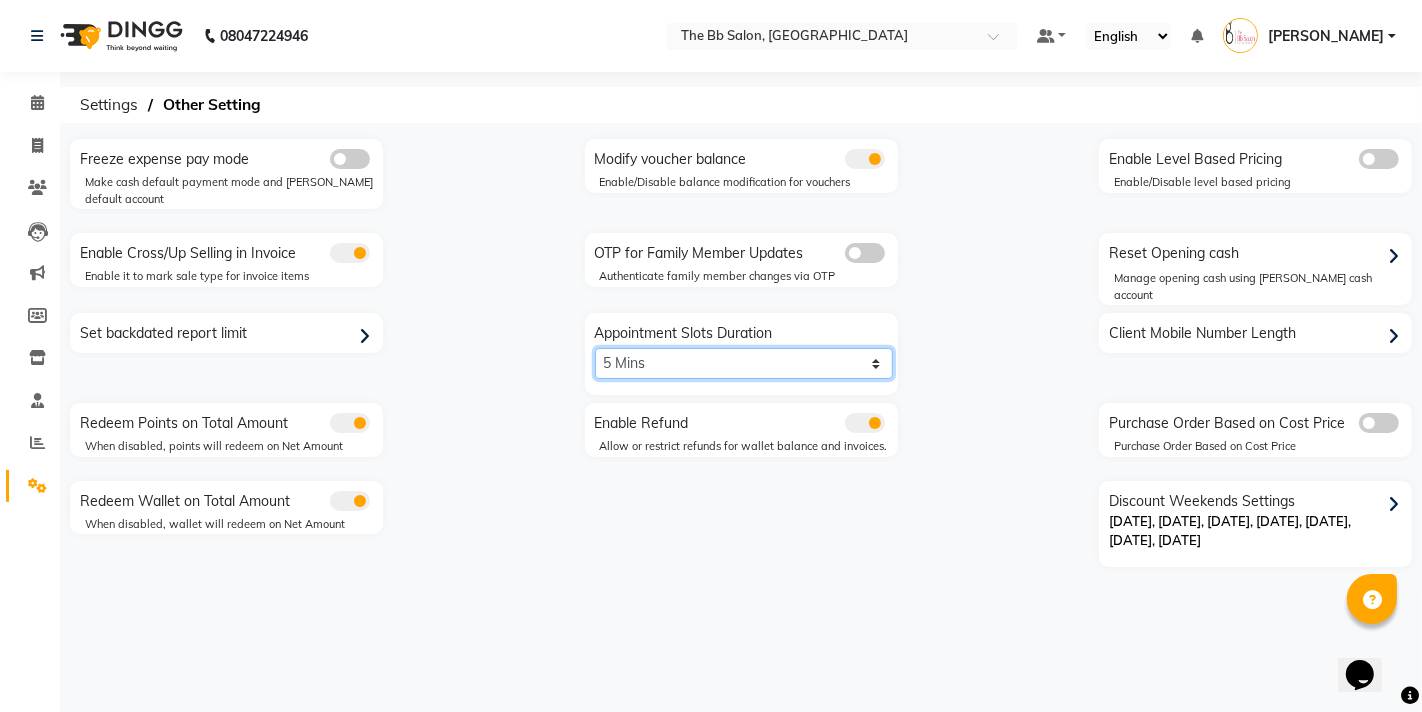 click on "5 Mins 10 Mins 15 Mins 20 Mins 25 Mins 30 Mins 35 Mins 40 Mins 45 Mins 50 Mins 55 Mins 60 Mins" 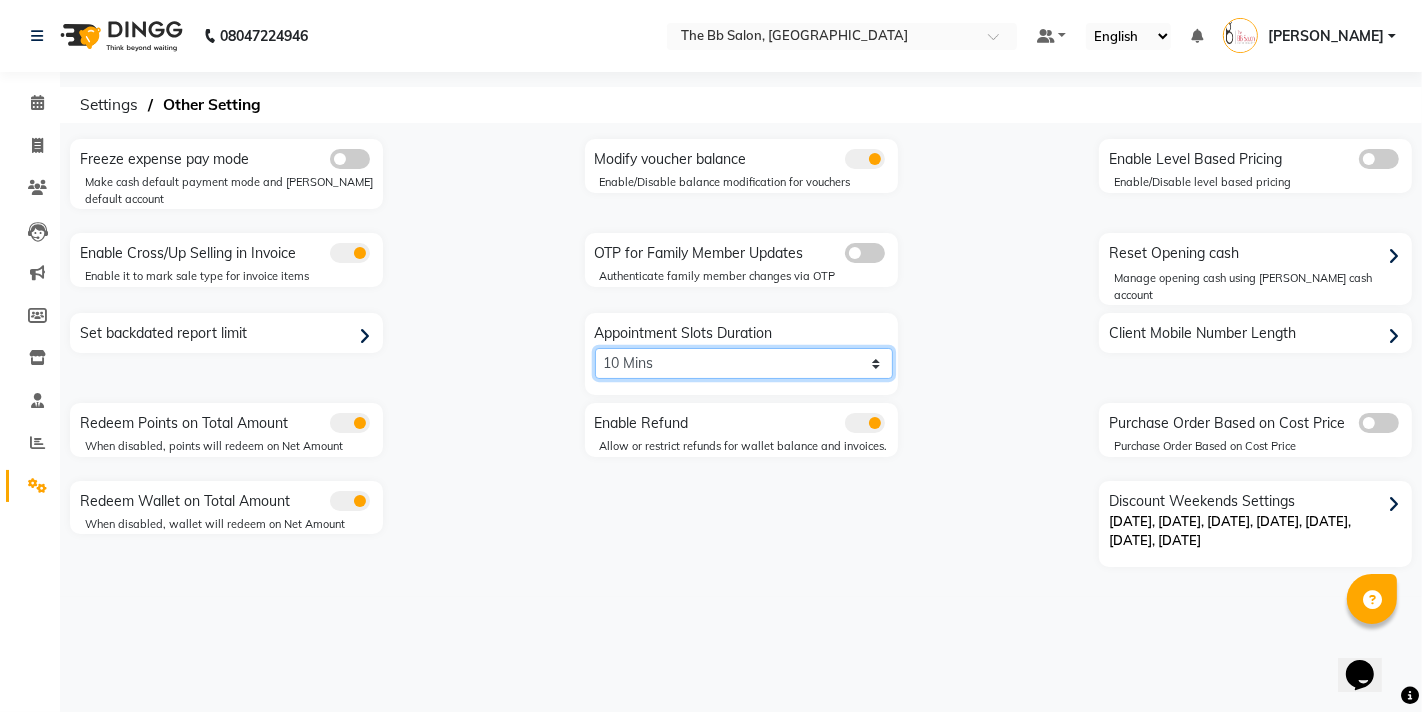 click on "5 Mins 10 Mins 15 Mins 20 Mins 25 Mins 30 Mins 35 Mins 40 Mins 45 Mins 50 Mins 55 Mins 60 Mins" 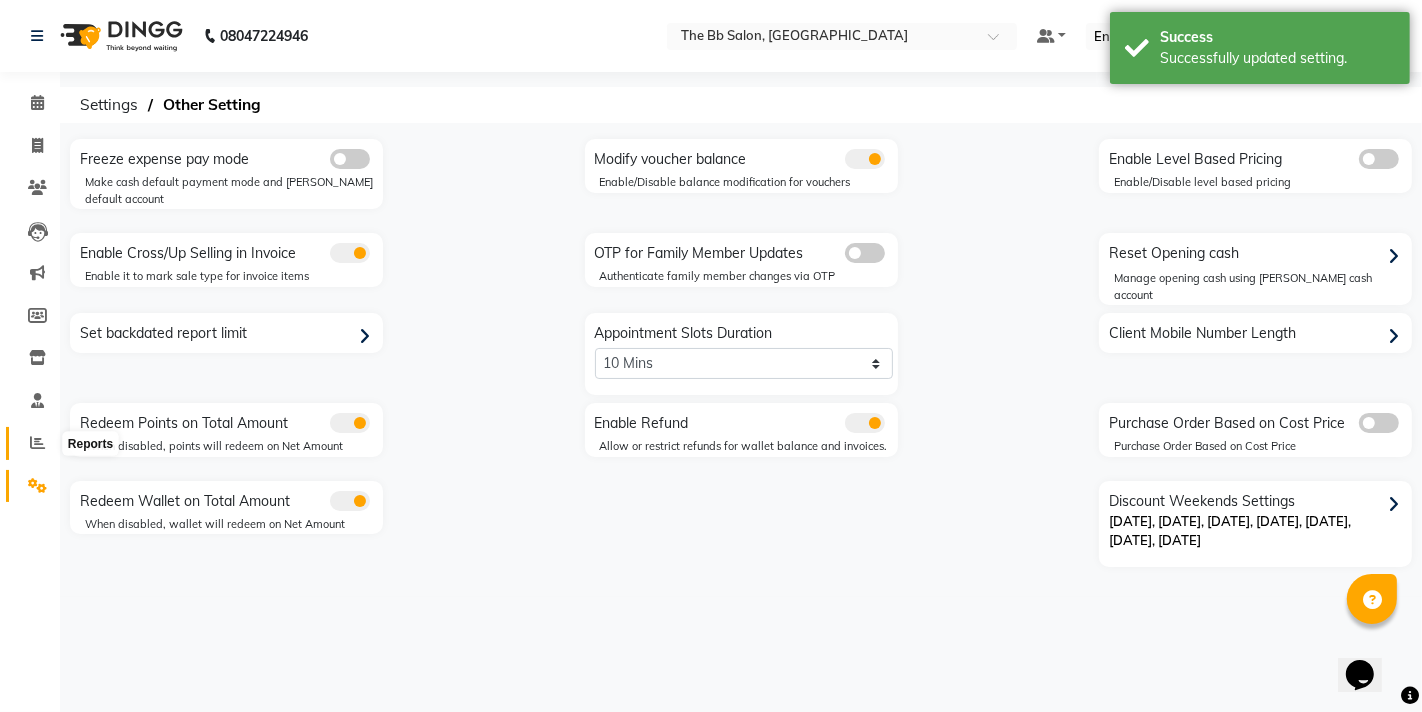 click 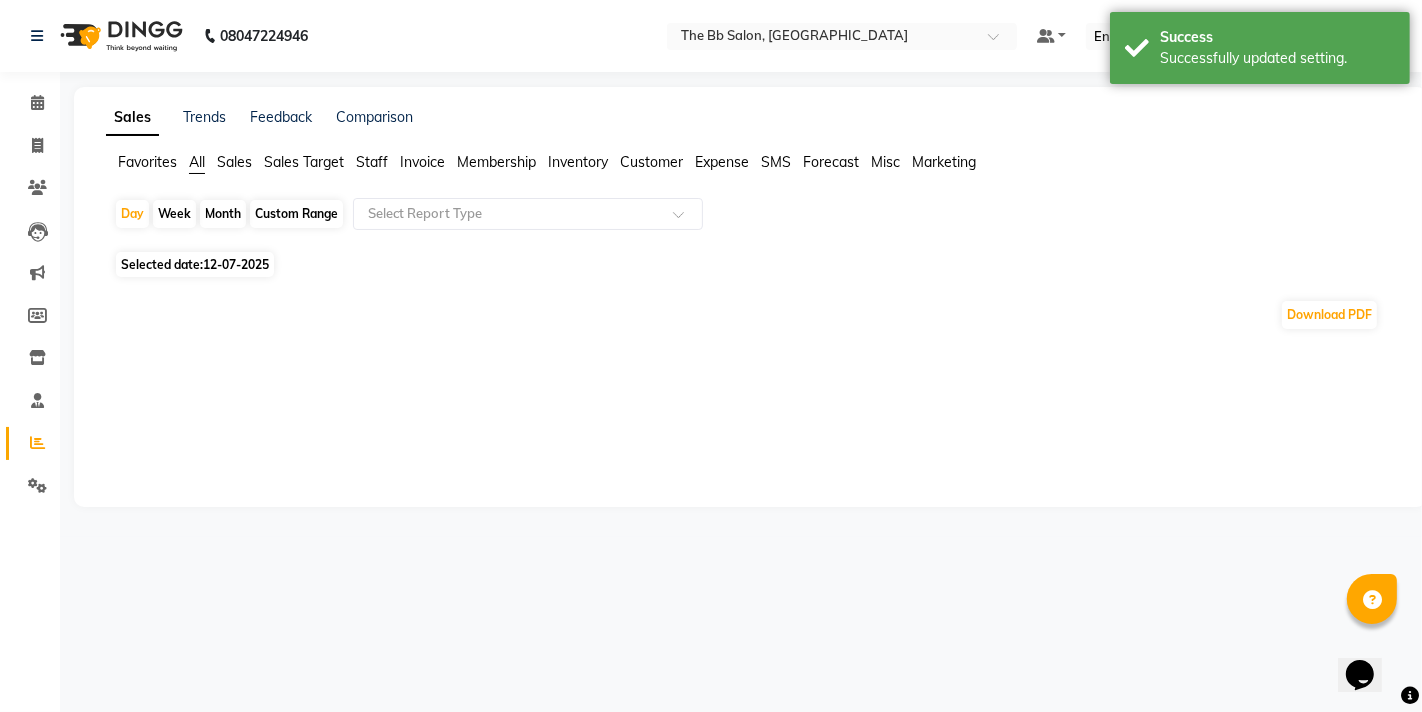 click on "Customer" 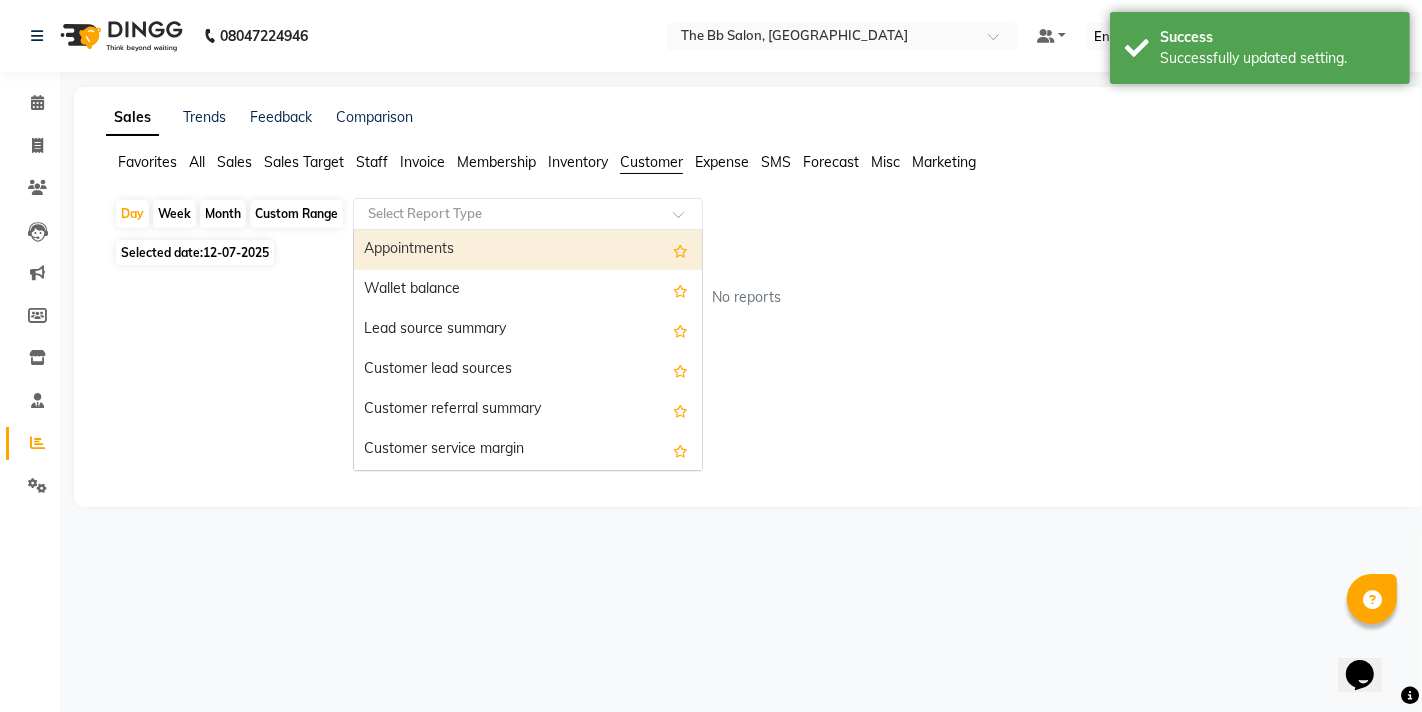 click 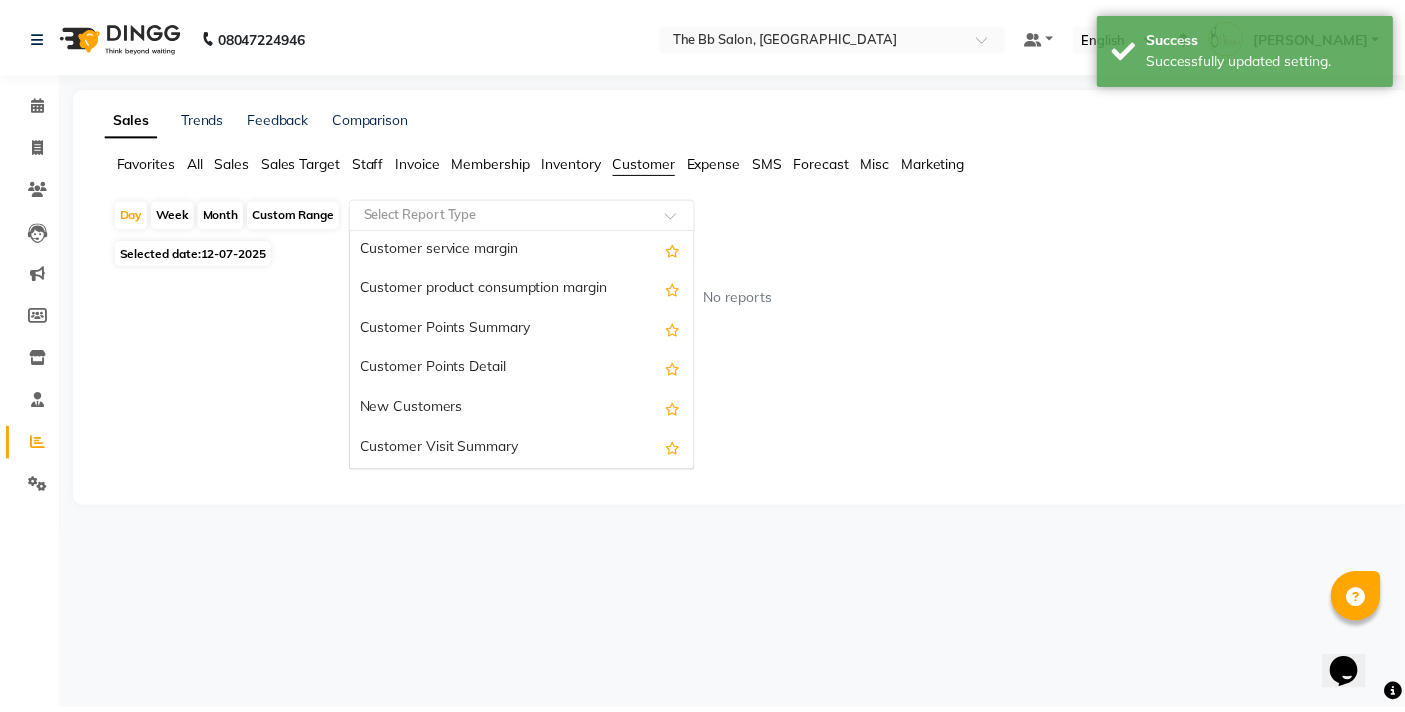 scroll, scrollTop: 222, scrollLeft: 0, axis: vertical 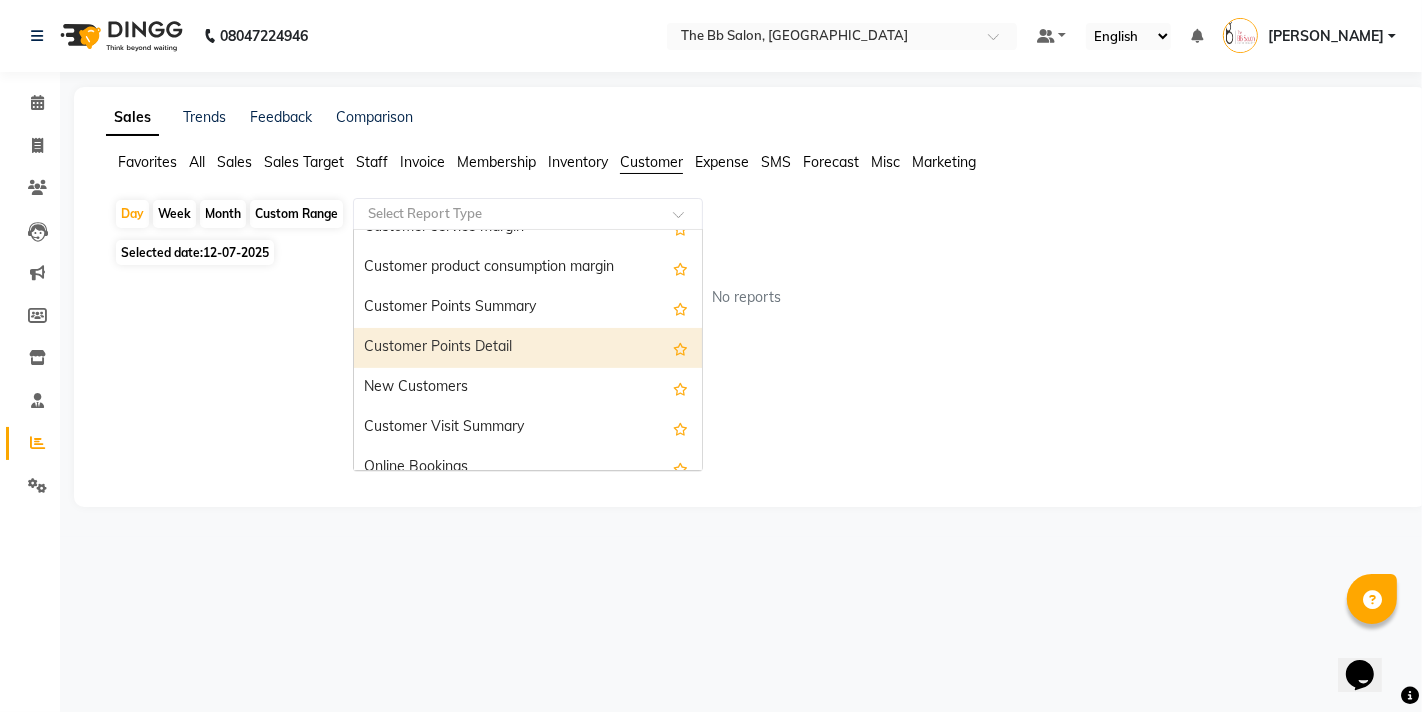 click on "Customer Points Detail" at bounding box center (528, 348) 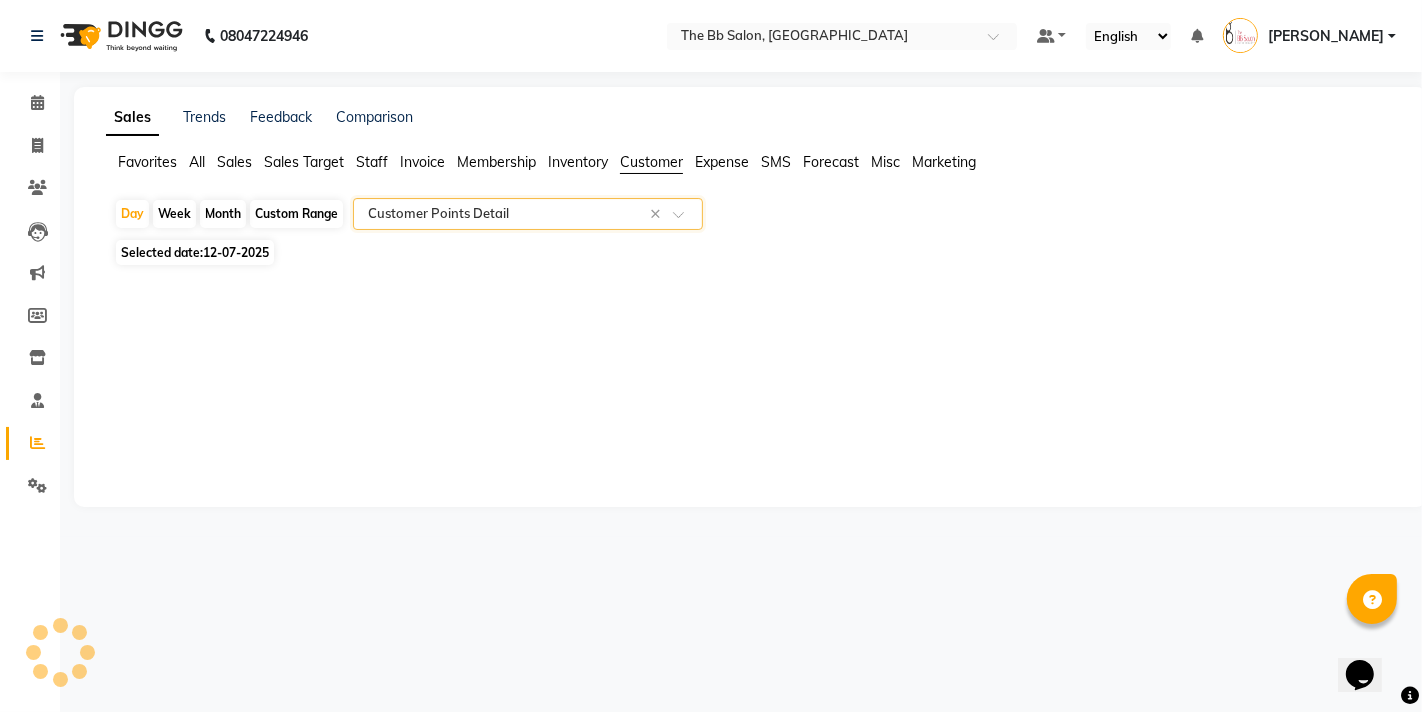 select on "full_report" 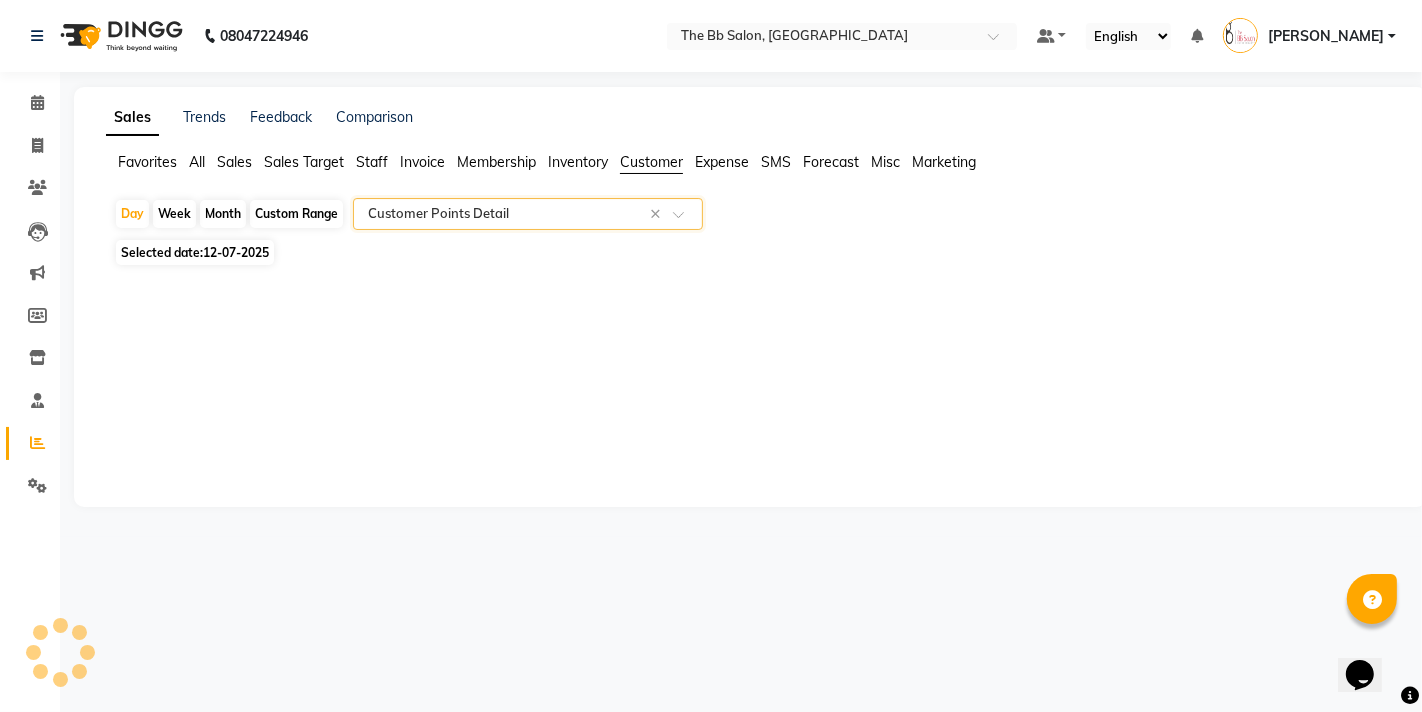 select on "csv" 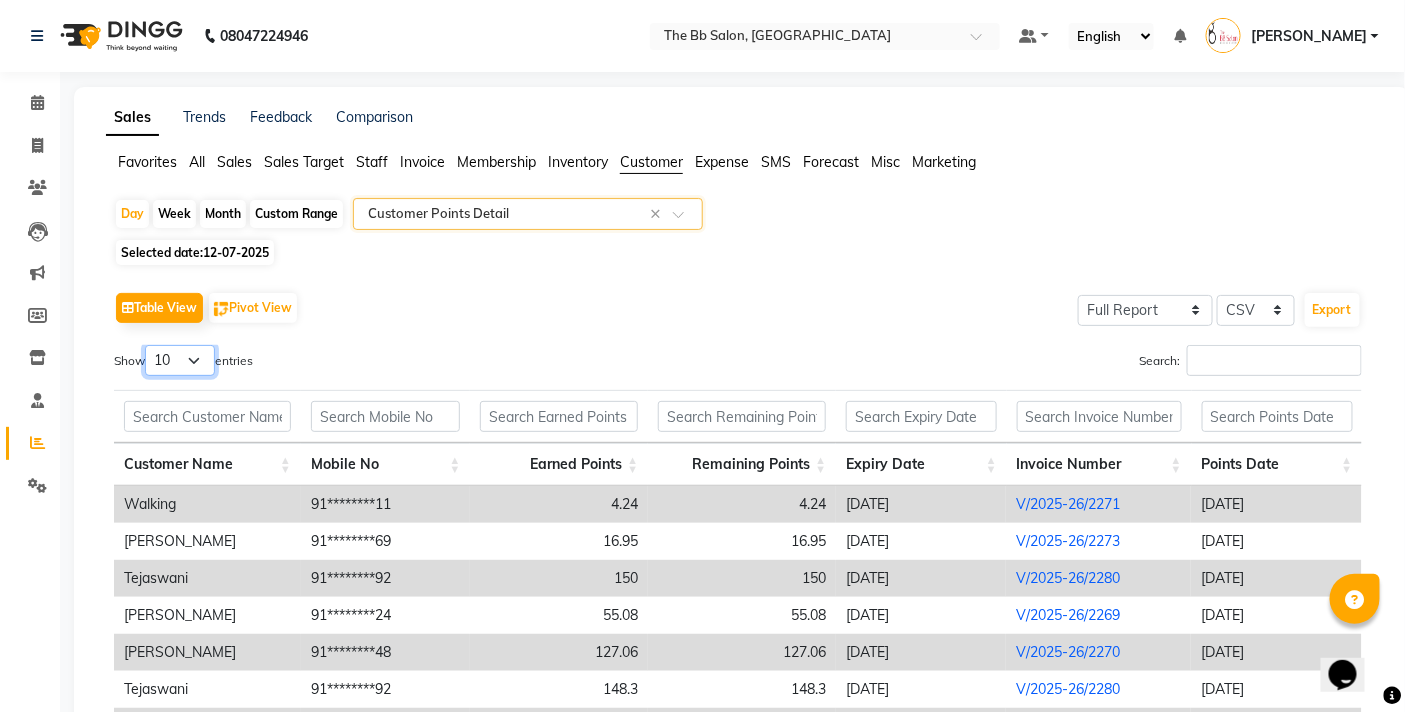 click on "10 25 50 100" at bounding box center (180, 360) 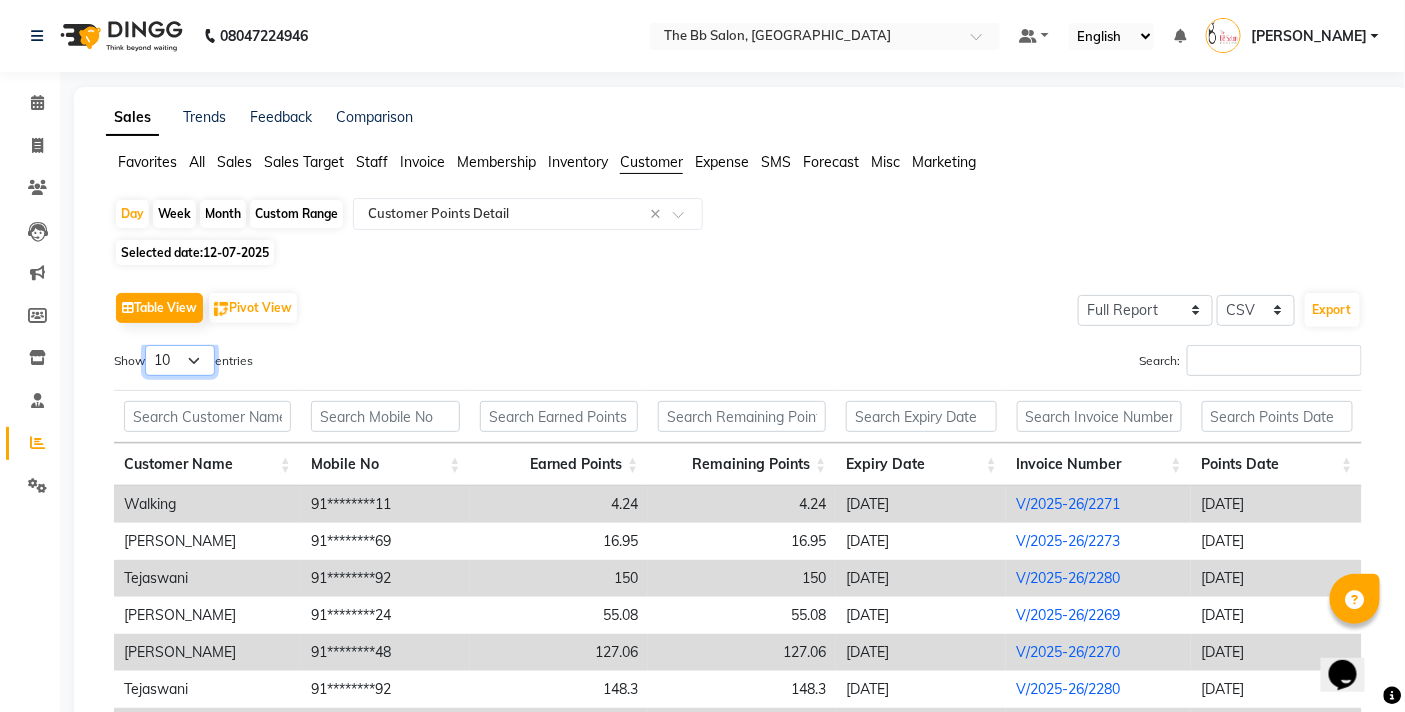 select on "100" 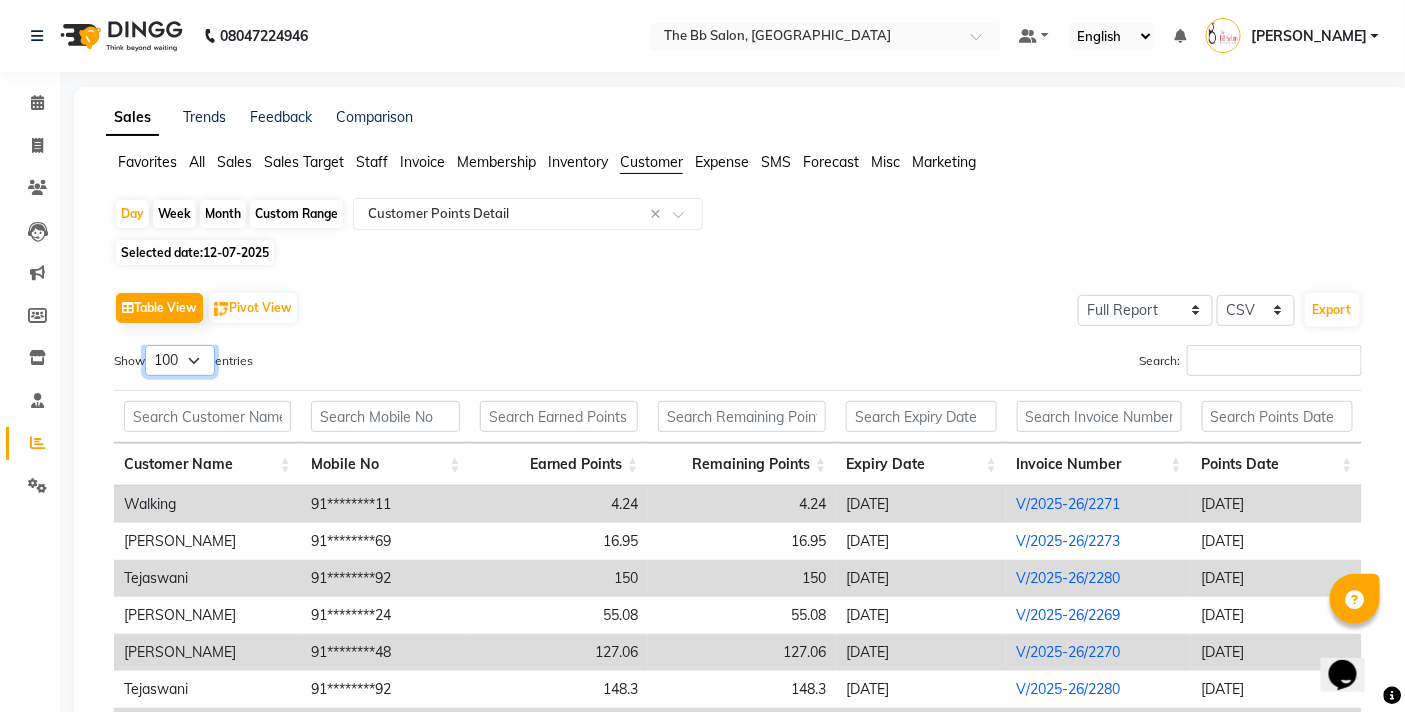 click on "10 25 50 100" at bounding box center (180, 360) 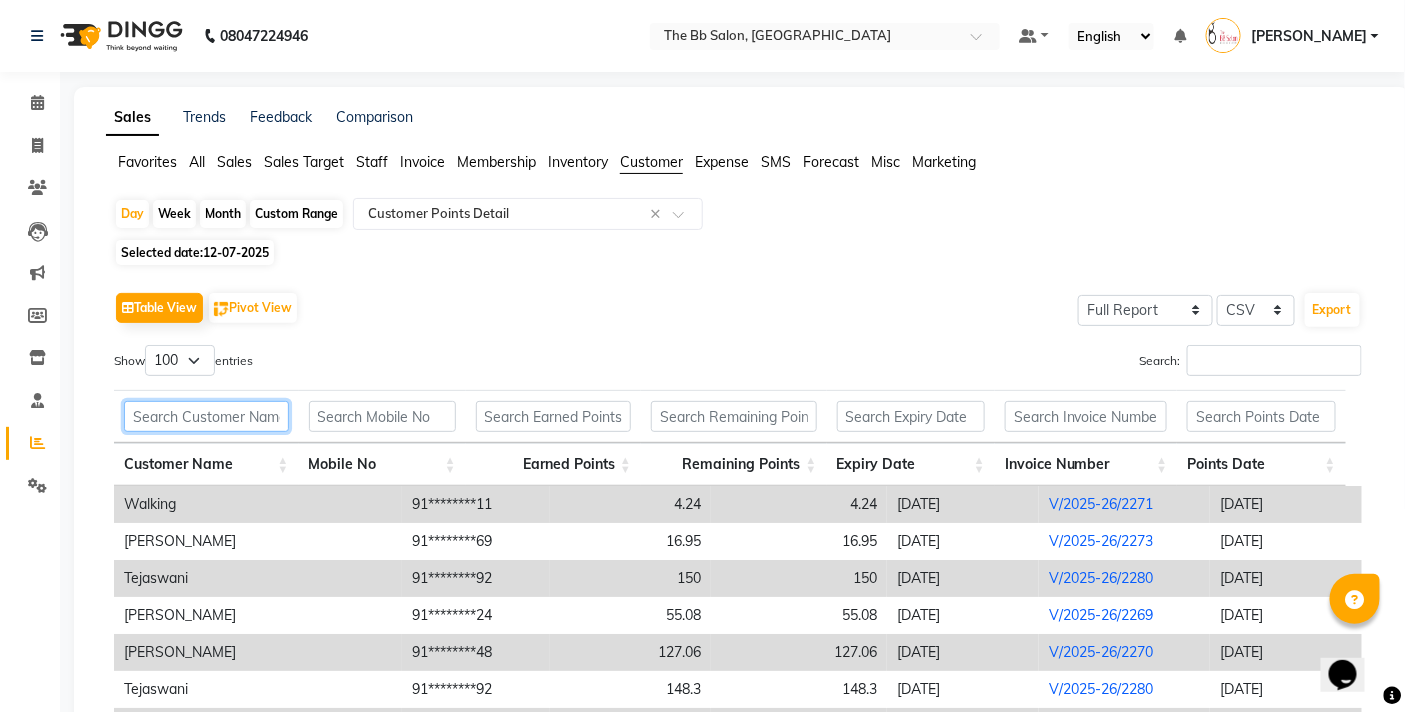 click at bounding box center [206, 416] 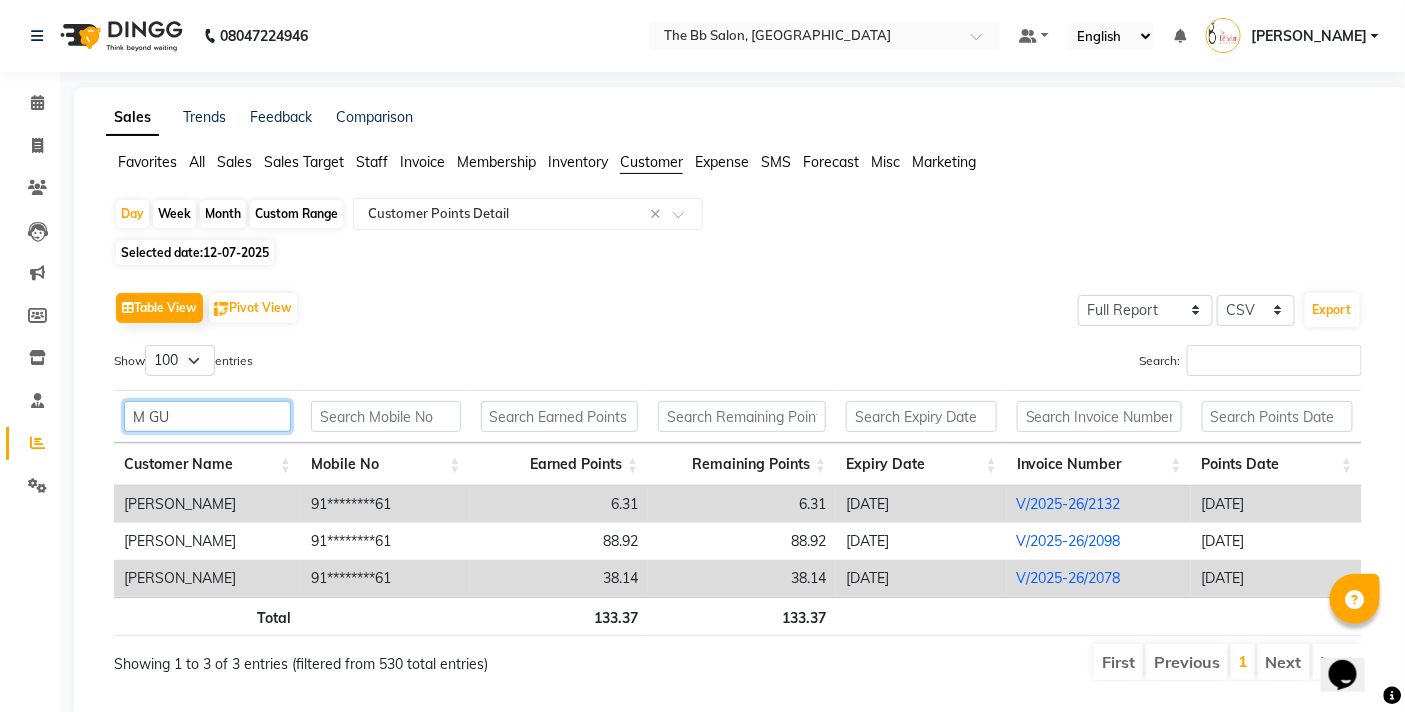 type on "M GU" 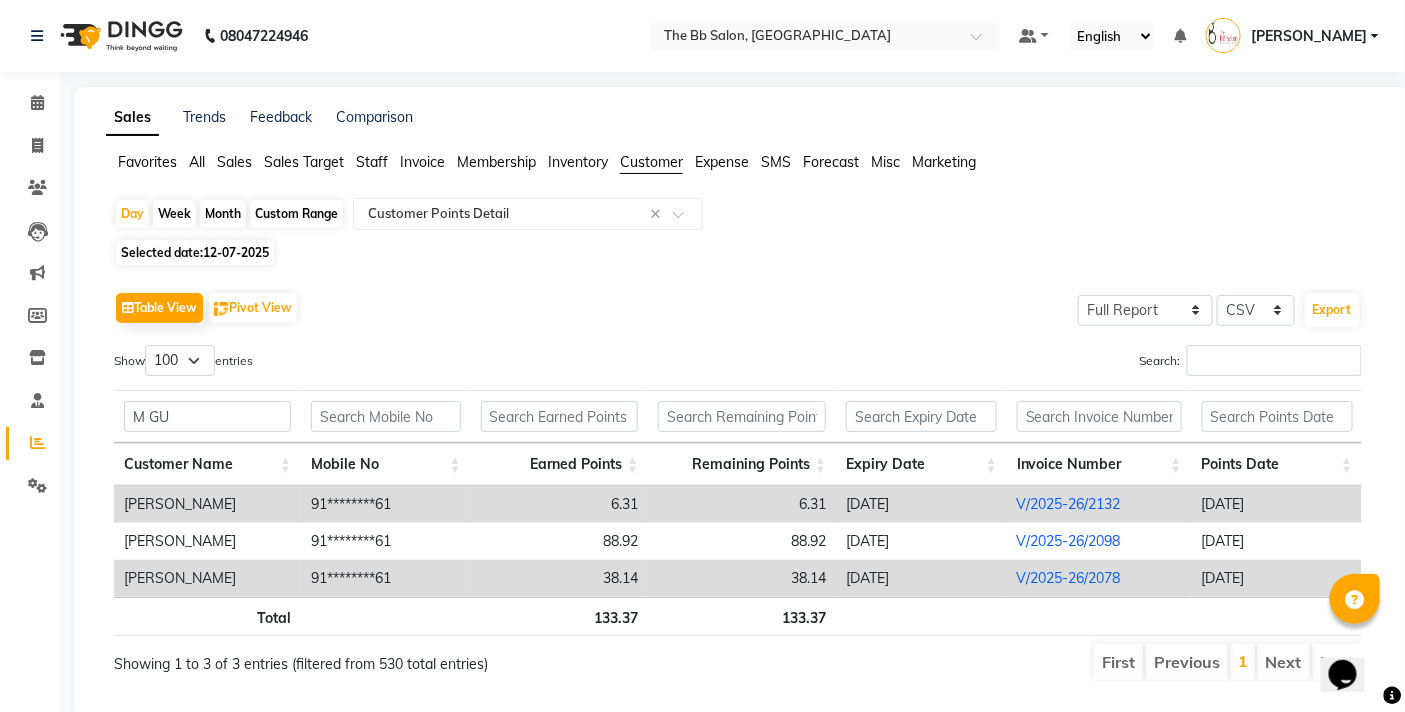 click on "Table View   Pivot View  Select Full Report Filtered Report Select CSV PDF  Export" 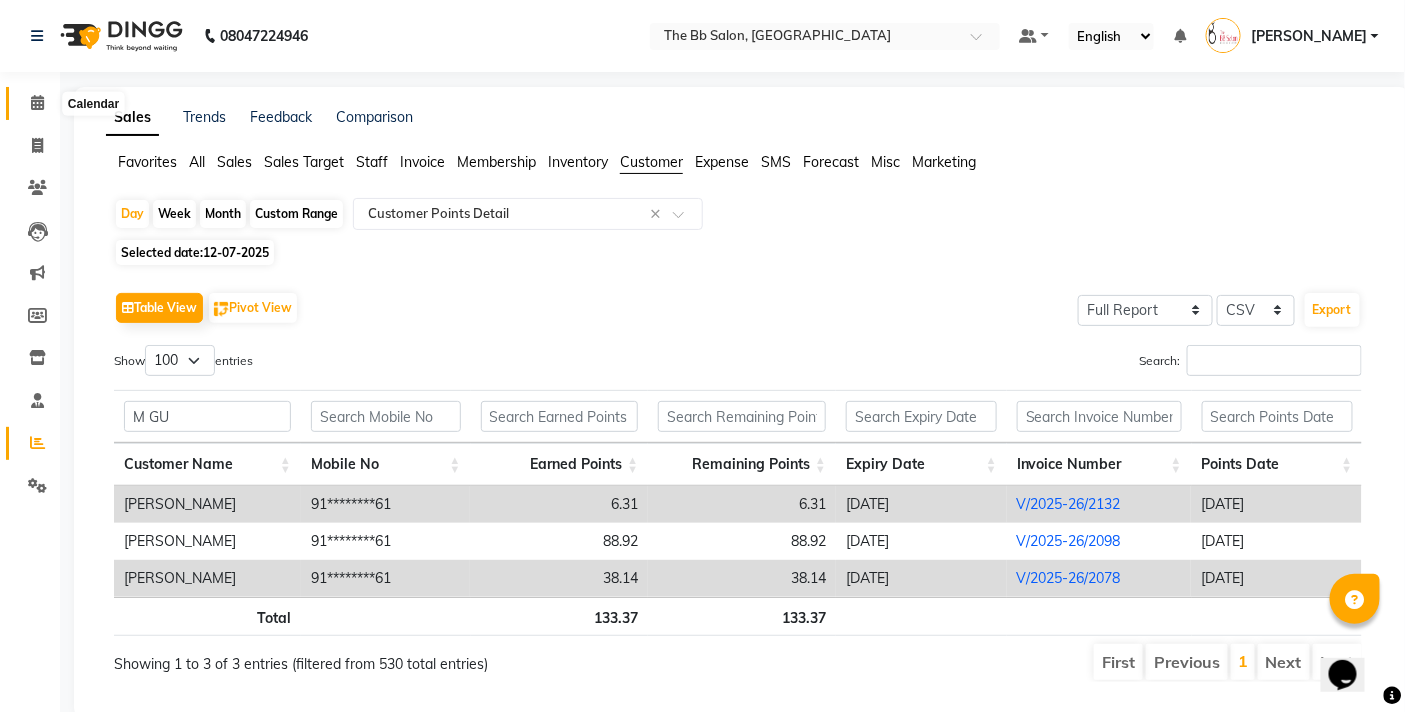click 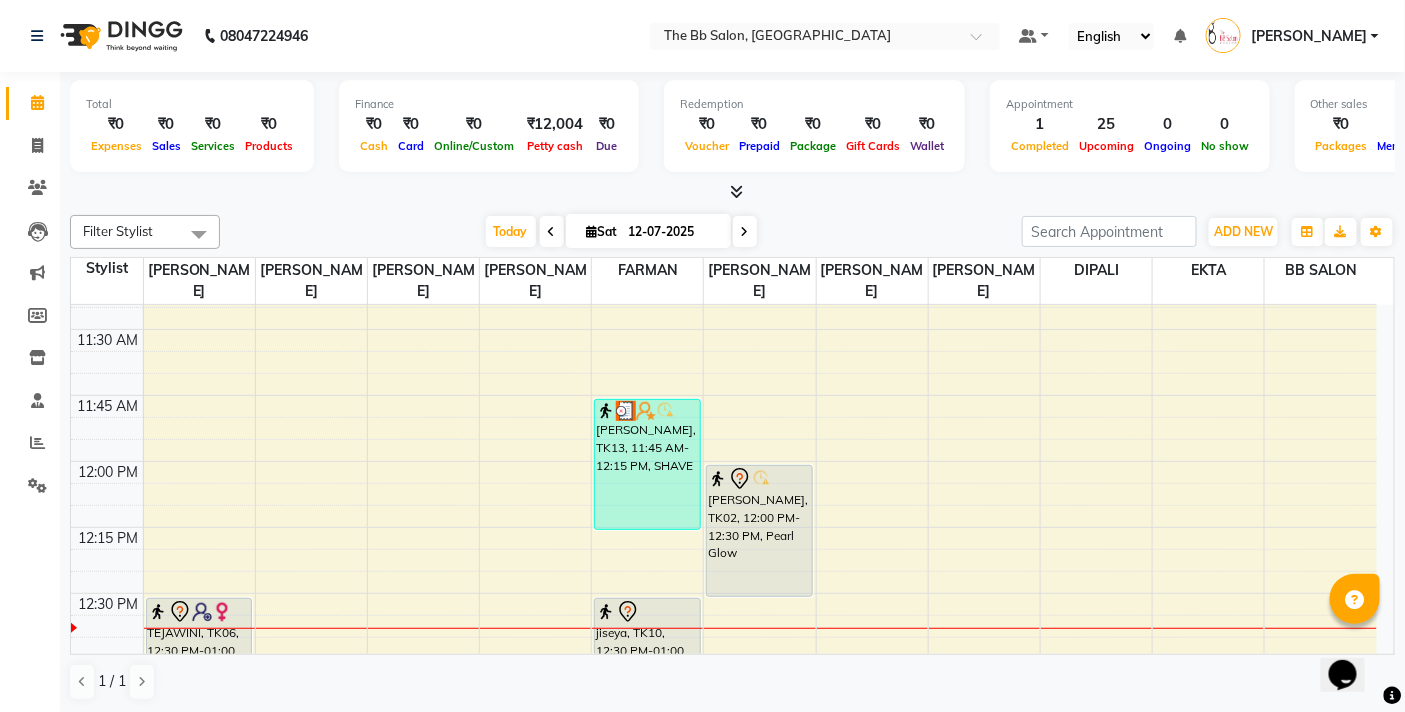 scroll, scrollTop: 666, scrollLeft: 0, axis: vertical 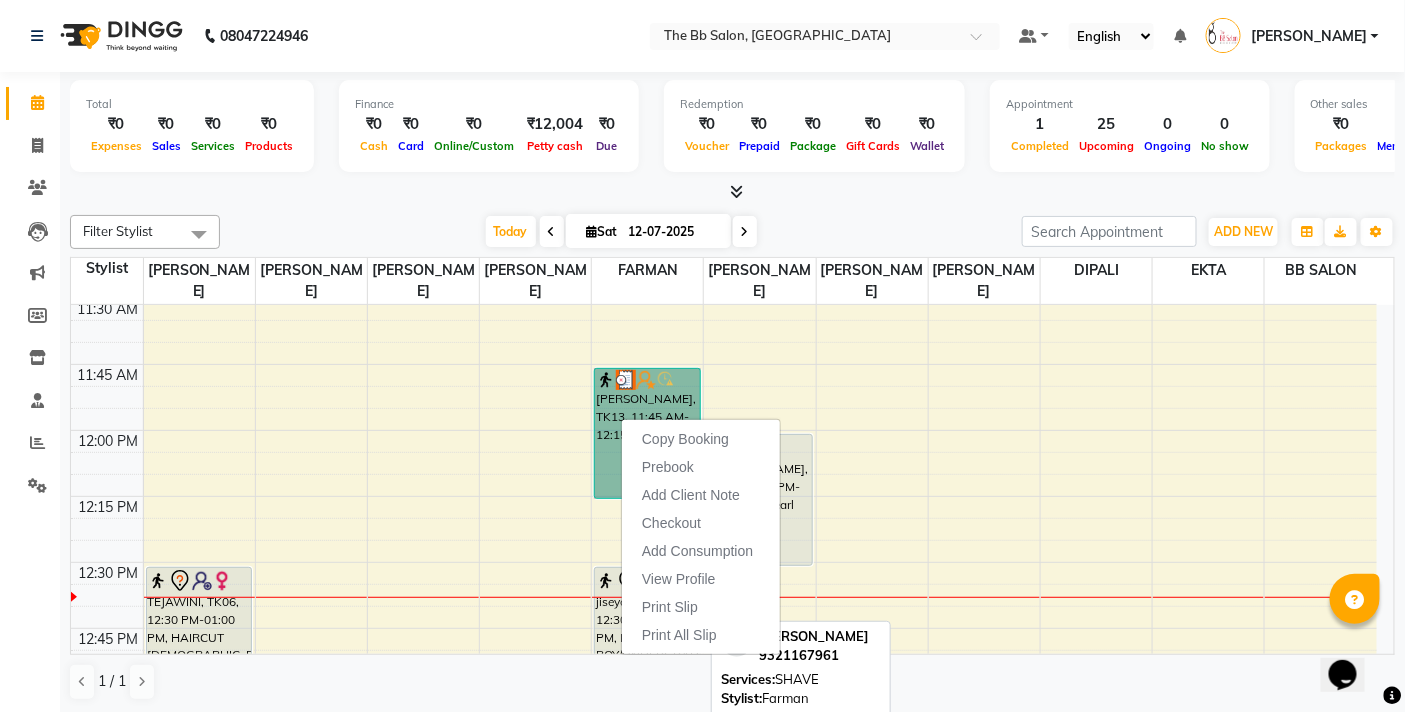 click on "M GUPTA, TK13, 11:45 AM-12:15 PM, SHAVE" at bounding box center (647, 433) 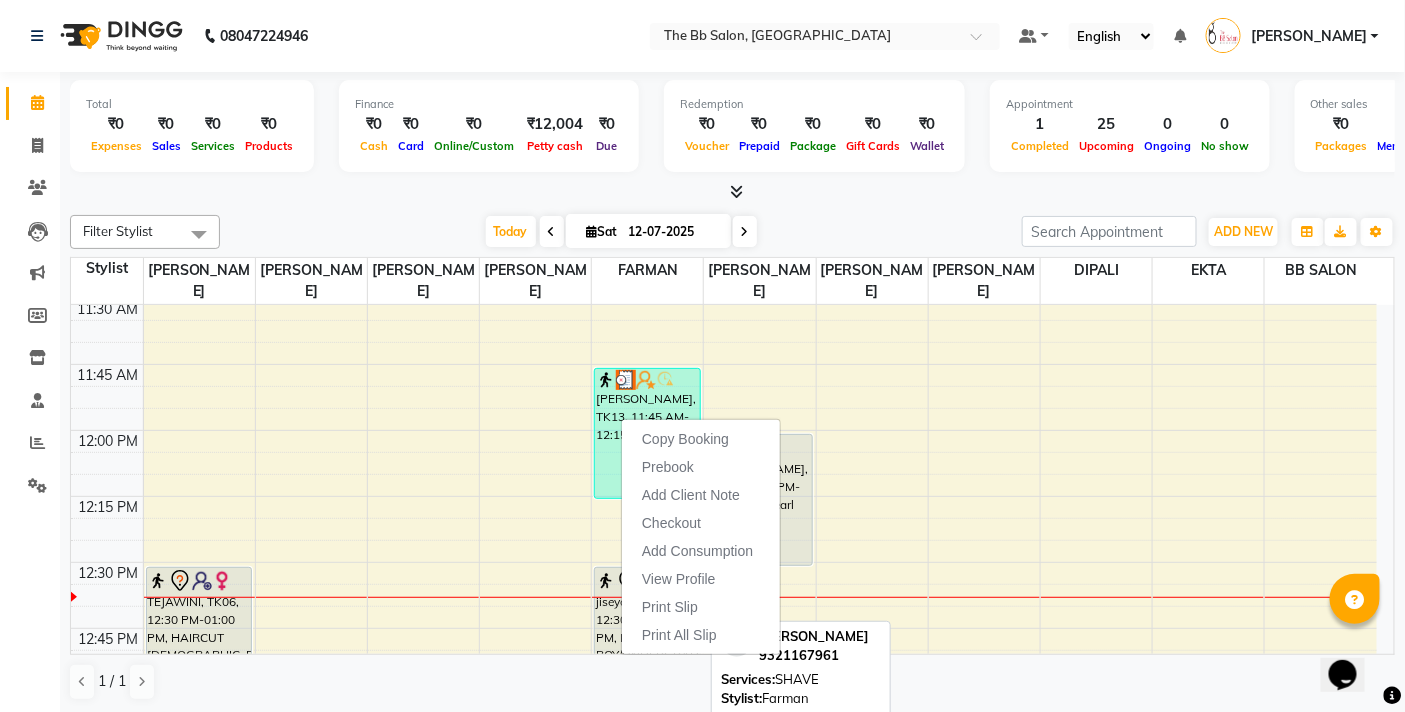 select on "3" 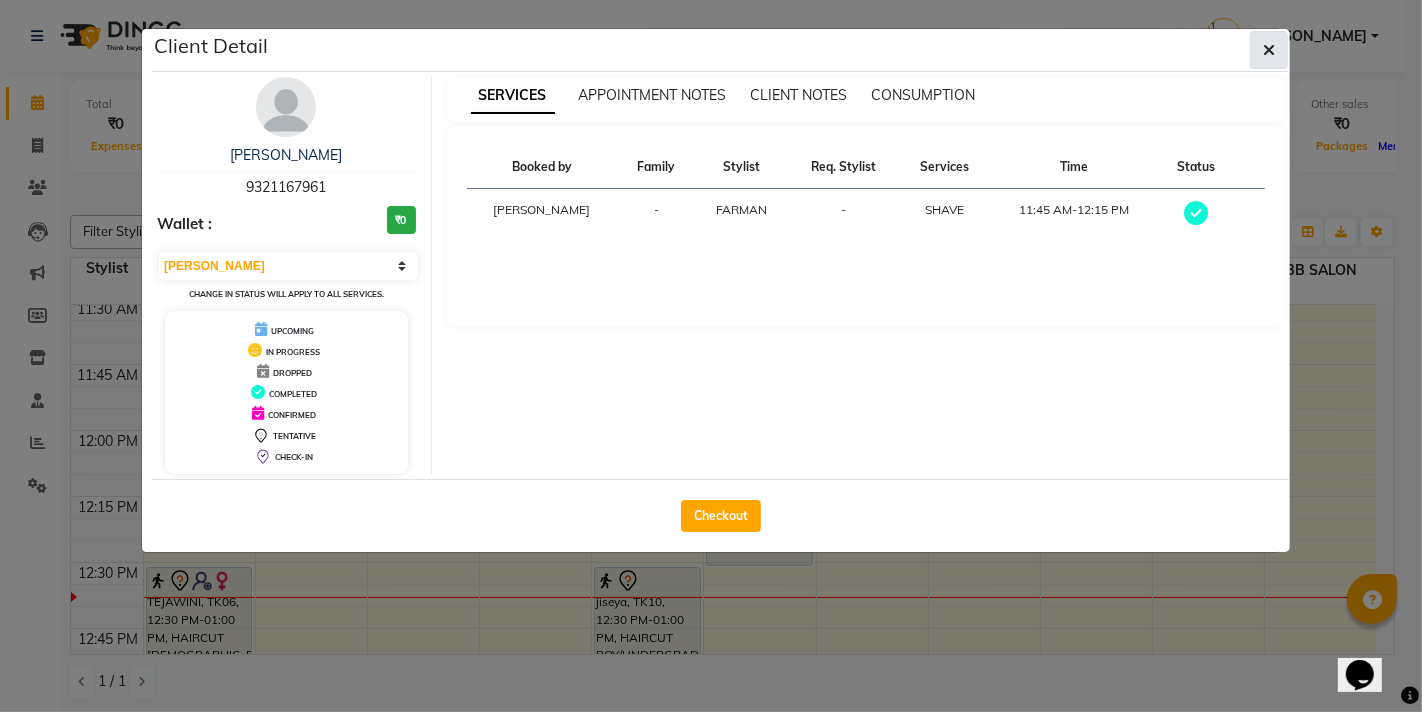 click 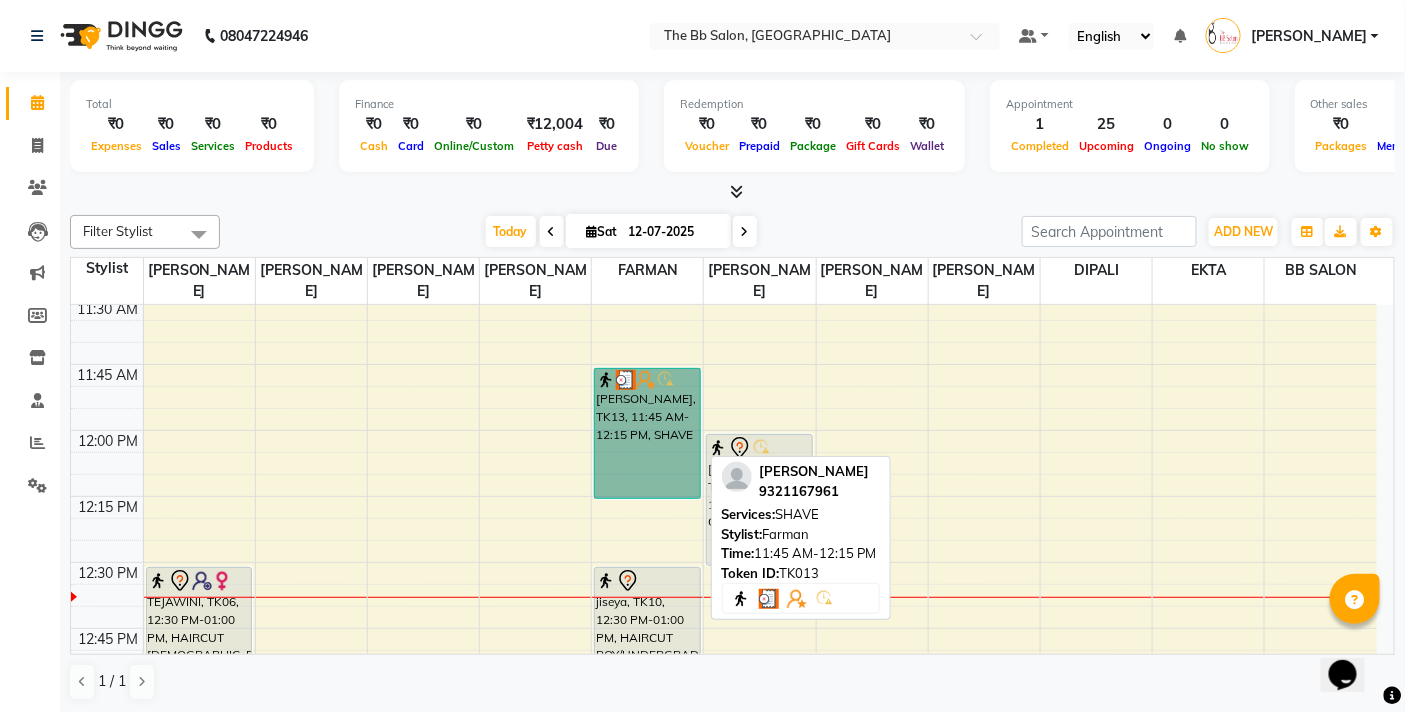 click on "M GUPTA, TK13, 11:45 AM-12:15 PM, SHAVE" at bounding box center (647, 433) 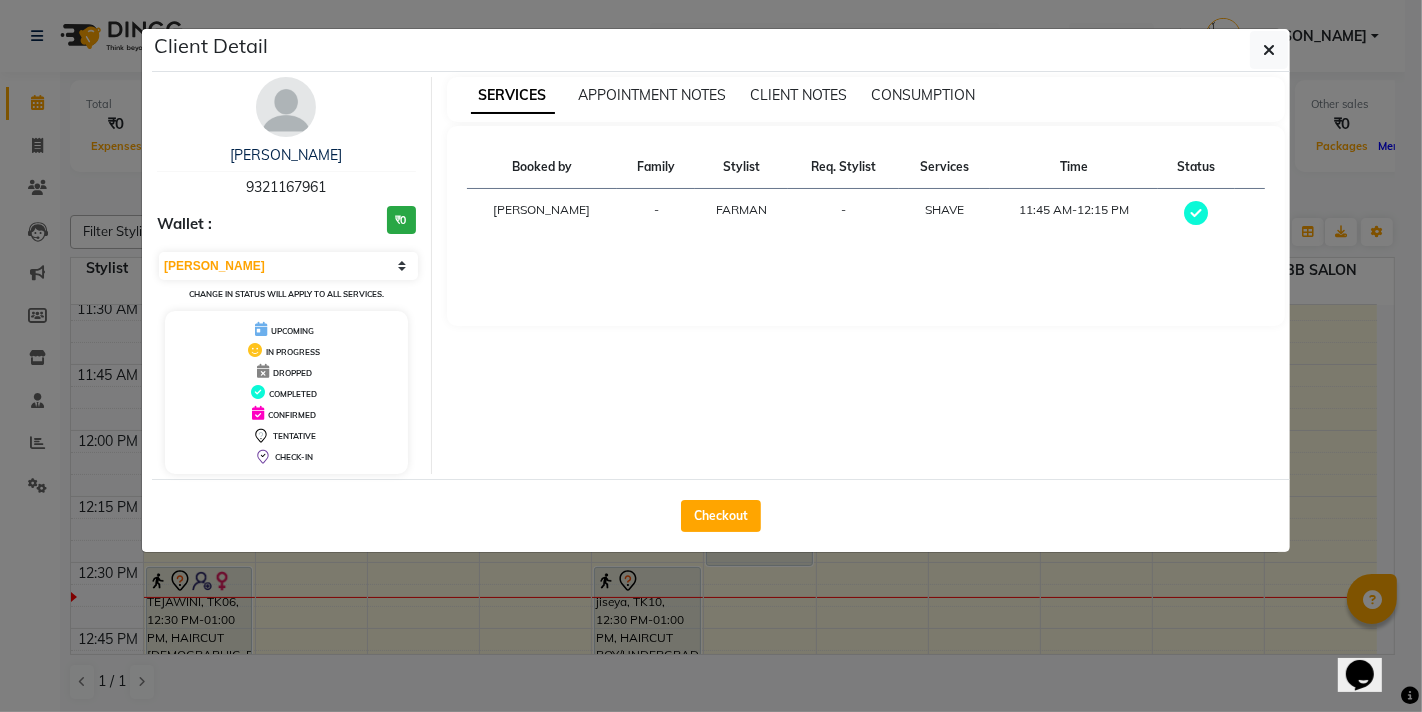 click on "Select MARK DONE UPCOMING Change in status will apply to all services." at bounding box center [286, 276] 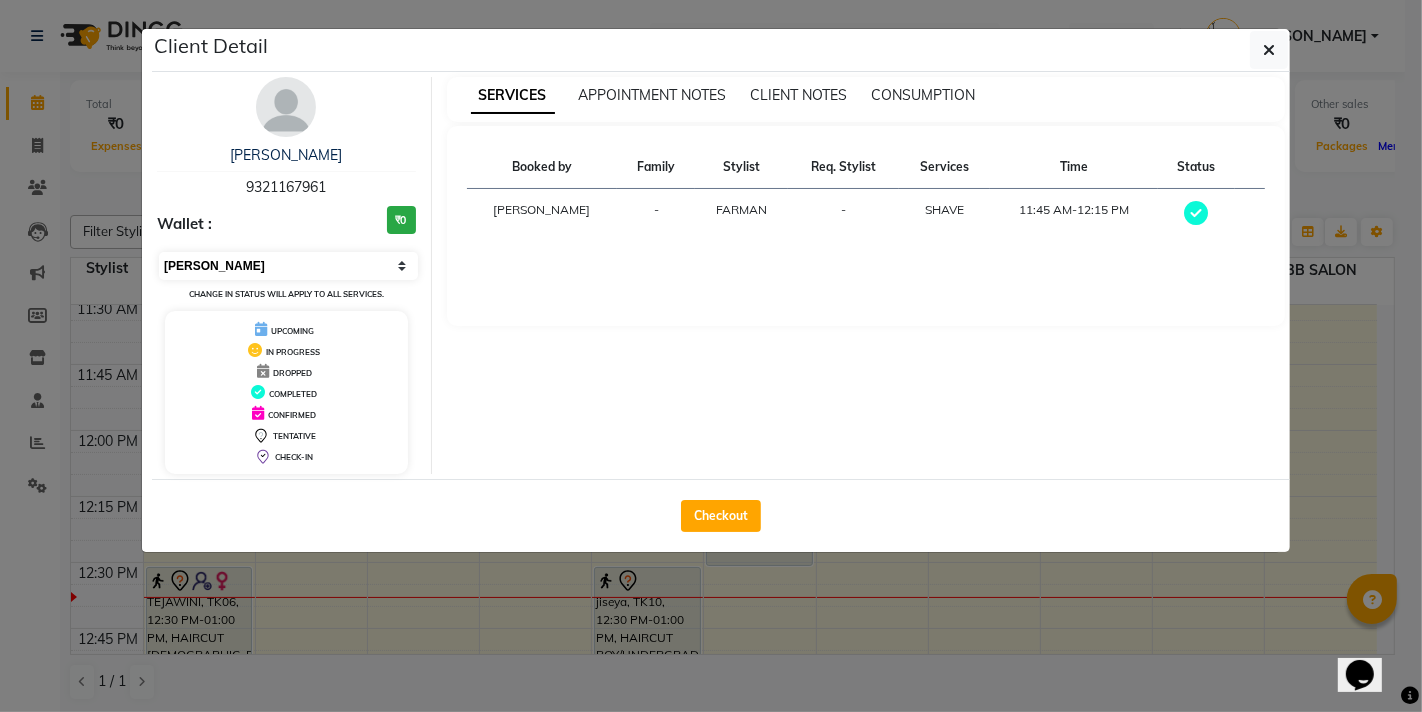 click on "Select MARK DONE UPCOMING" at bounding box center [288, 266] 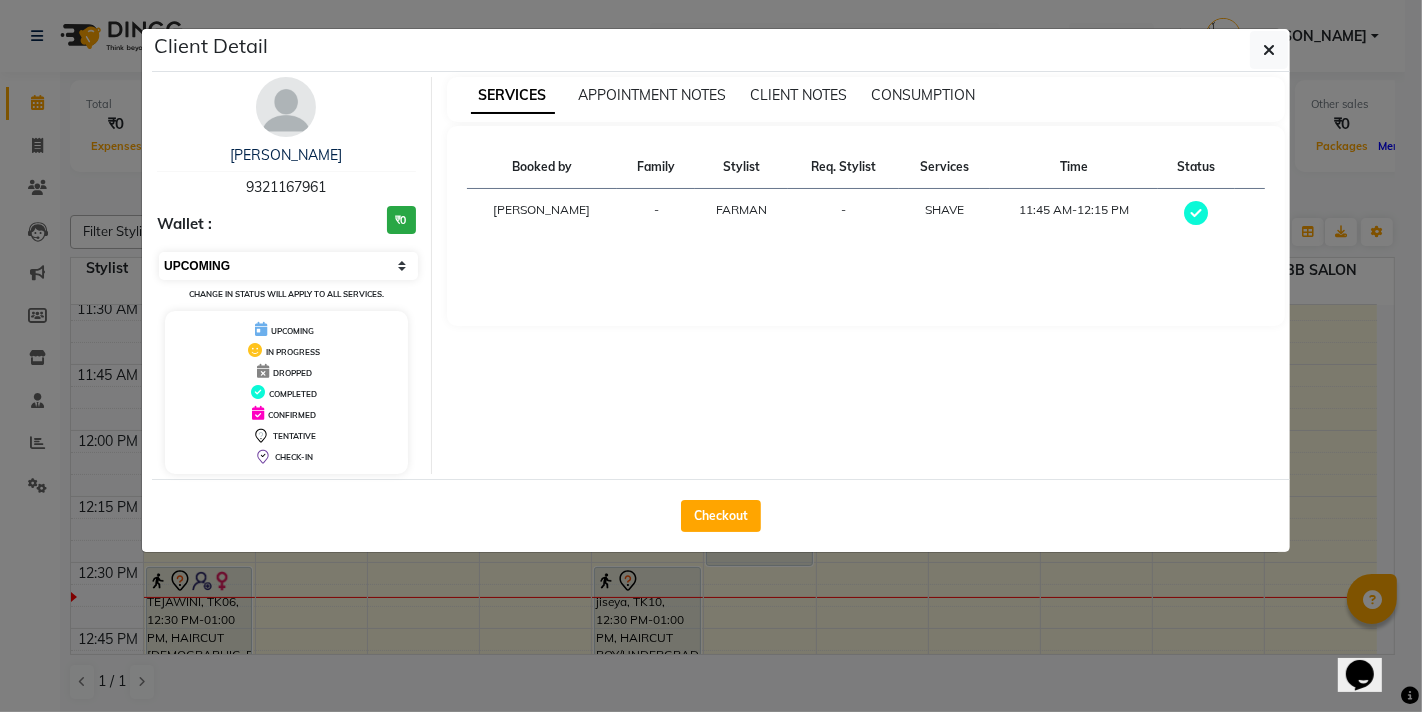 click on "Select MARK DONE UPCOMING" at bounding box center [288, 266] 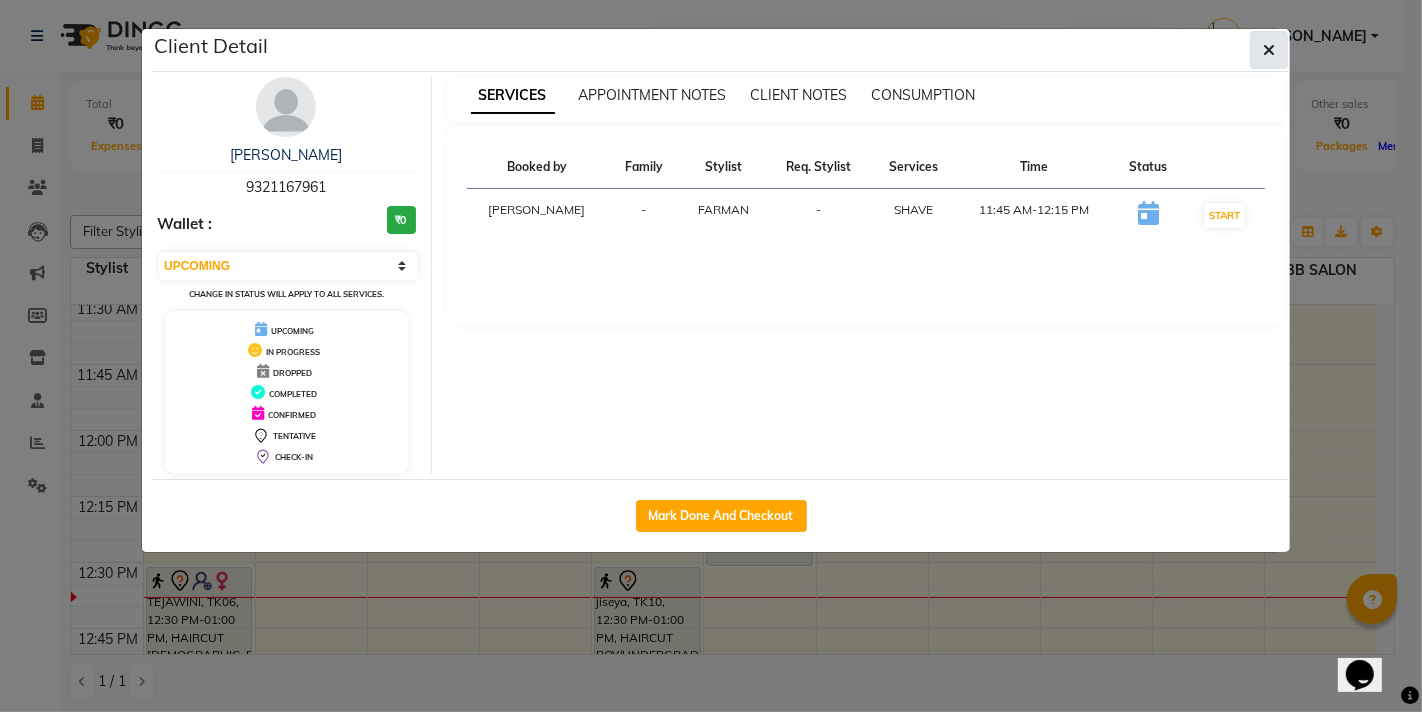 click 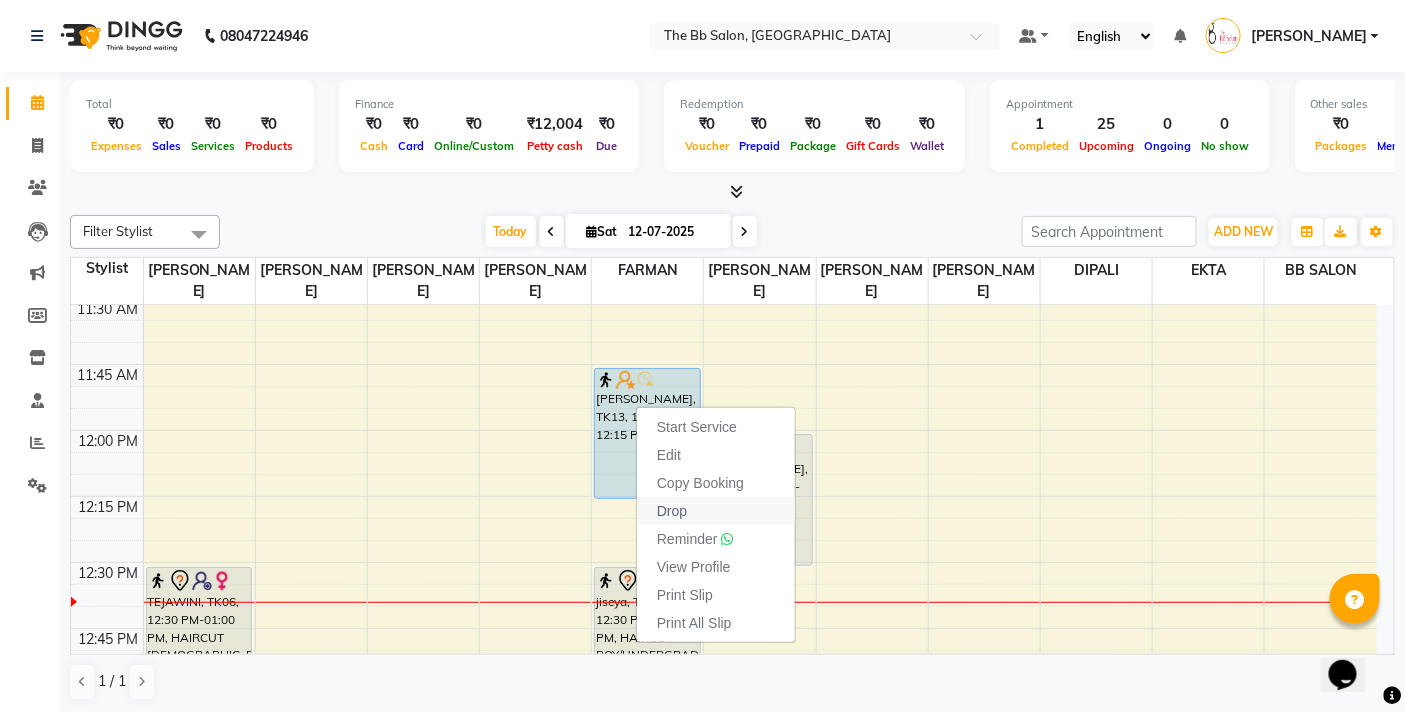 click on "Drop" at bounding box center (672, 511) 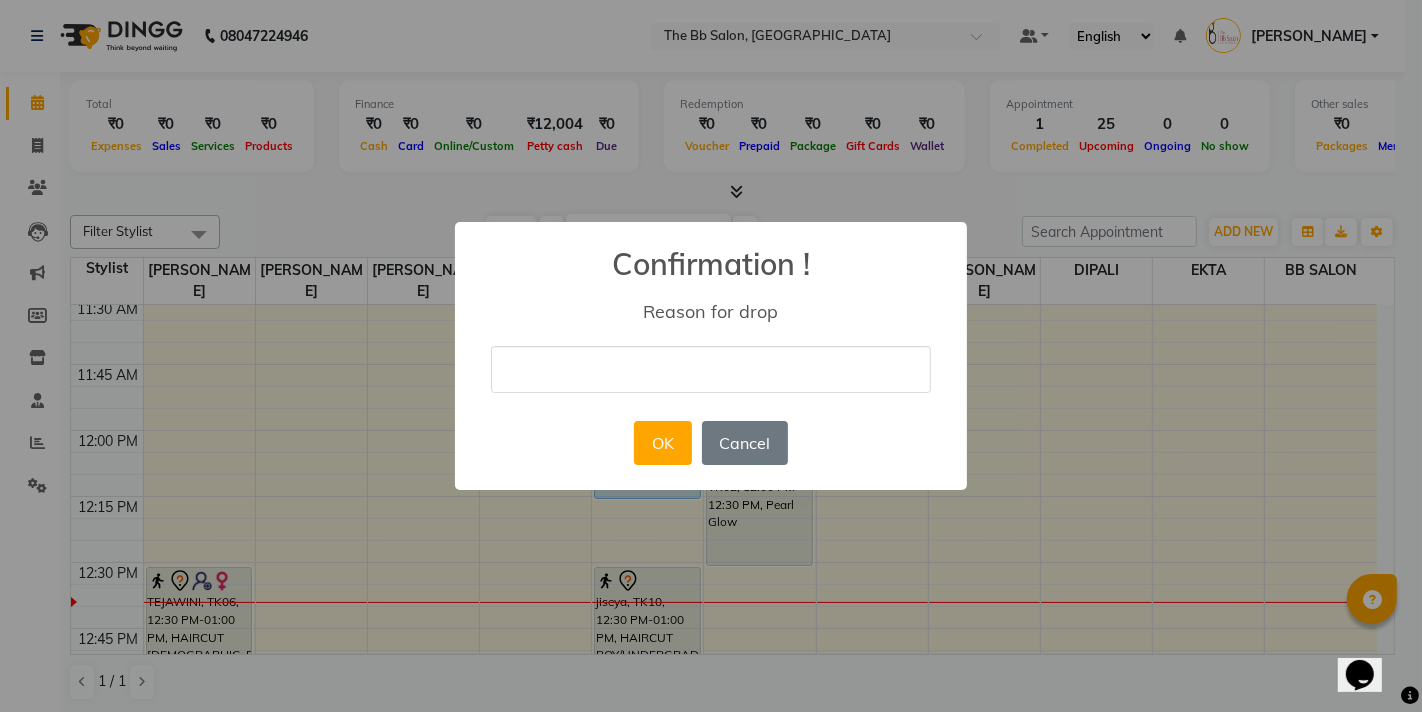 click at bounding box center (711, 369) 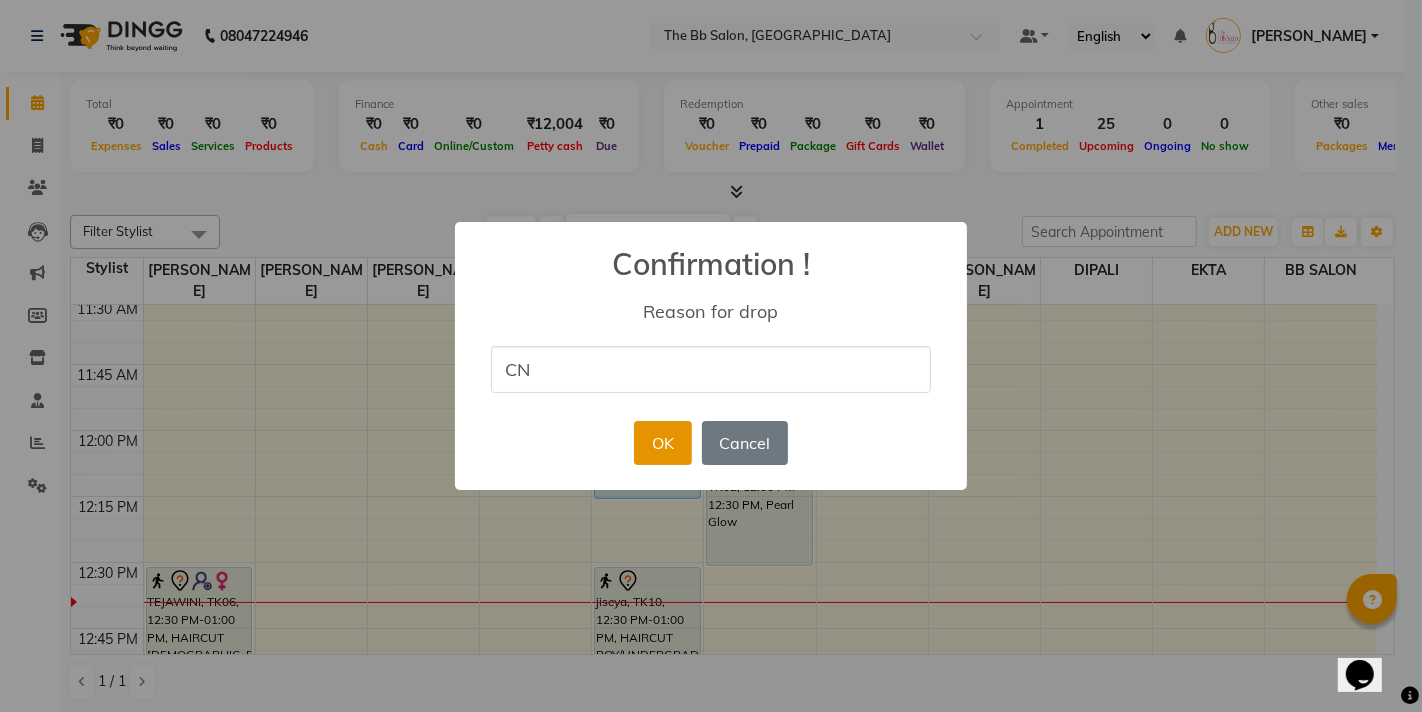 click on "OK" at bounding box center (662, 443) 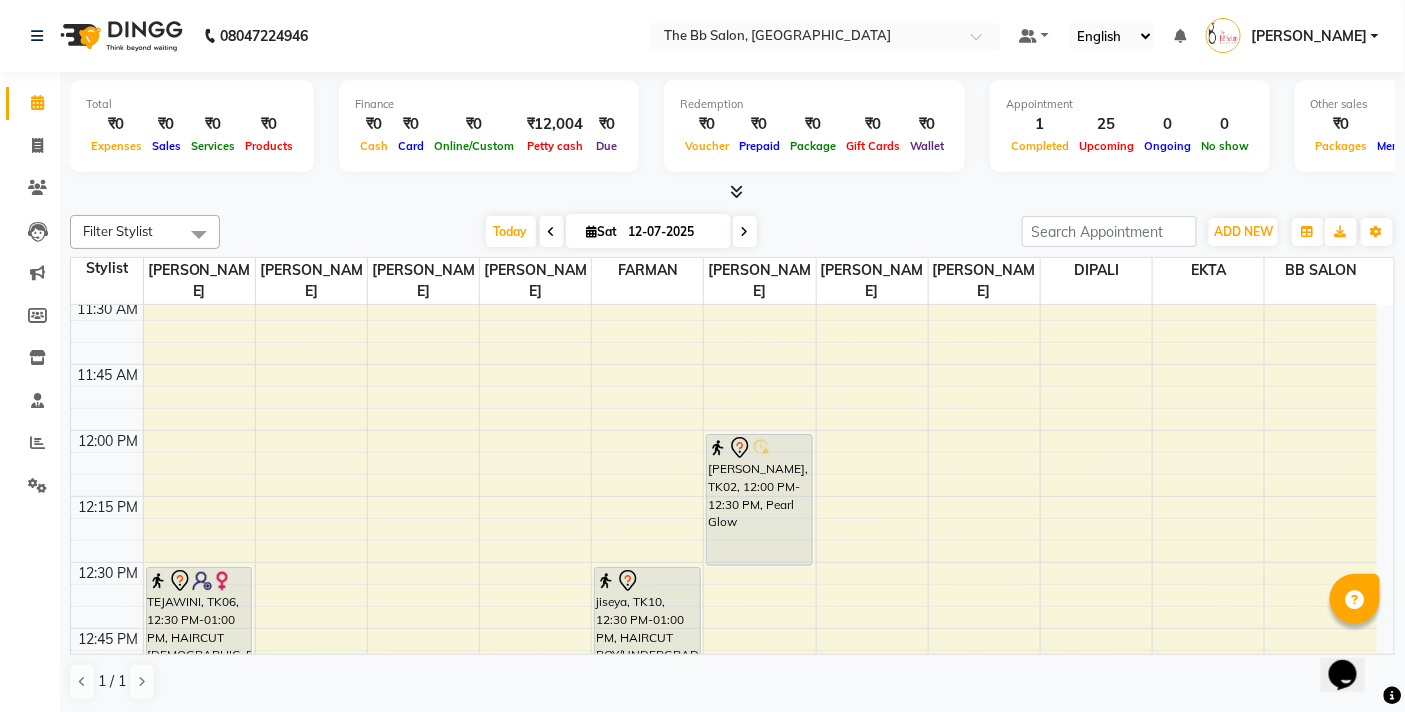 scroll, scrollTop: 1, scrollLeft: 0, axis: vertical 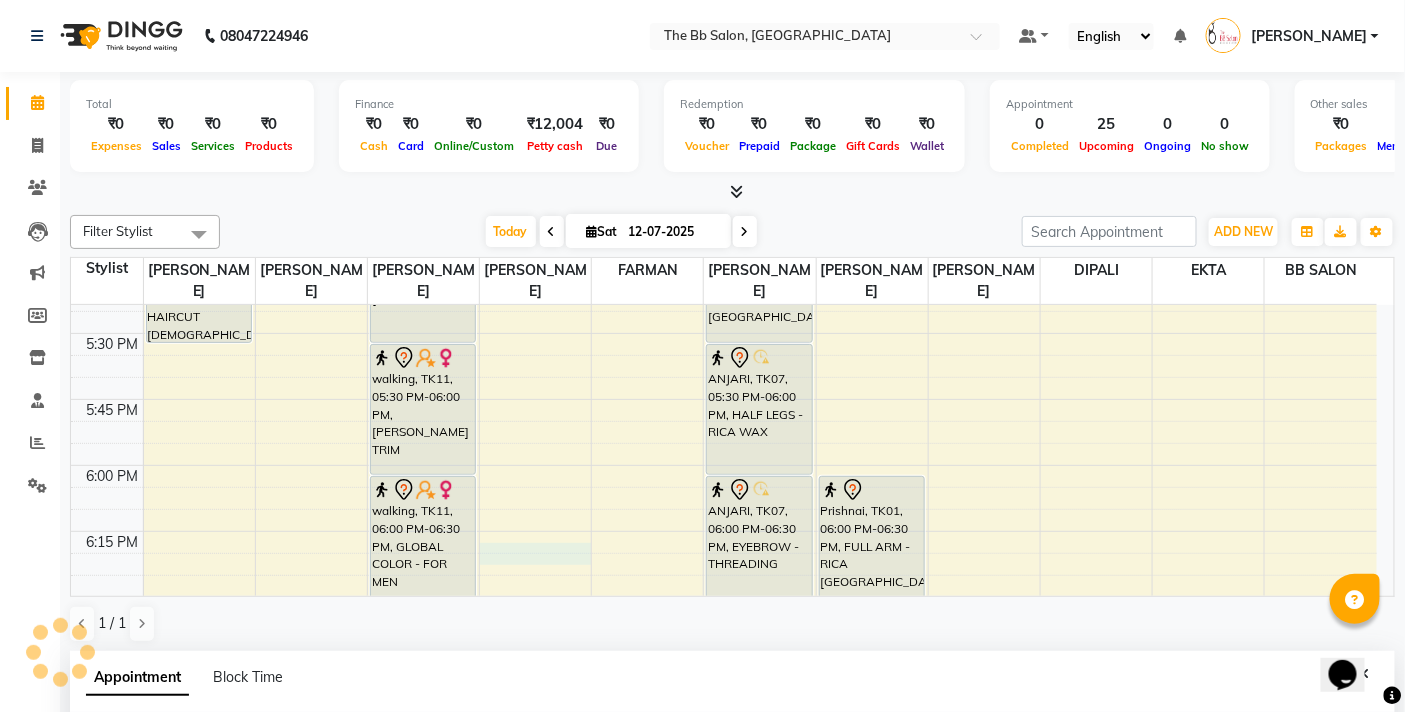select on "84071" 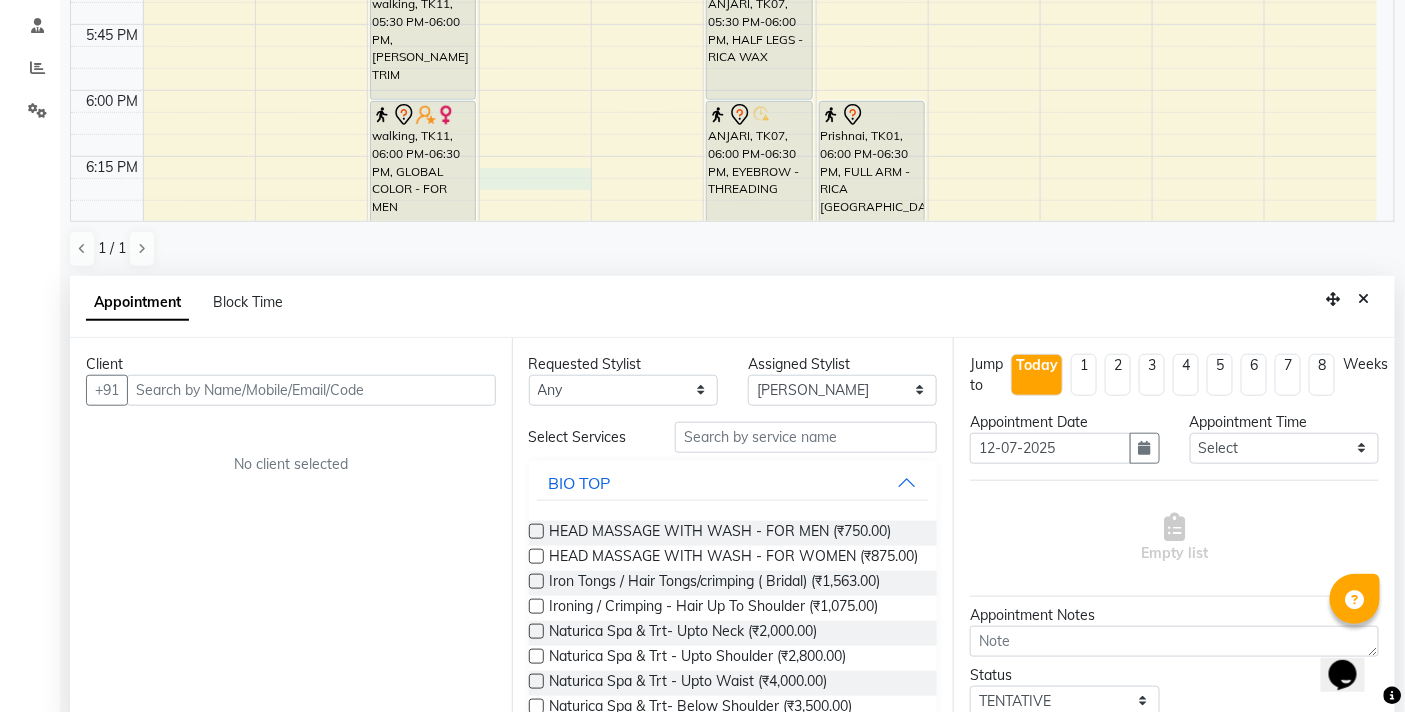 scroll, scrollTop: 392, scrollLeft: 0, axis: vertical 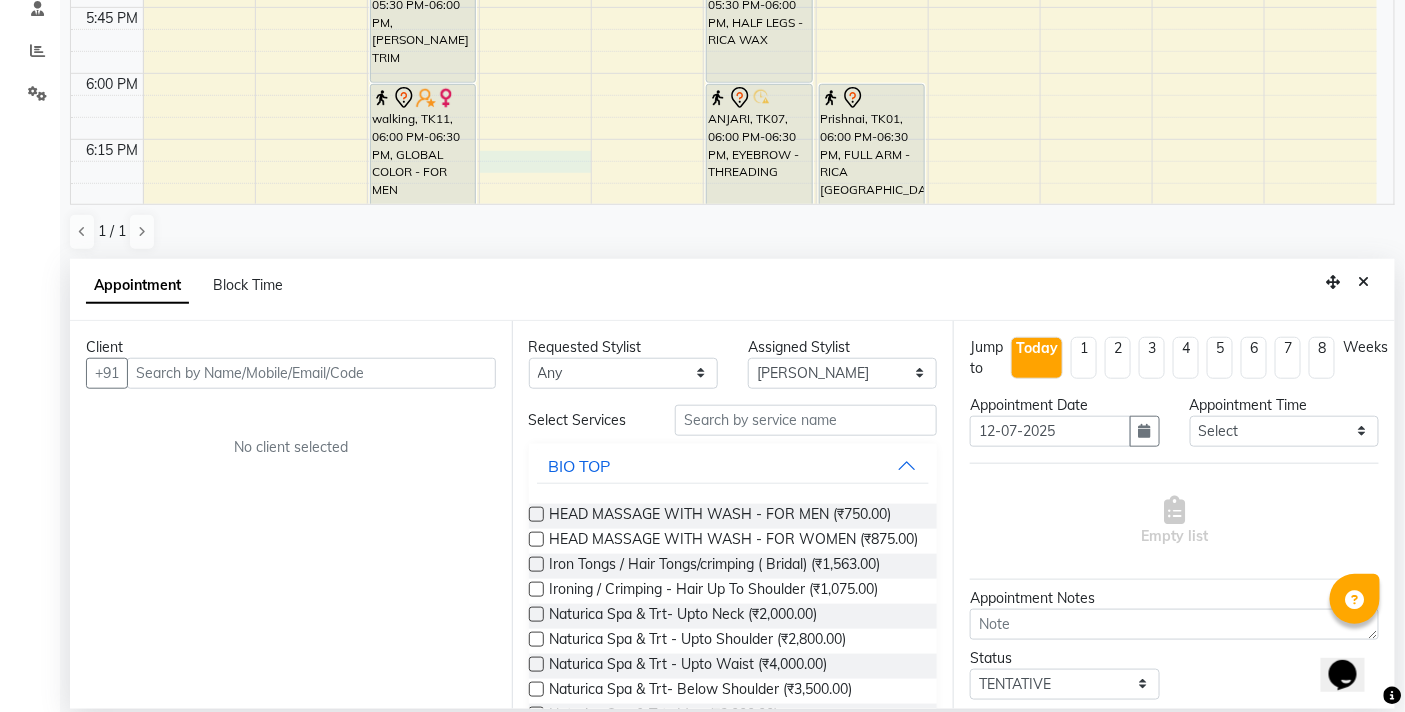 click at bounding box center [311, 373] 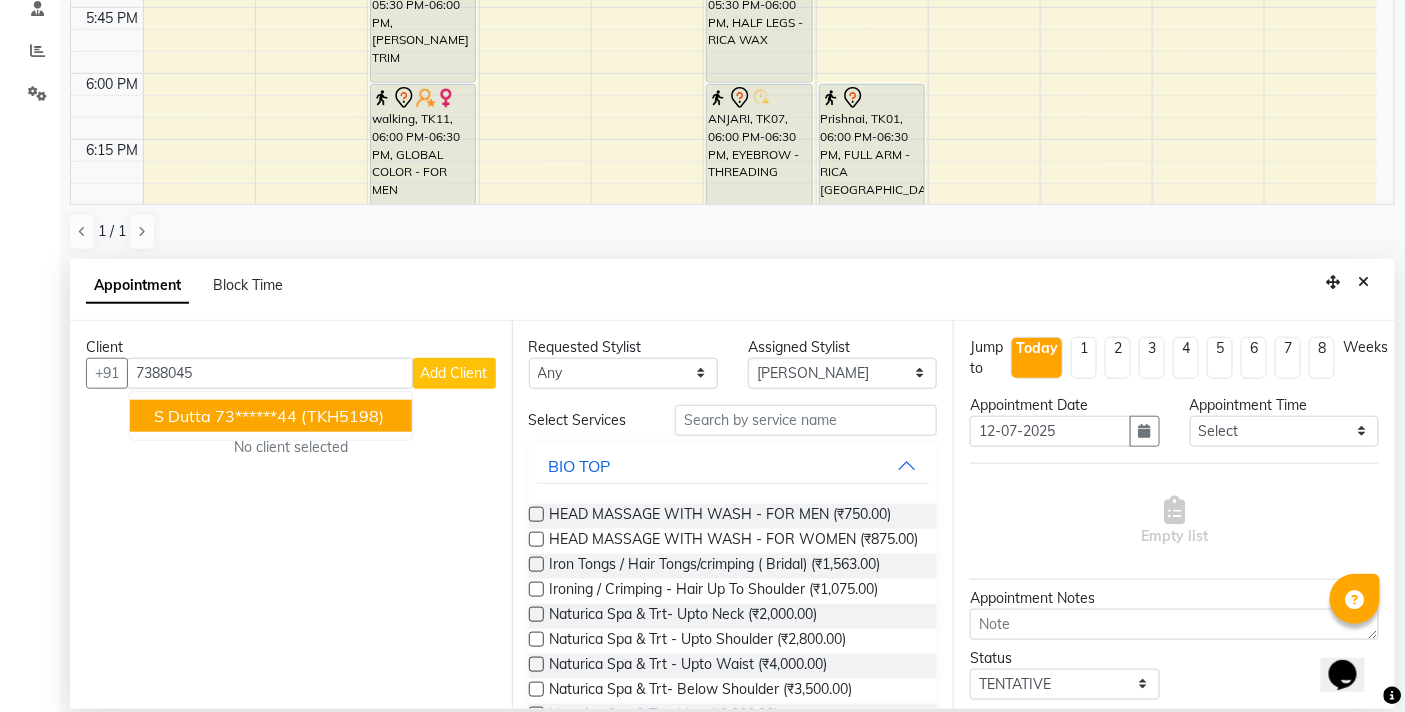 click on "73******44" at bounding box center (256, 416) 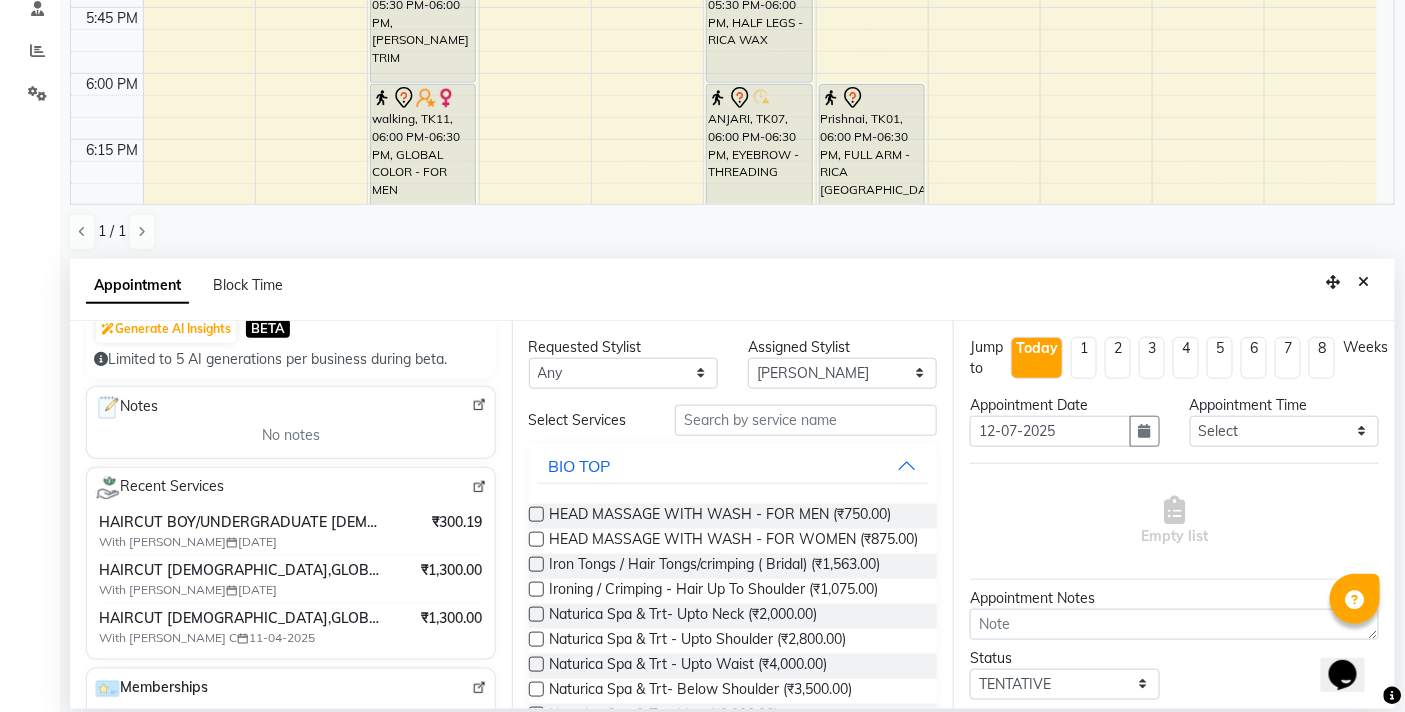scroll, scrollTop: 333, scrollLeft: 0, axis: vertical 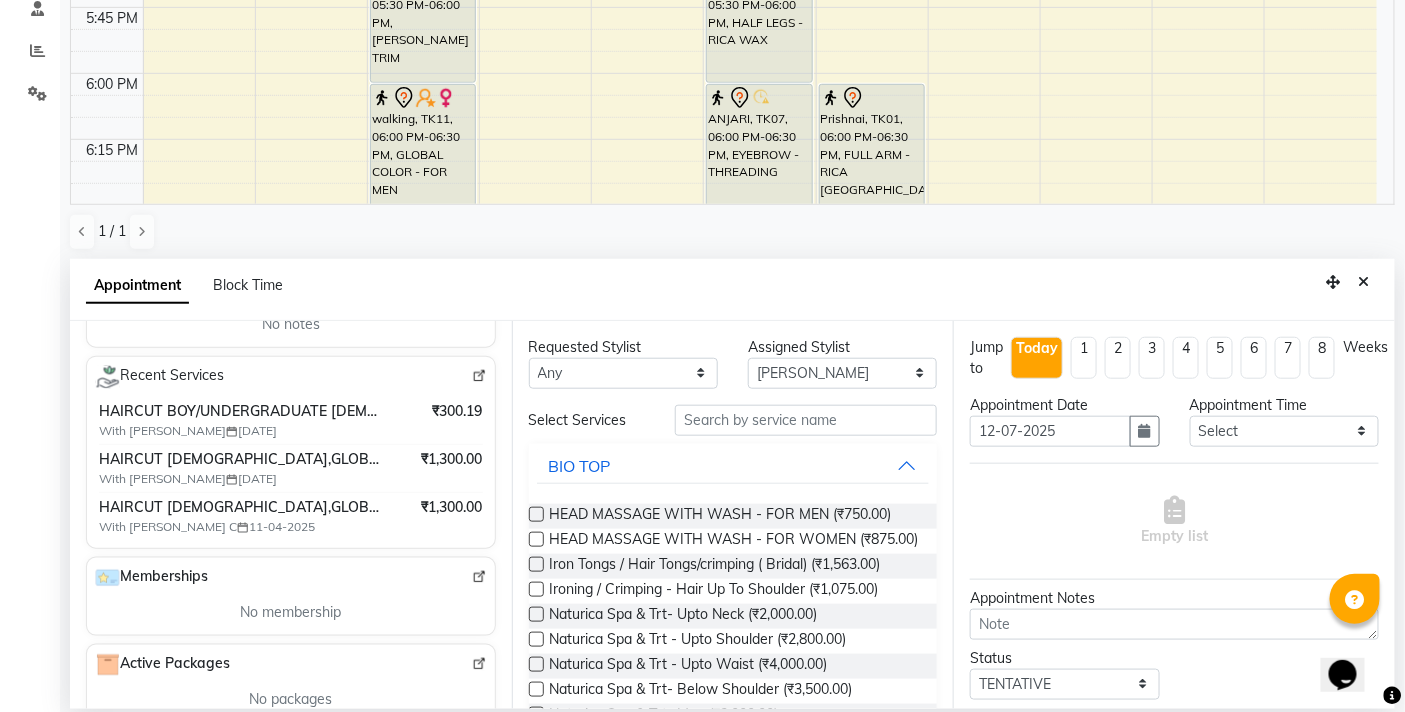 type on "73******44" 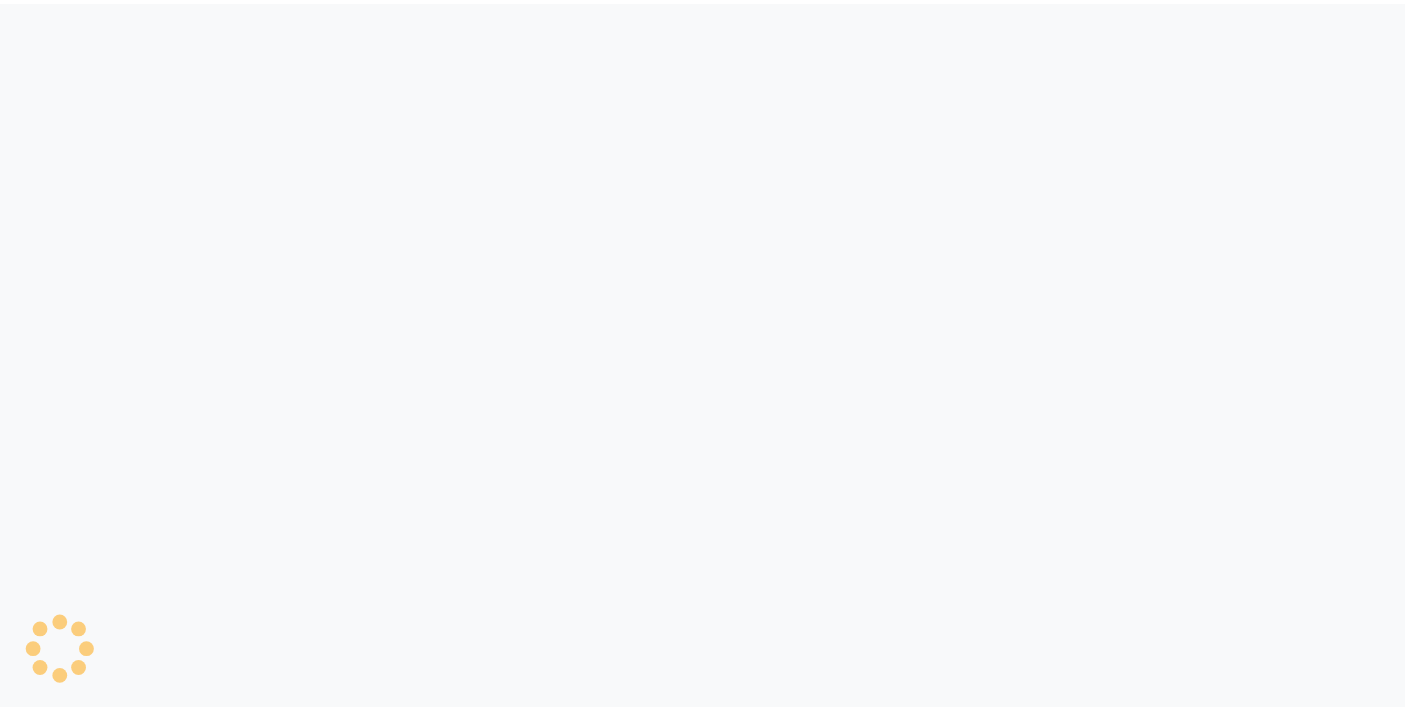 scroll, scrollTop: 0, scrollLeft: 0, axis: both 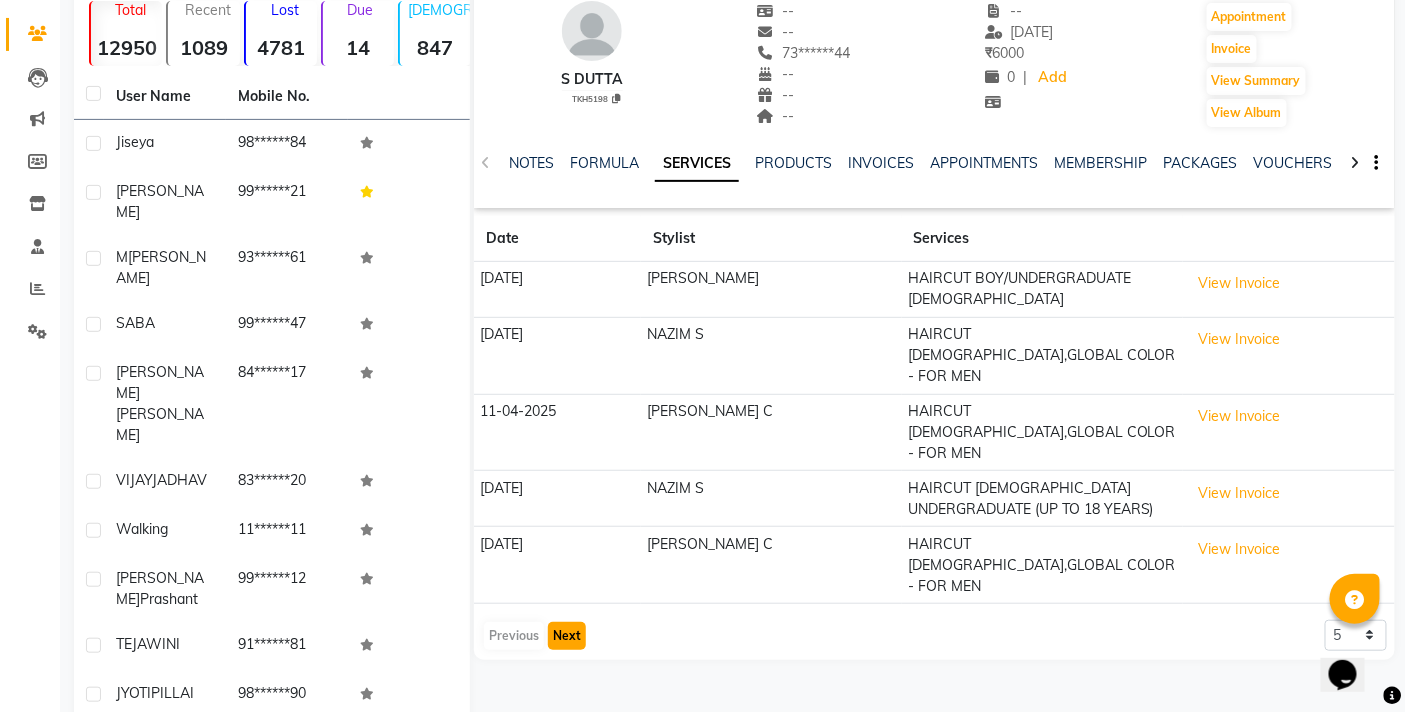 click on "Next" 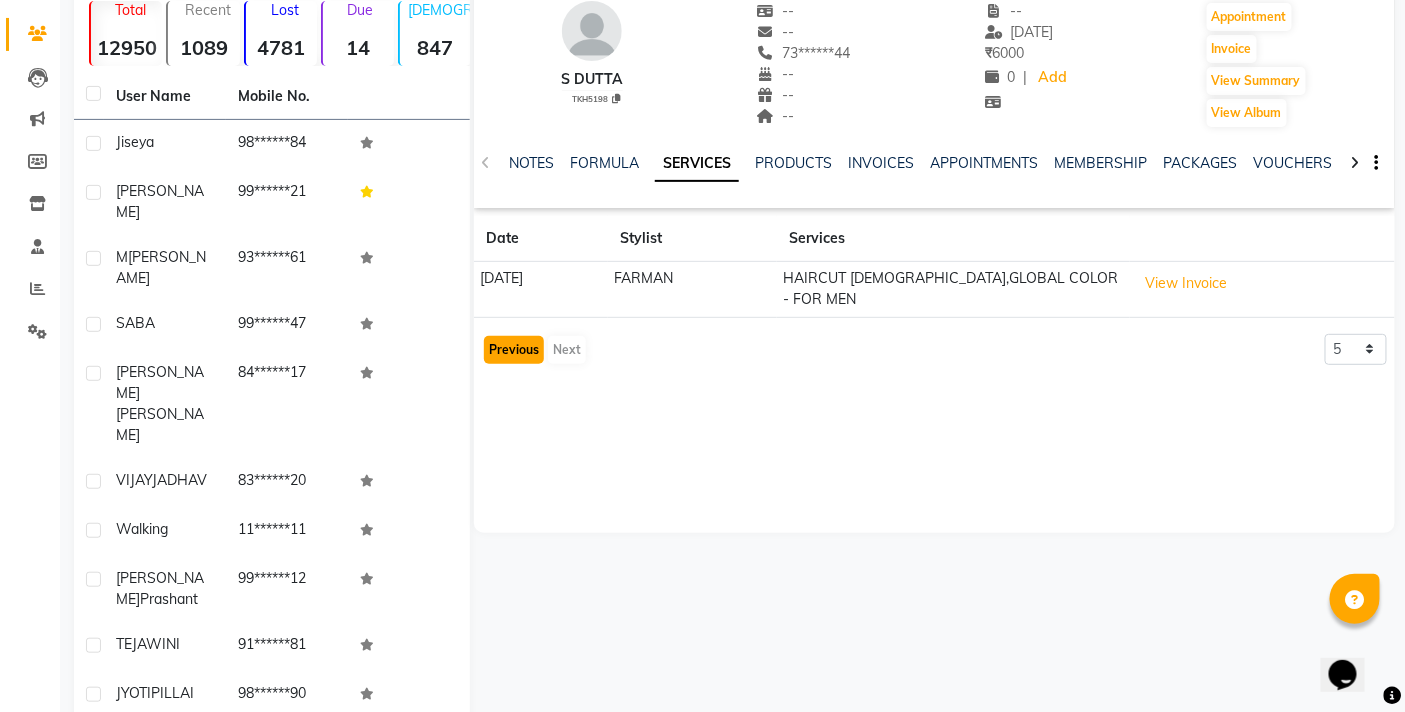 click on "Previous" 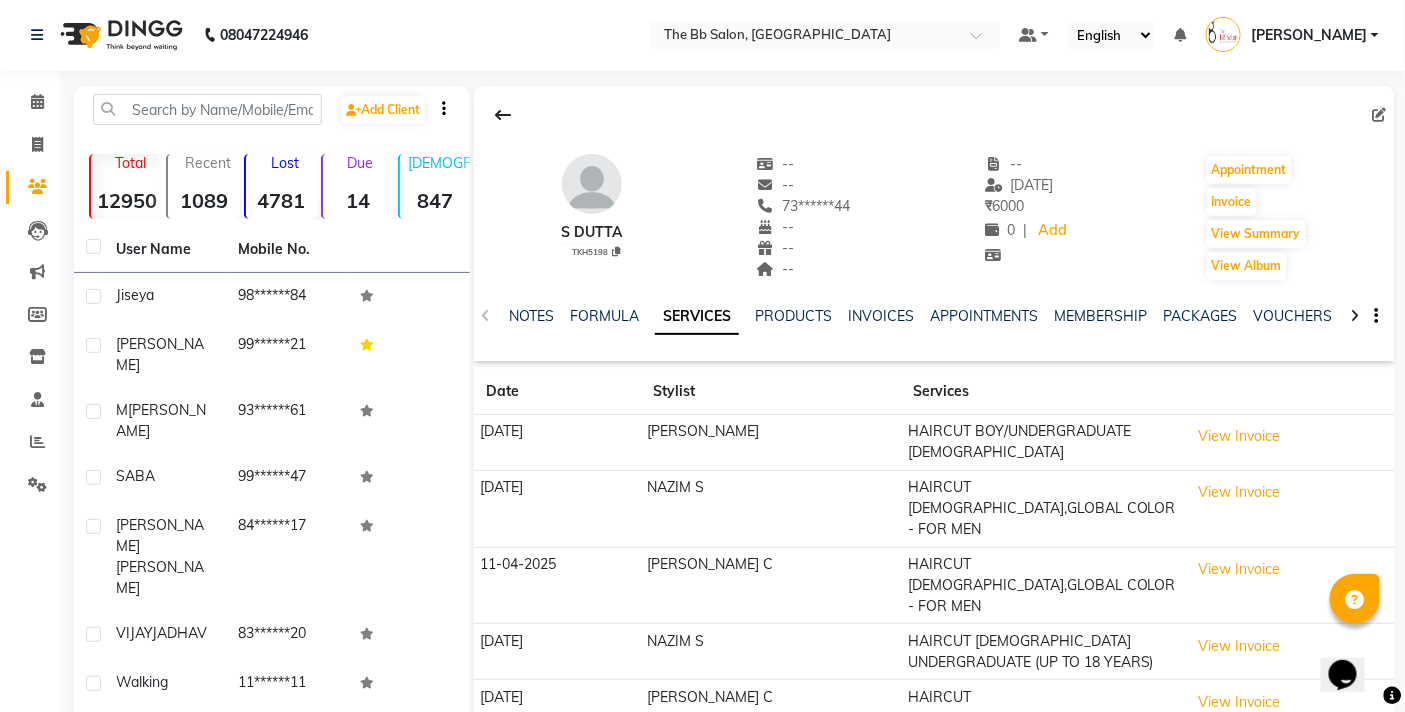 scroll, scrollTop: 0, scrollLeft: 0, axis: both 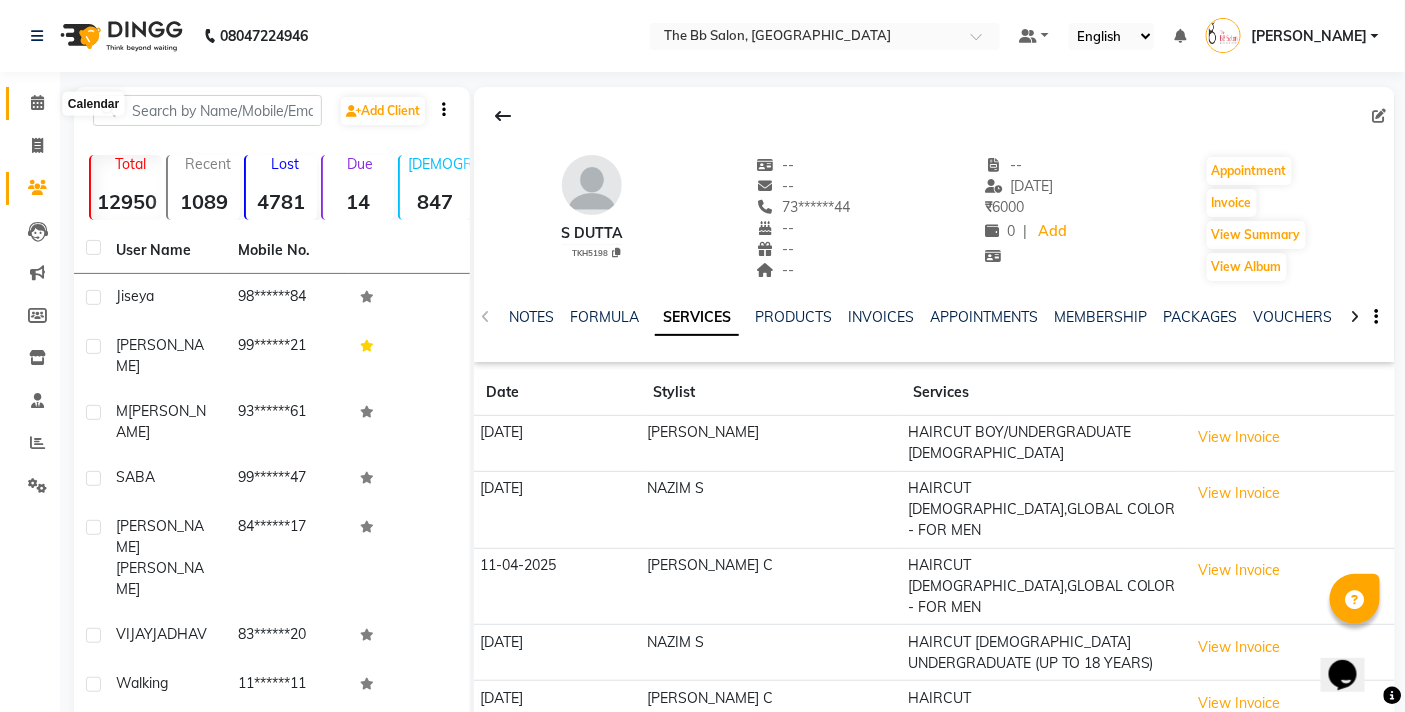 click 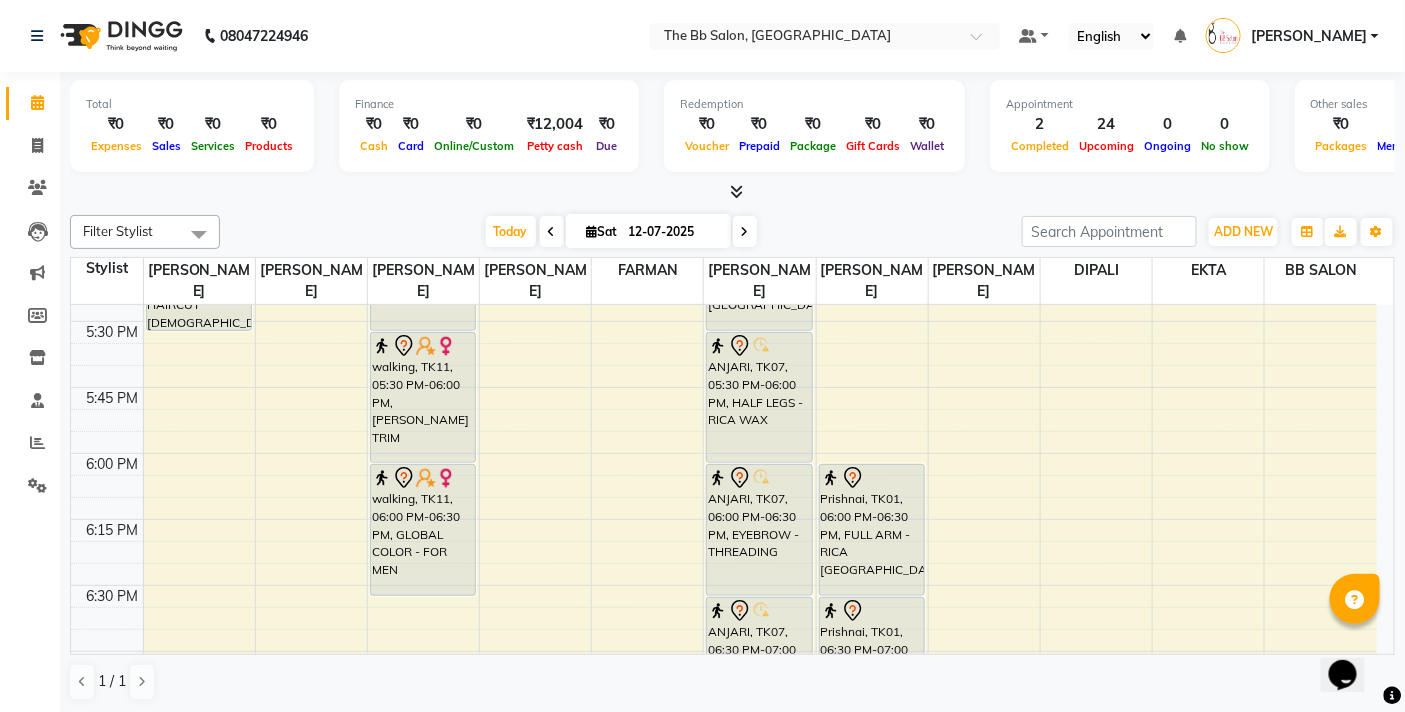 scroll, scrollTop: 2333, scrollLeft: 0, axis: vertical 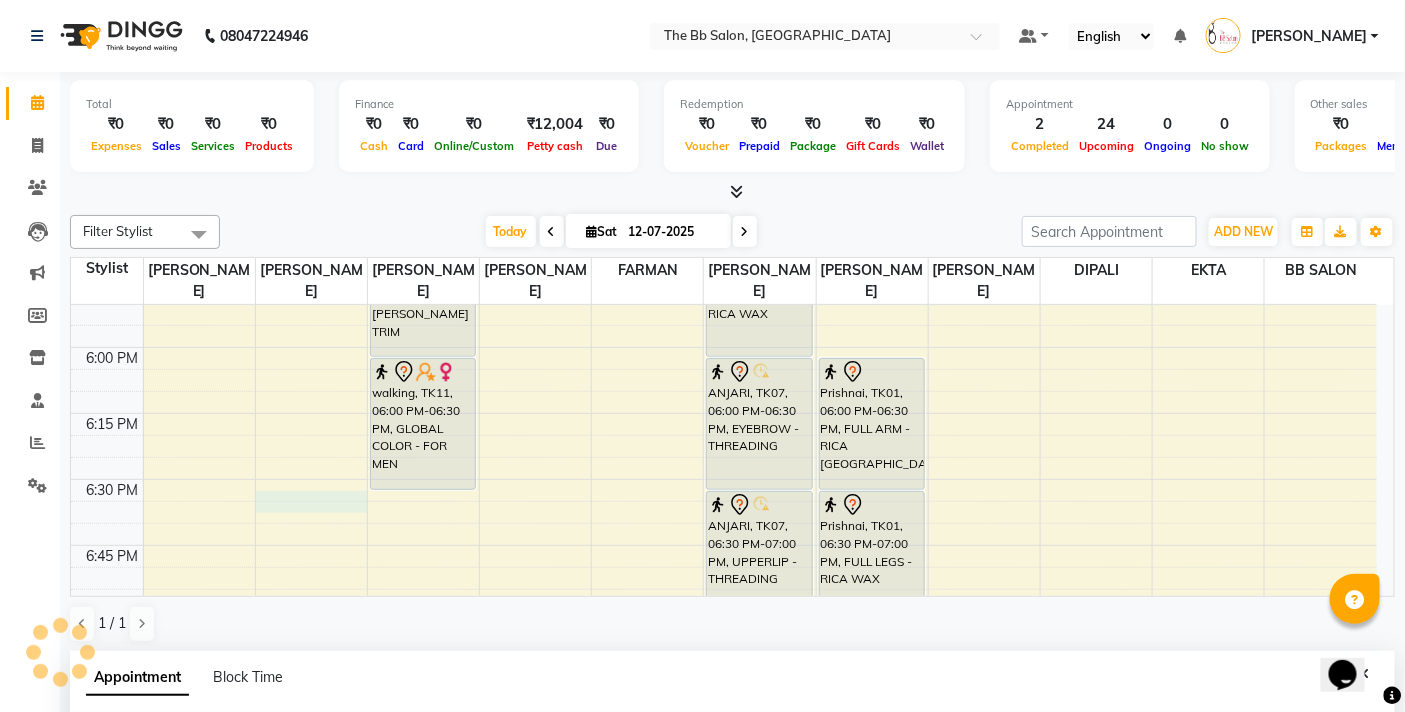 select on "83658" 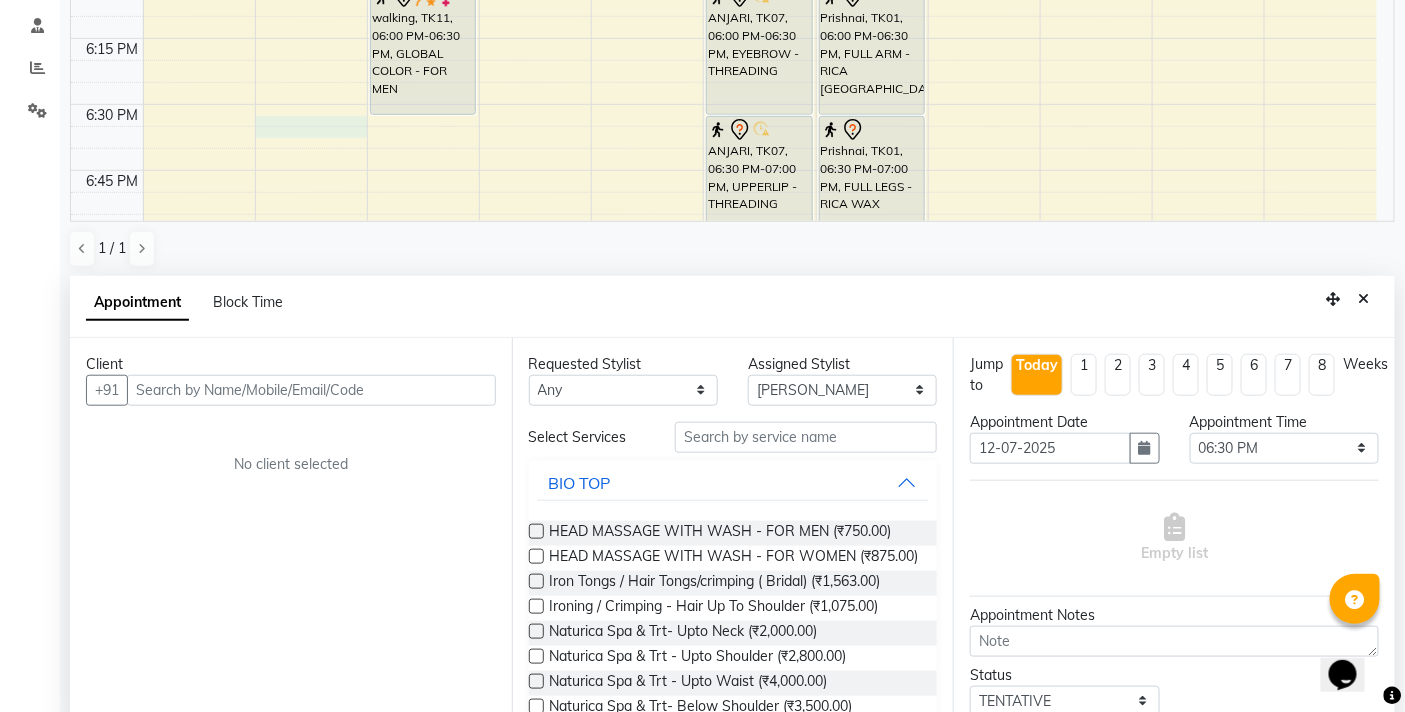 scroll, scrollTop: 392, scrollLeft: 0, axis: vertical 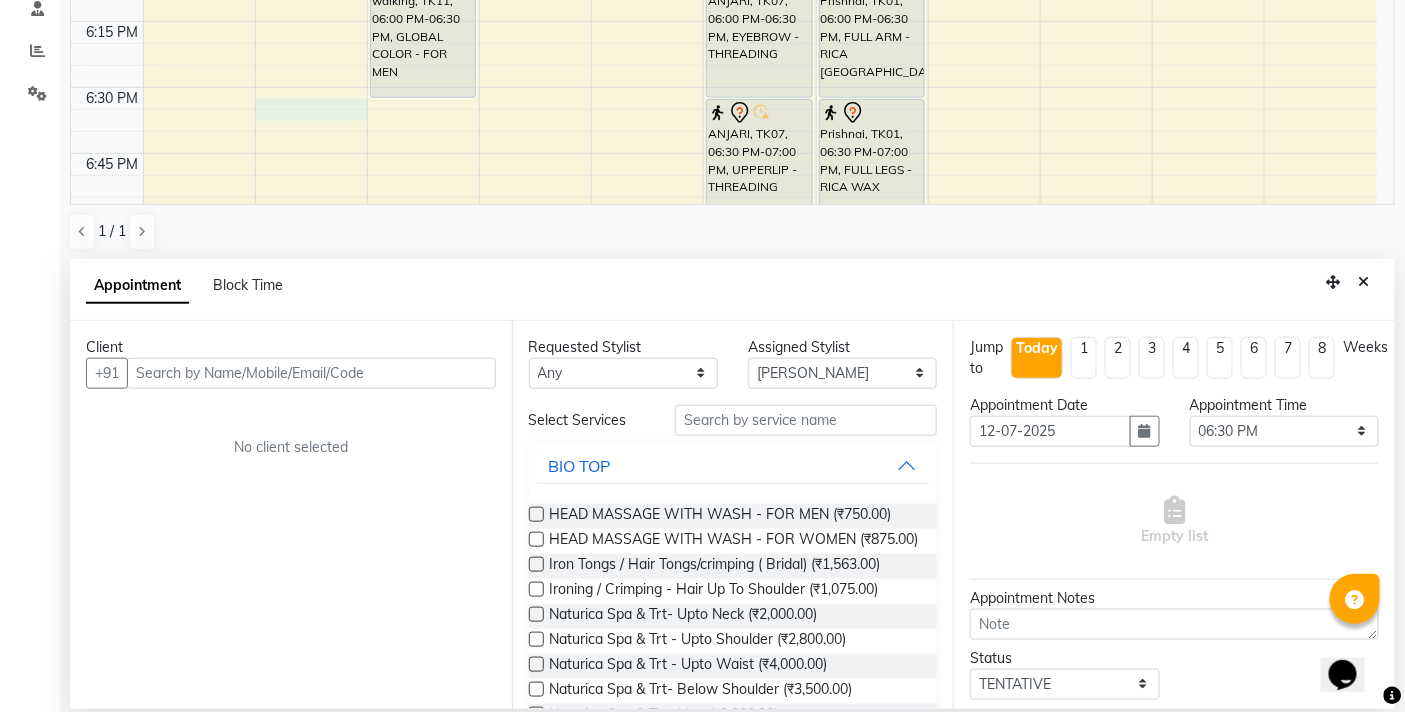 click at bounding box center [311, 373] 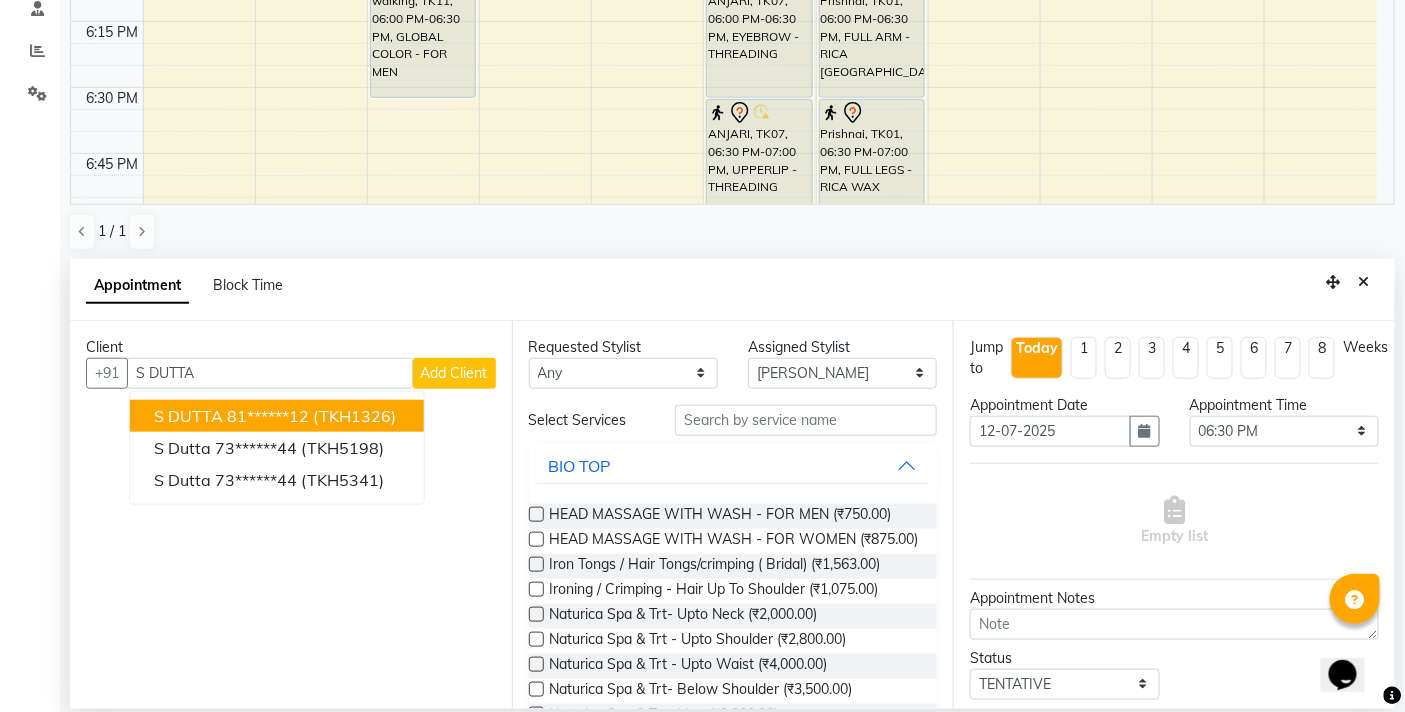 click on "81******12" at bounding box center [268, 416] 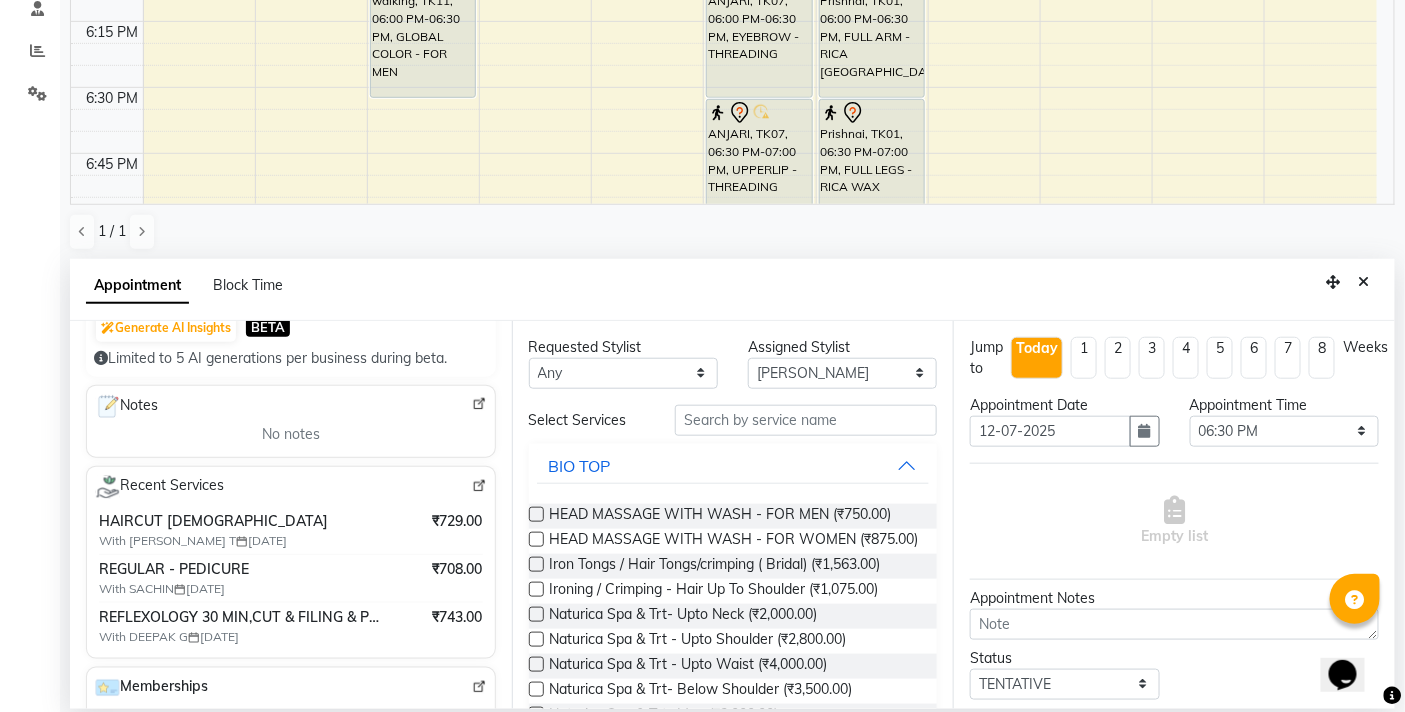 scroll, scrollTop: 0, scrollLeft: 0, axis: both 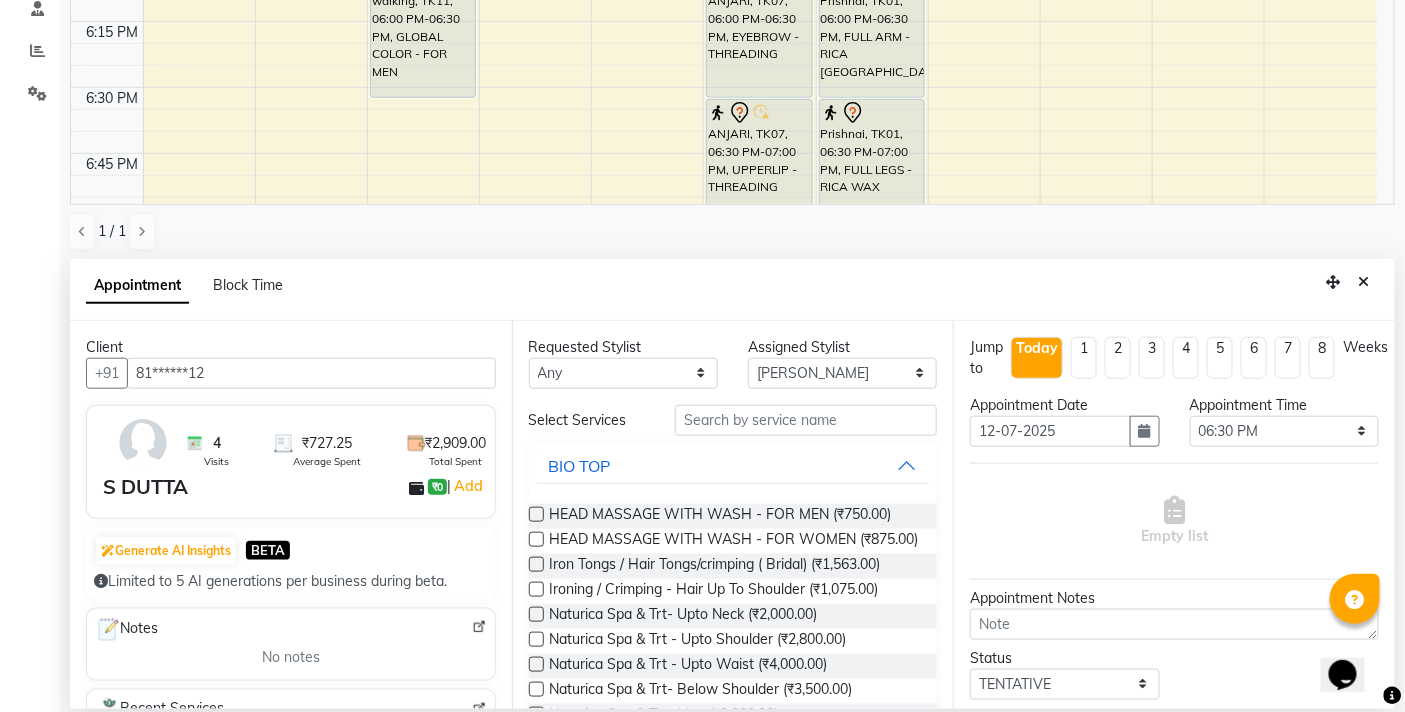 drag, startPoint x: 261, startPoint y: 371, endPoint x: 61, endPoint y: 414, distance: 204.57028 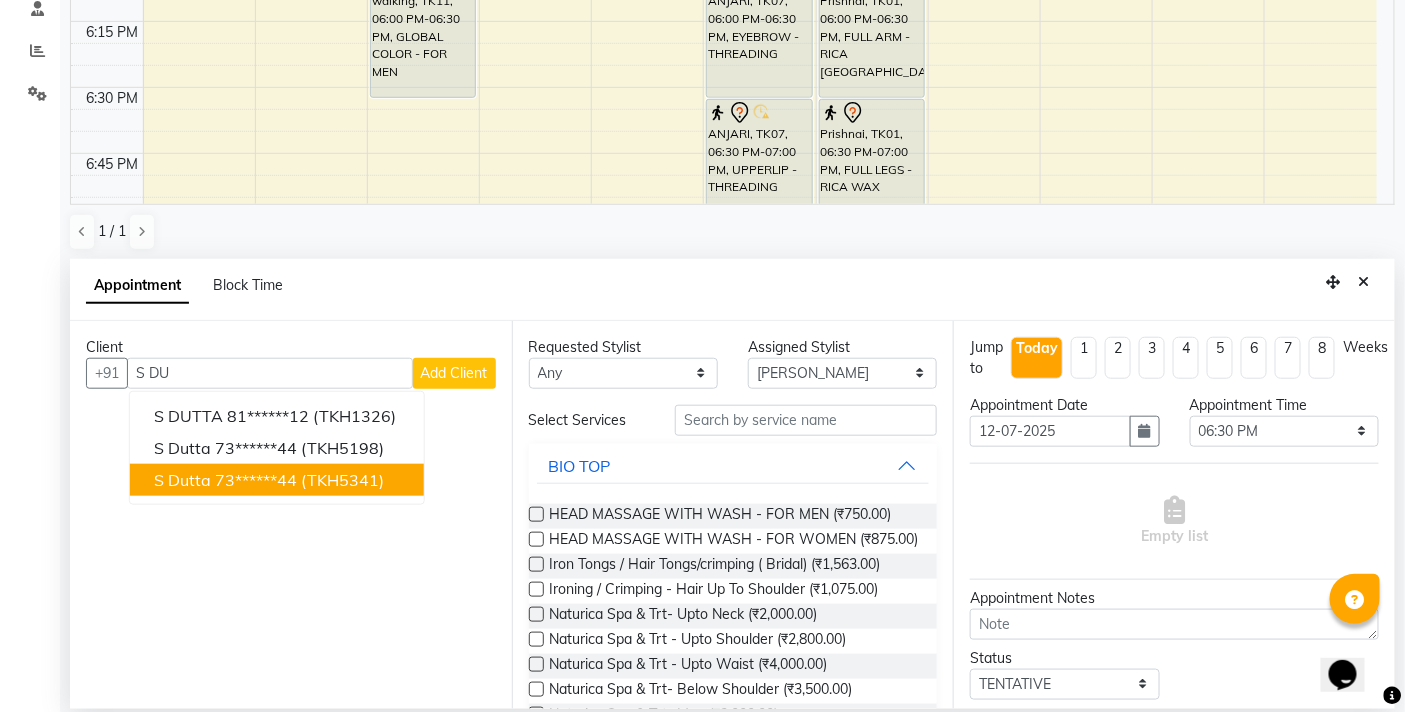 click on "73******44" at bounding box center [256, 480] 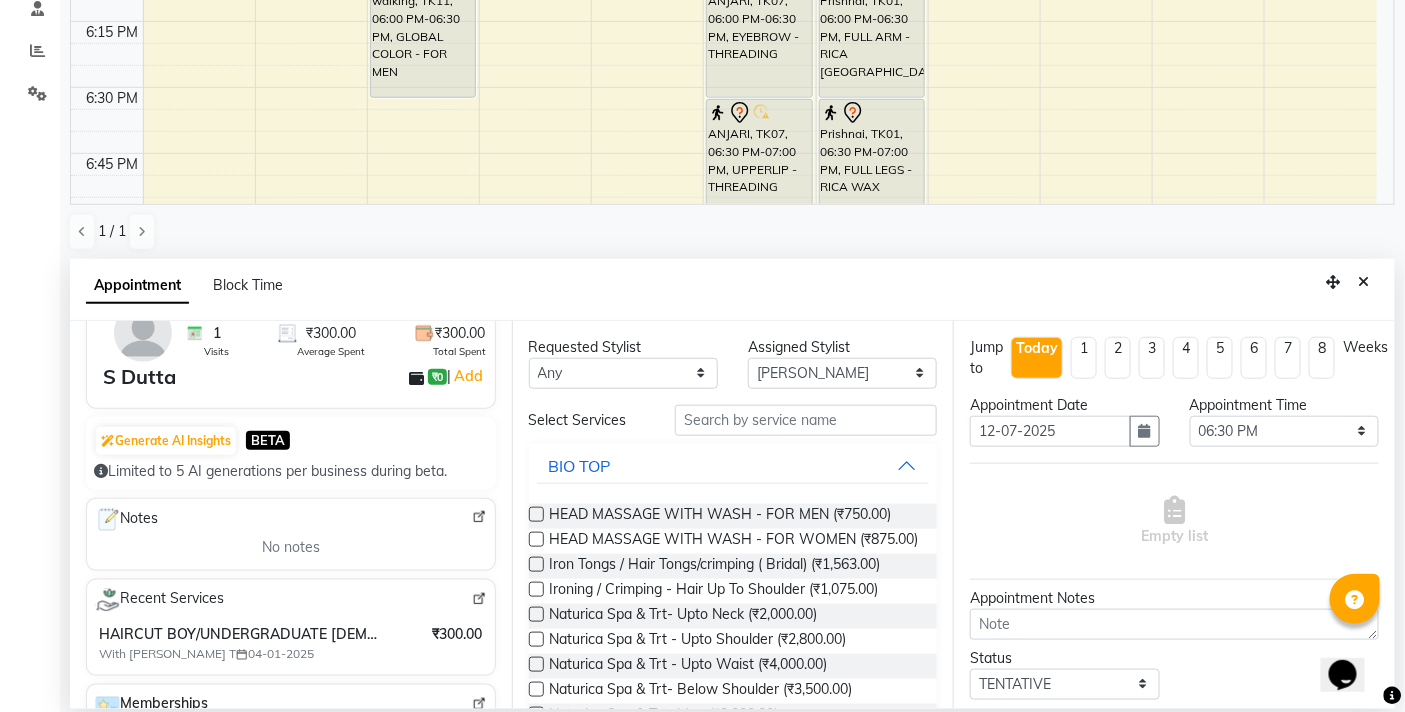 scroll, scrollTop: 0, scrollLeft: 0, axis: both 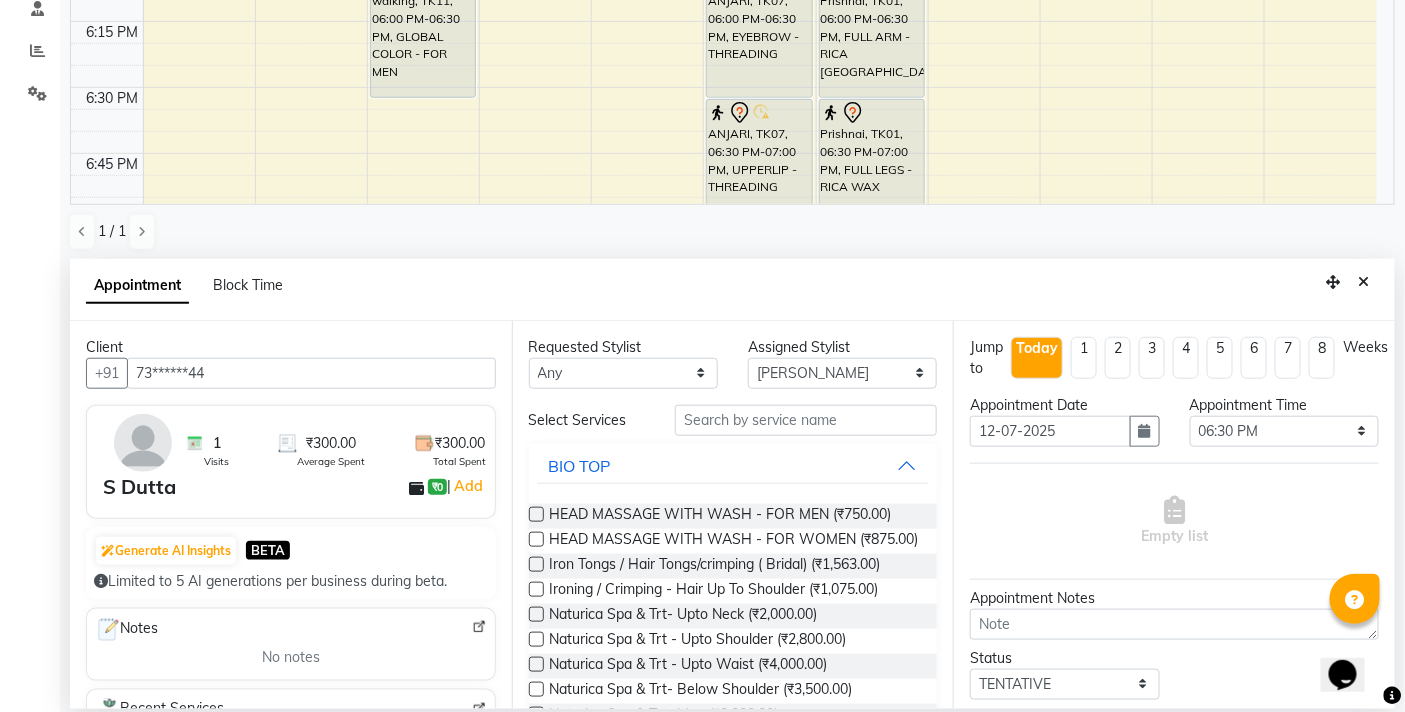 drag, startPoint x: 264, startPoint y: 377, endPoint x: 0, endPoint y: 374, distance: 264.01706 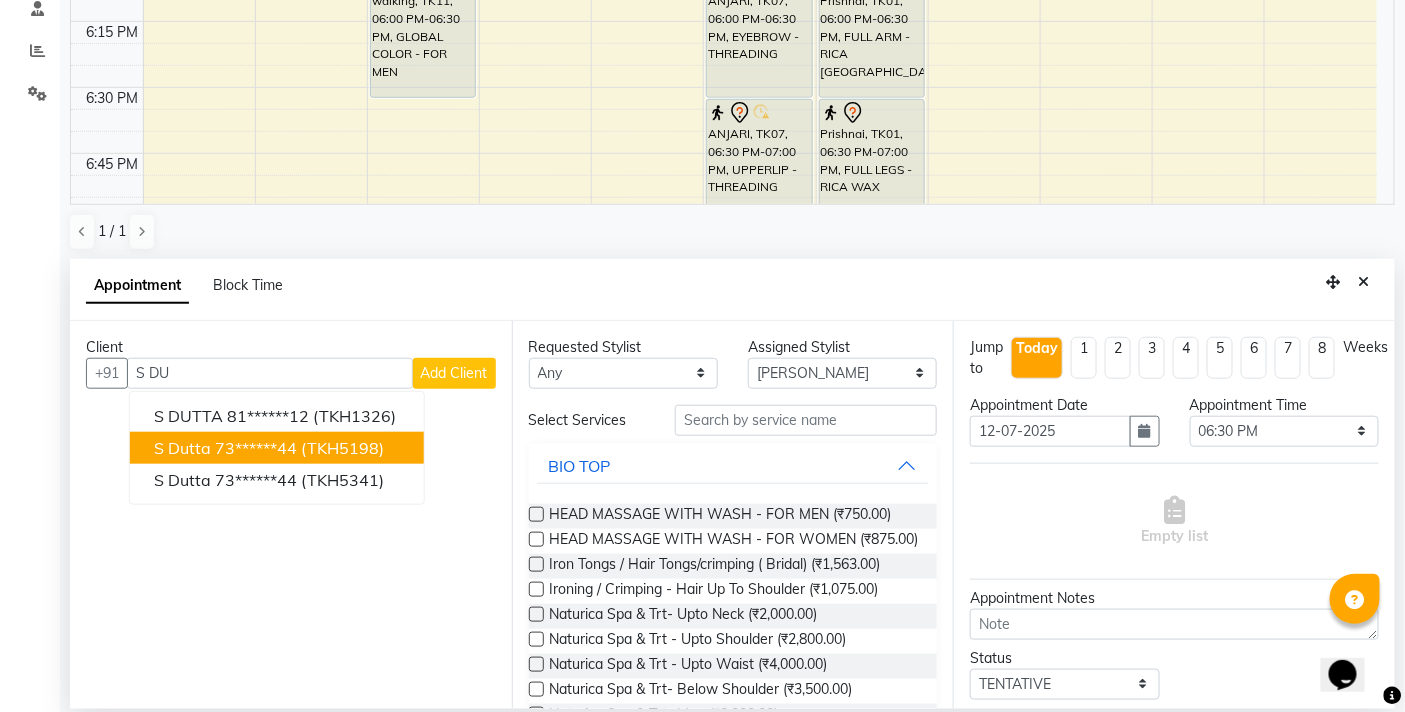 click on "73******44" at bounding box center [256, 448] 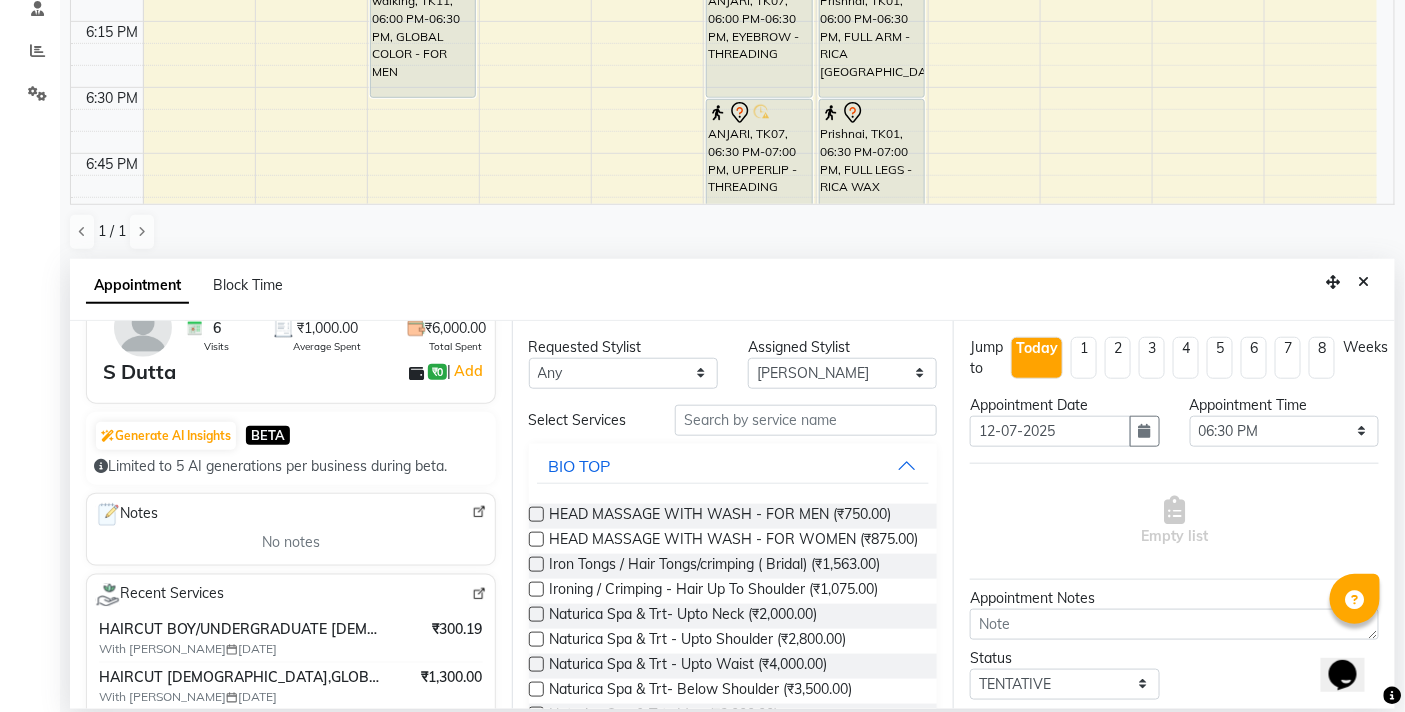 scroll, scrollTop: 222, scrollLeft: 0, axis: vertical 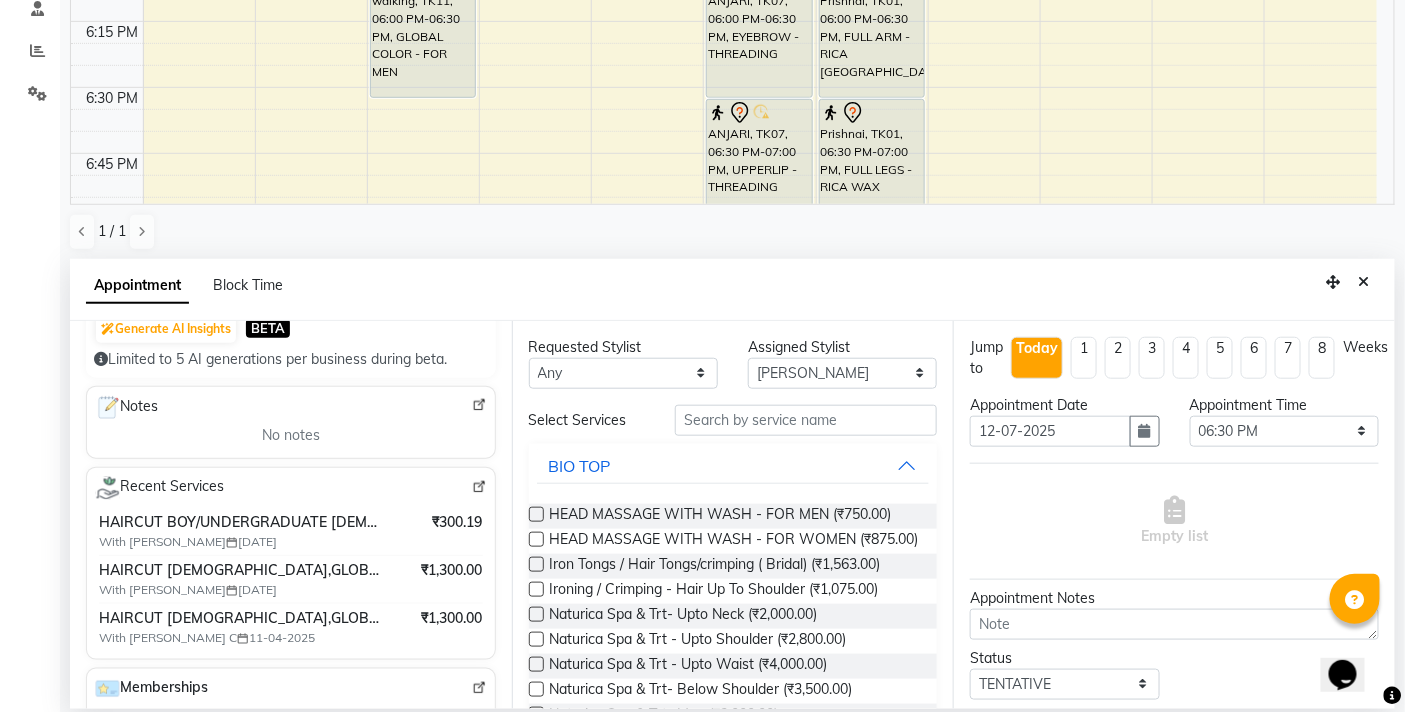 type on "73******44" 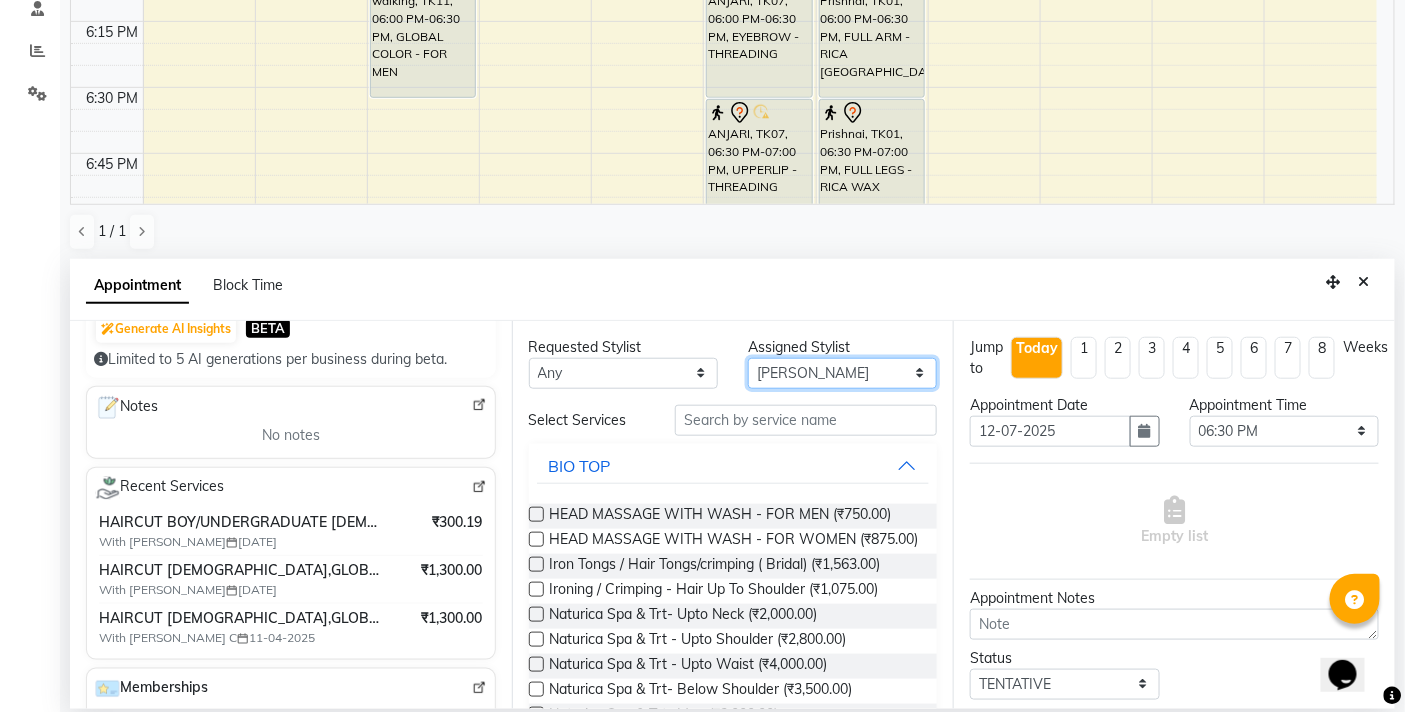 click on "Select BB SALON DIPALI EKTA FARMAN GOUSIYA SHAIKH MANGESH TAVARE Nazim Shaikh Rupesh Chavan Sanjay Pawar SHILPA YADAV WILSON" at bounding box center (842, 373) 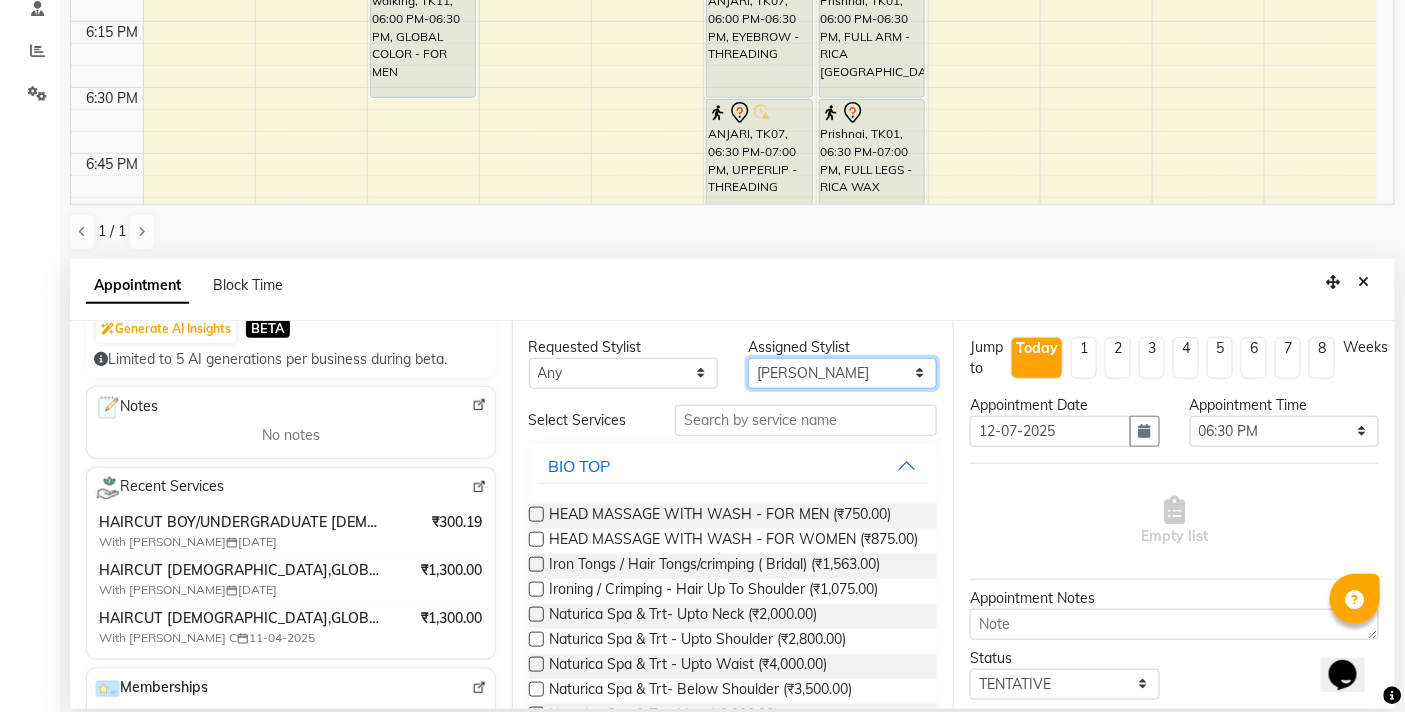 select on "84071" 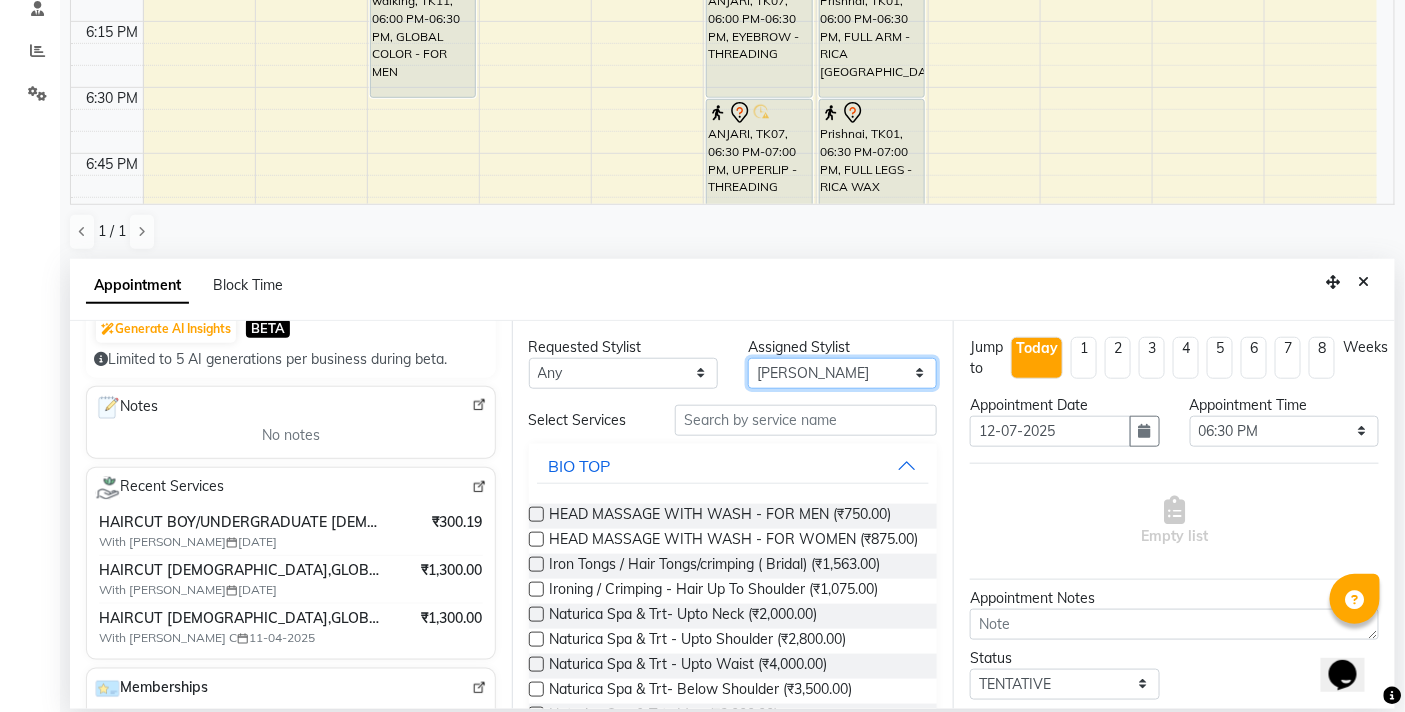 click on "Select BB SALON DIPALI EKTA FARMAN GOUSIYA SHAIKH MANGESH TAVARE Nazim Shaikh Rupesh Chavan Sanjay Pawar SHILPA YADAV WILSON" at bounding box center (842, 373) 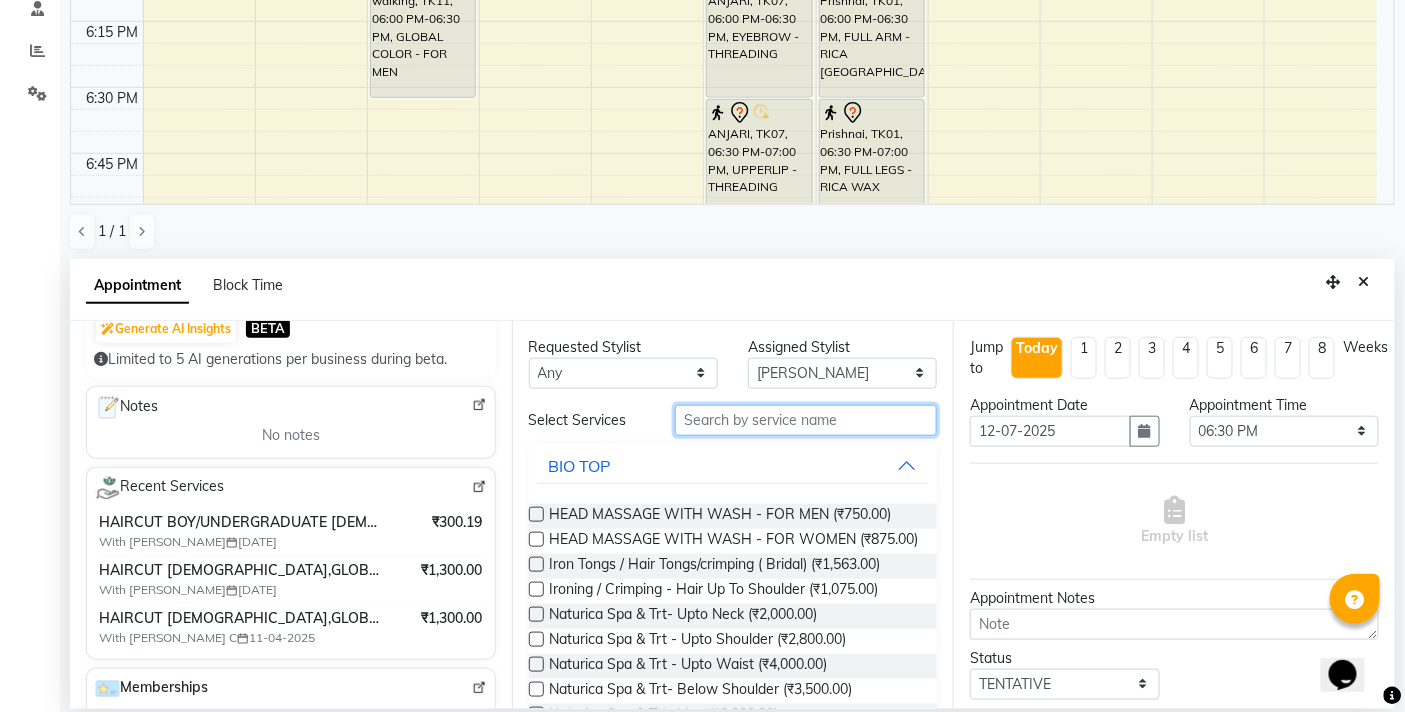 click at bounding box center [806, 420] 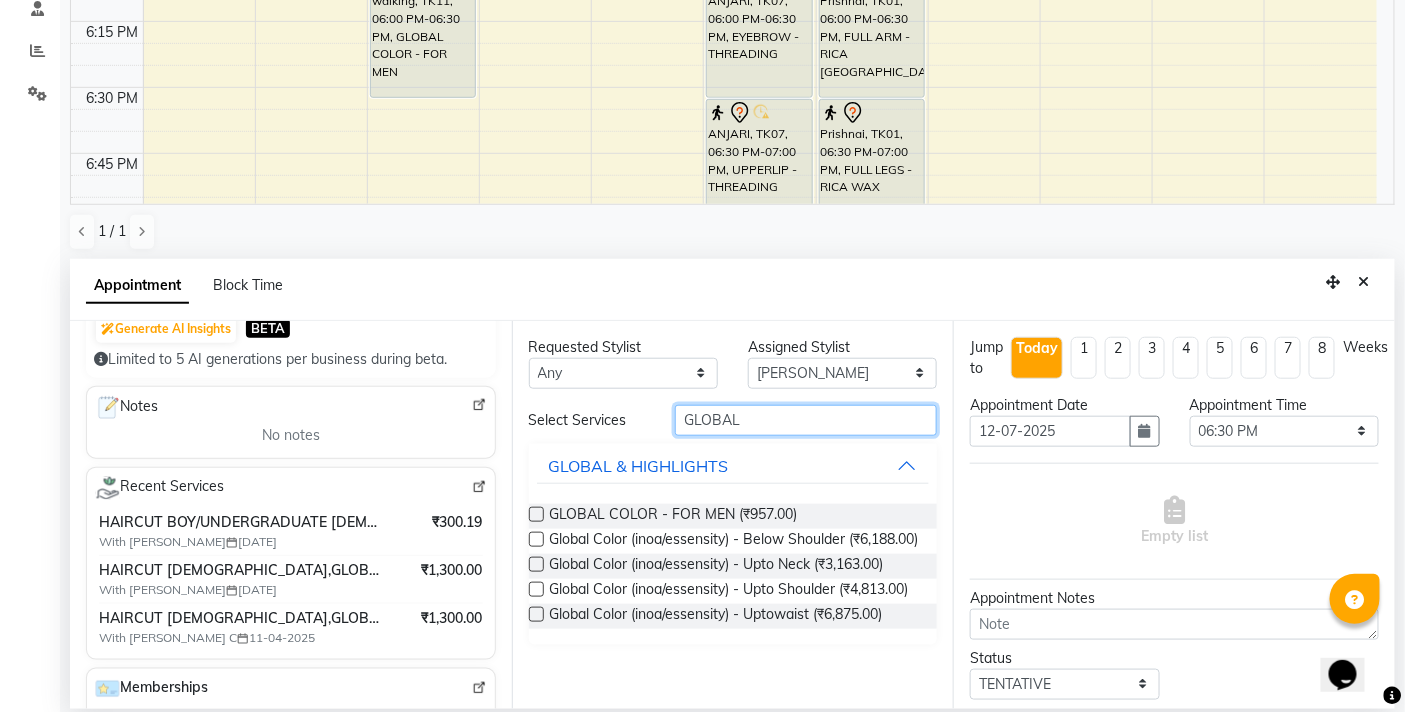 type on "GLOBAL" 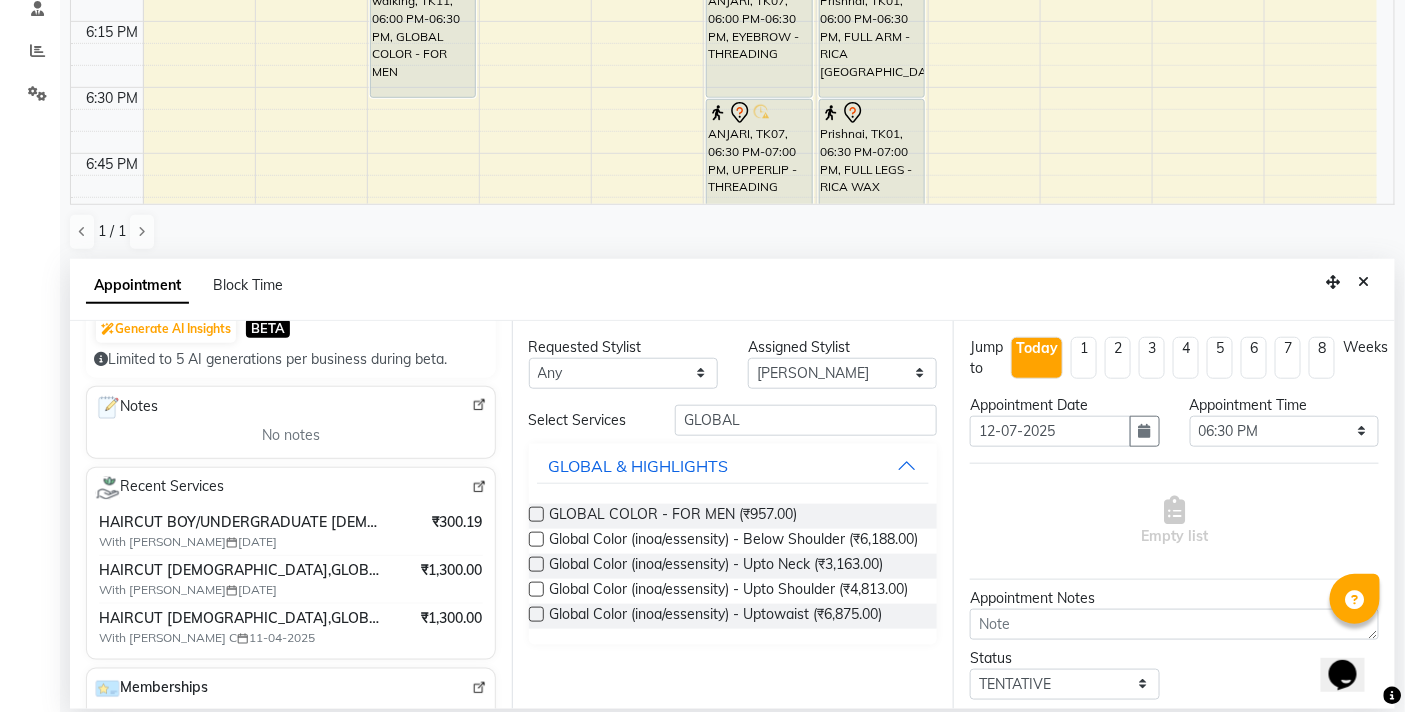 click at bounding box center (536, 539) 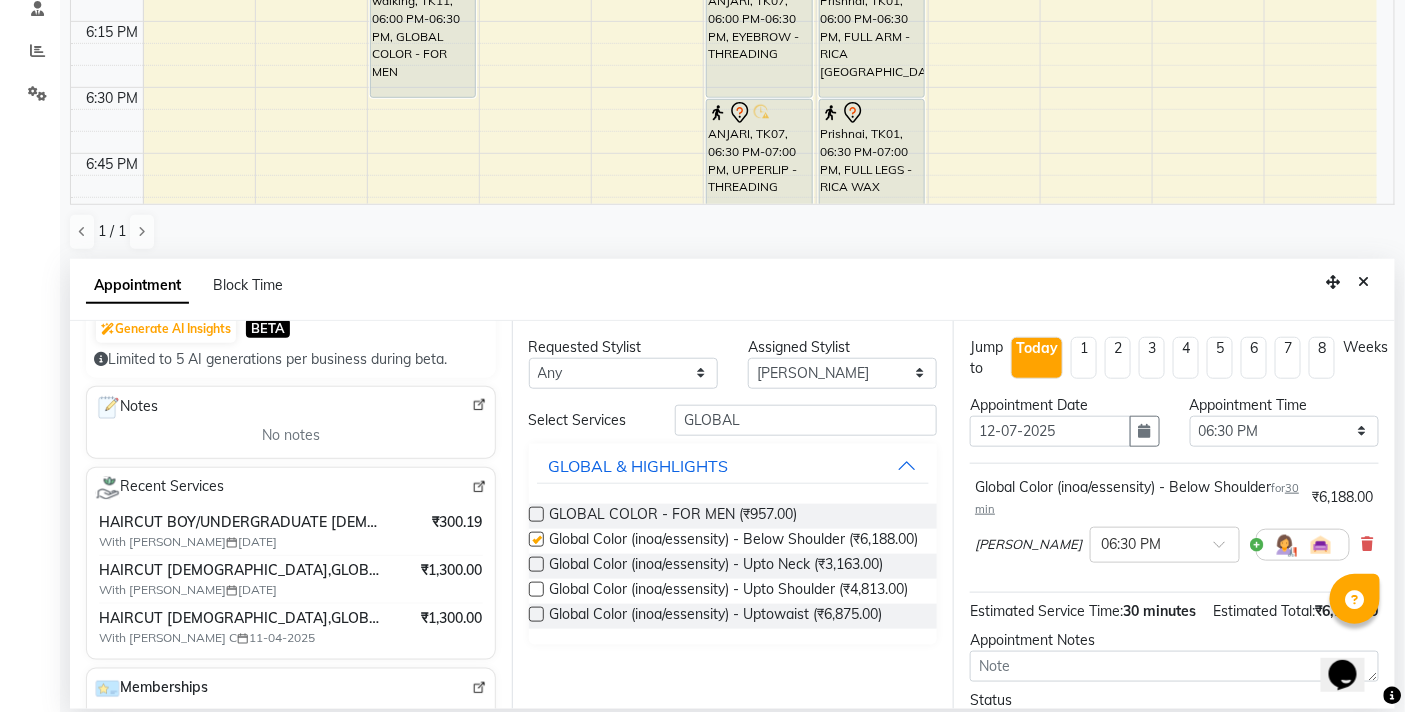 checkbox on "false" 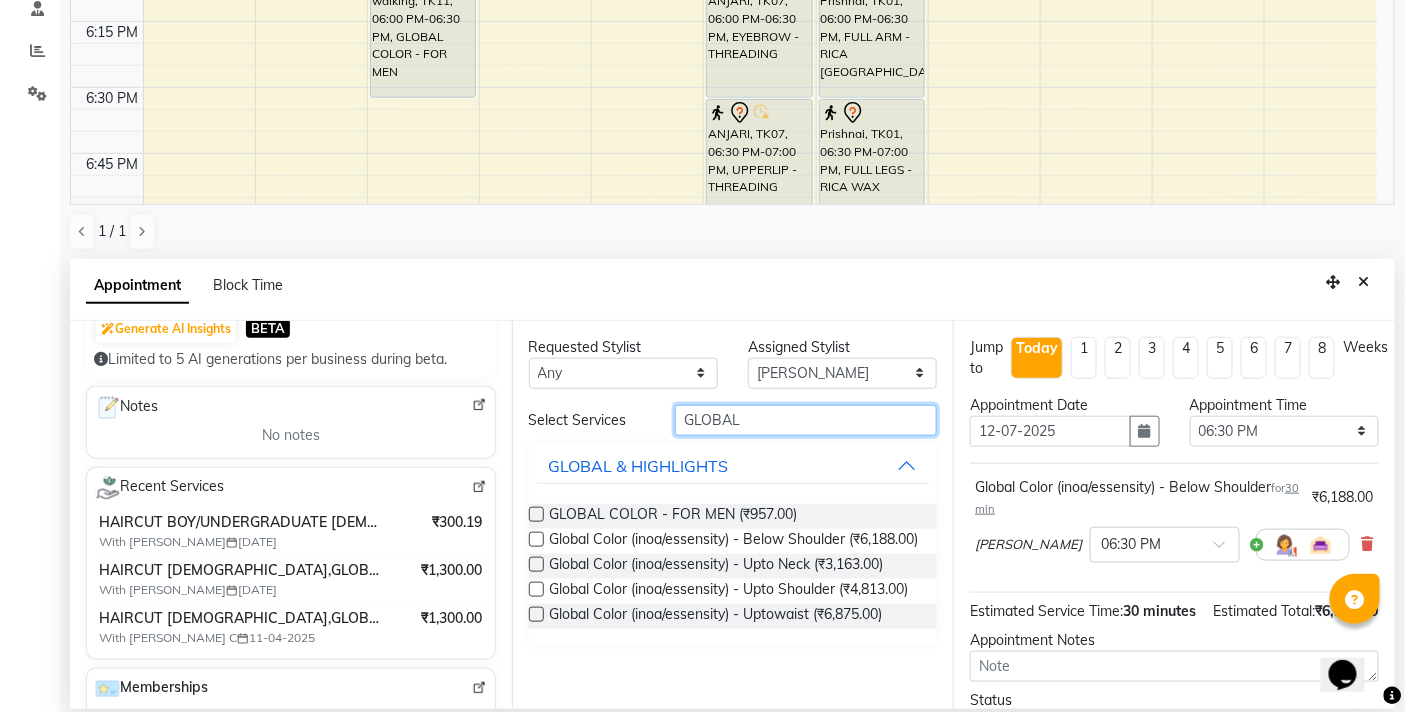 drag, startPoint x: 771, startPoint y: 414, endPoint x: 500, endPoint y: 416, distance: 271.0074 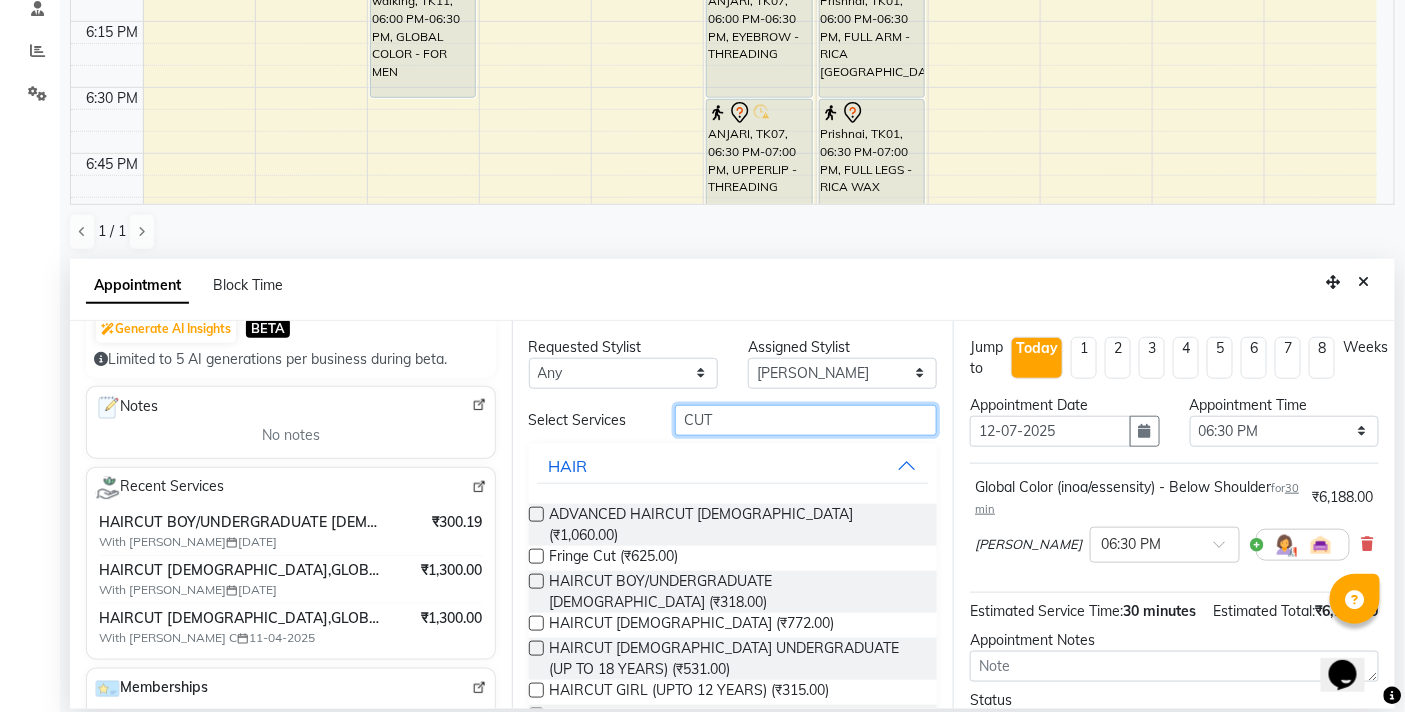 type on "CUT" 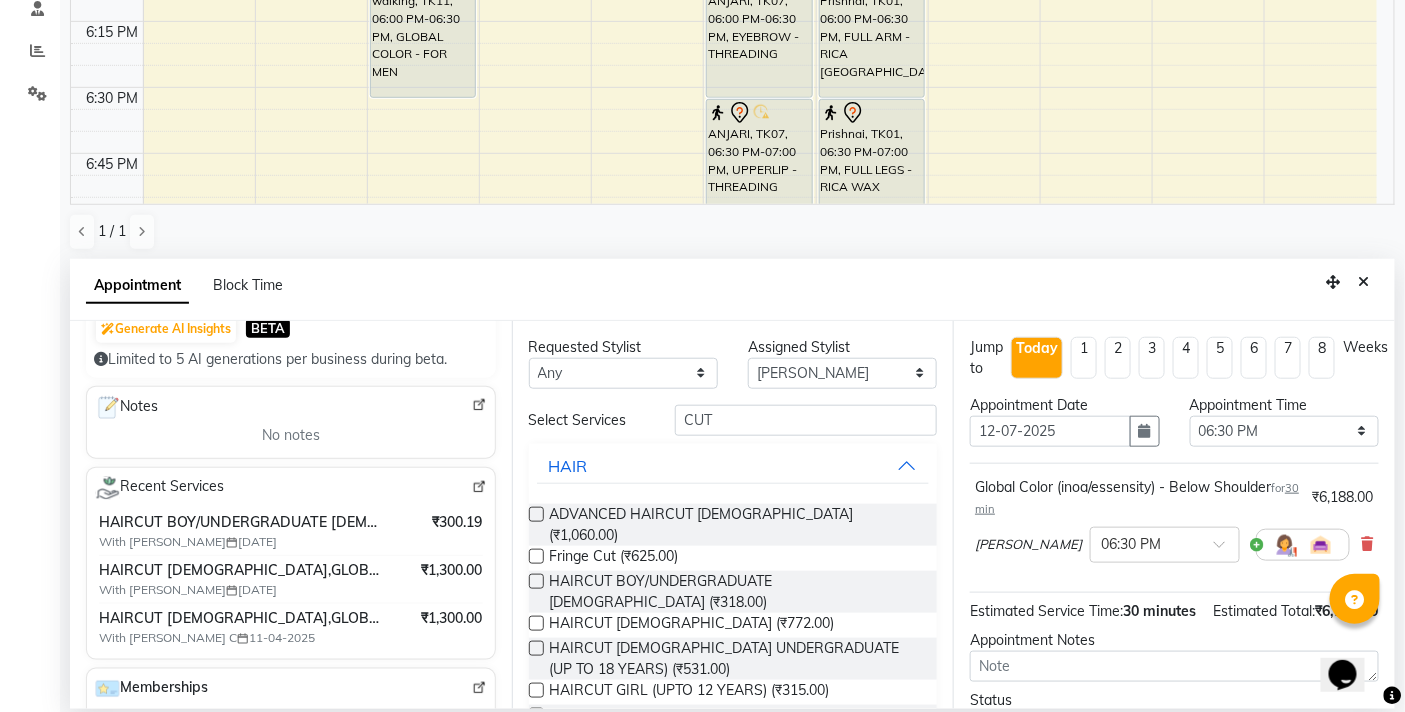 click at bounding box center [536, 715] 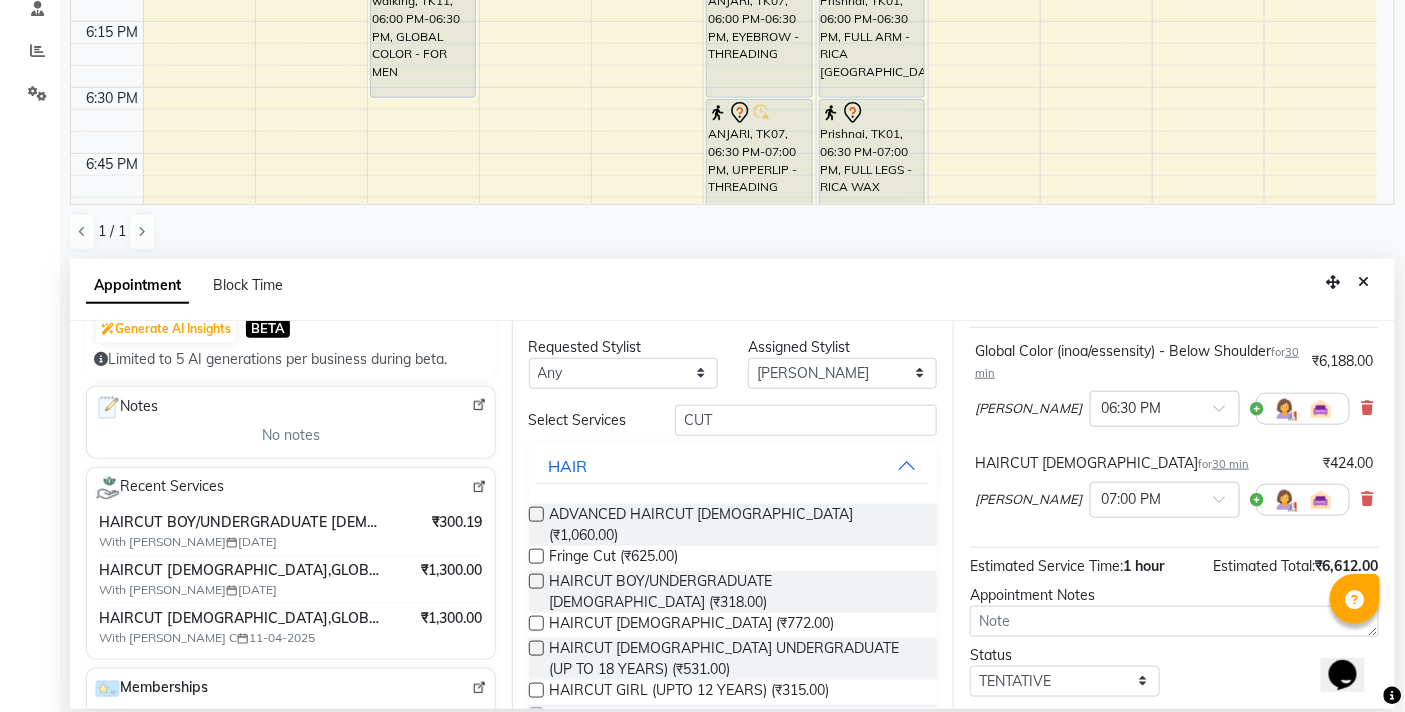 checkbox on "false" 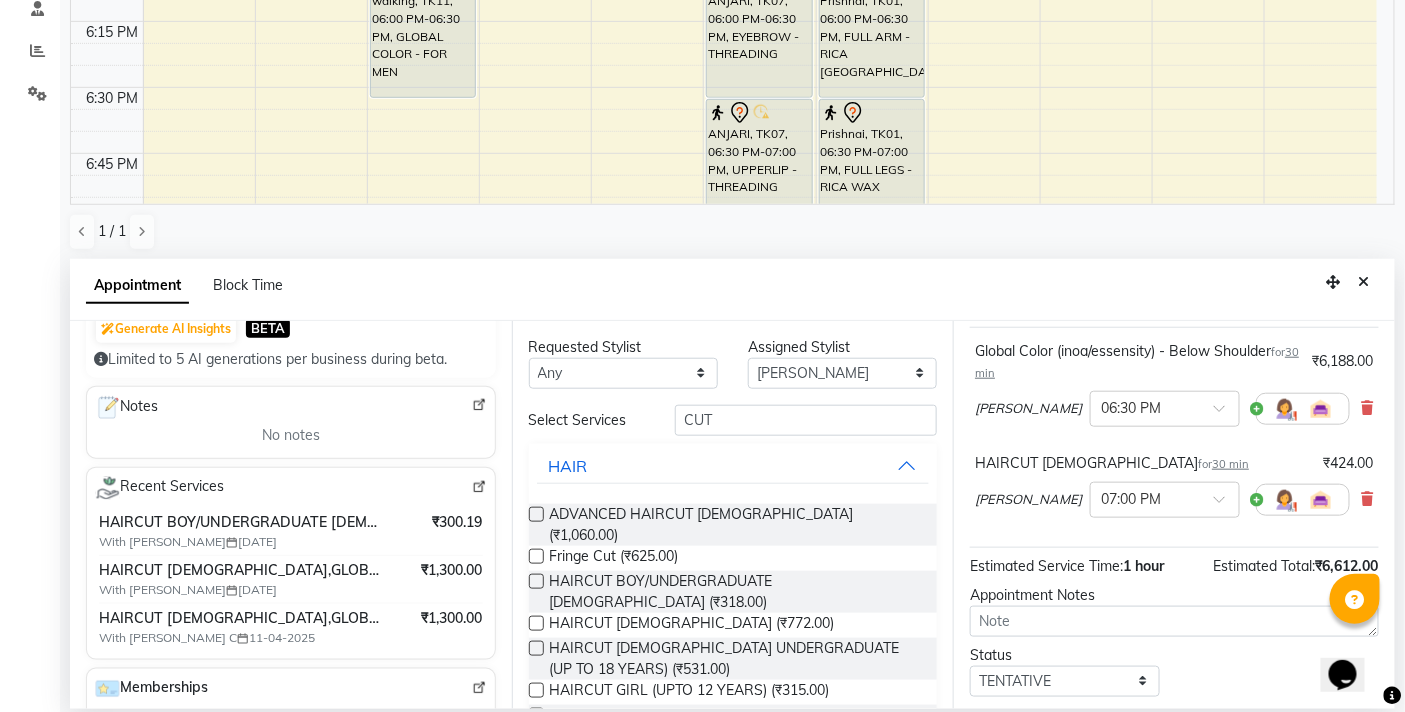 scroll, scrollTop: 256, scrollLeft: 0, axis: vertical 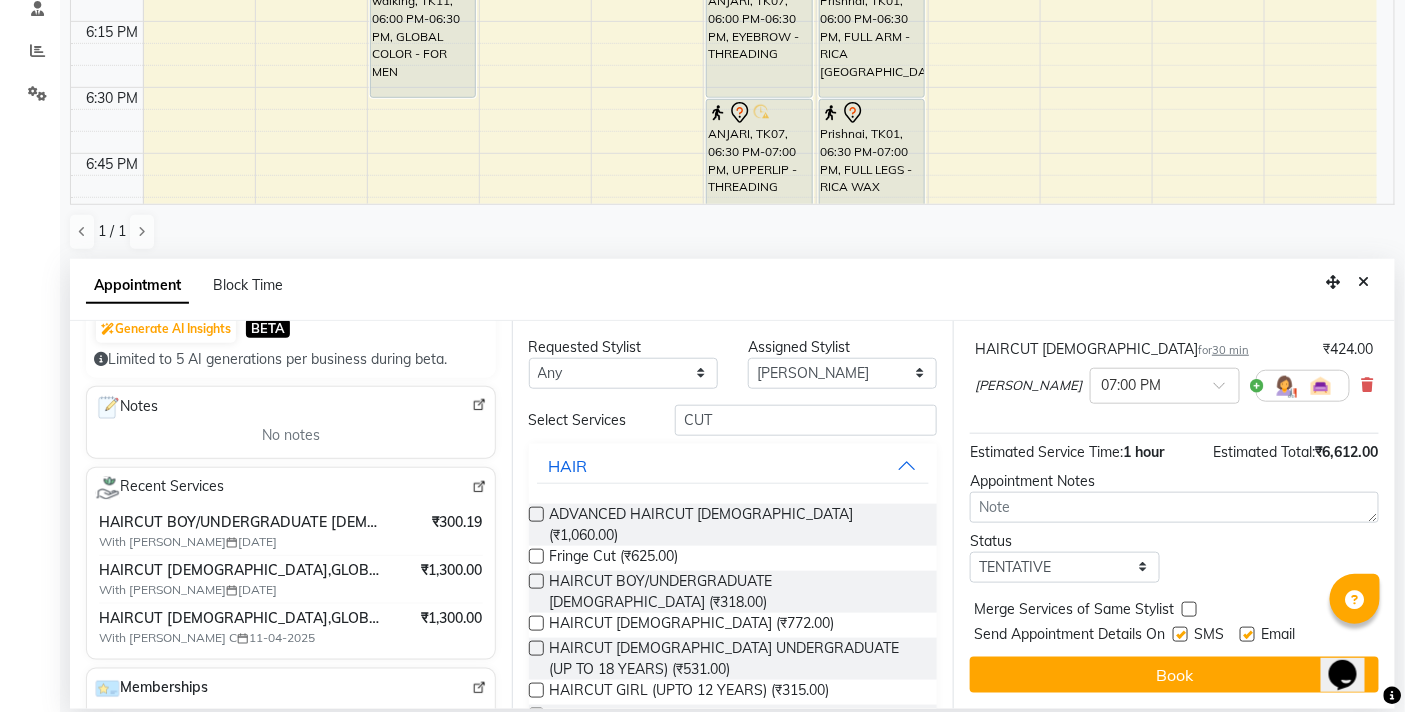 click on "Book" at bounding box center (1174, 675) 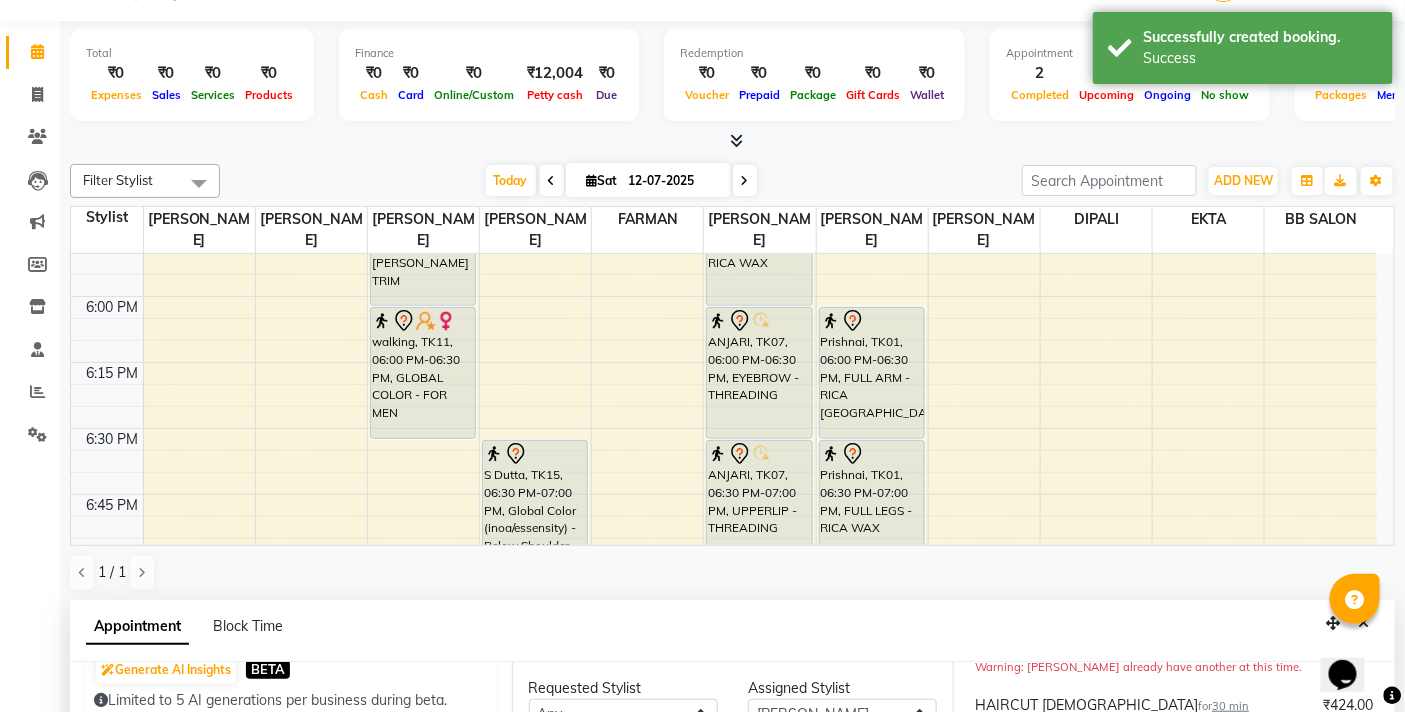 scroll, scrollTop: 0, scrollLeft: 0, axis: both 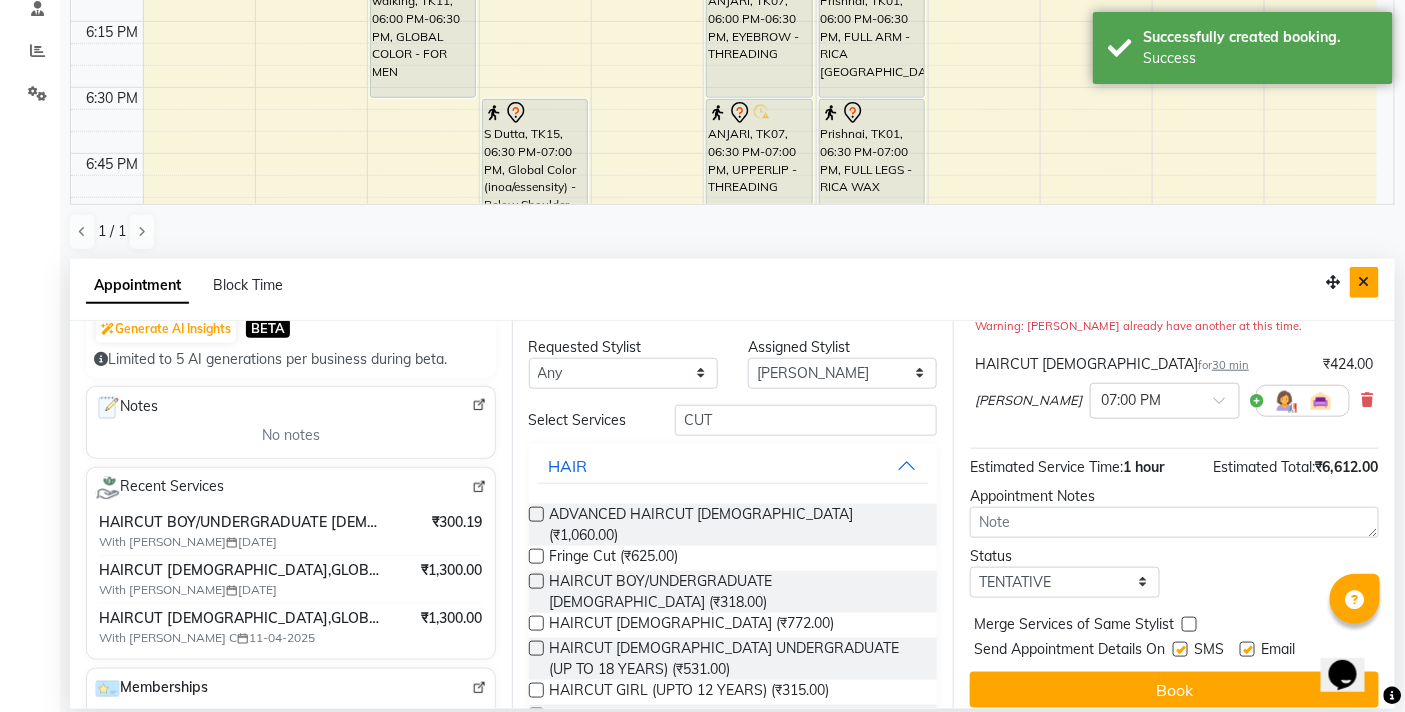 click at bounding box center [1364, 282] 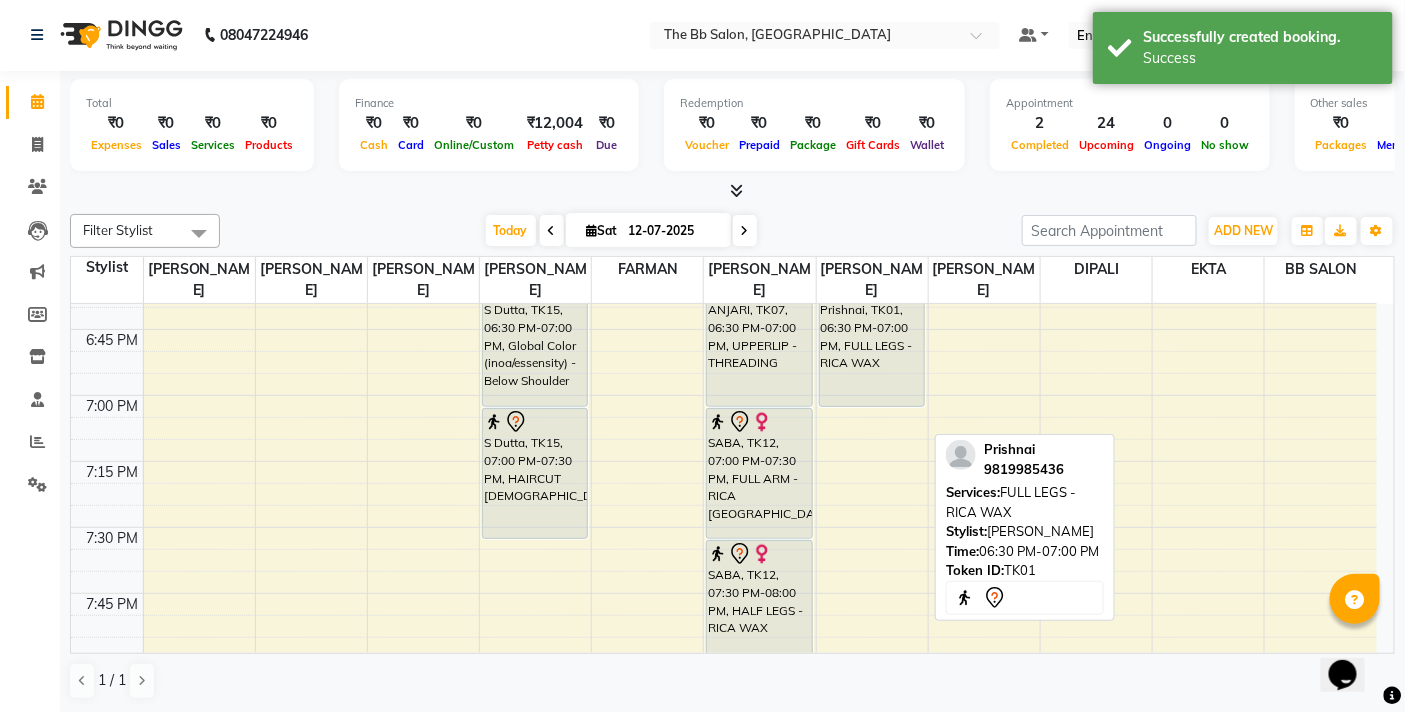 scroll, scrollTop: 2666, scrollLeft: 0, axis: vertical 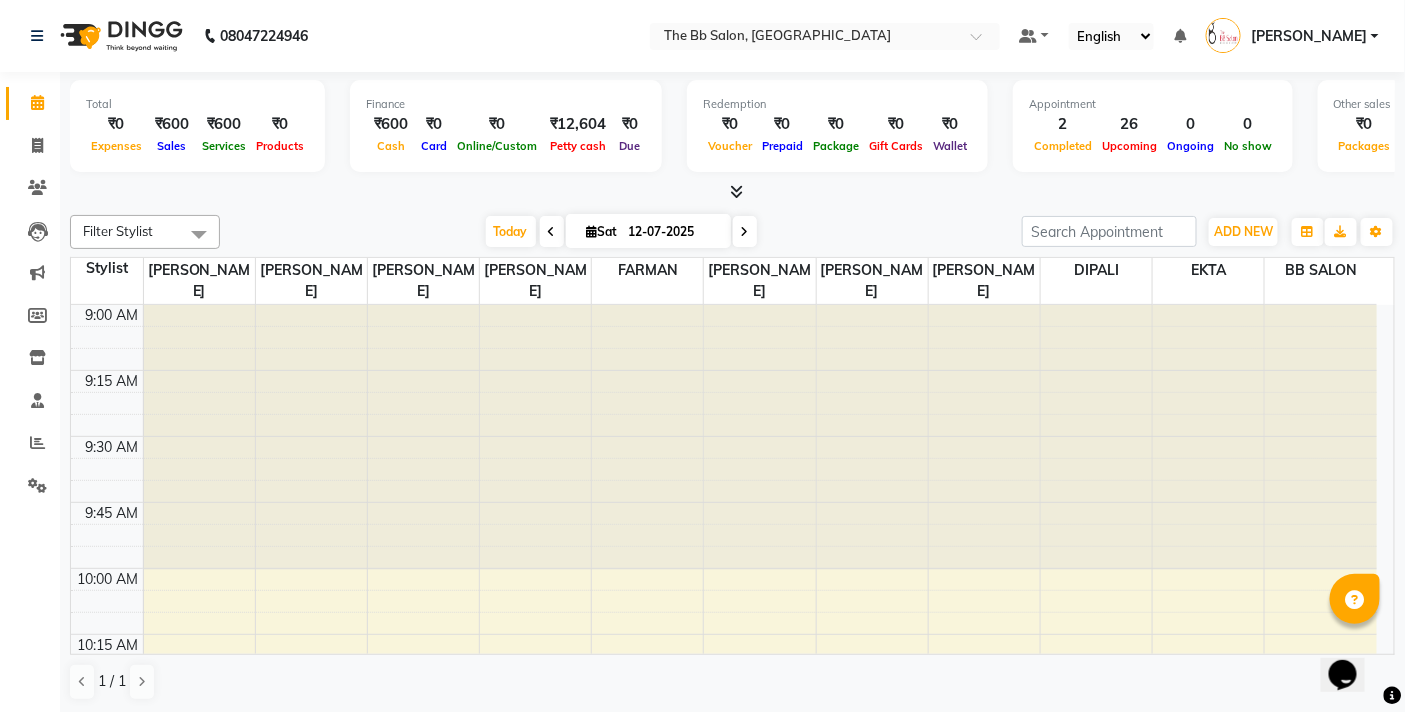 click on "Clients" 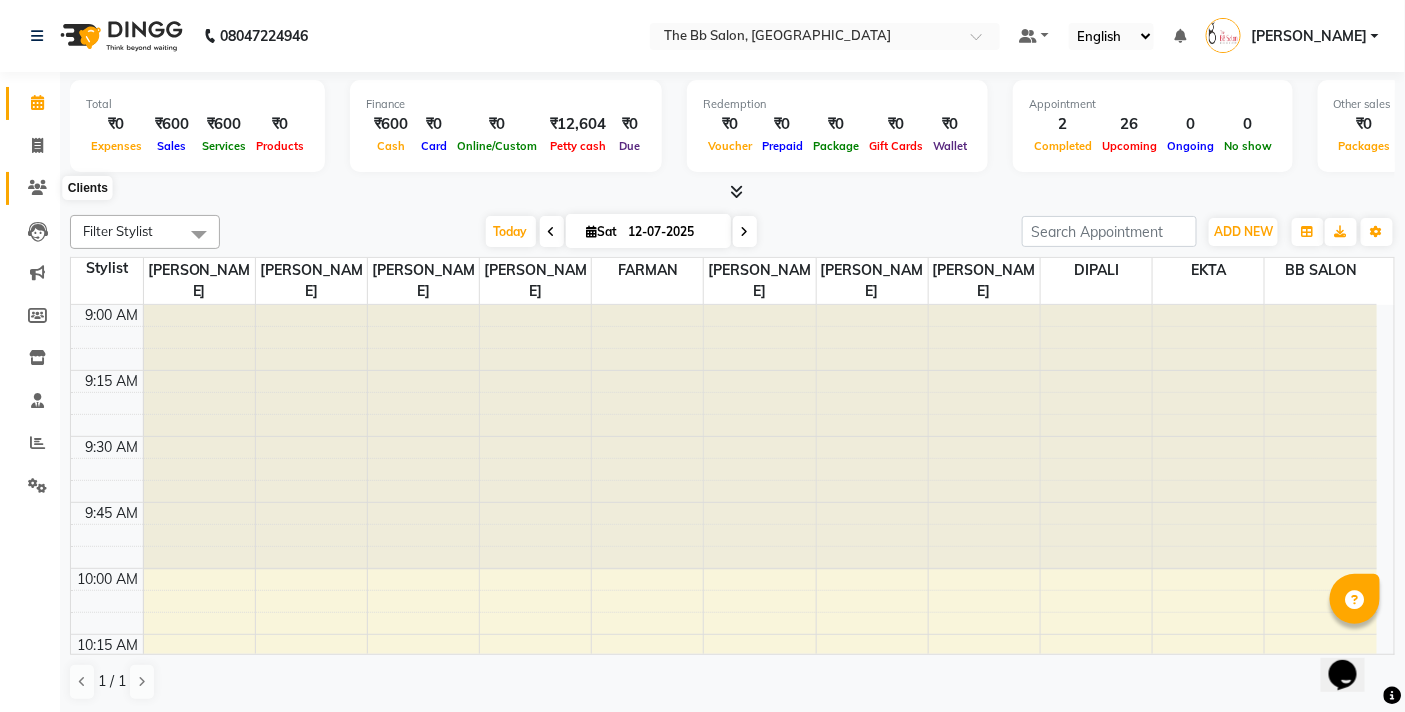 click 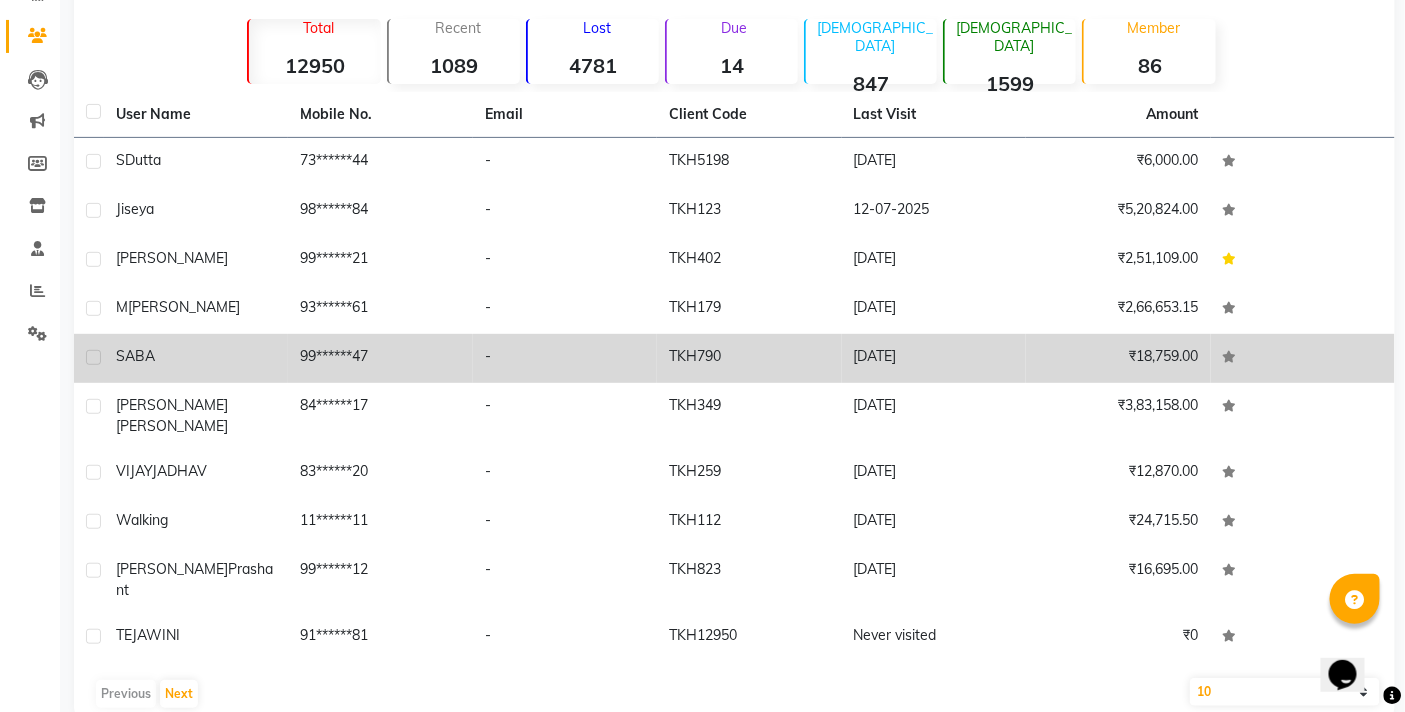 scroll, scrollTop: 153, scrollLeft: 0, axis: vertical 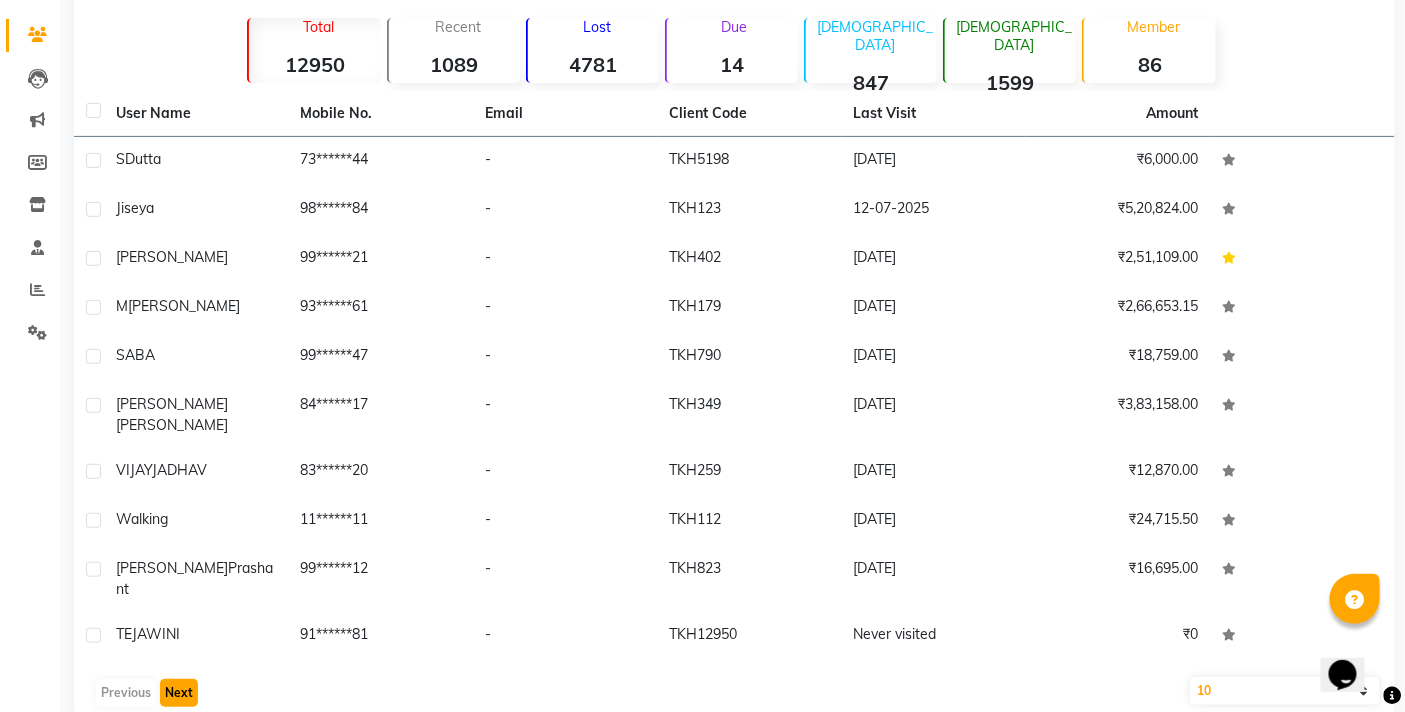click on "Next" 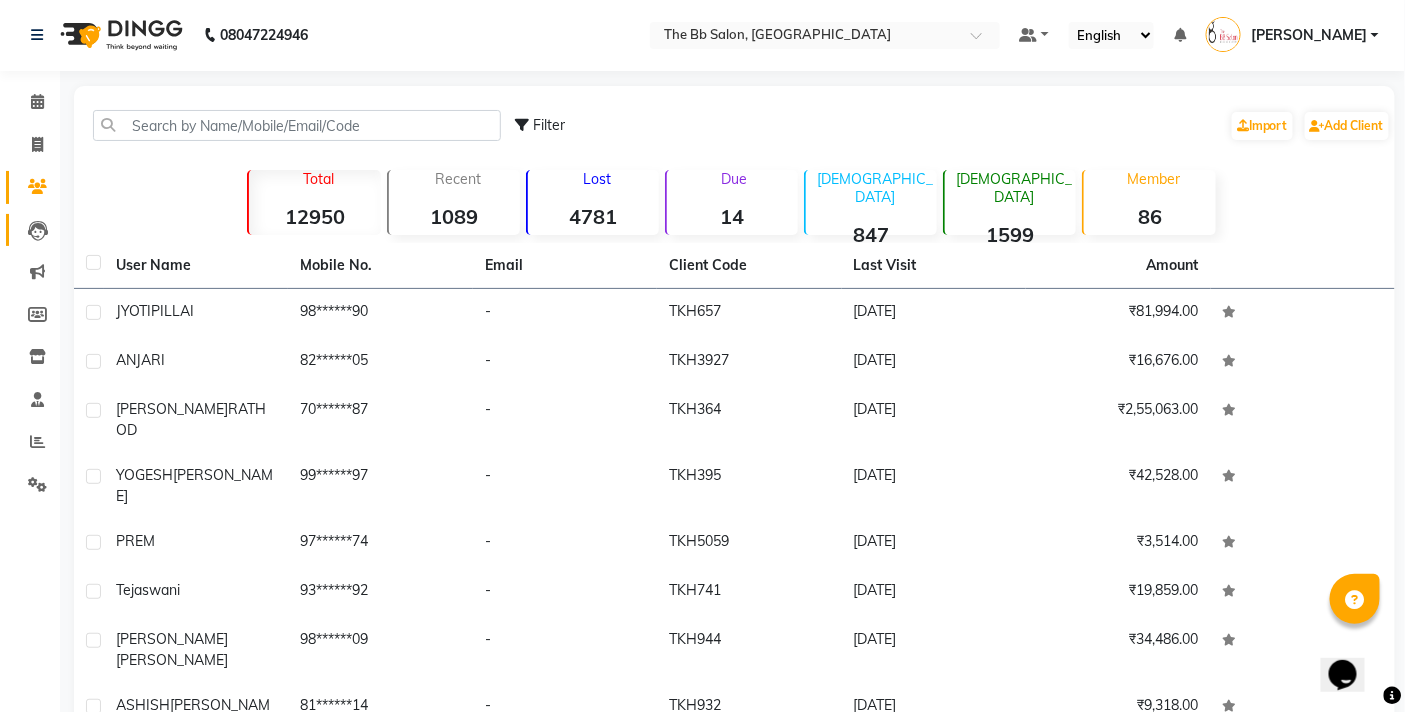 scroll, scrollTop: 0, scrollLeft: 0, axis: both 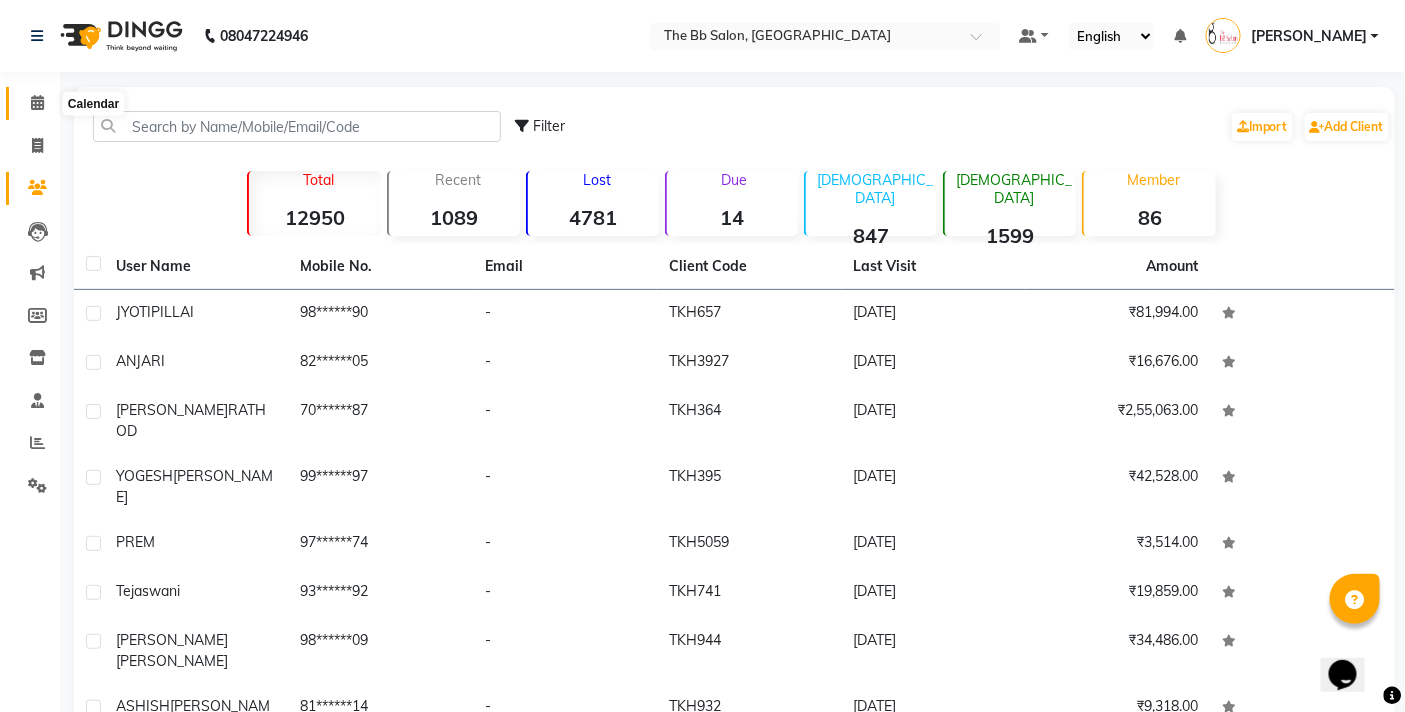 click 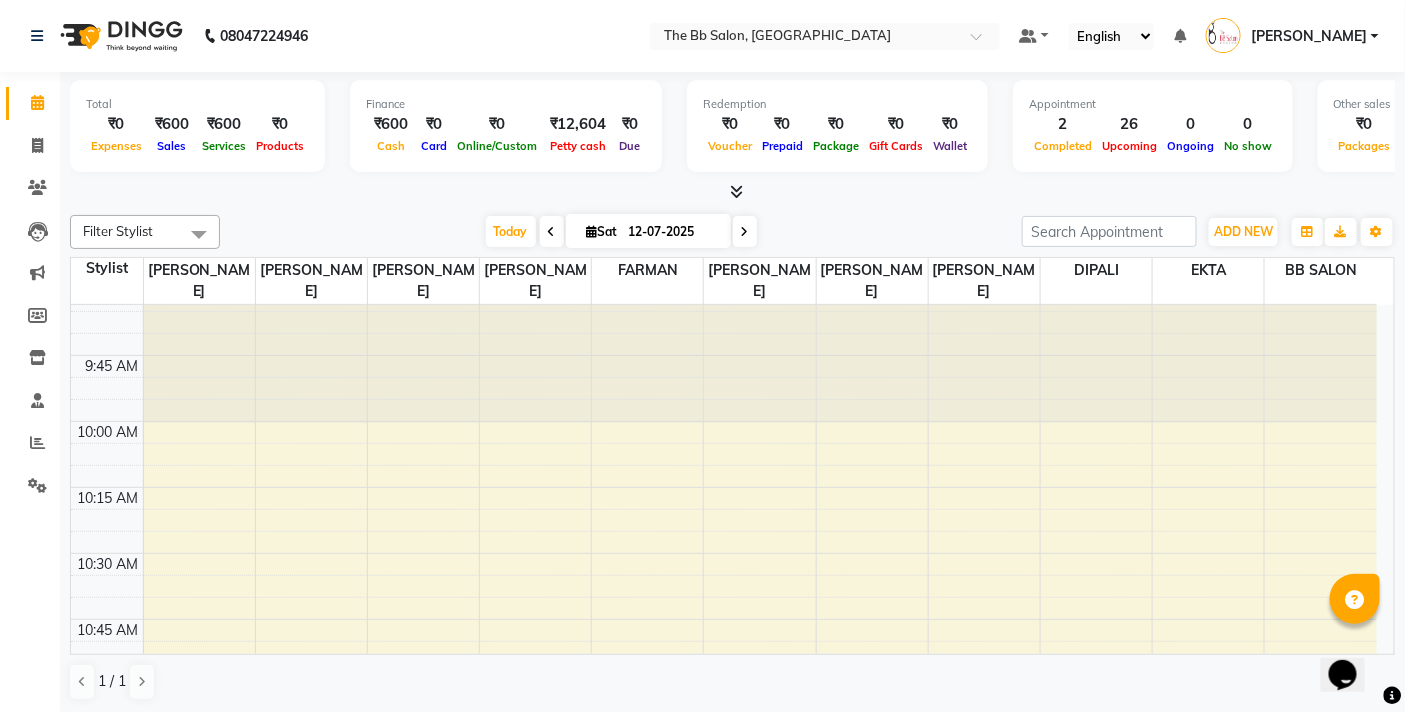 scroll, scrollTop: 333, scrollLeft: 0, axis: vertical 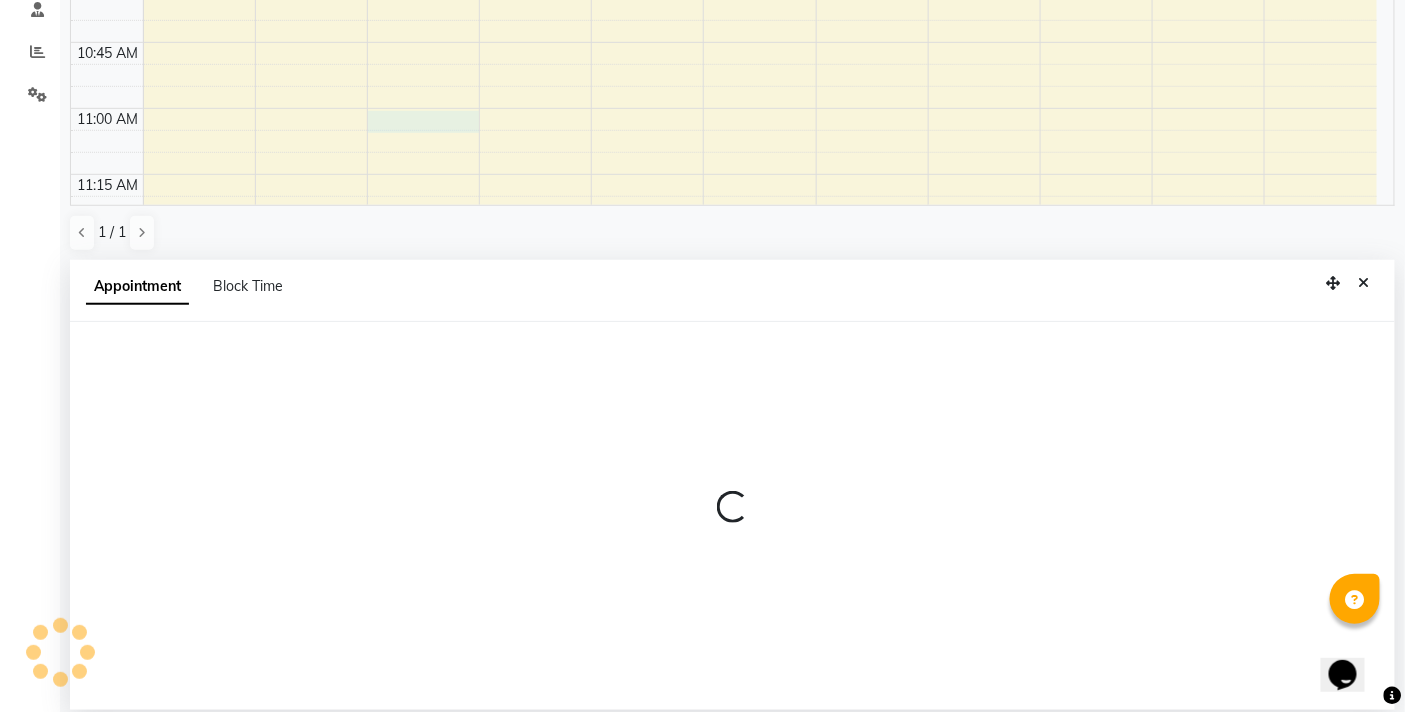 select on "83659" 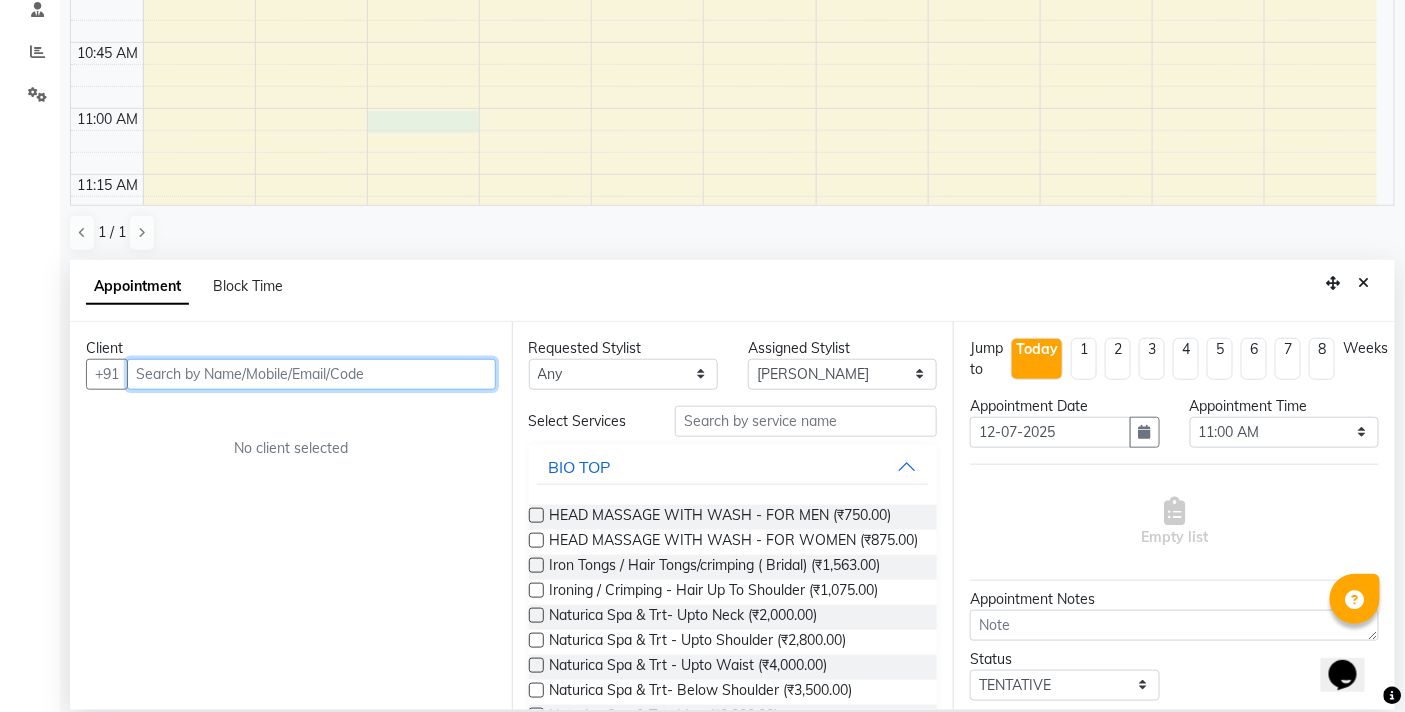 scroll, scrollTop: 392, scrollLeft: 0, axis: vertical 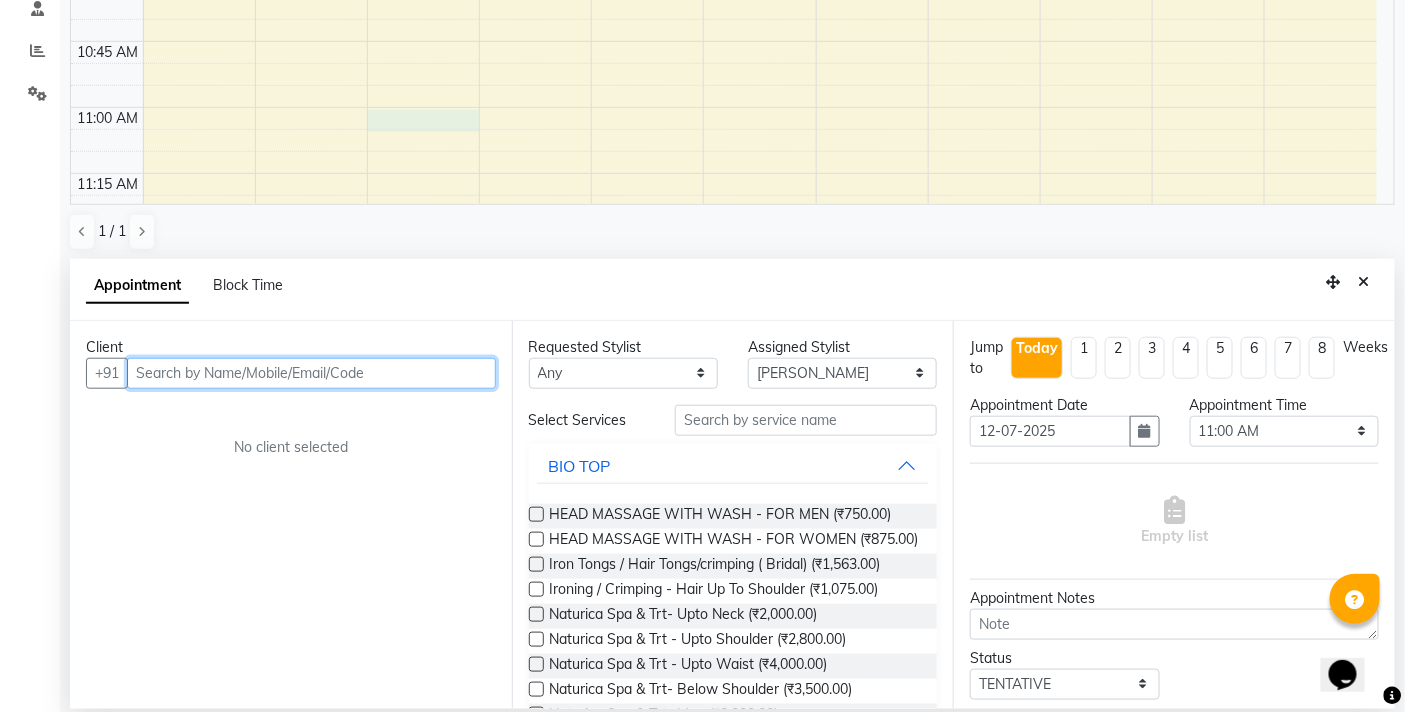 click at bounding box center (311, 373) 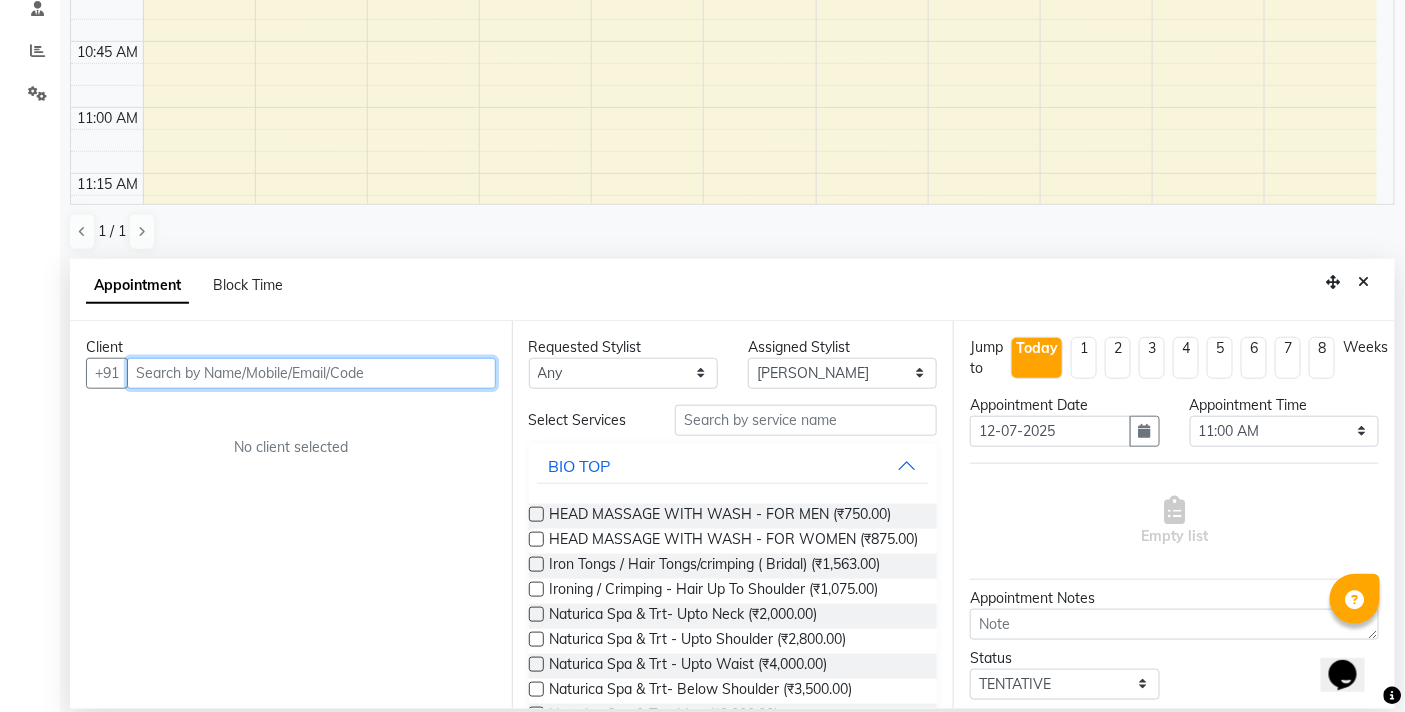 click at bounding box center (311, 373) 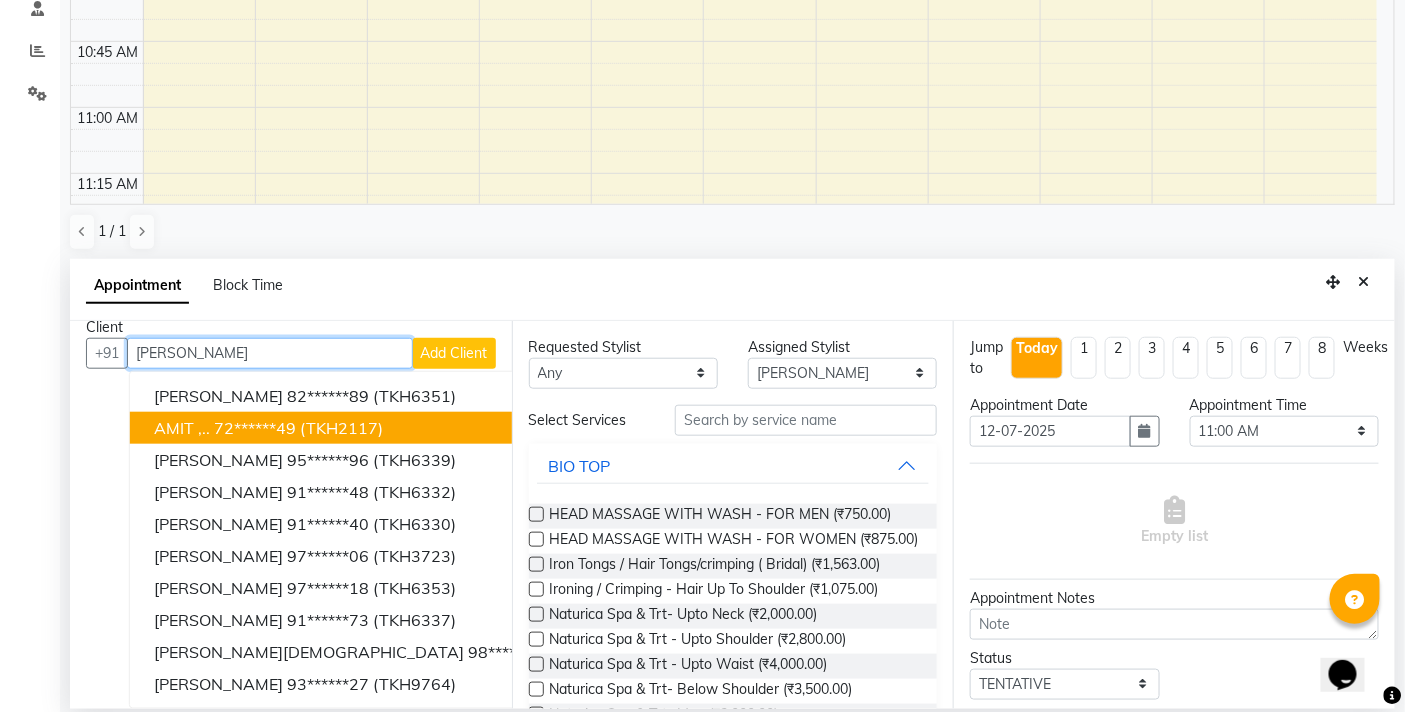scroll, scrollTop: 36, scrollLeft: 0, axis: vertical 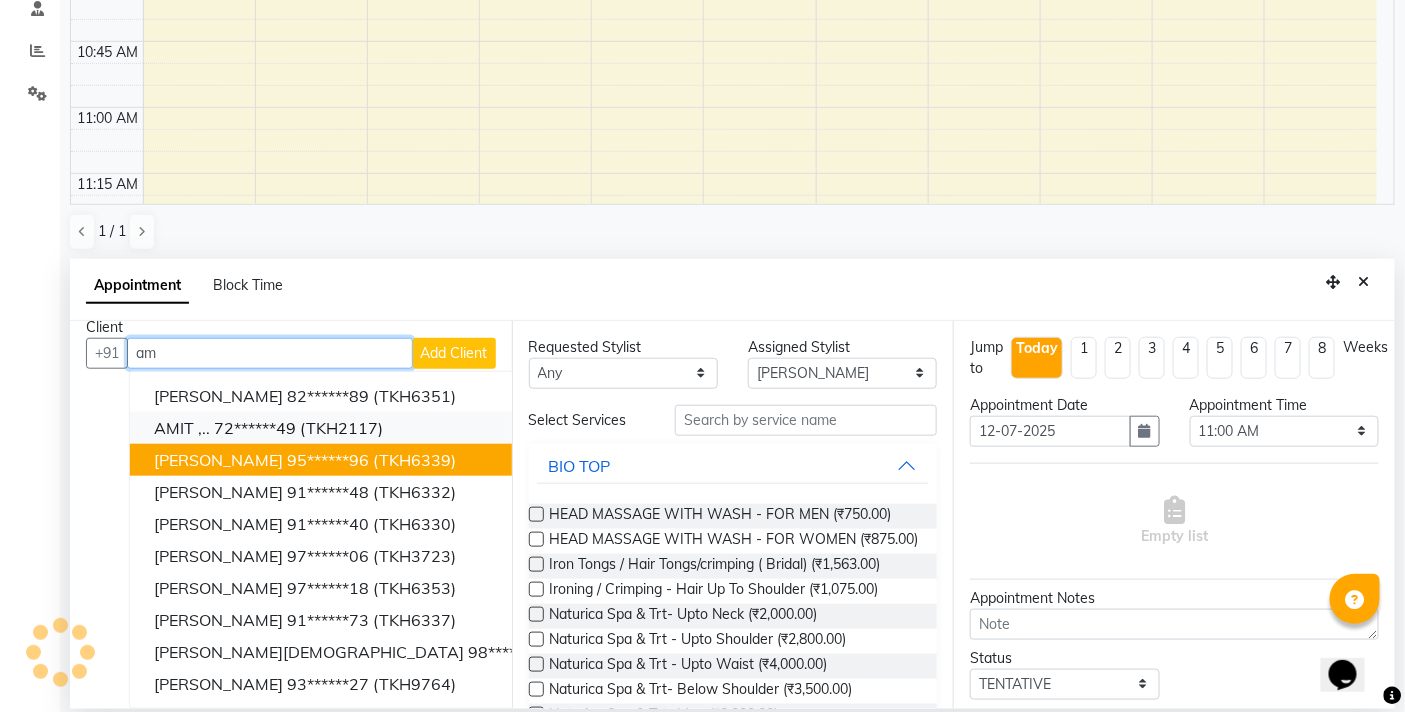 type on "a" 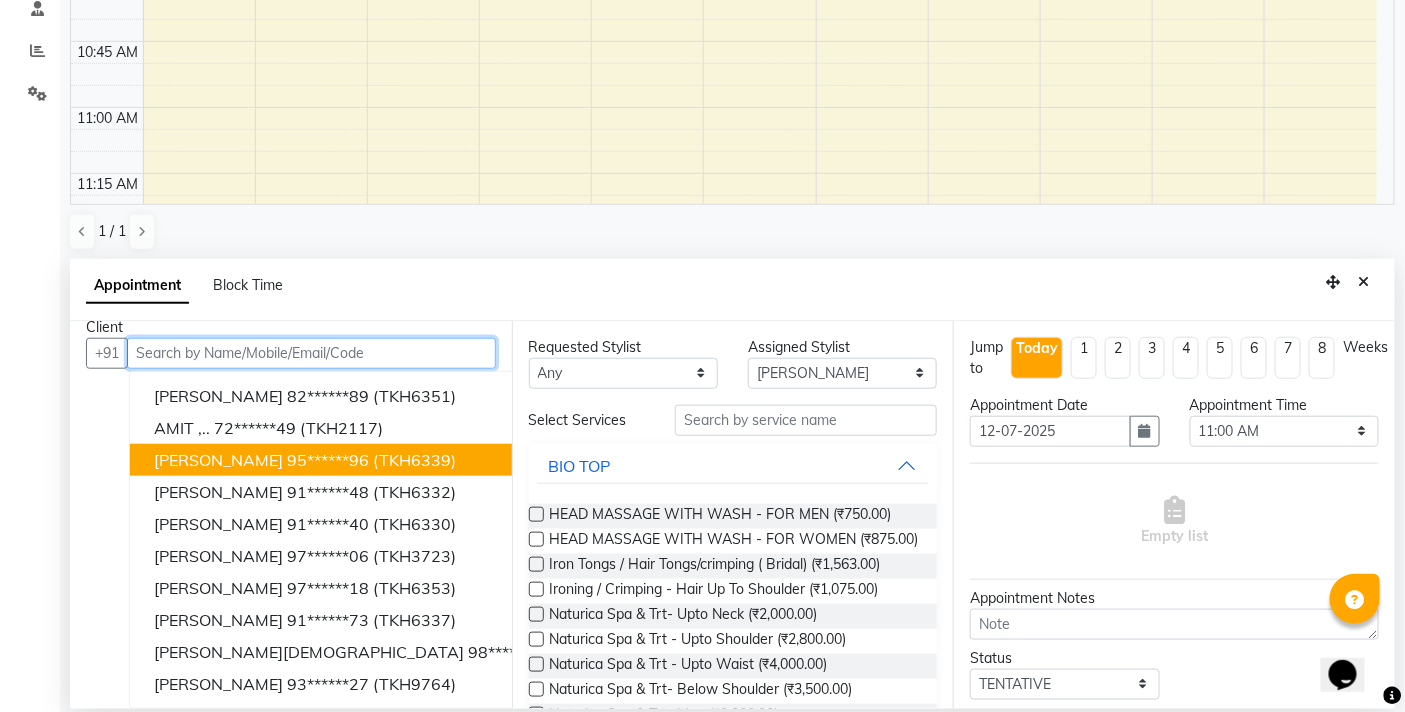 scroll, scrollTop: 0, scrollLeft: 0, axis: both 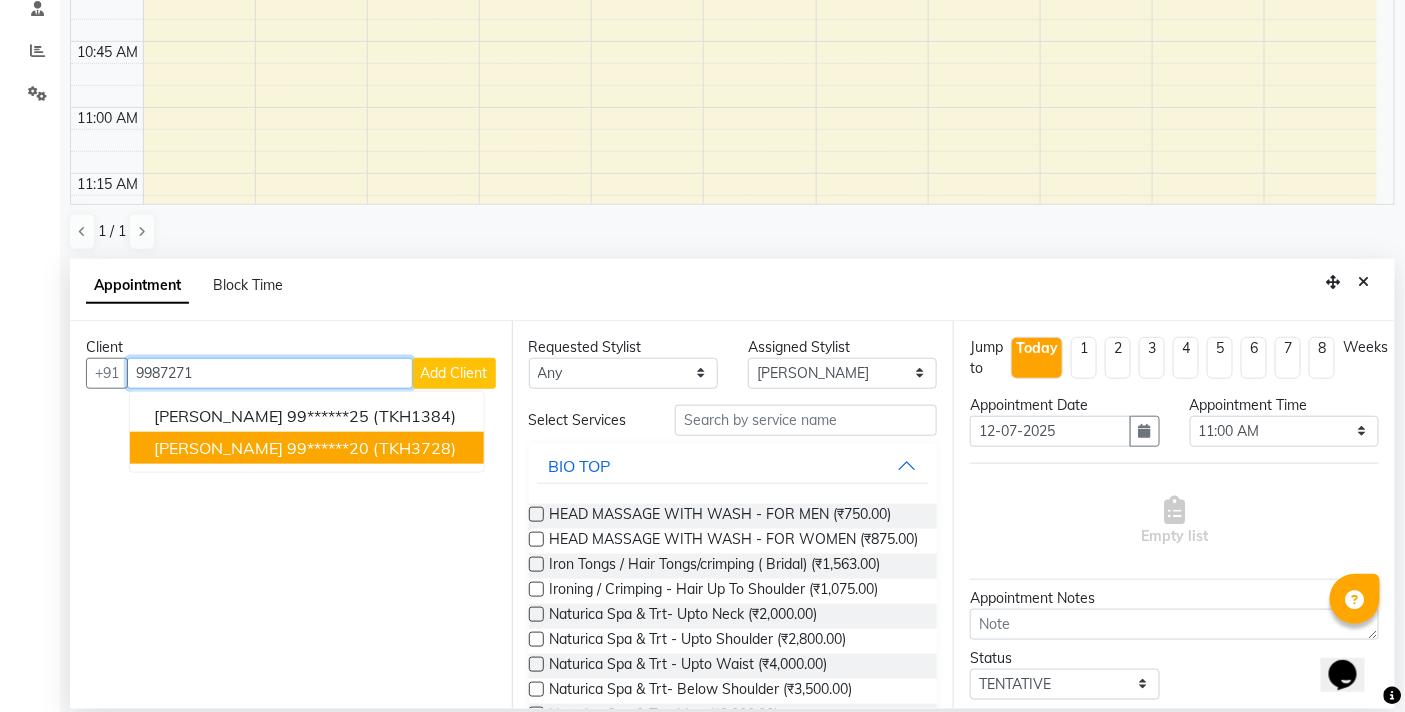 click on "99******20" at bounding box center (328, 448) 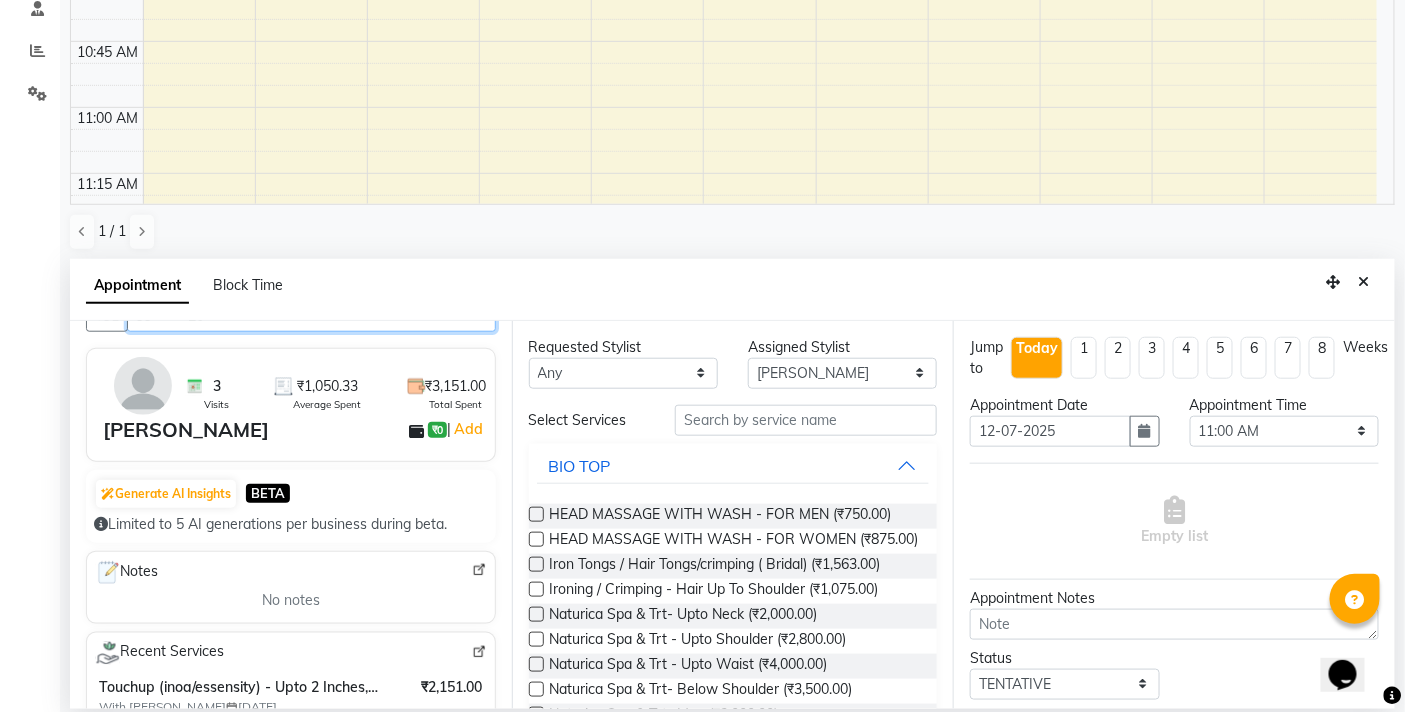 scroll, scrollTop: 111, scrollLeft: 0, axis: vertical 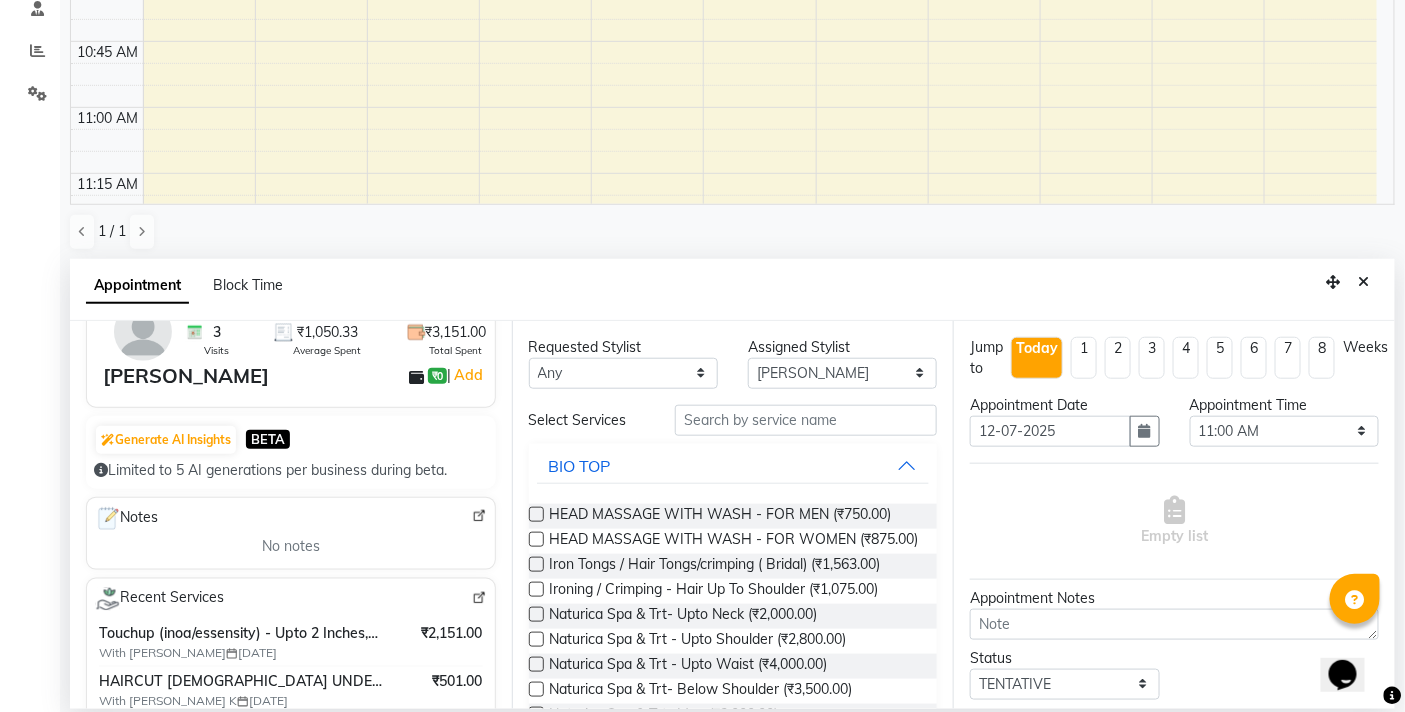 type on "99******20" 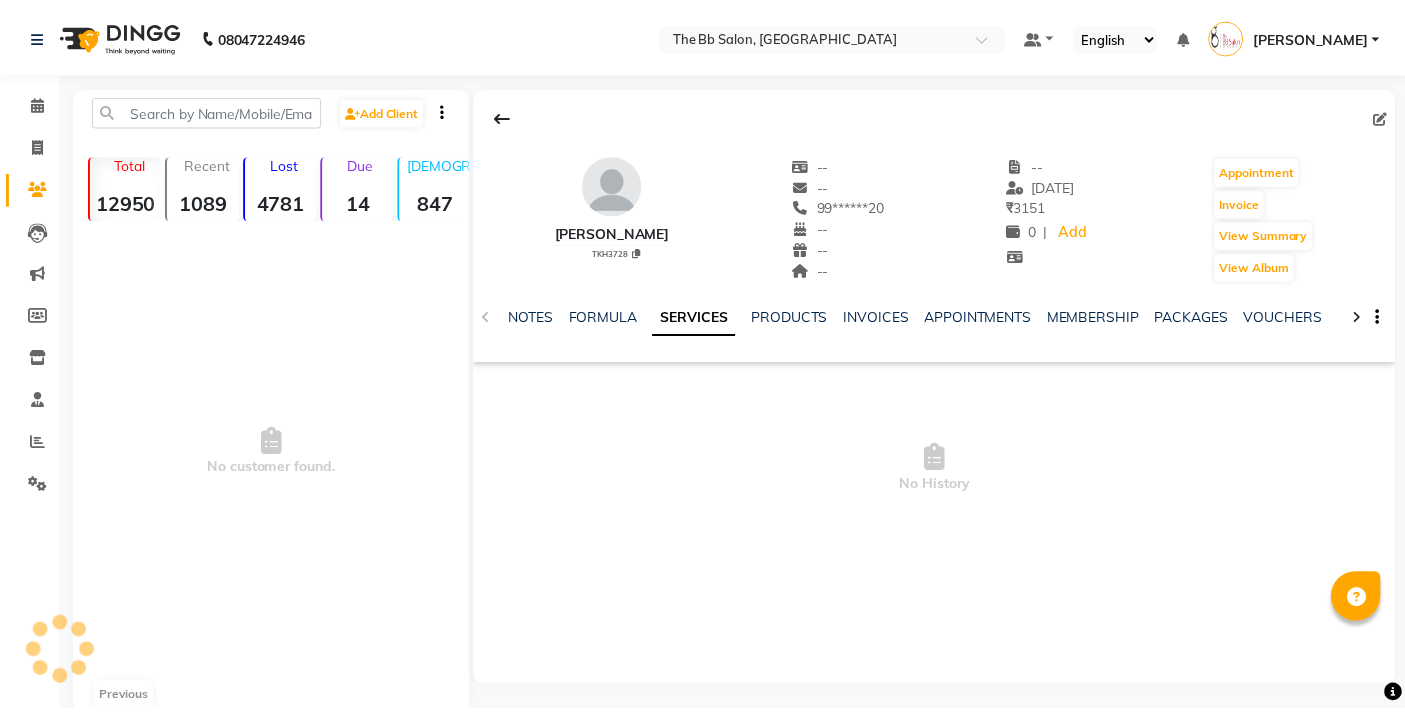 scroll, scrollTop: 0, scrollLeft: 0, axis: both 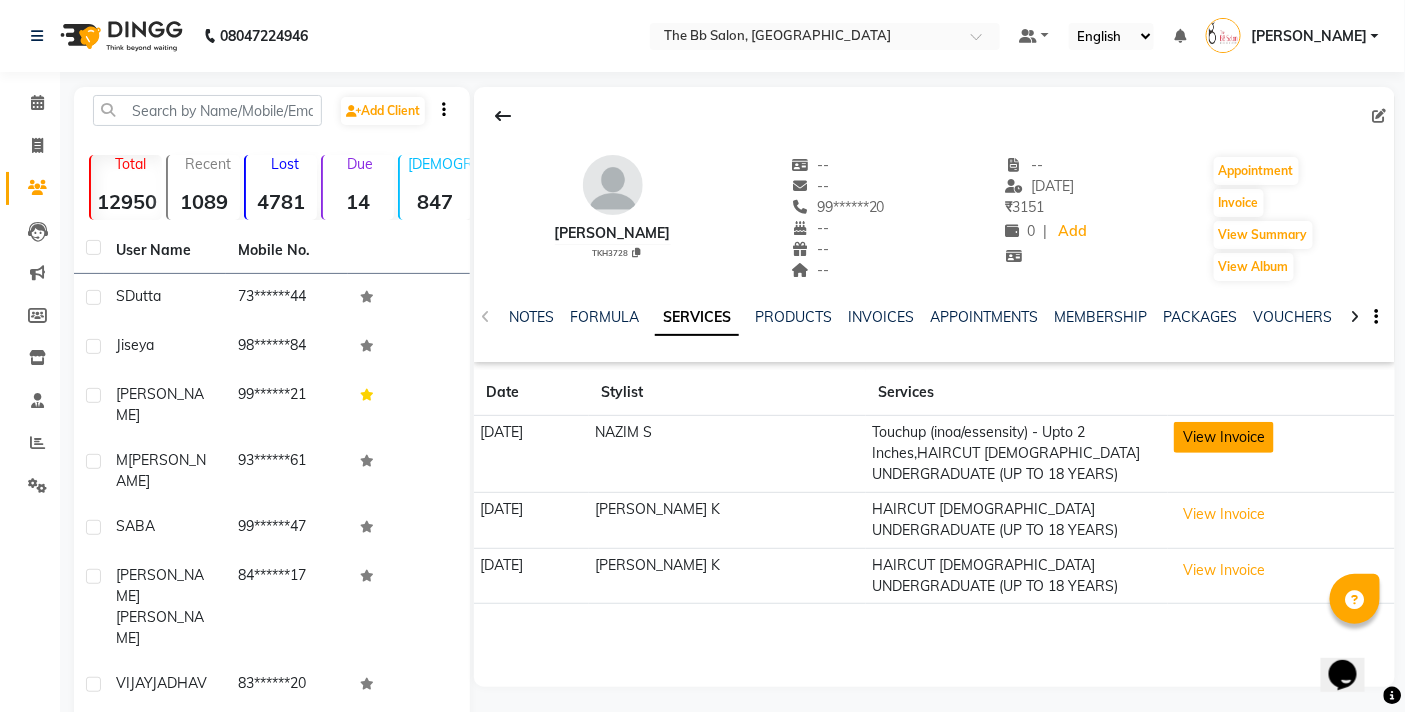 click on "View Invoice" 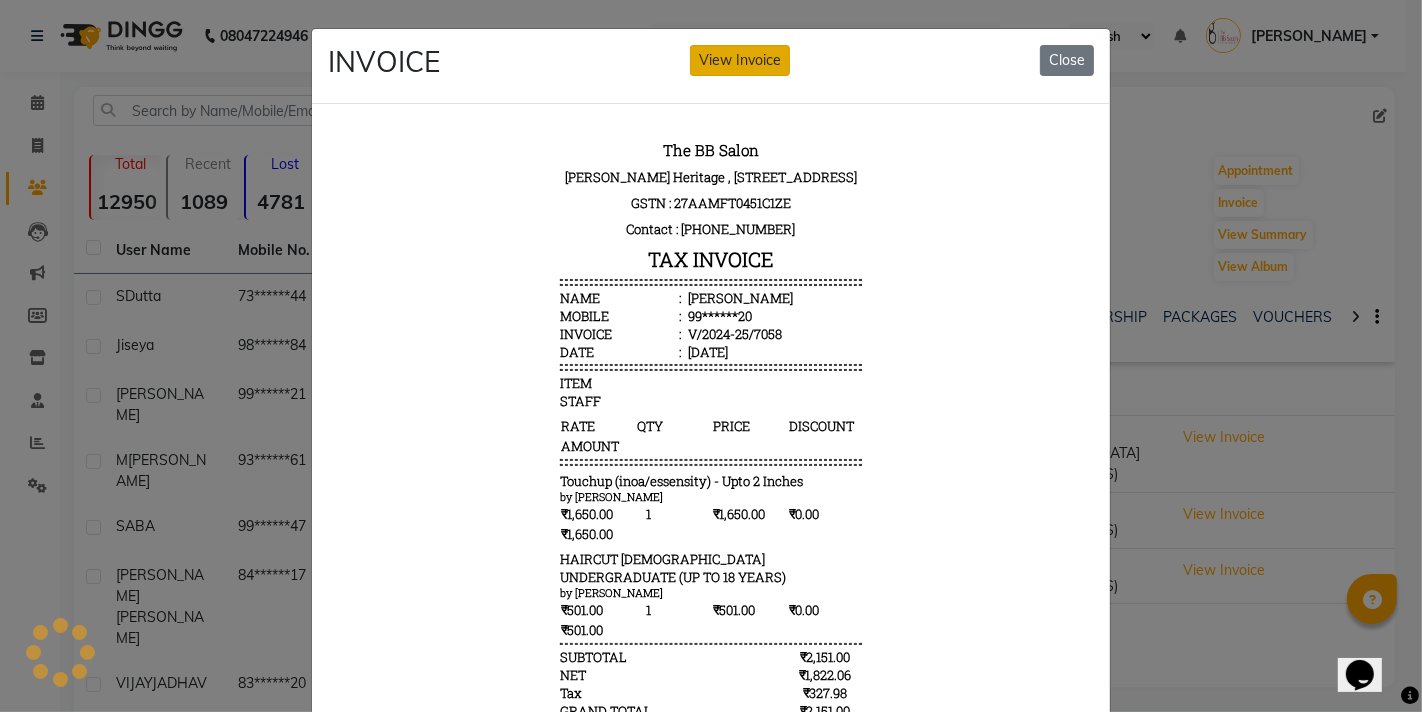 scroll, scrollTop: 0, scrollLeft: 0, axis: both 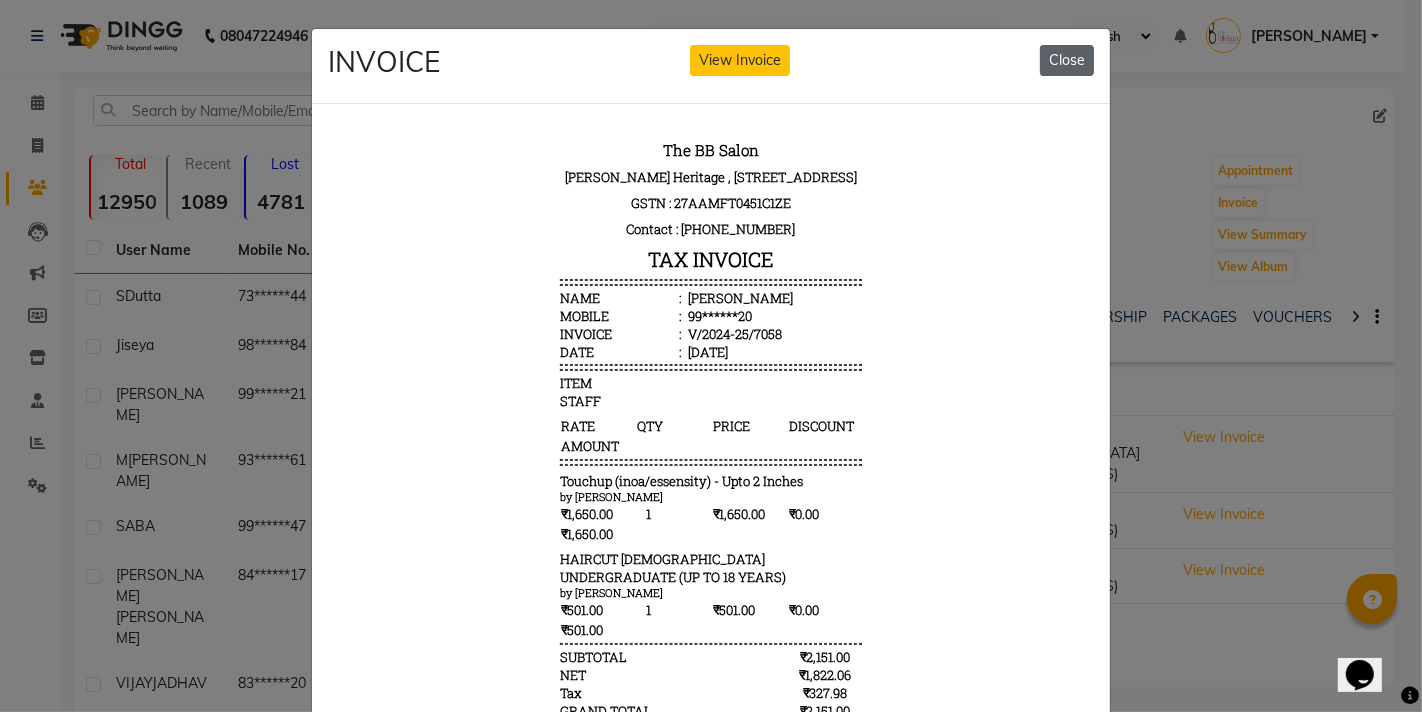click on "Close" 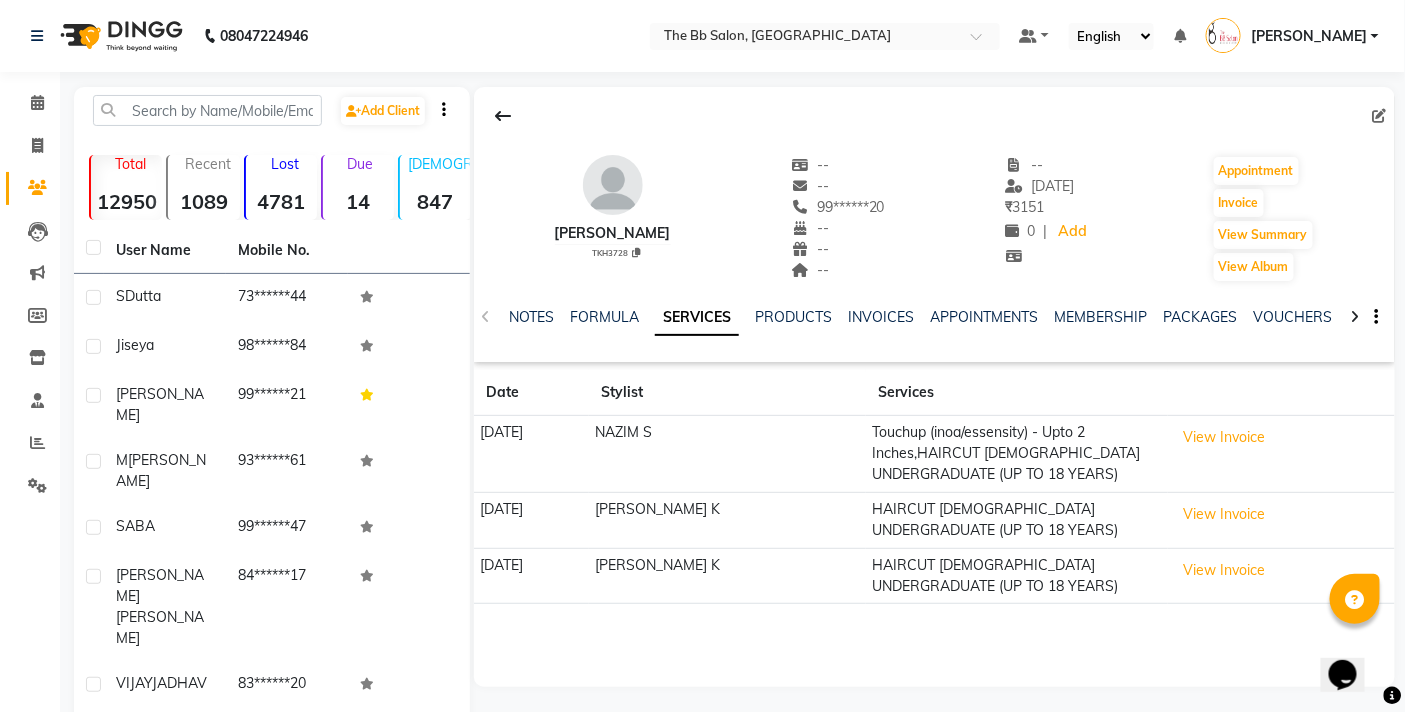 click 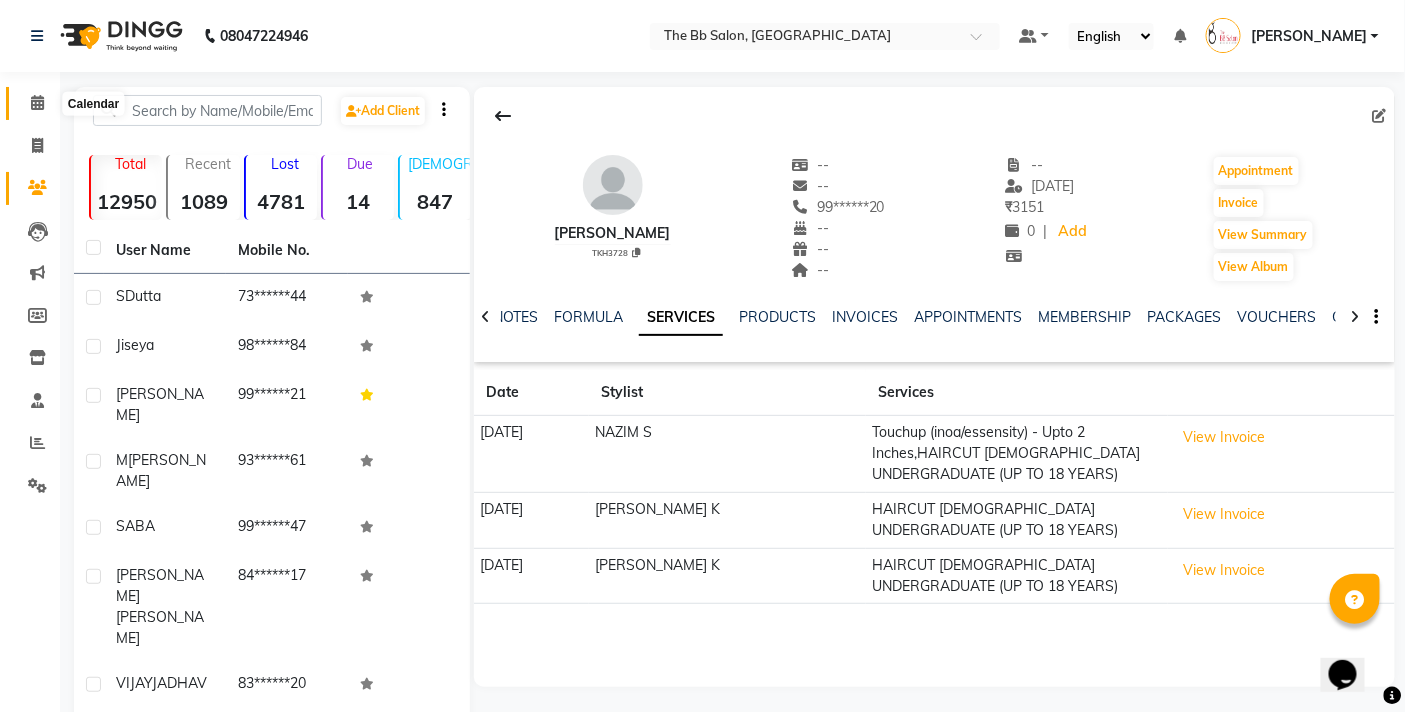 click 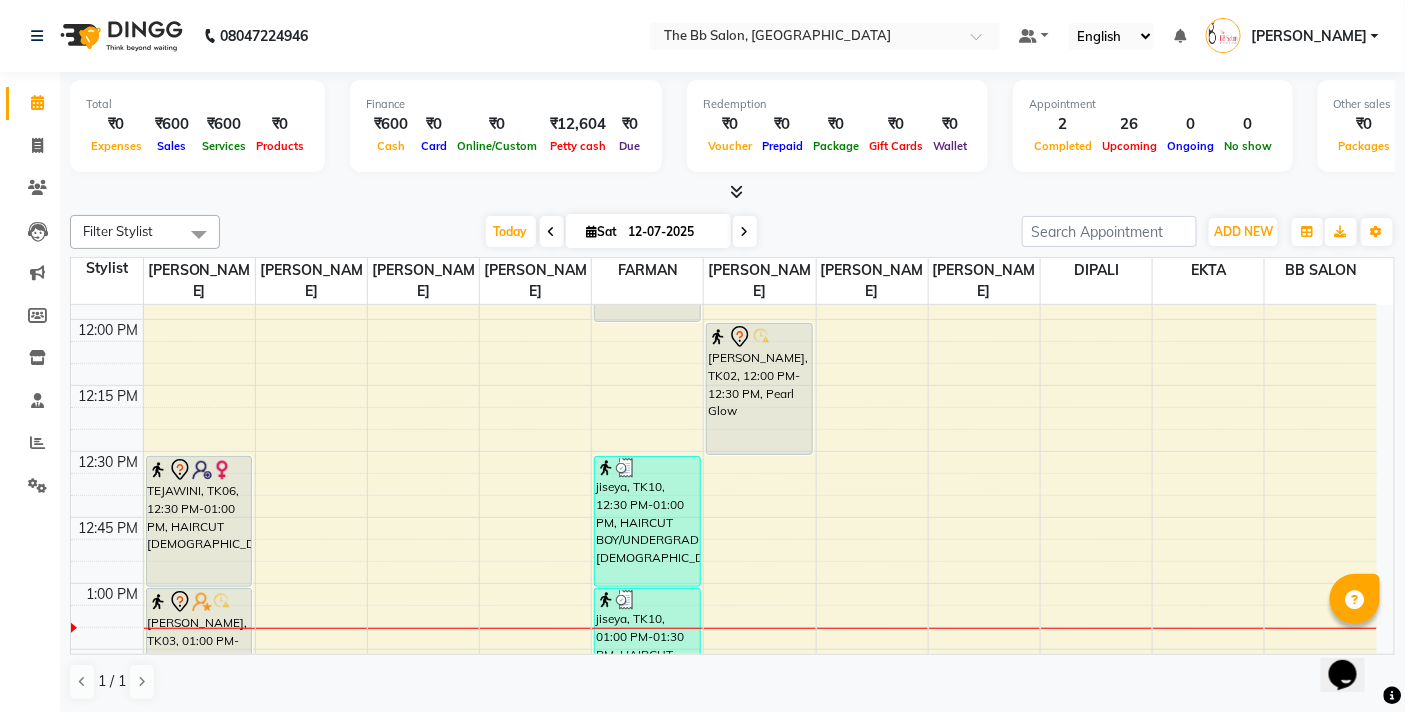 scroll, scrollTop: 666, scrollLeft: 0, axis: vertical 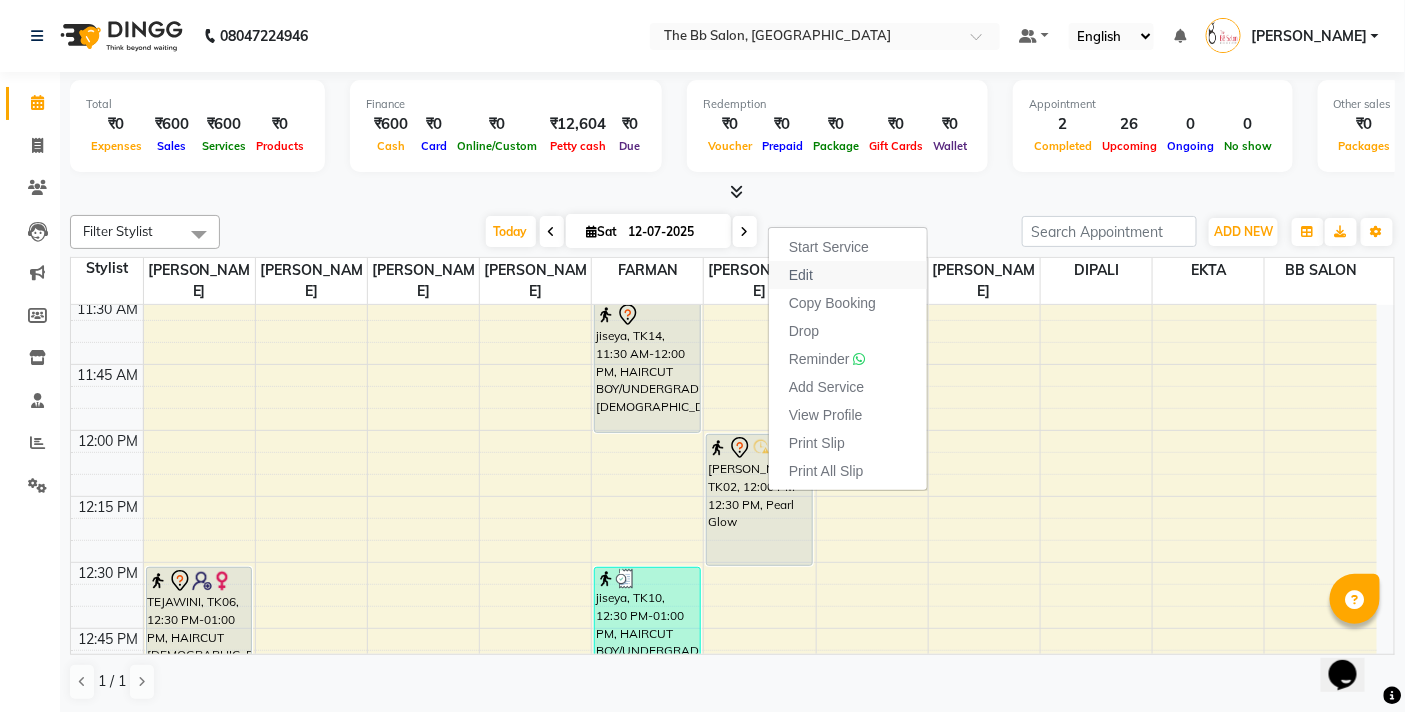 click on "Edit" at bounding box center (801, 275) 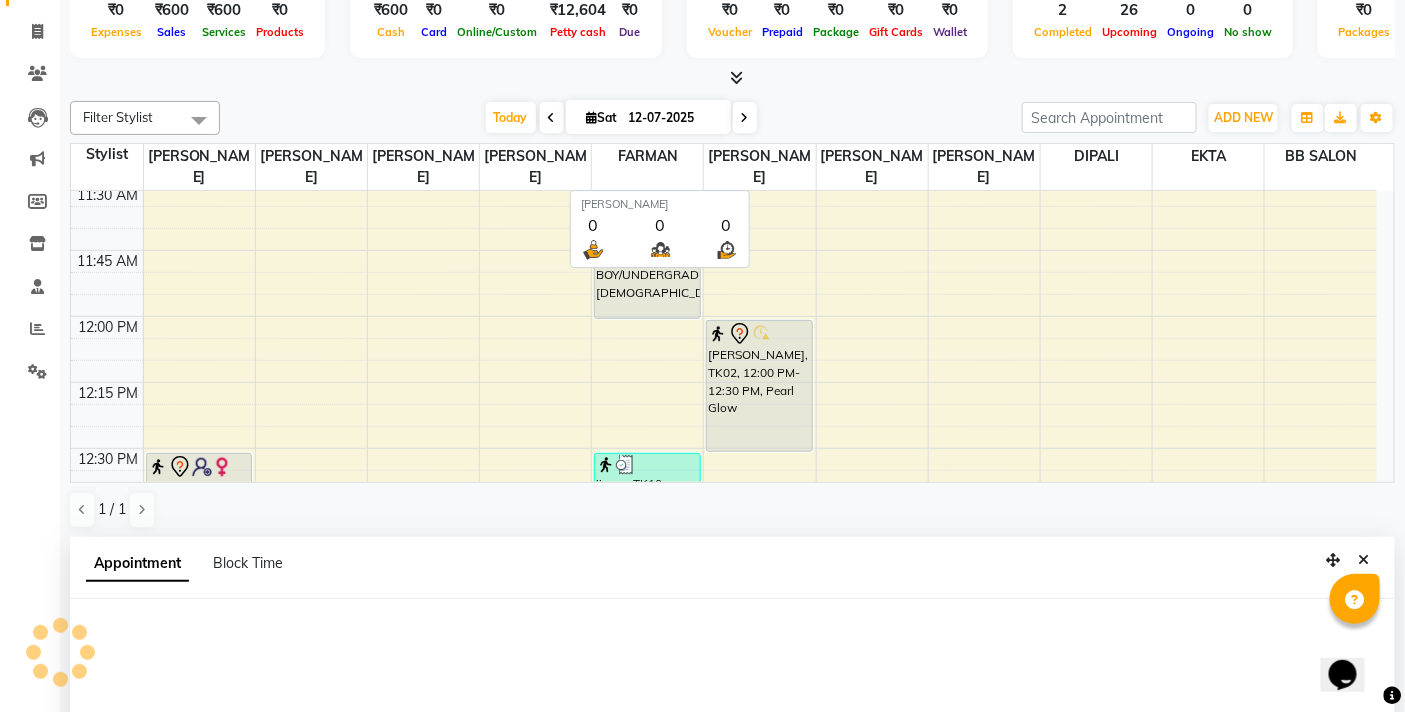 select on "tentative" 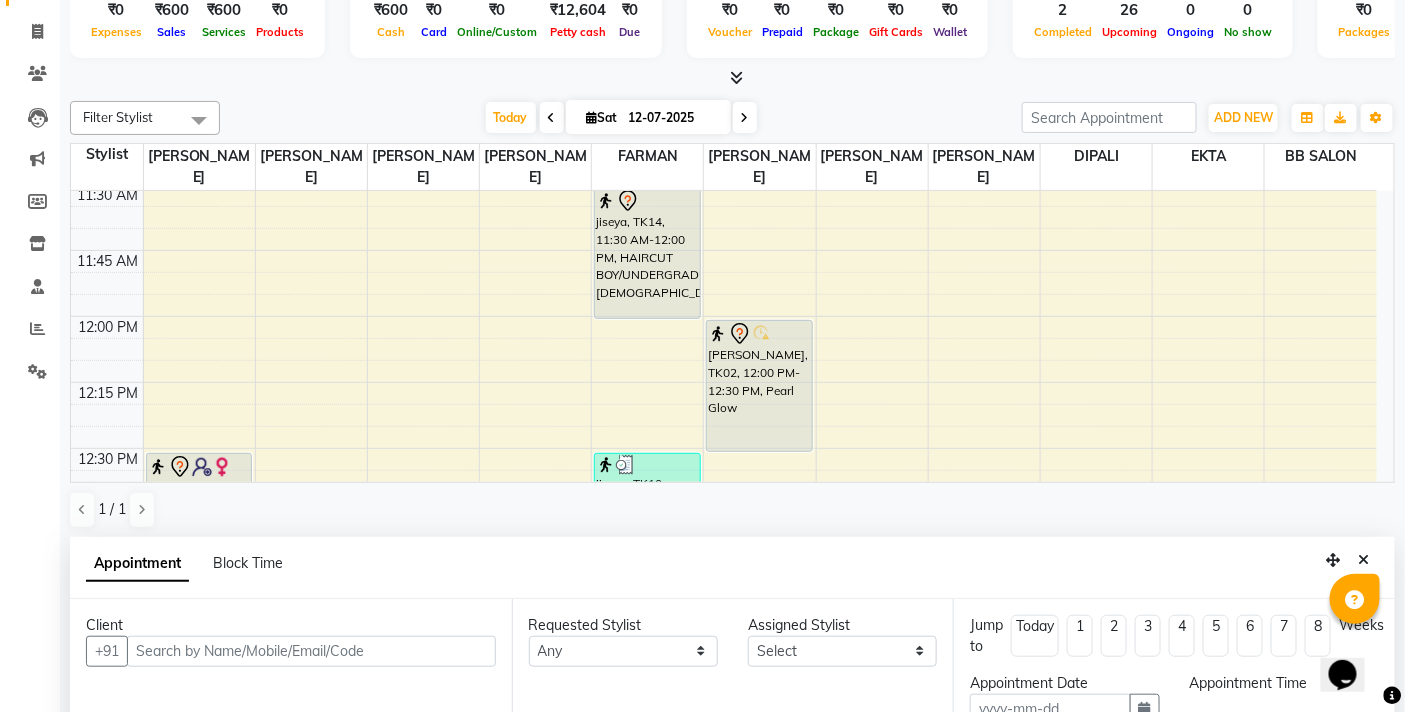 type on "12-07-2025" 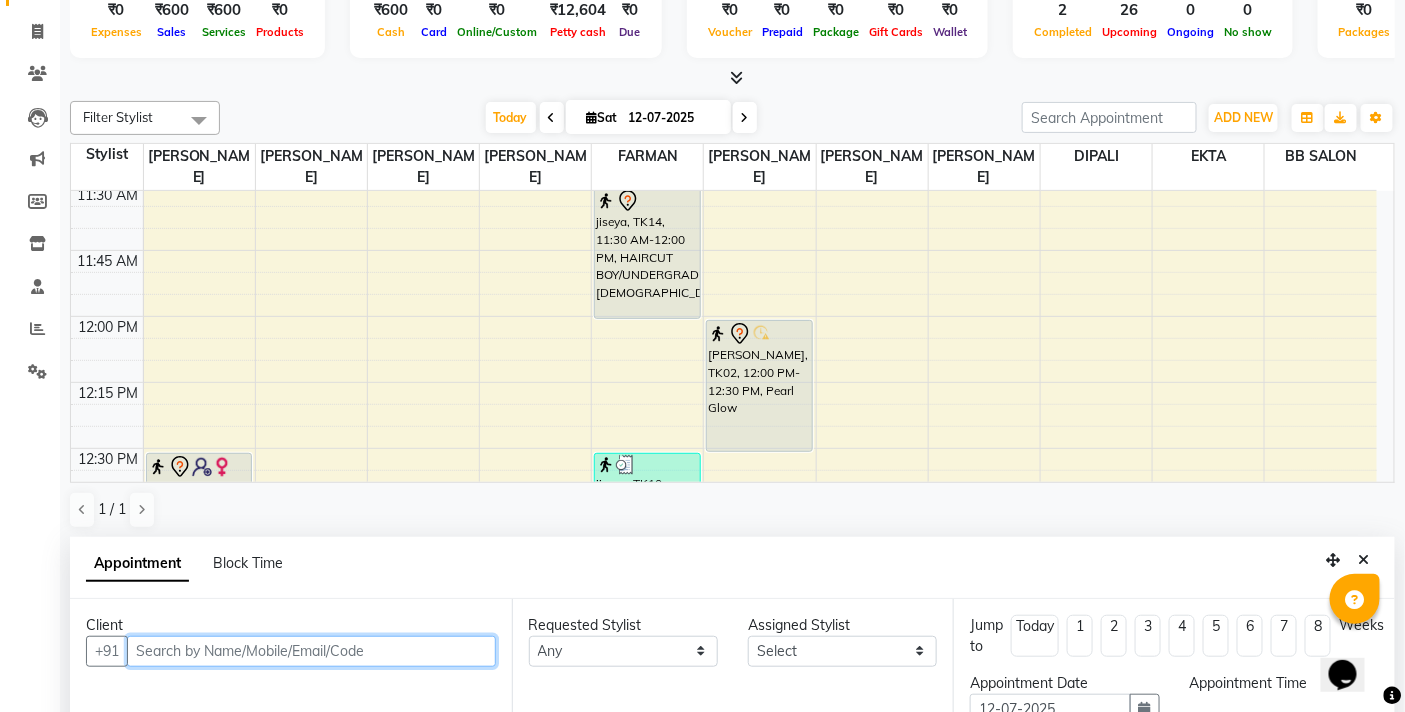select on "720" 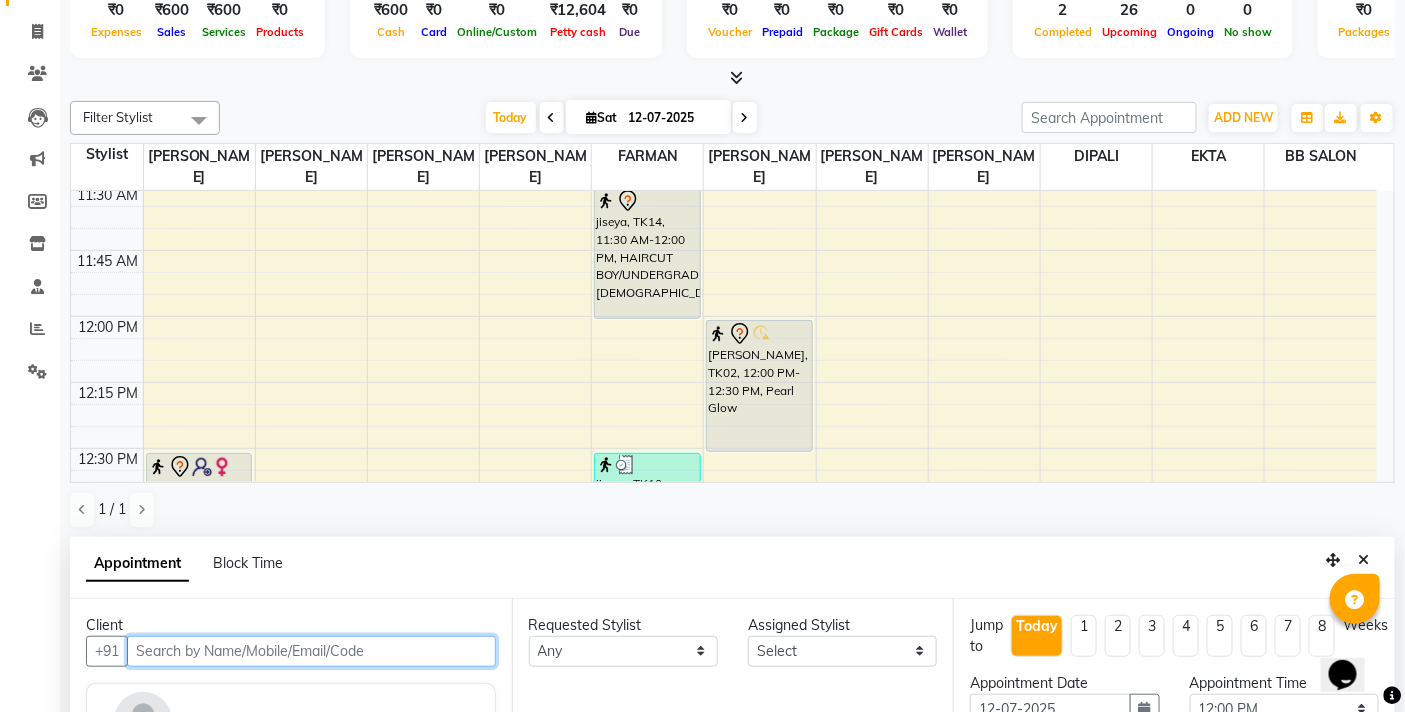 scroll, scrollTop: 392, scrollLeft: 0, axis: vertical 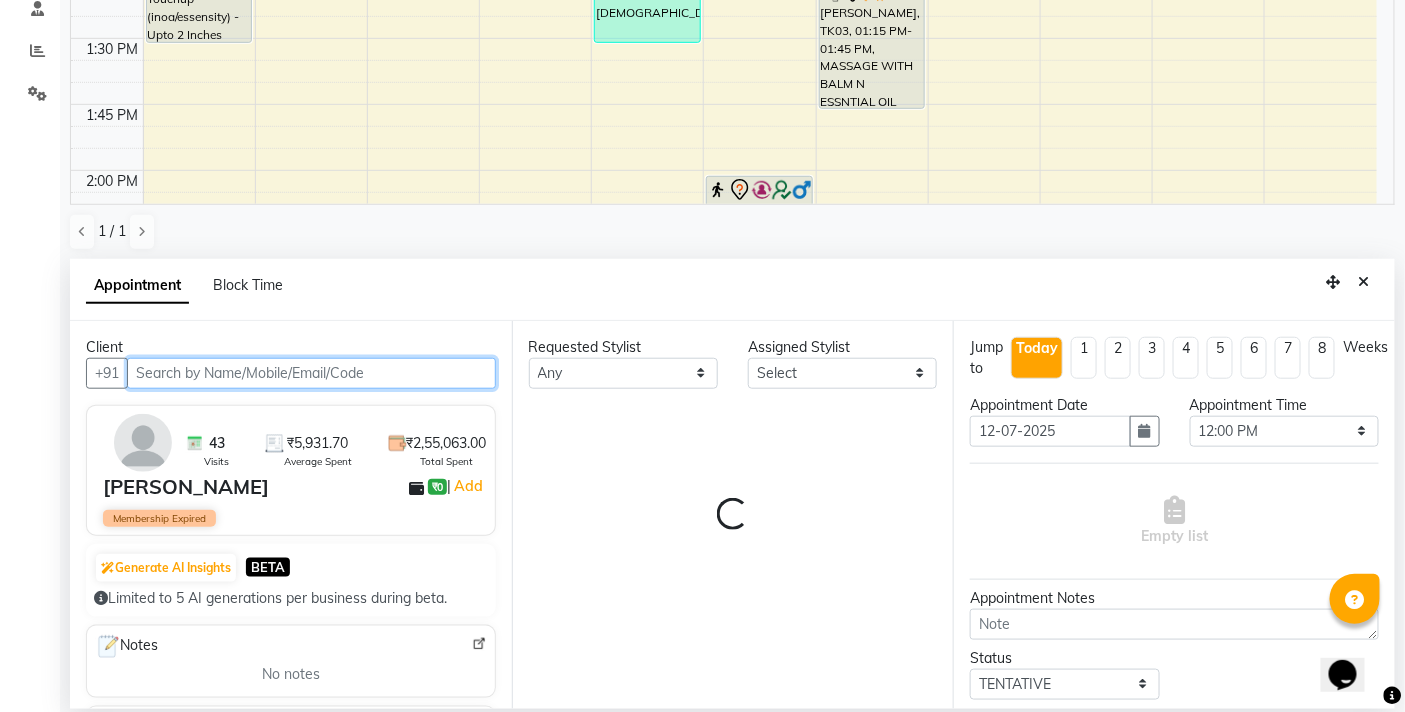 select on "83516" 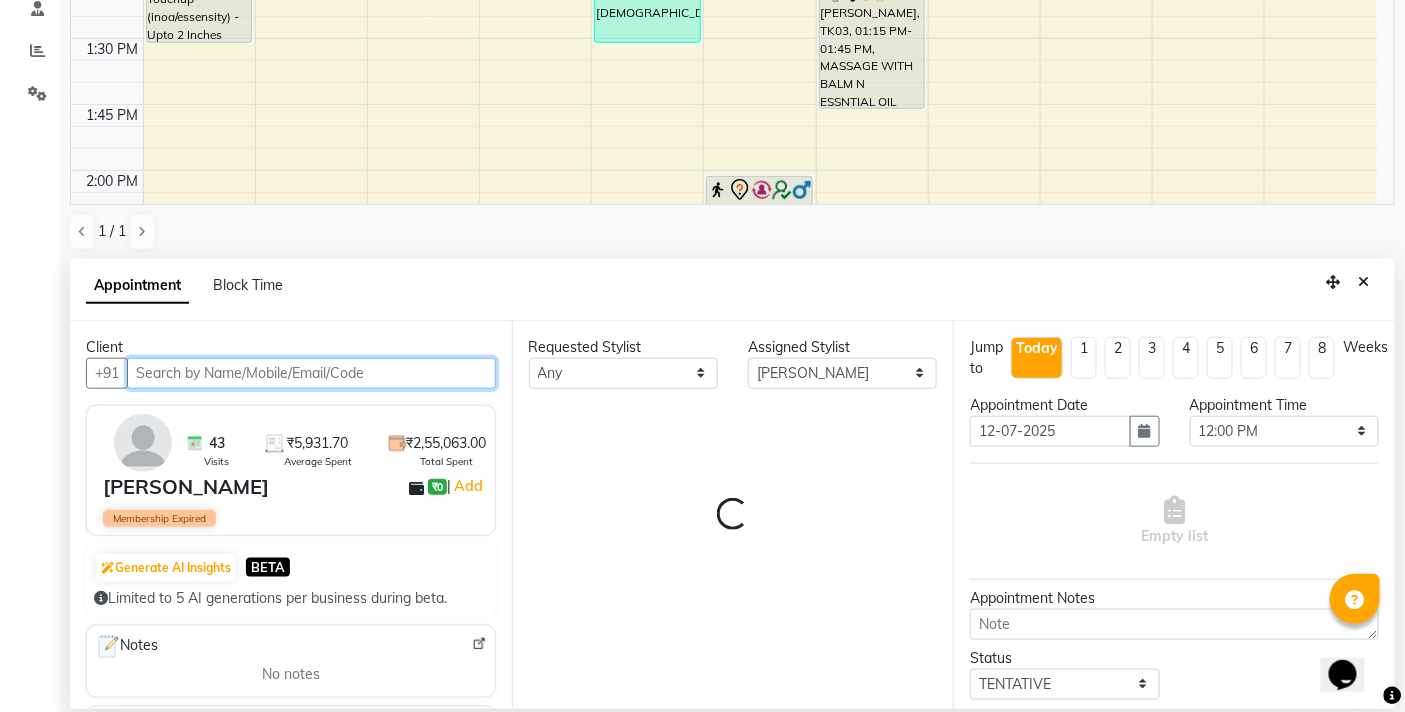 select on "3065" 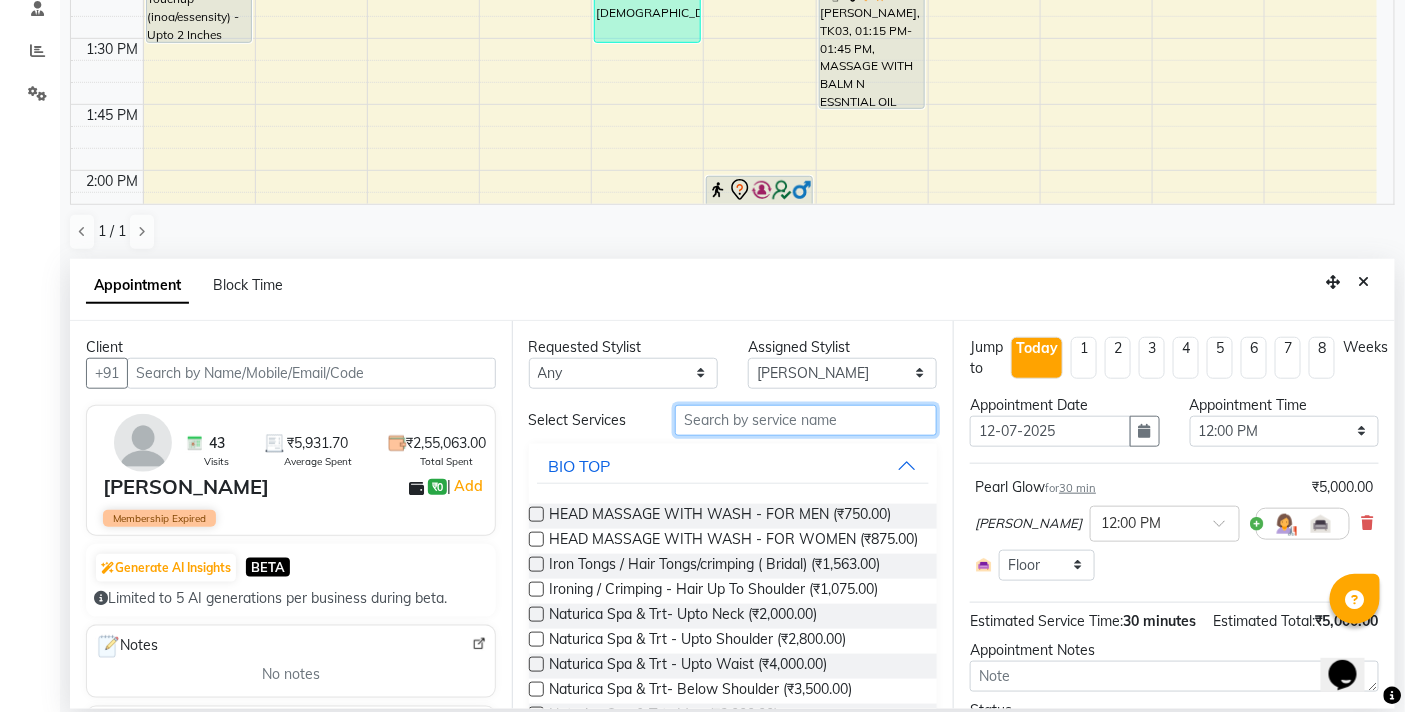 click at bounding box center (806, 420) 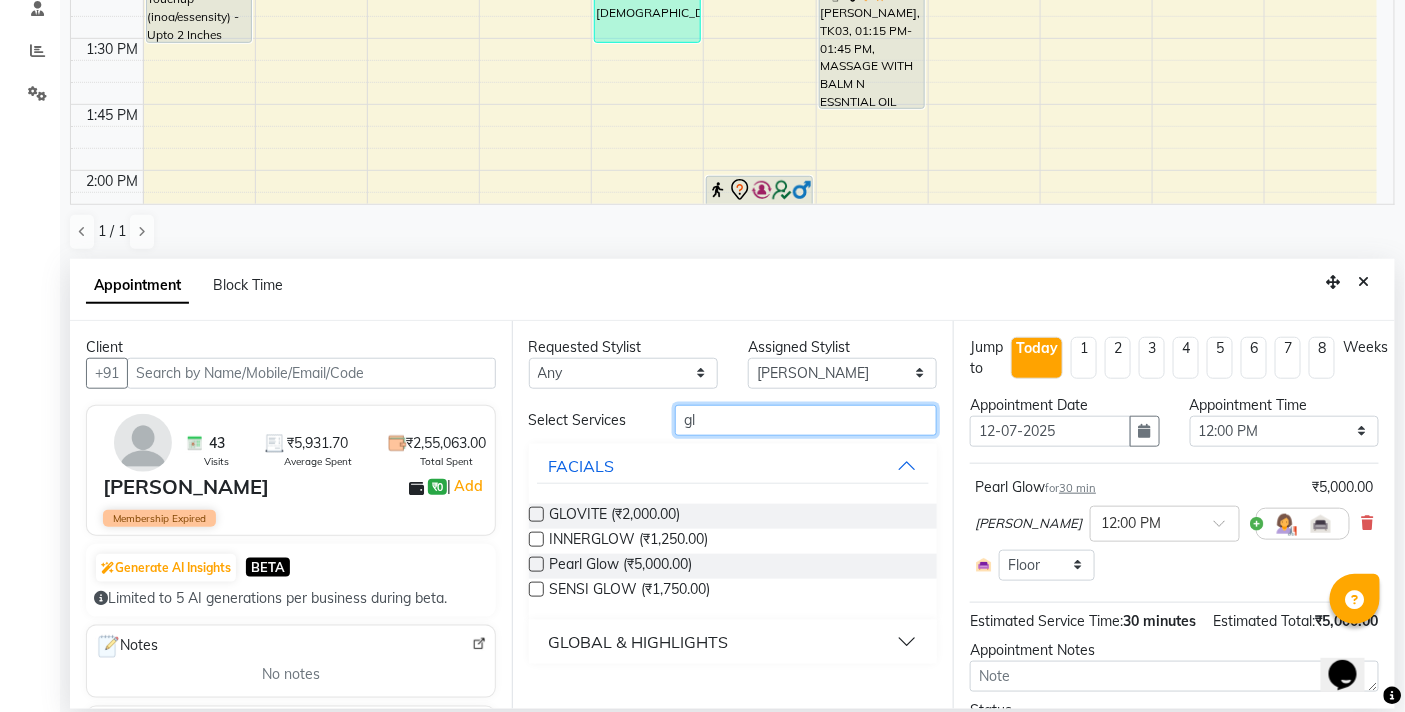 type on "g" 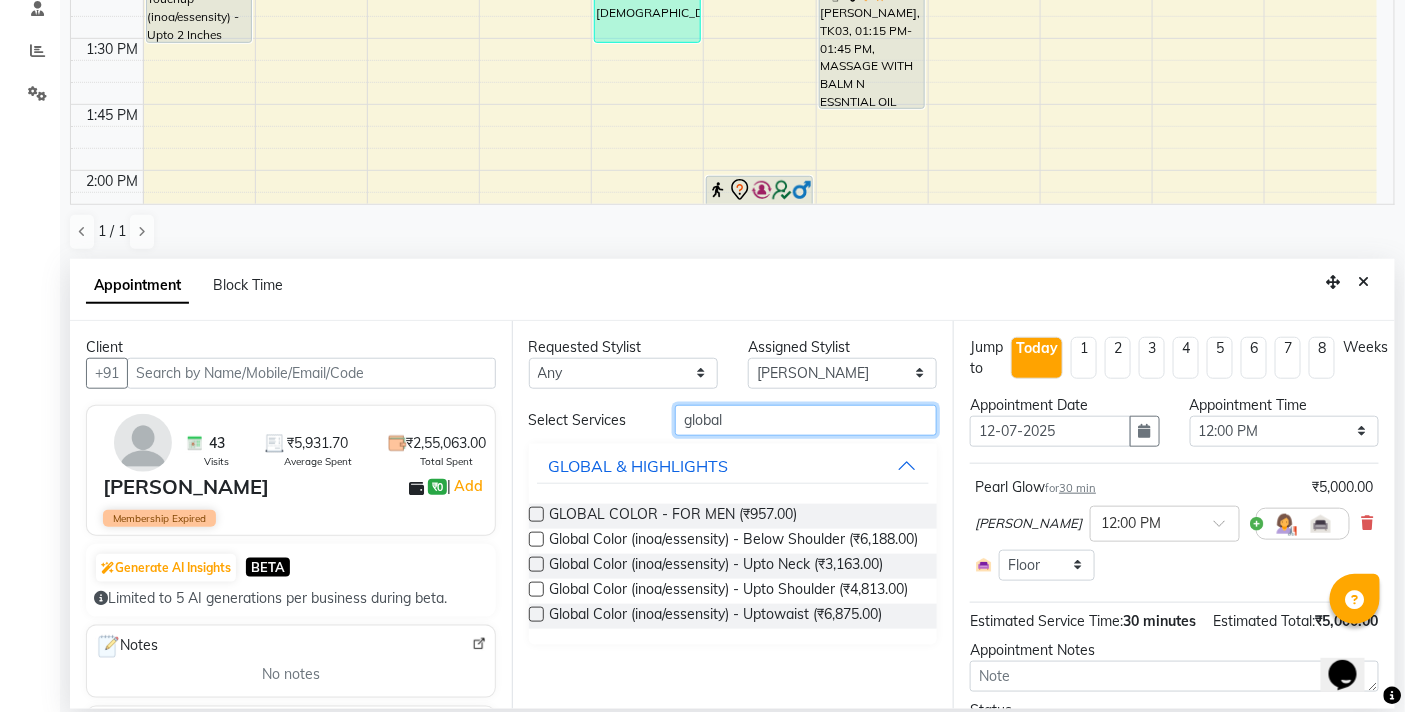 type on "global" 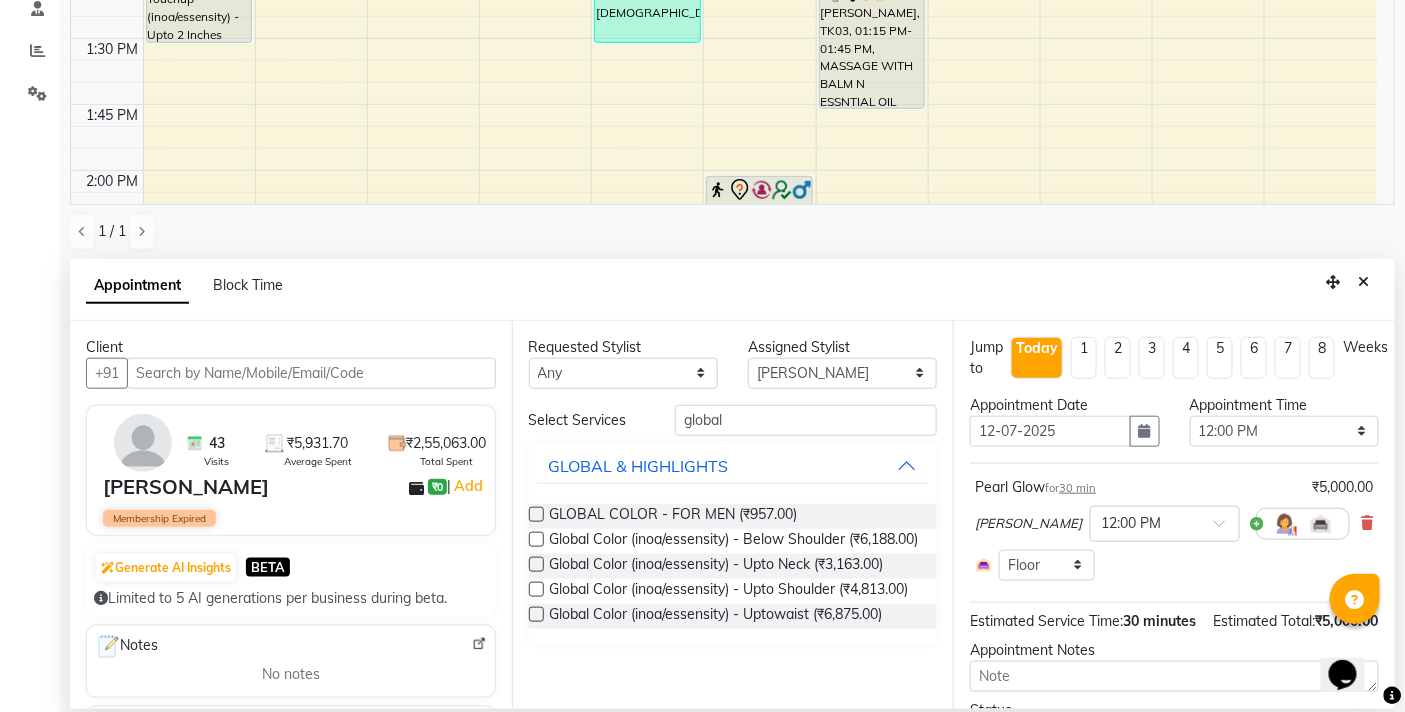 click at bounding box center (536, 539) 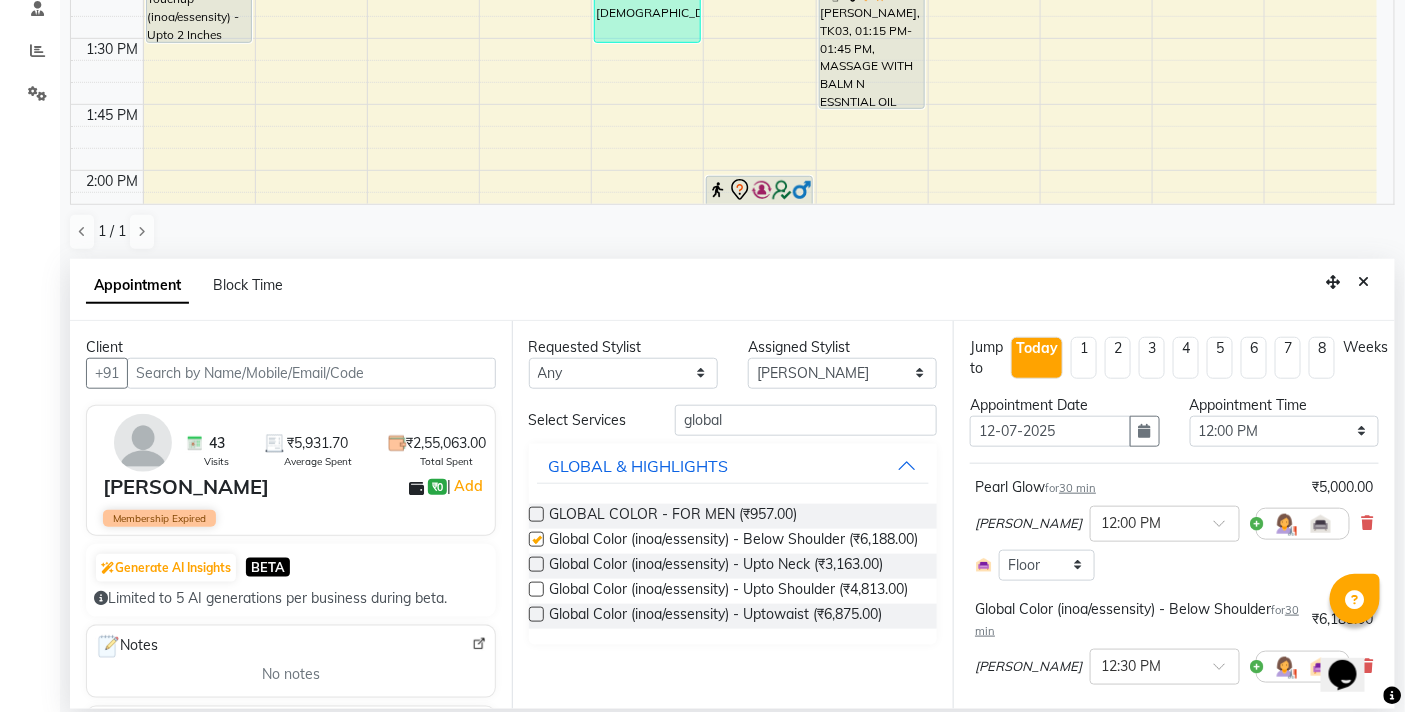 checkbox on "false" 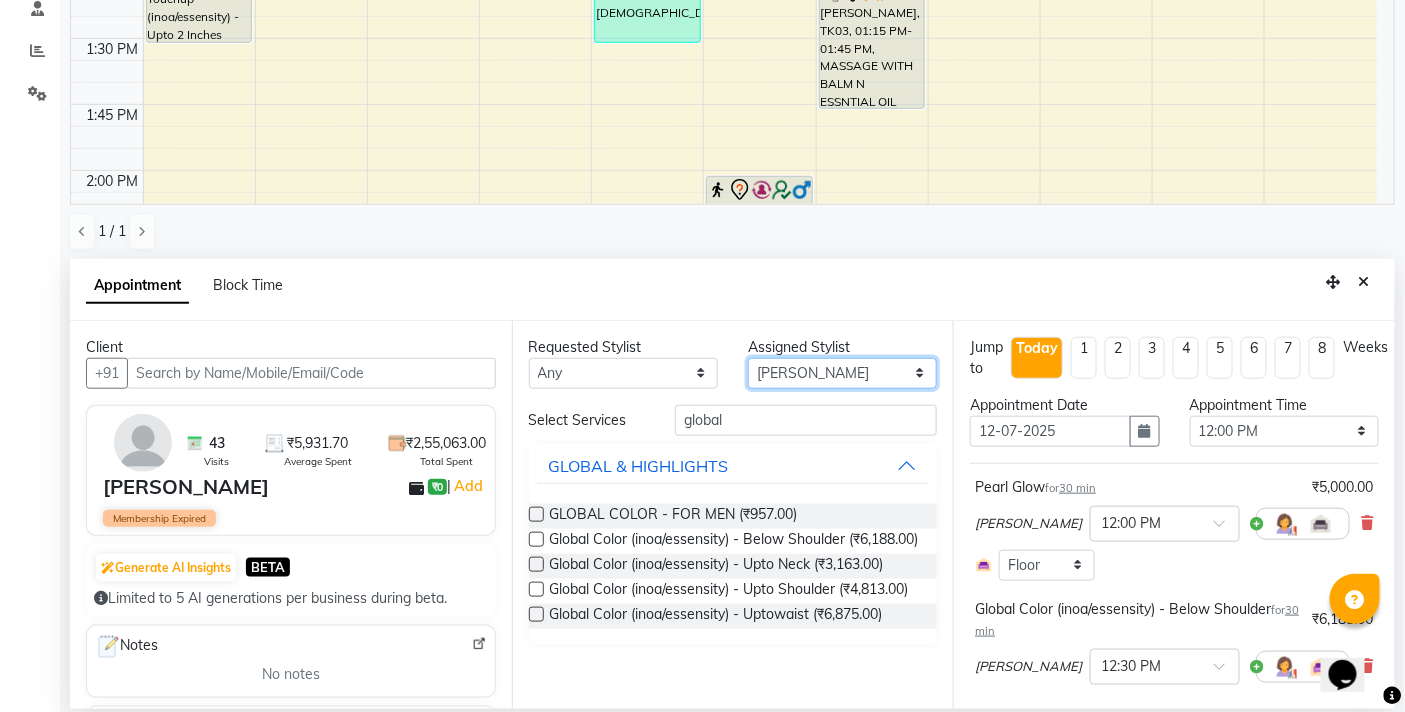 click on "Select BB SALON DIPALI EKTA FARMAN GOUSIYA SHAIKH MANGESH TAVARE Nazim Shaikh Rupesh Chavan Sanjay Pawar SHILPA YADAV WILSON" at bounding box center [842, 373] 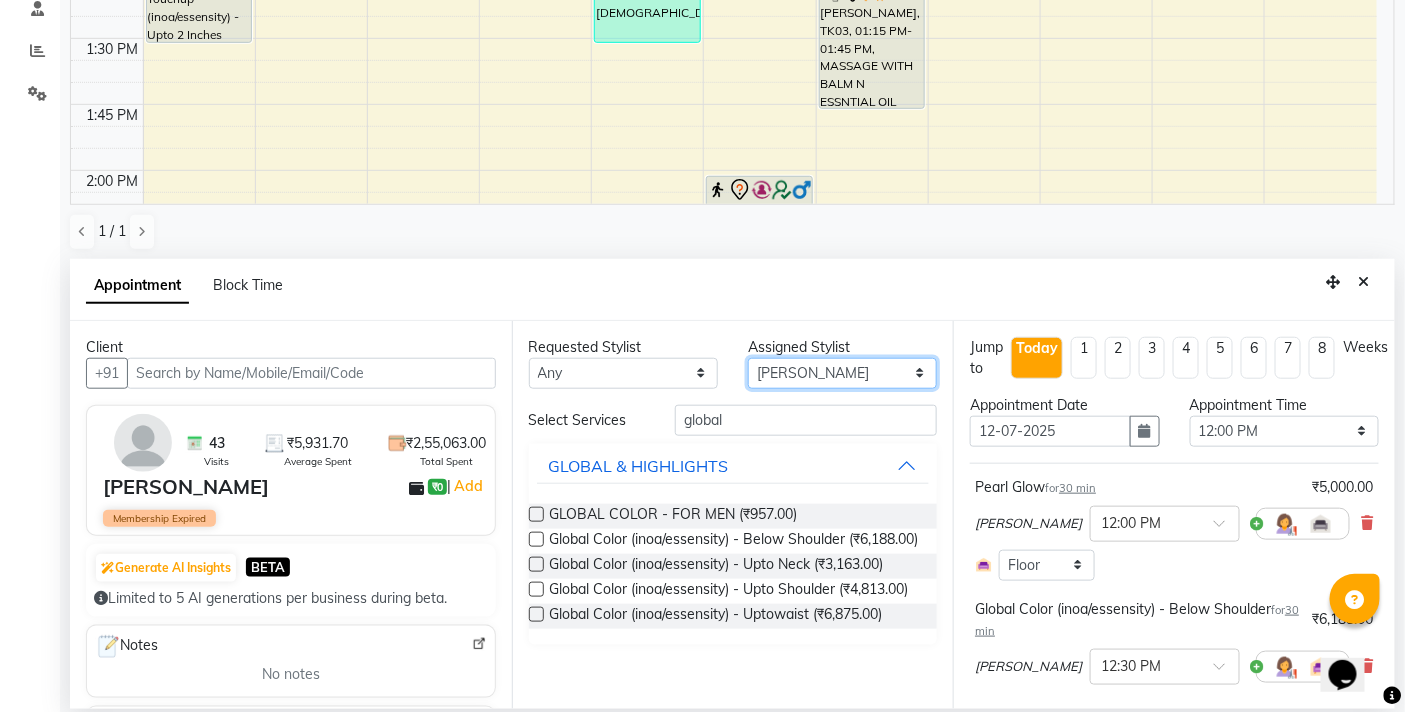 scroll, scrollTop: 222, scrollLeft: 0, axis: vertical 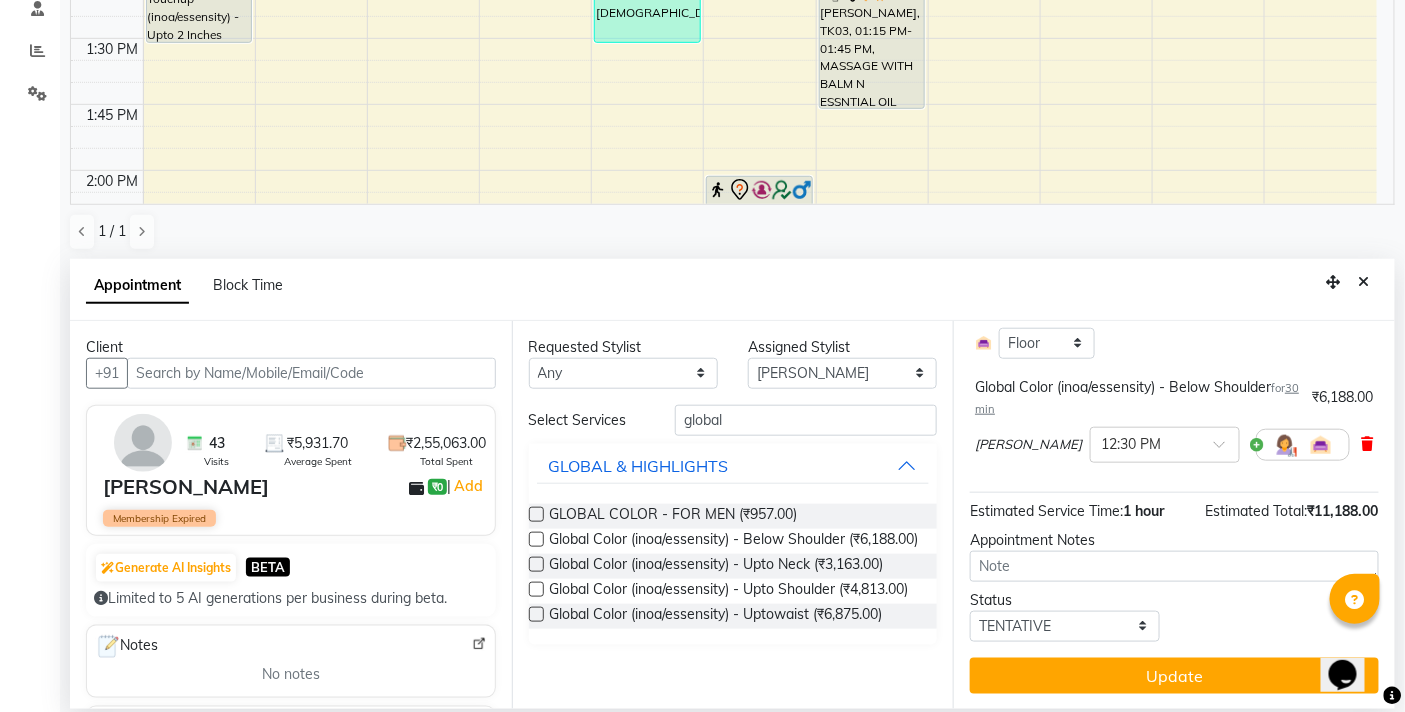 click at bounding box center [1368, 444] 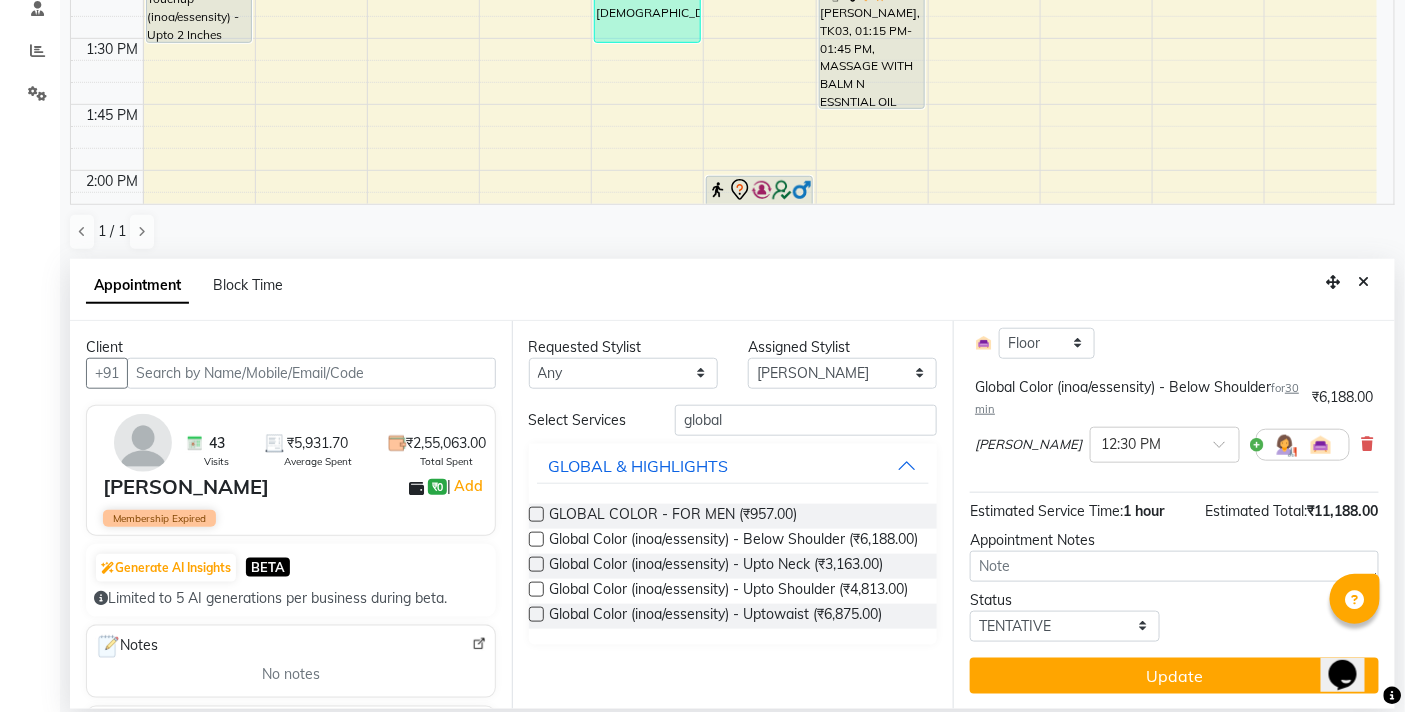 scroll, scrollTop: 132, scrollLeft: 0, axis: vertical 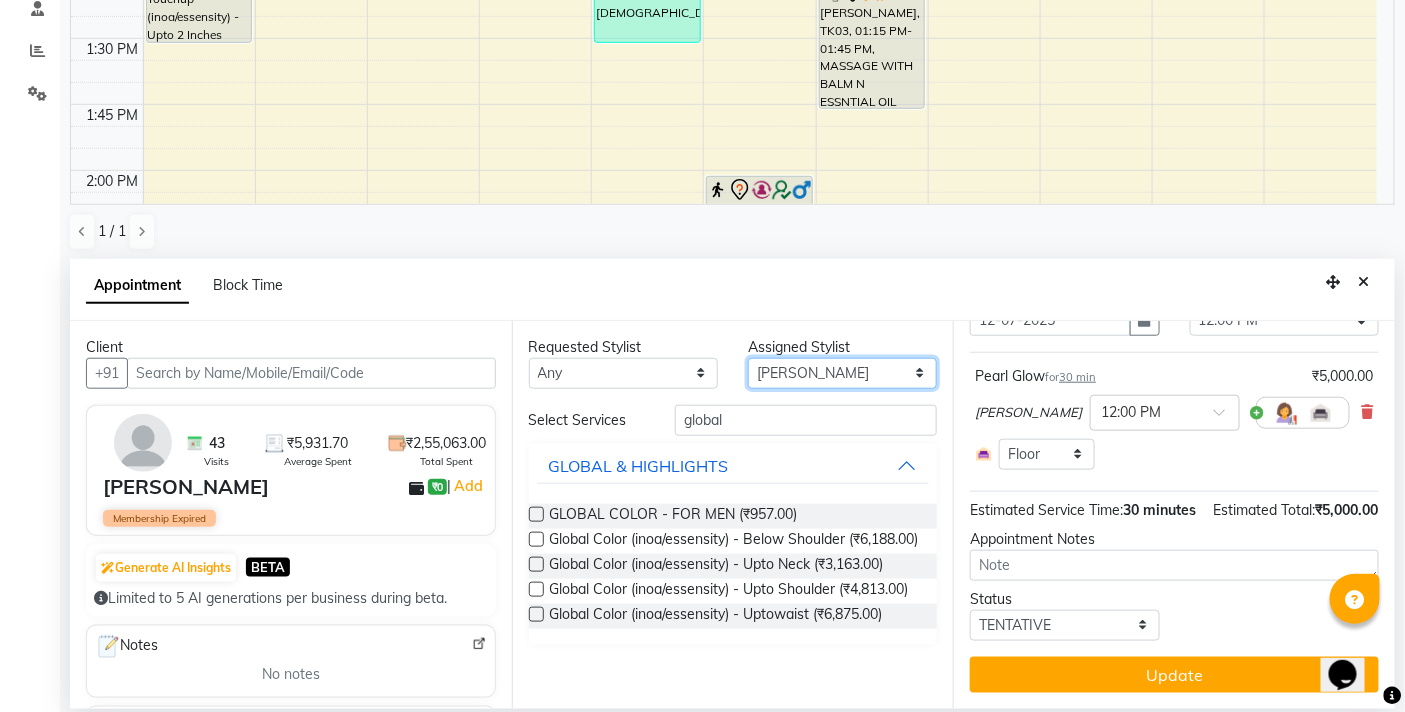 click on "Select BB SALON DIPALI EKTA FARMAN GOUSIYA SHAIKH MANGESH TAVARE Nazim Shaikh Rupesh Chavan Sanjay Pawar SHILPA YADAV WILSON" at bounding box center (842, 373) 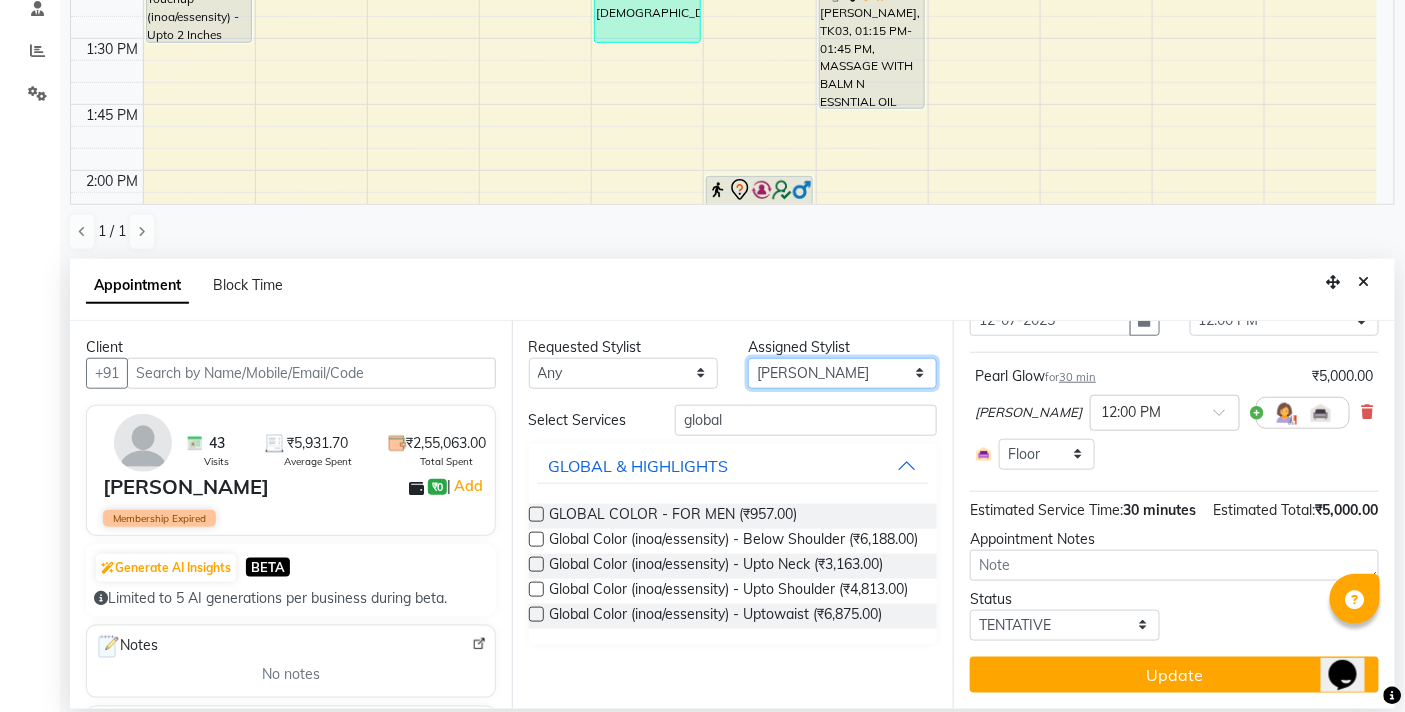 select on "83660" 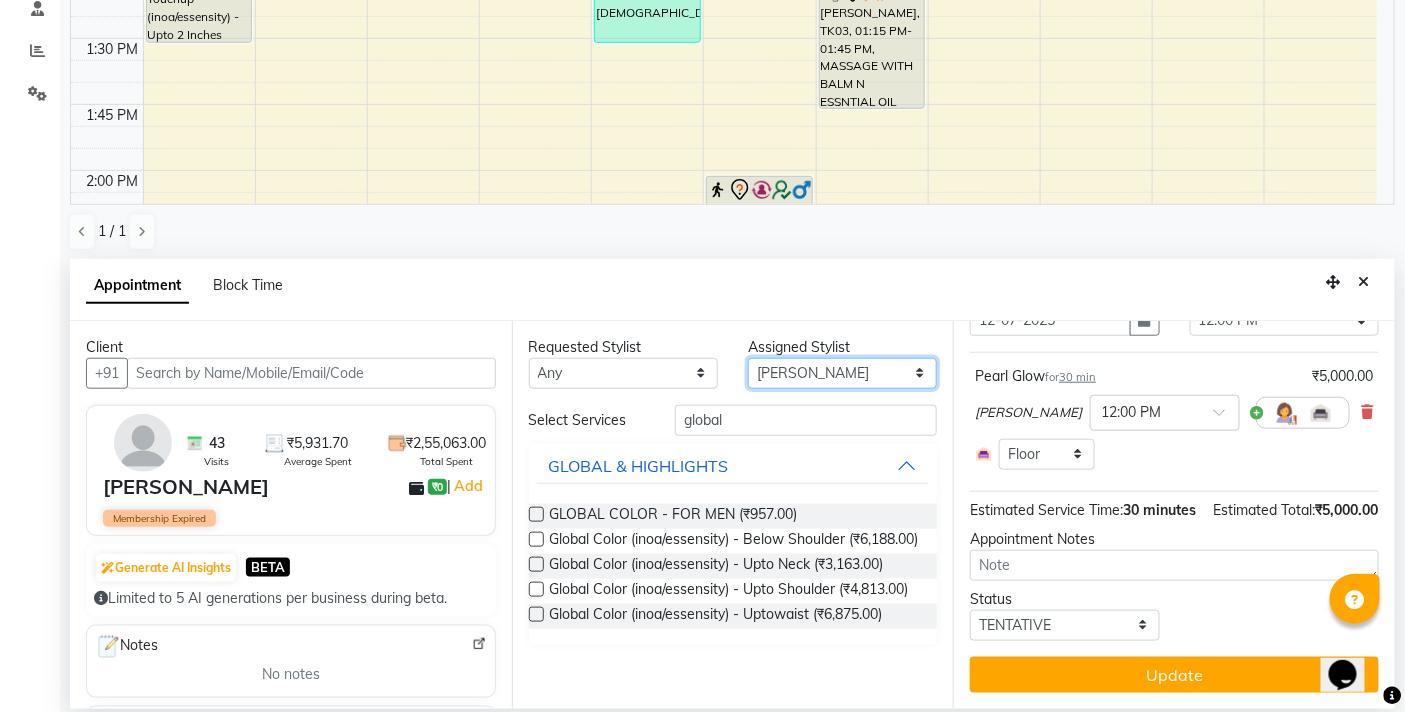 click on "Select BB SALON DIPALI EKTA FARMAN GOUSIYA SHAIKH MANGESH TAVARE Nazim Shaikh Rupesh Chavan Sanjay Pawar SHILPA YADAV WILSON" at bounding box center (842, 373) 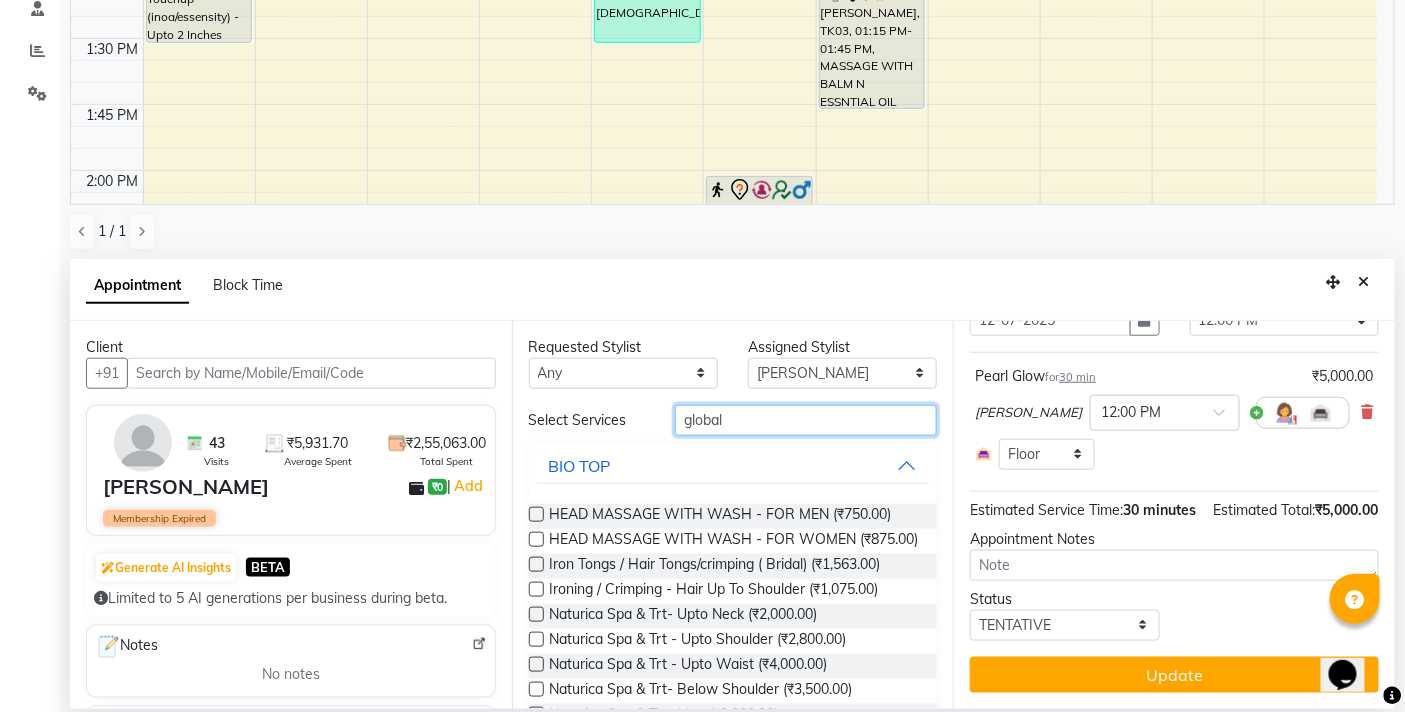 drag, startPoint x: 737, startPoint y: 417, endPoint x: 658, endPoint y: 424, distance: 79.30952 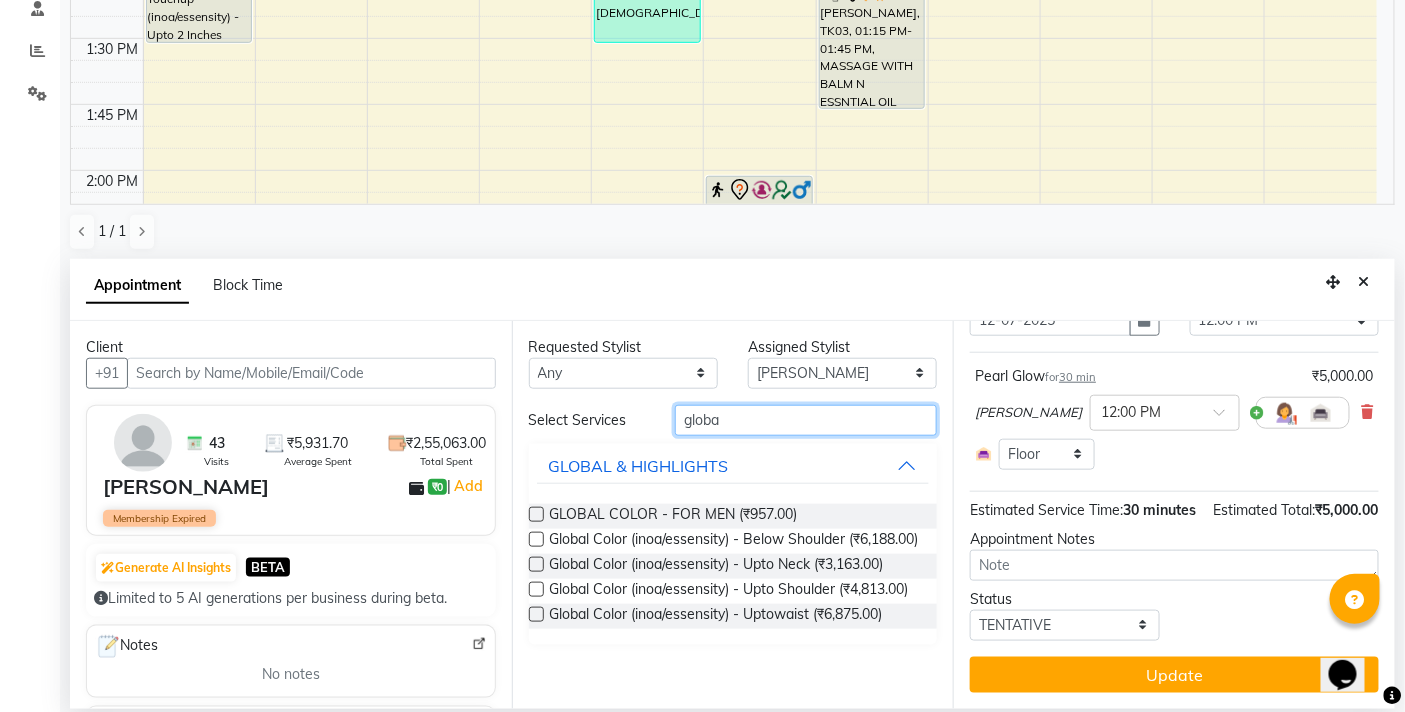 type on "global" 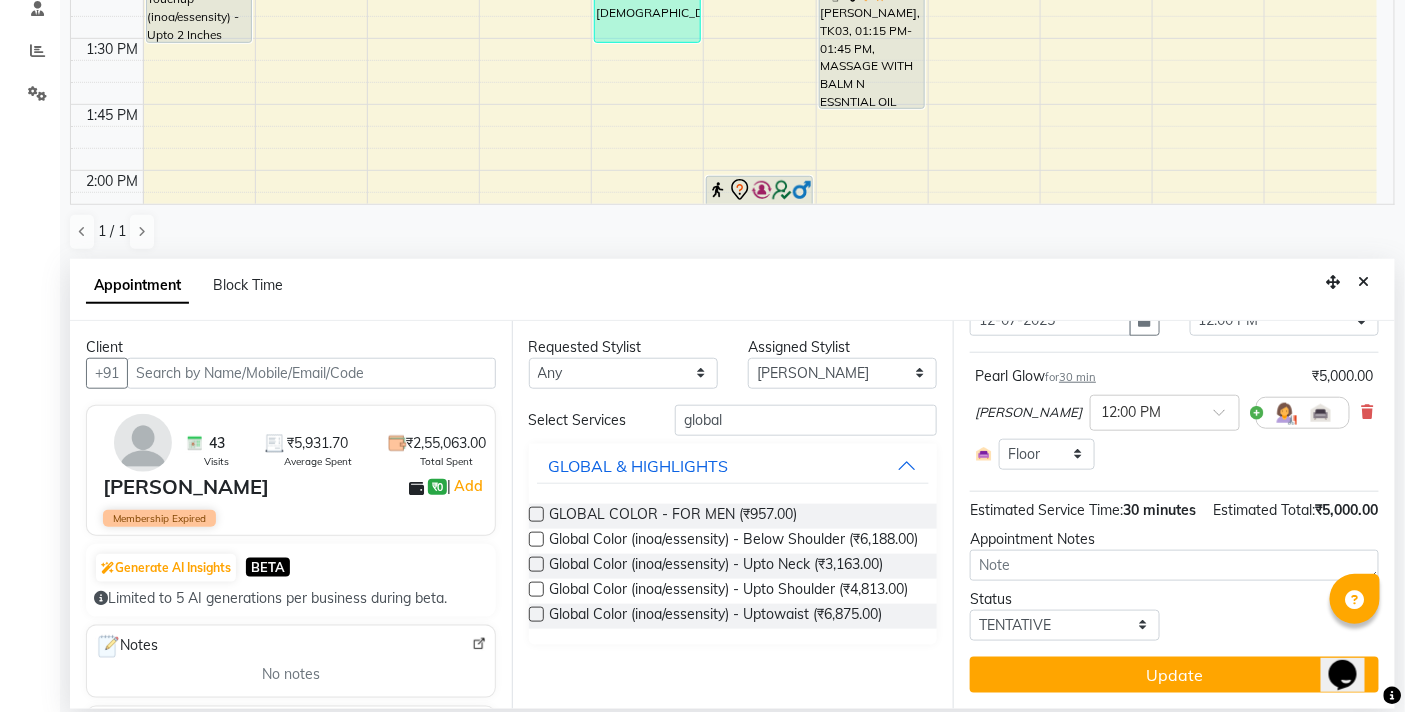 click at bounding box center [536, 539] 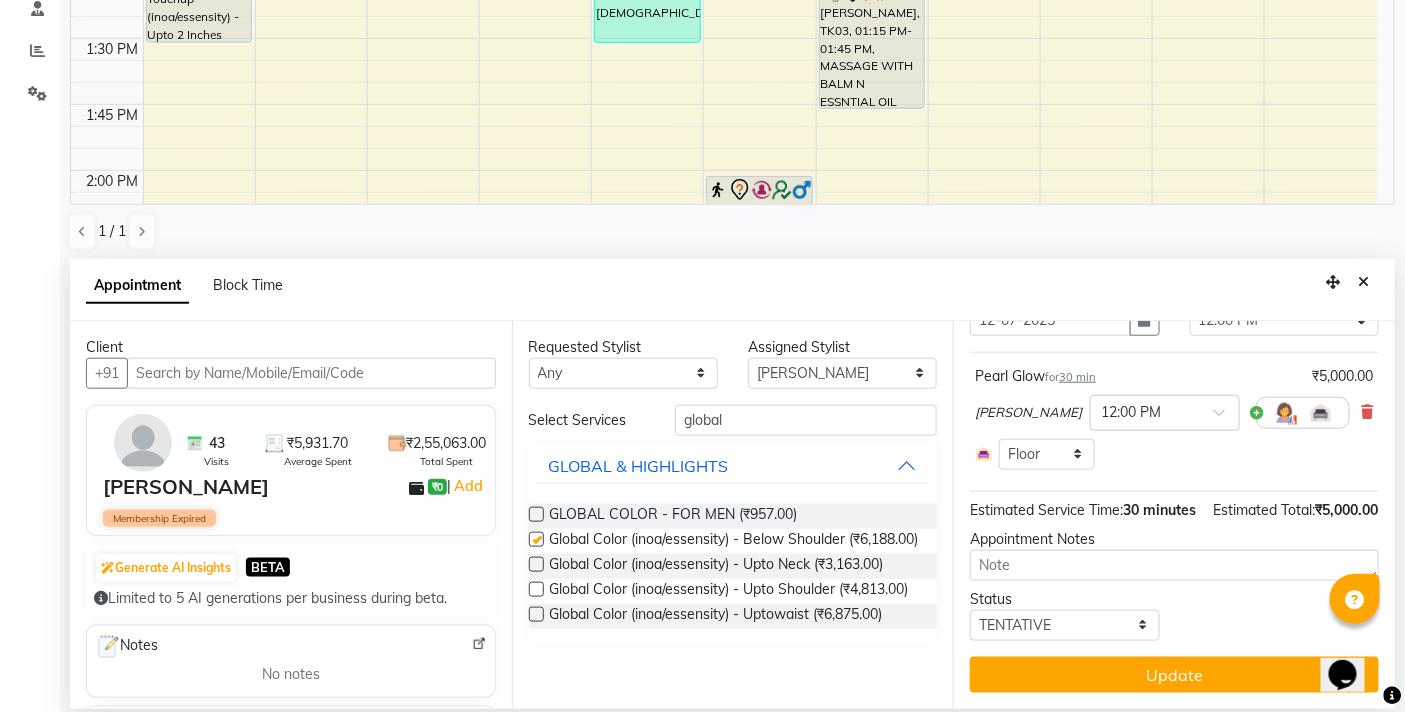 scroll, scrollTop: 222, scrollLeft: 0, axis: vertical 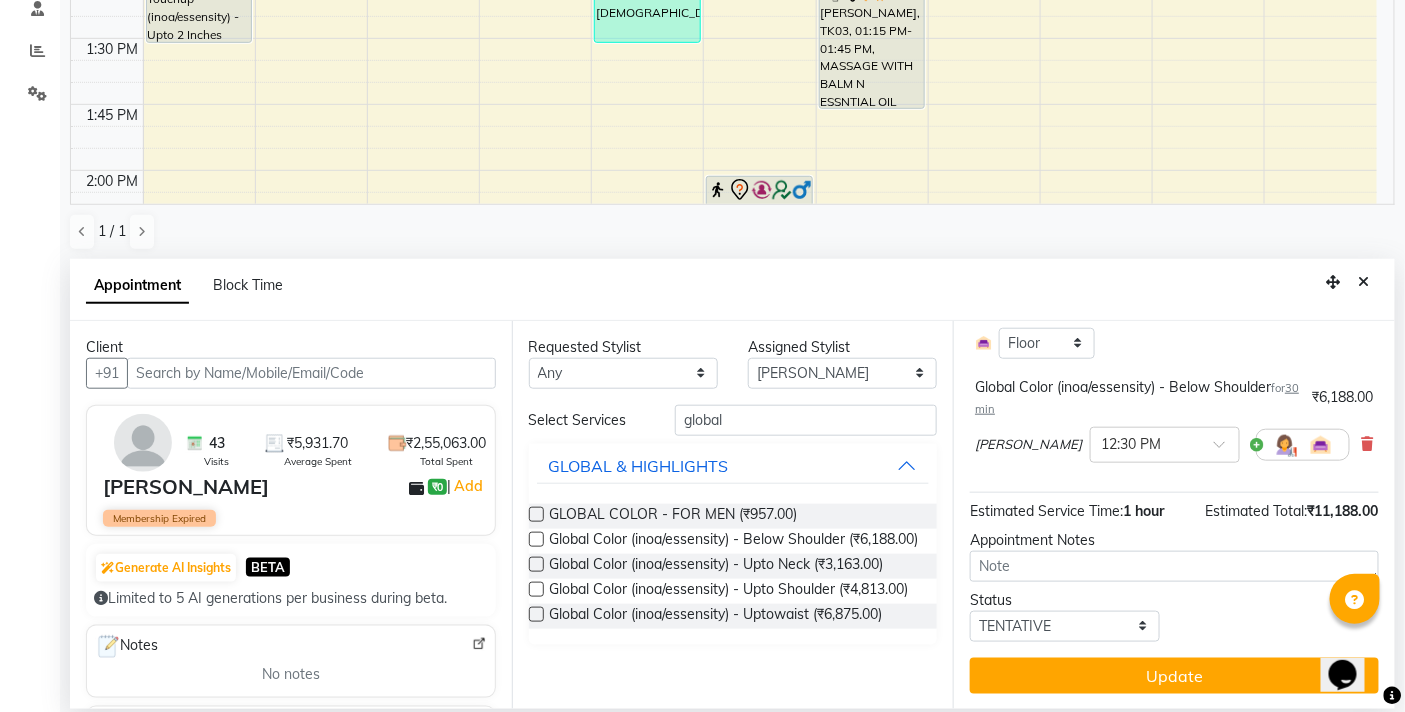 checkbox on "false" 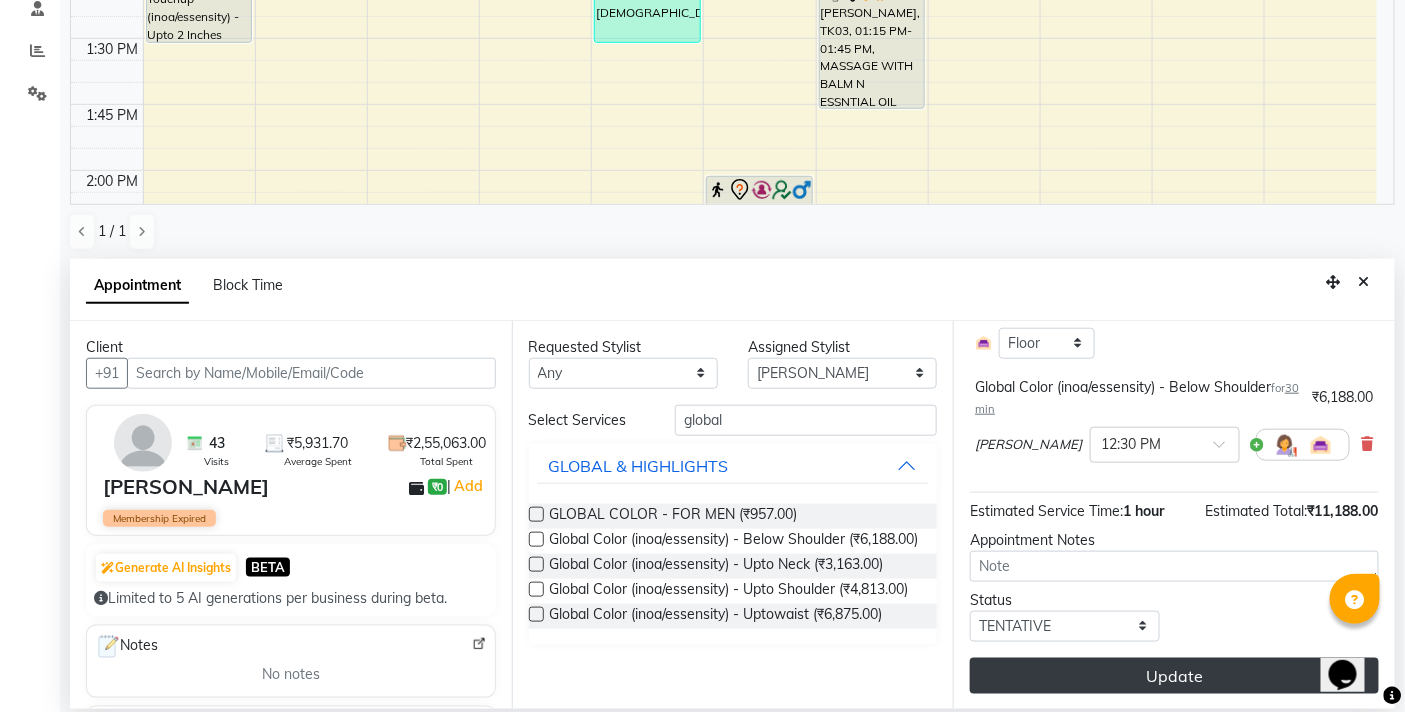 click on "Update" at bounding box center [1174, 676] 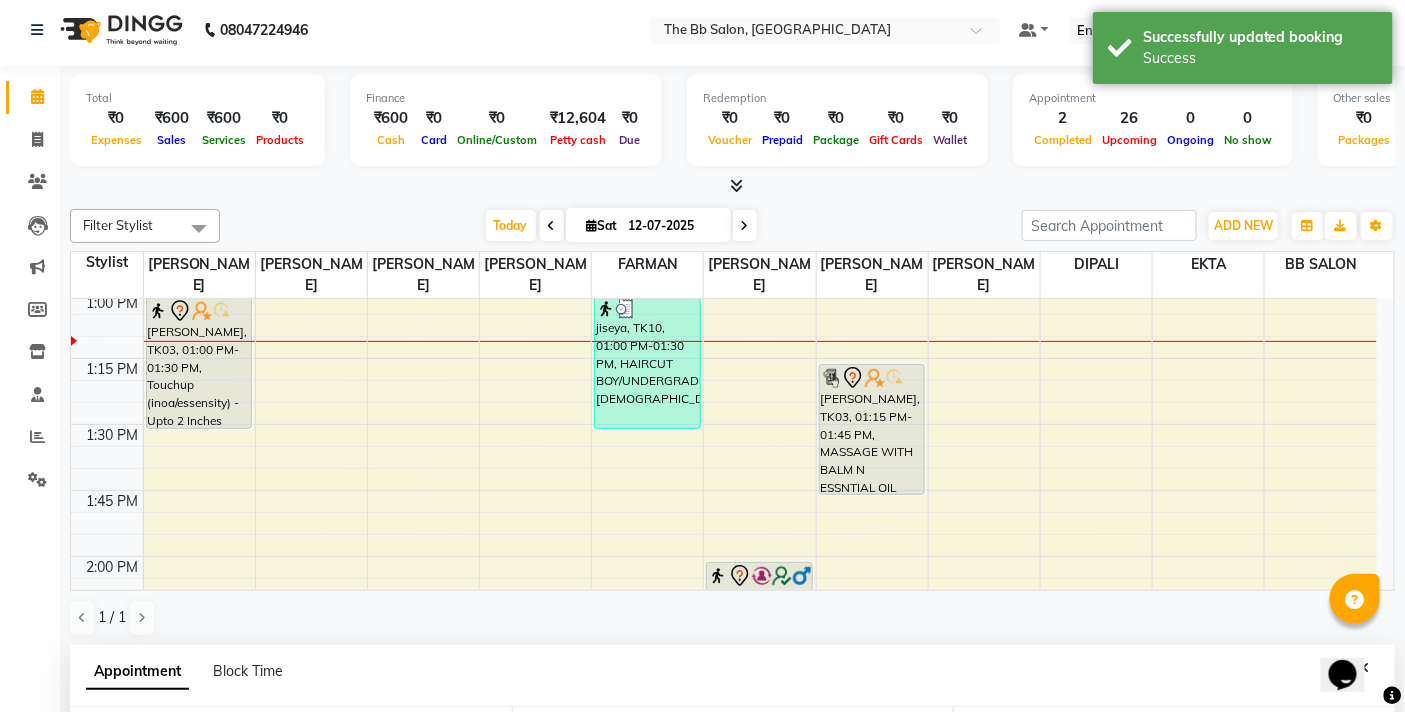 scroll, scrollTop: 0, scrollLeft: 0, axis: both 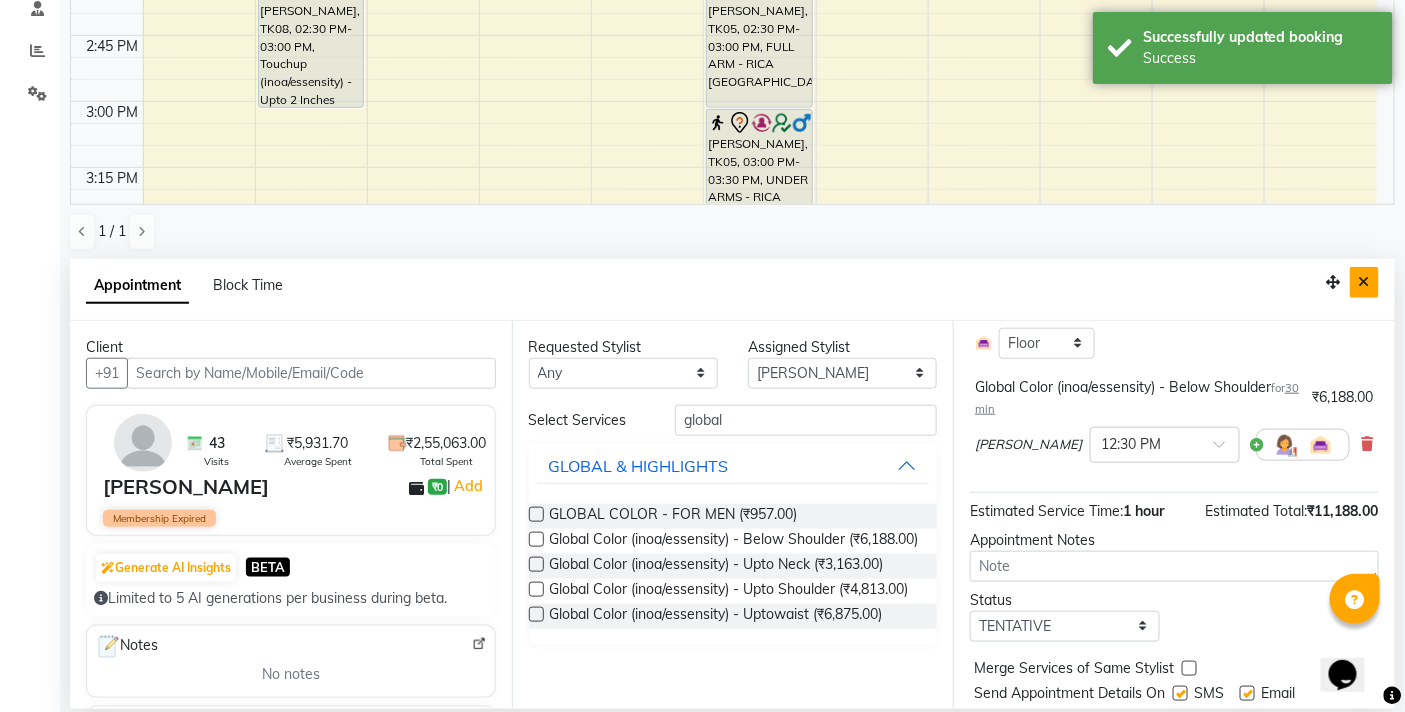 click at bounding box center (1364, 282) 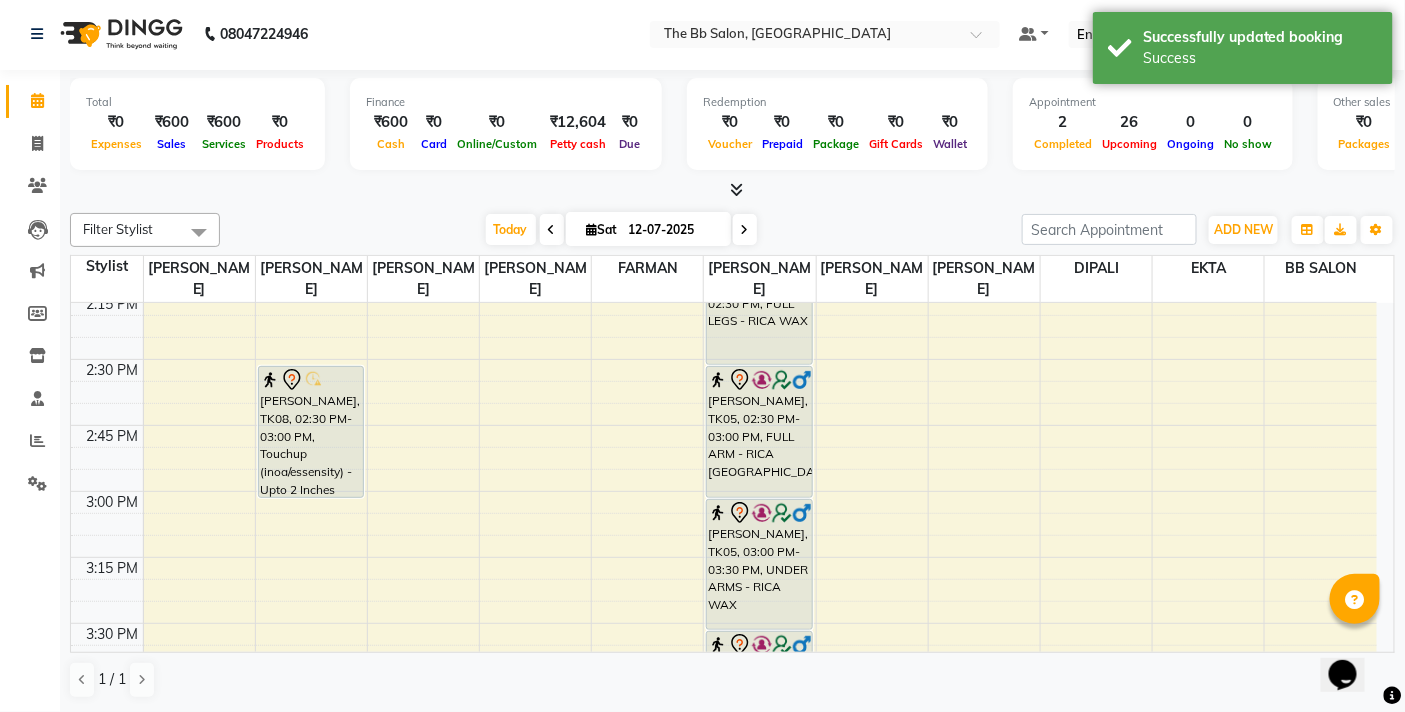 scroll, scrollTop: 1, scrollLeft: 0, axis: vertical 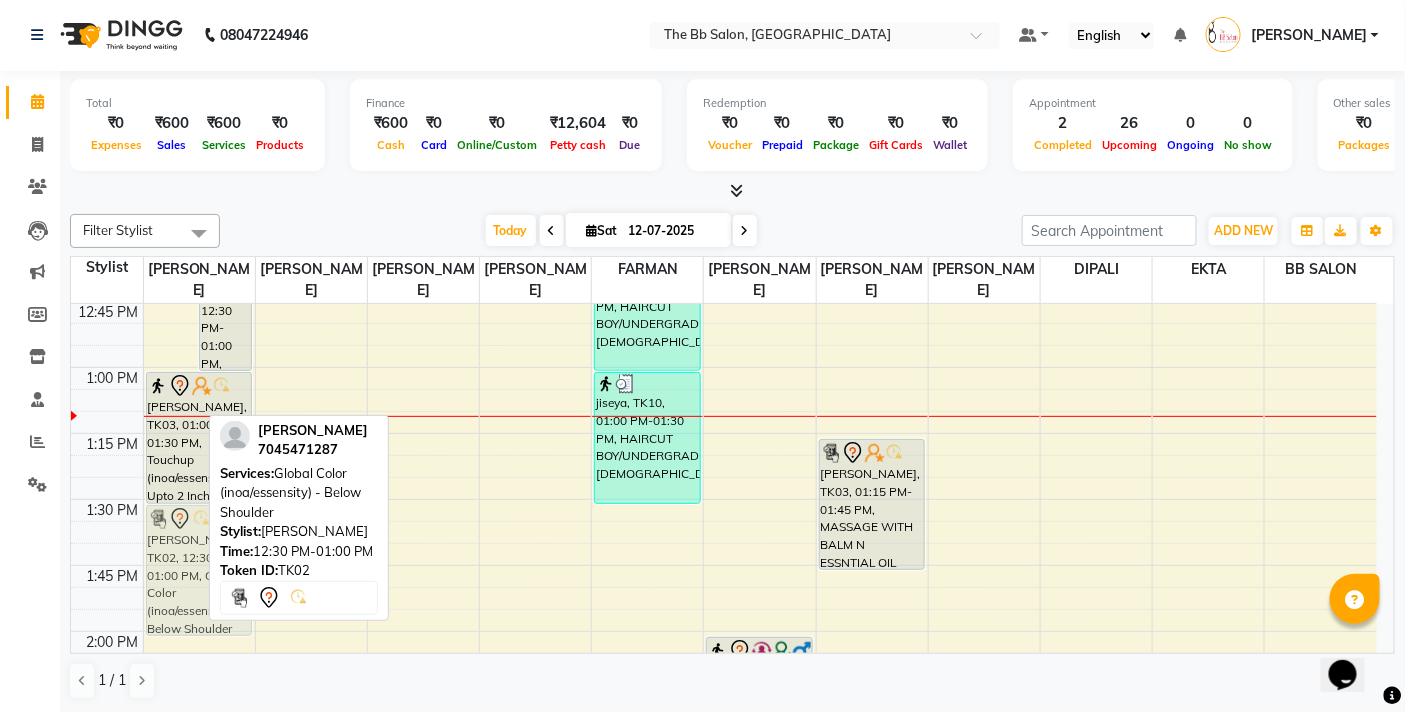 drag, startPoint x: 178, startPoint y: 534, endPoint x: 220, endPoint y: 546, distance: 43.68066 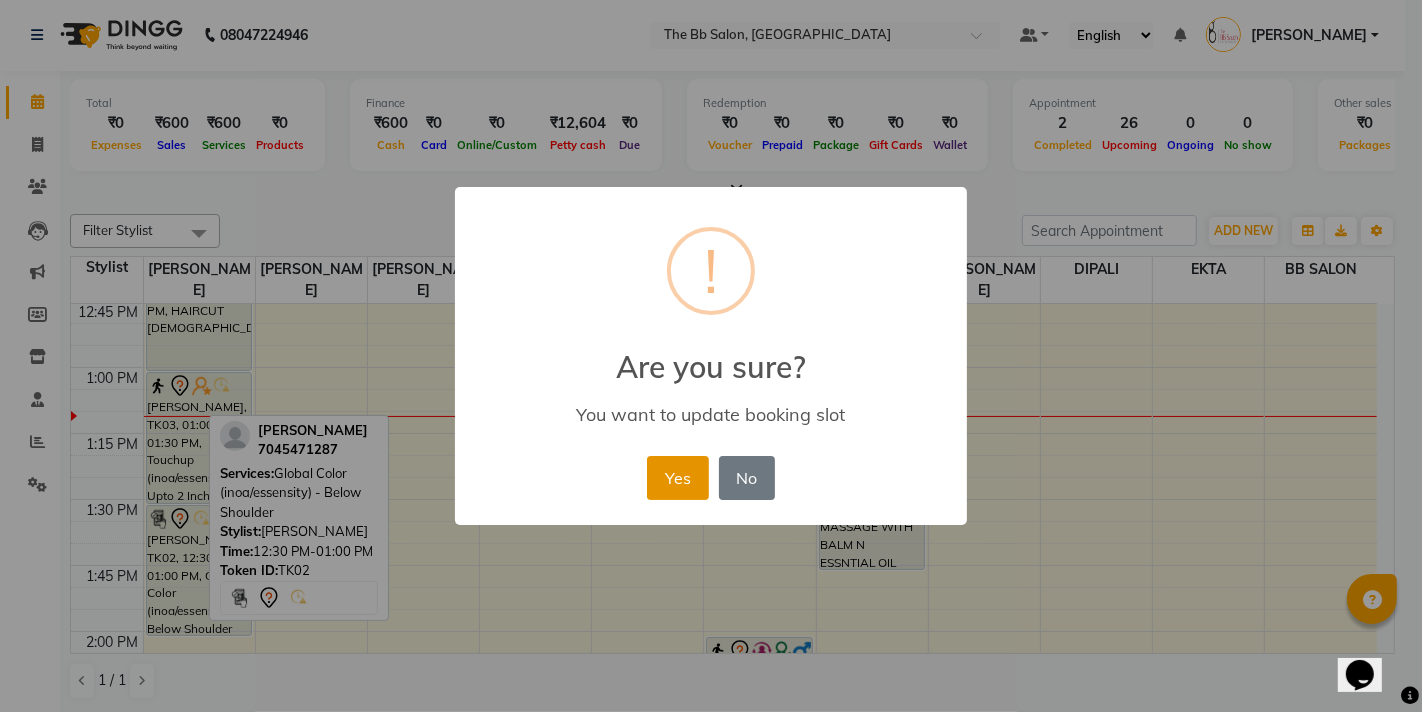 click on "Yes" at bounding box center [677, 478] 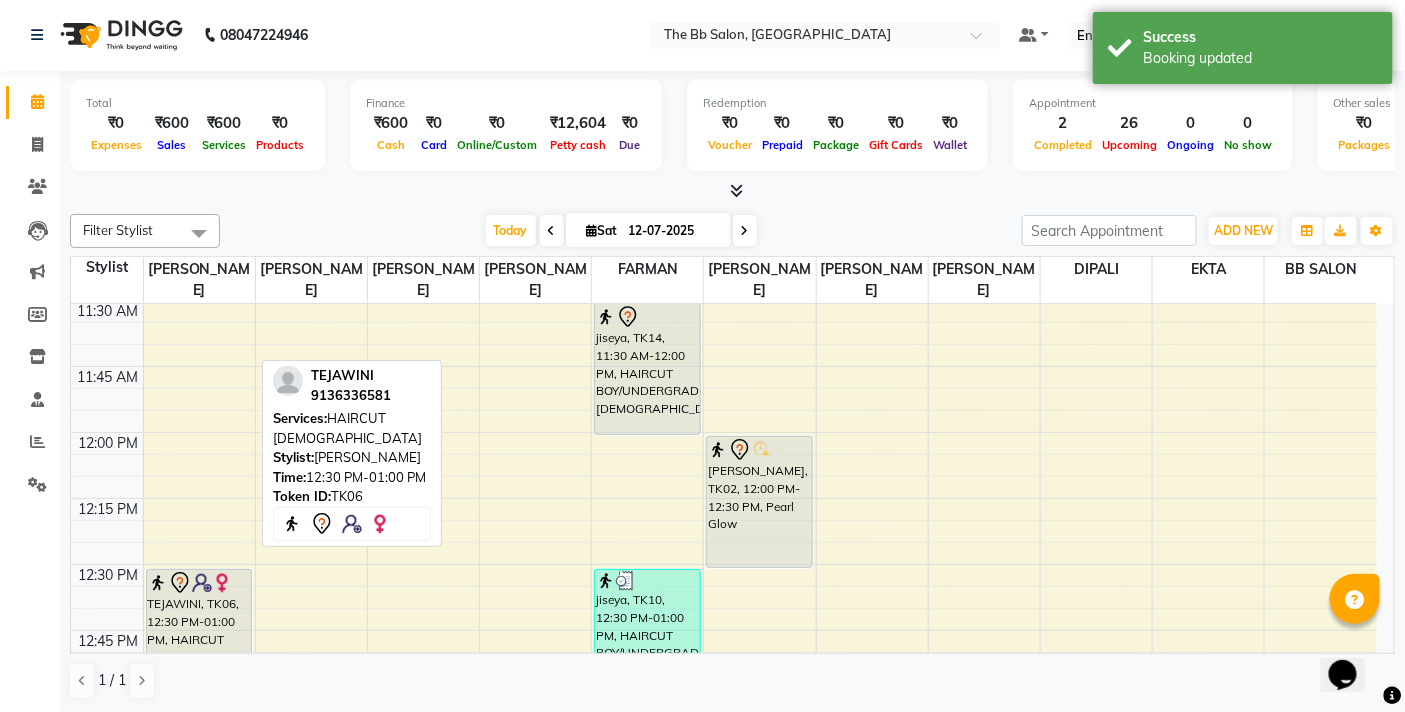 scroll, scrollTop: 658, scrollLeft: 0, axis: vertical 